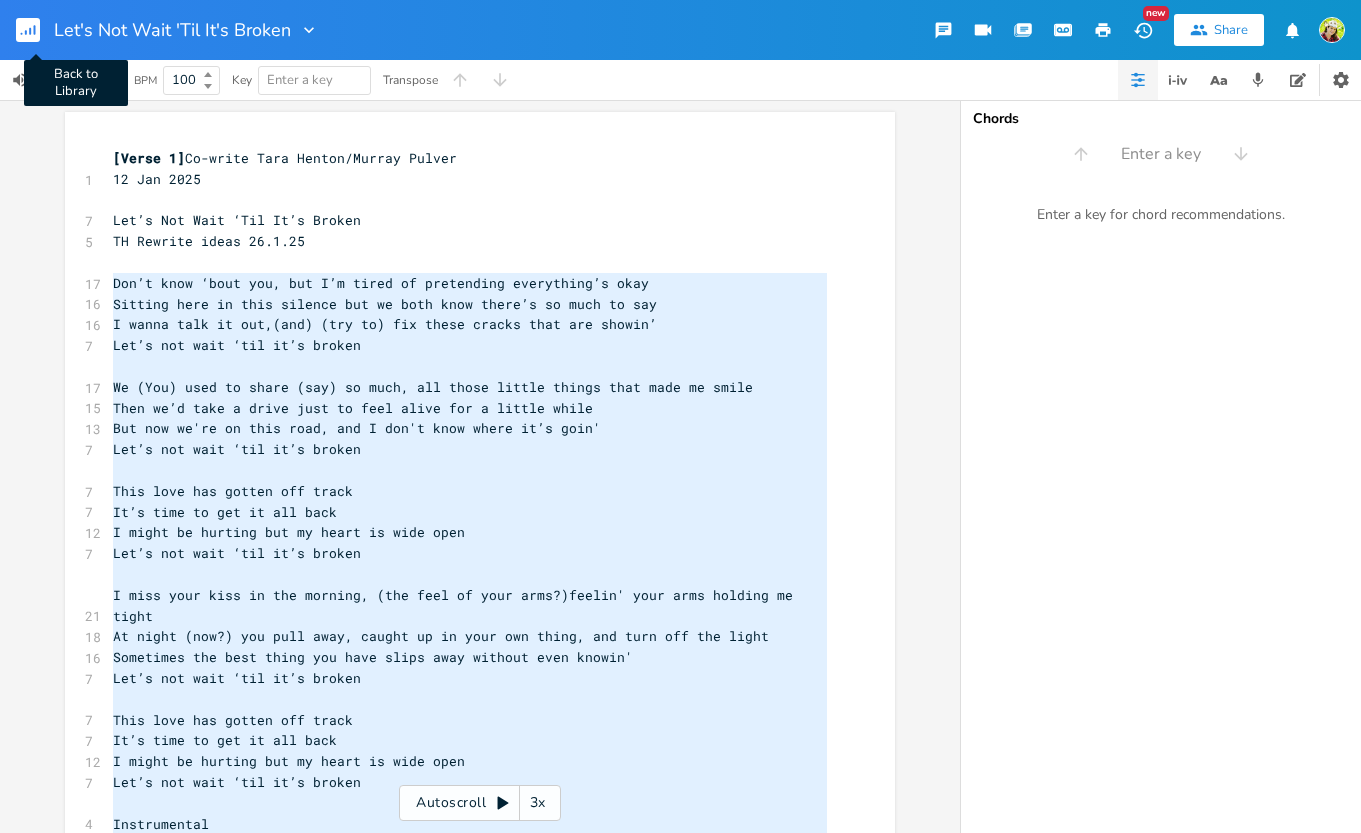 scroll, scrollTop: 0, scrollLeft: 0, axis: both 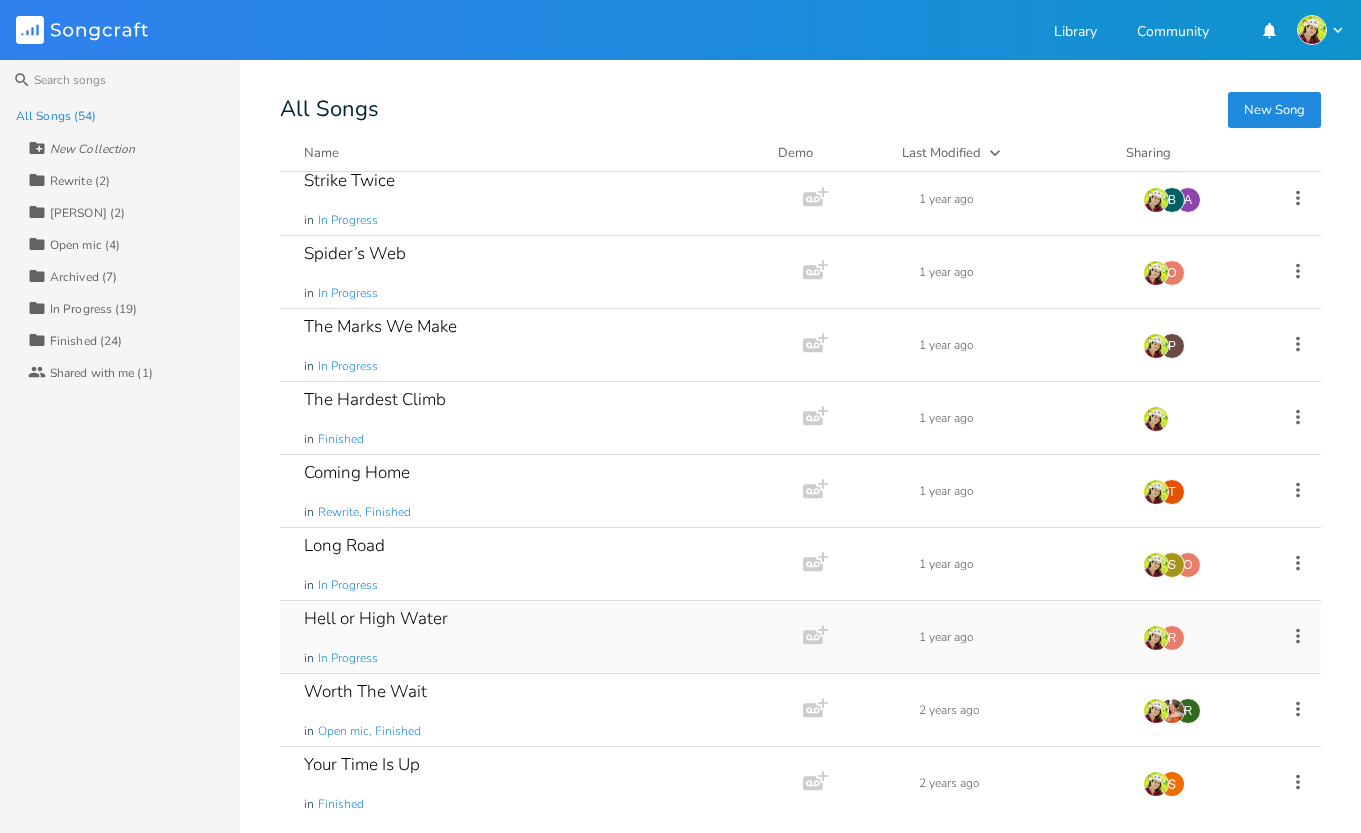 click on "Hell or High Water" at bounding box center [376, 618] 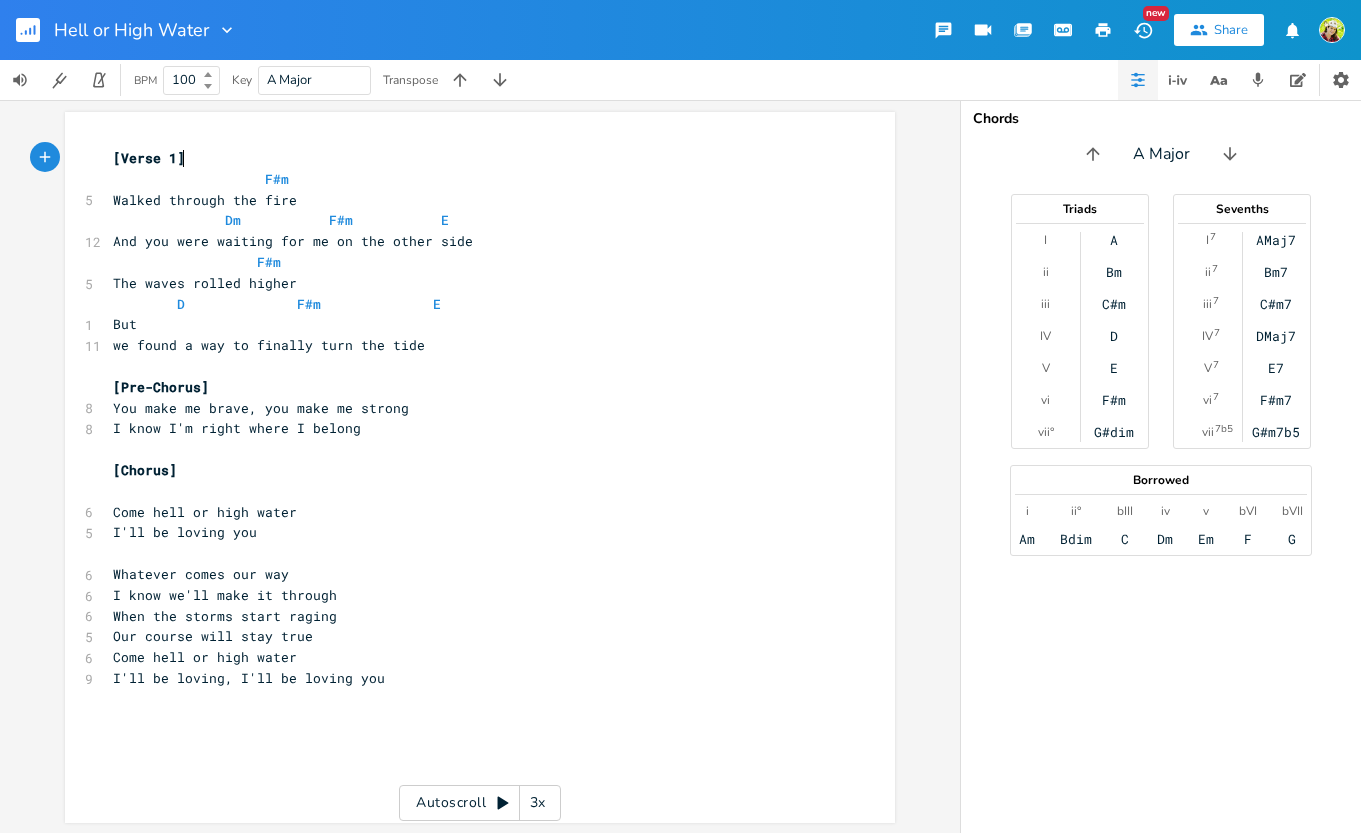 click on "Dm             F#m             E" at bounding box center (285, 220) 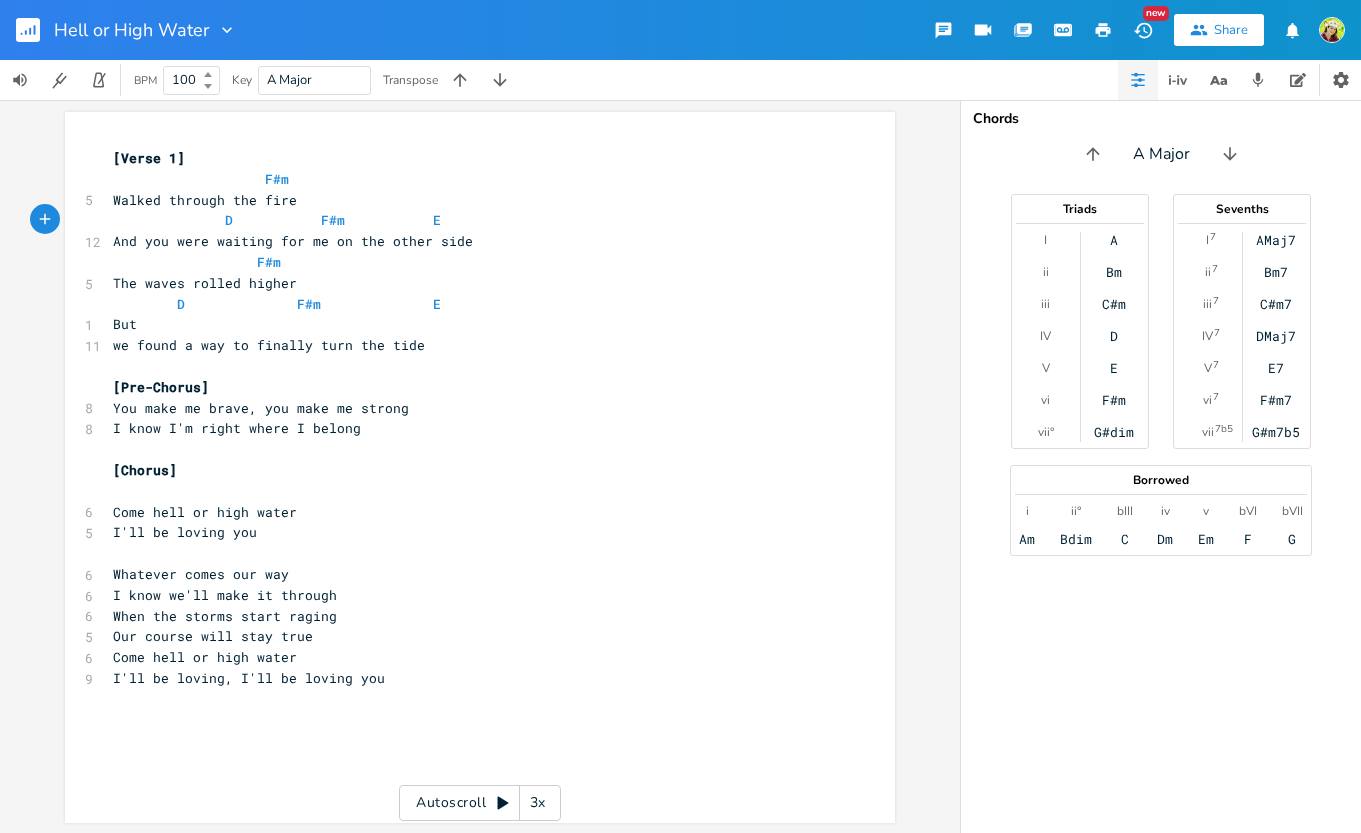 click on "Whatever comes our way" at bounding box center [201, 574] 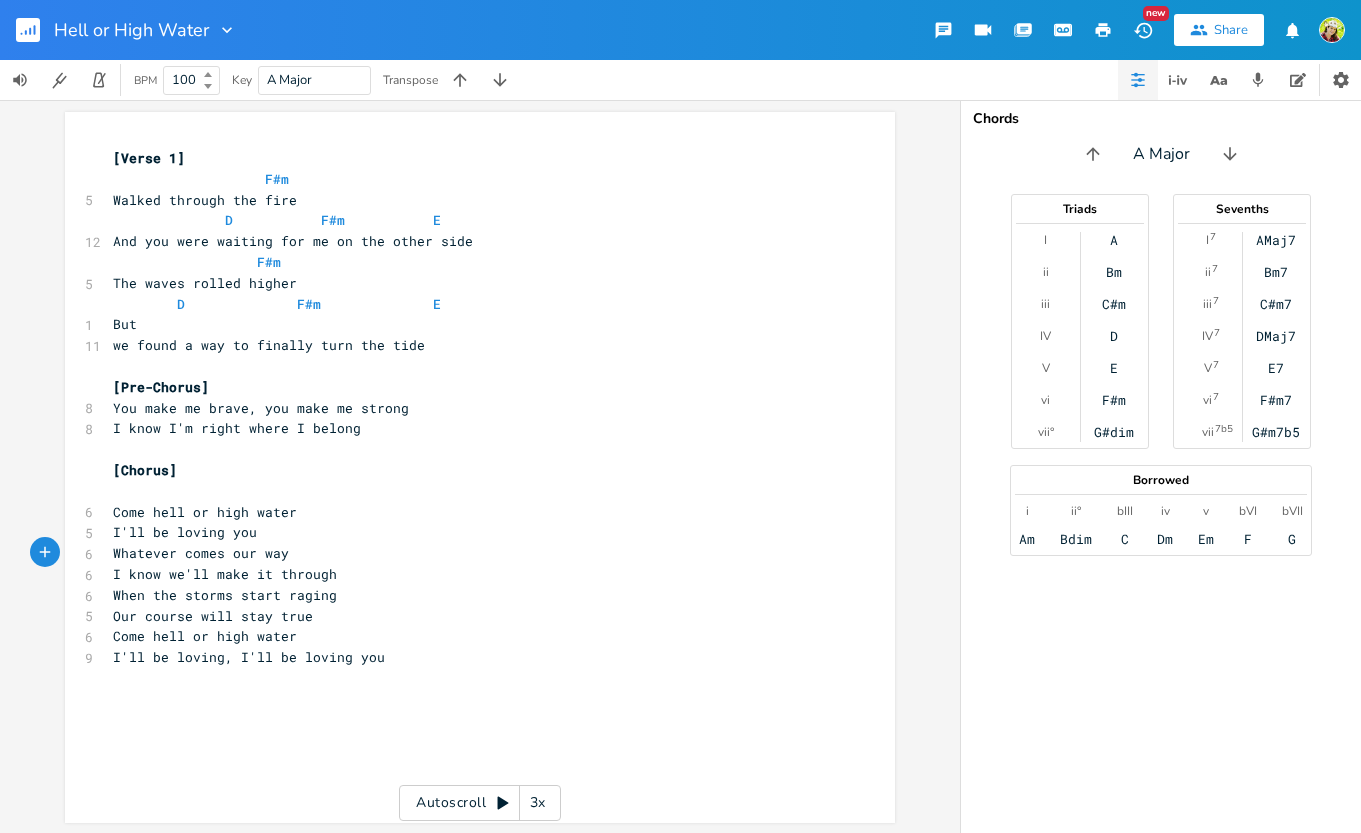 drag, startPoint x: 296, startPoint y: 92, endPoint x: 293, endPoint y: 81, distance: 11.401754 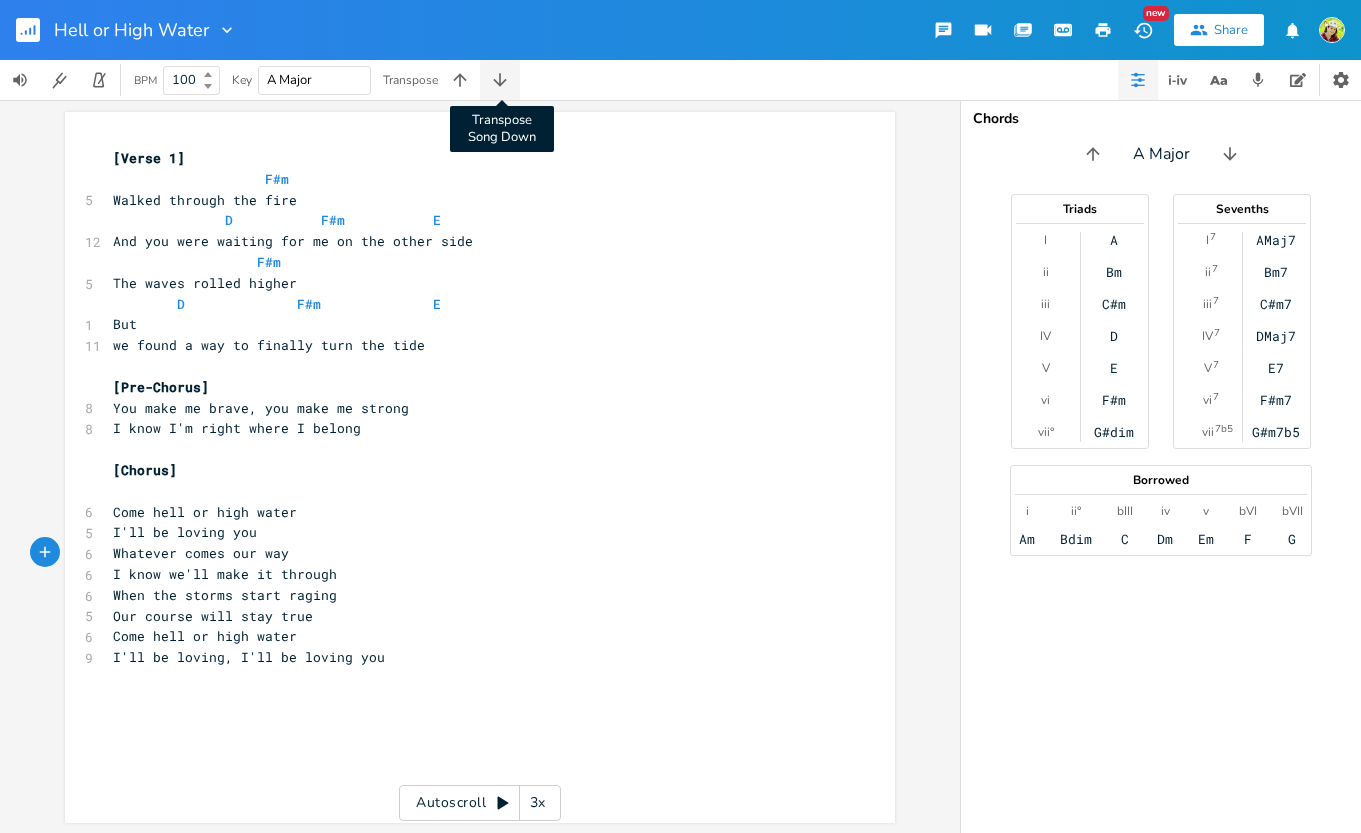 click 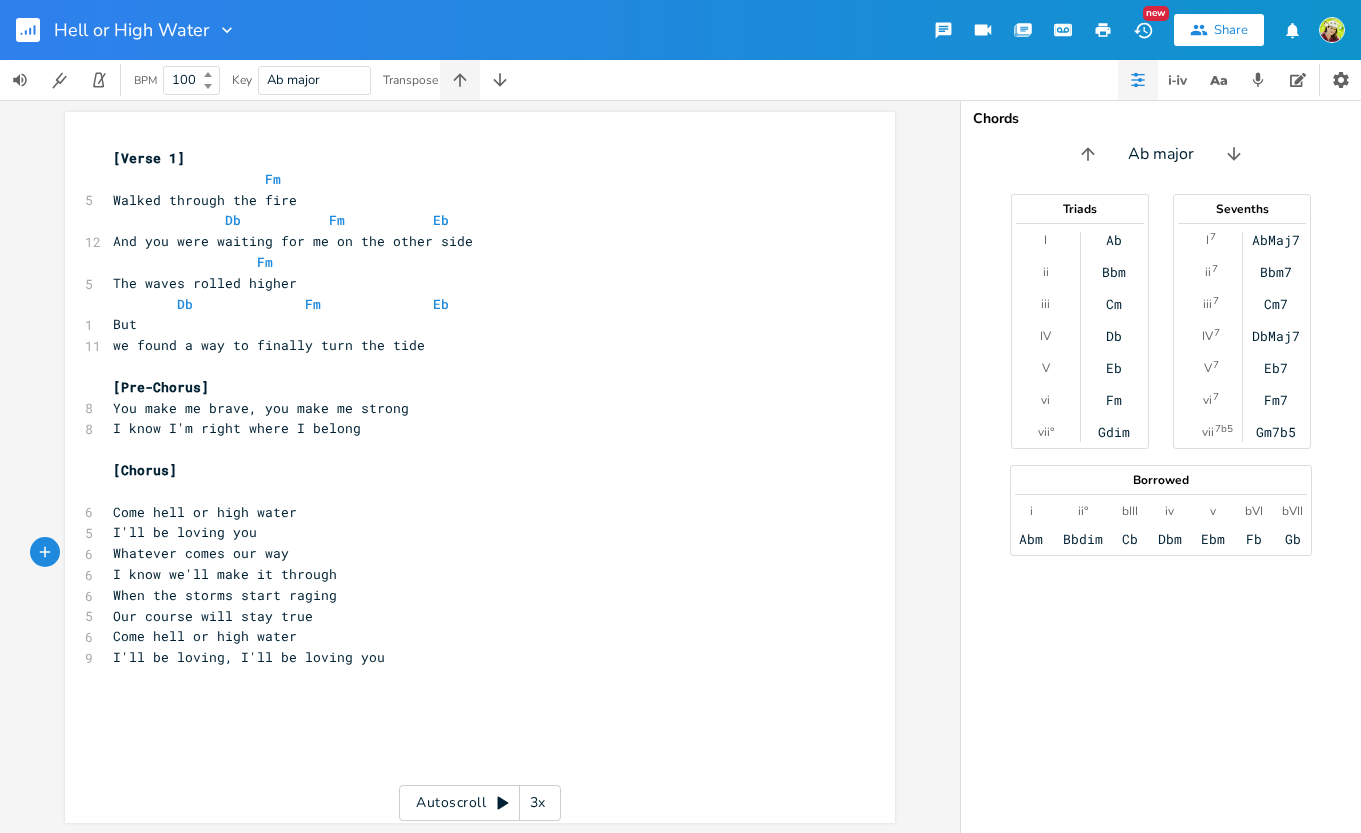 click 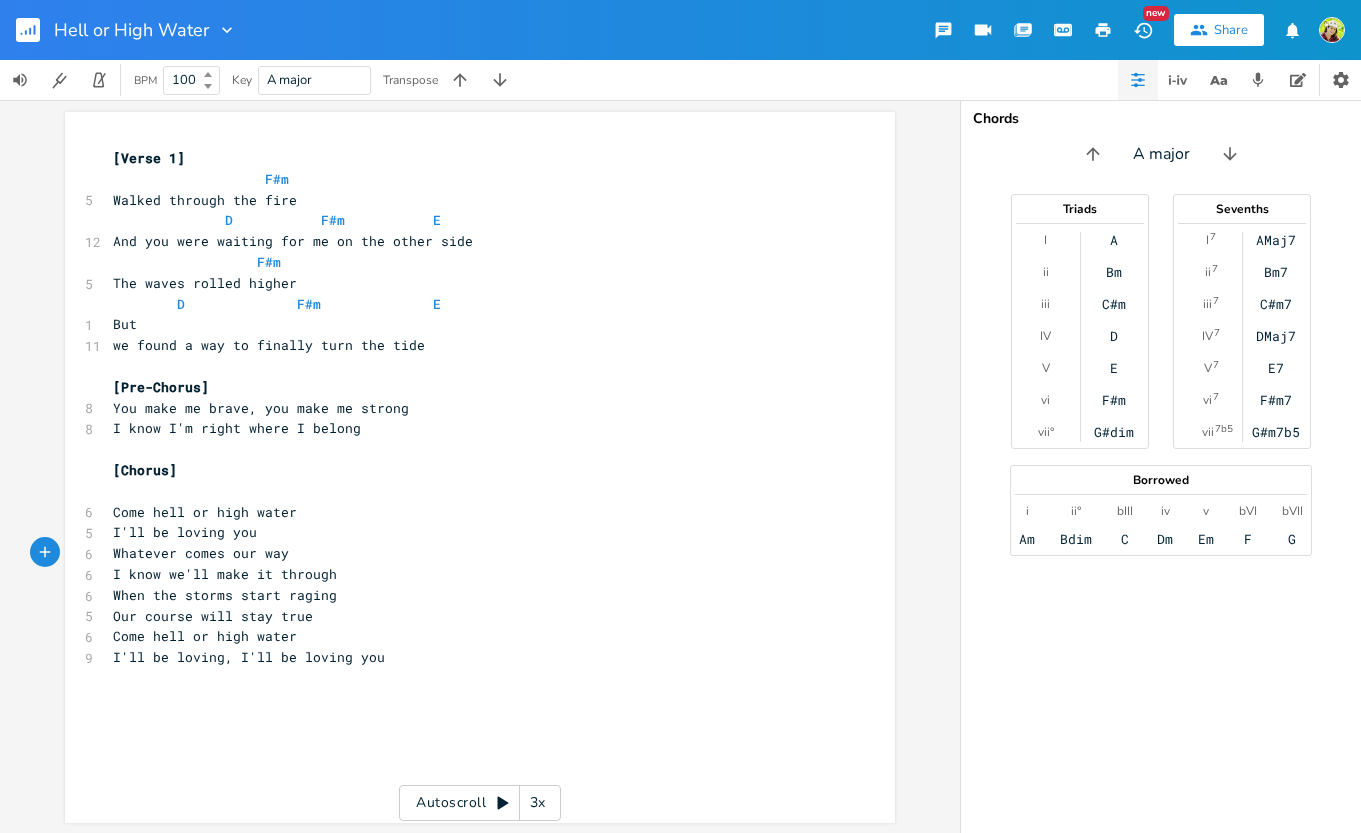 click on "You make me brave, you make me strong" at bounding box center [261, 408] 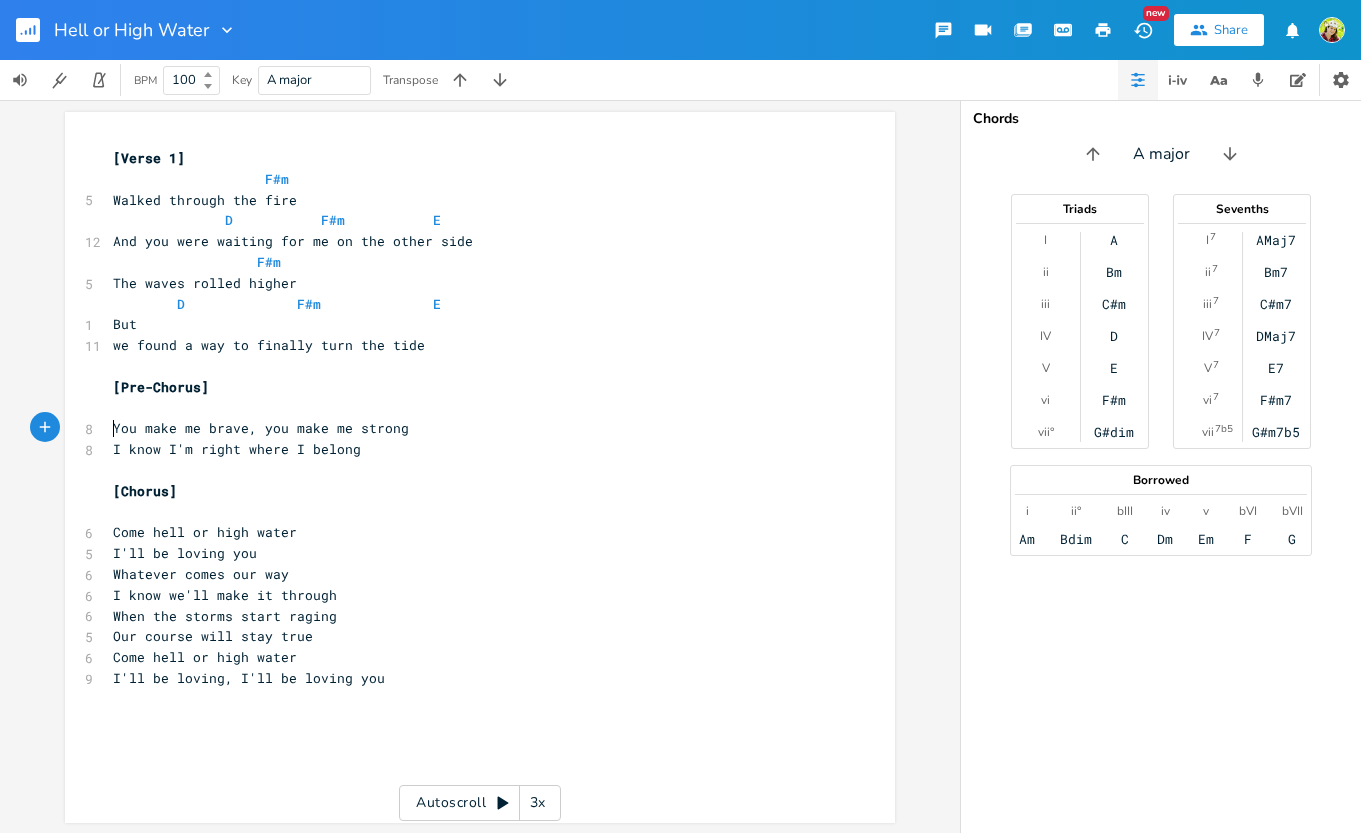click on "​" at bounding box center (470, 408) 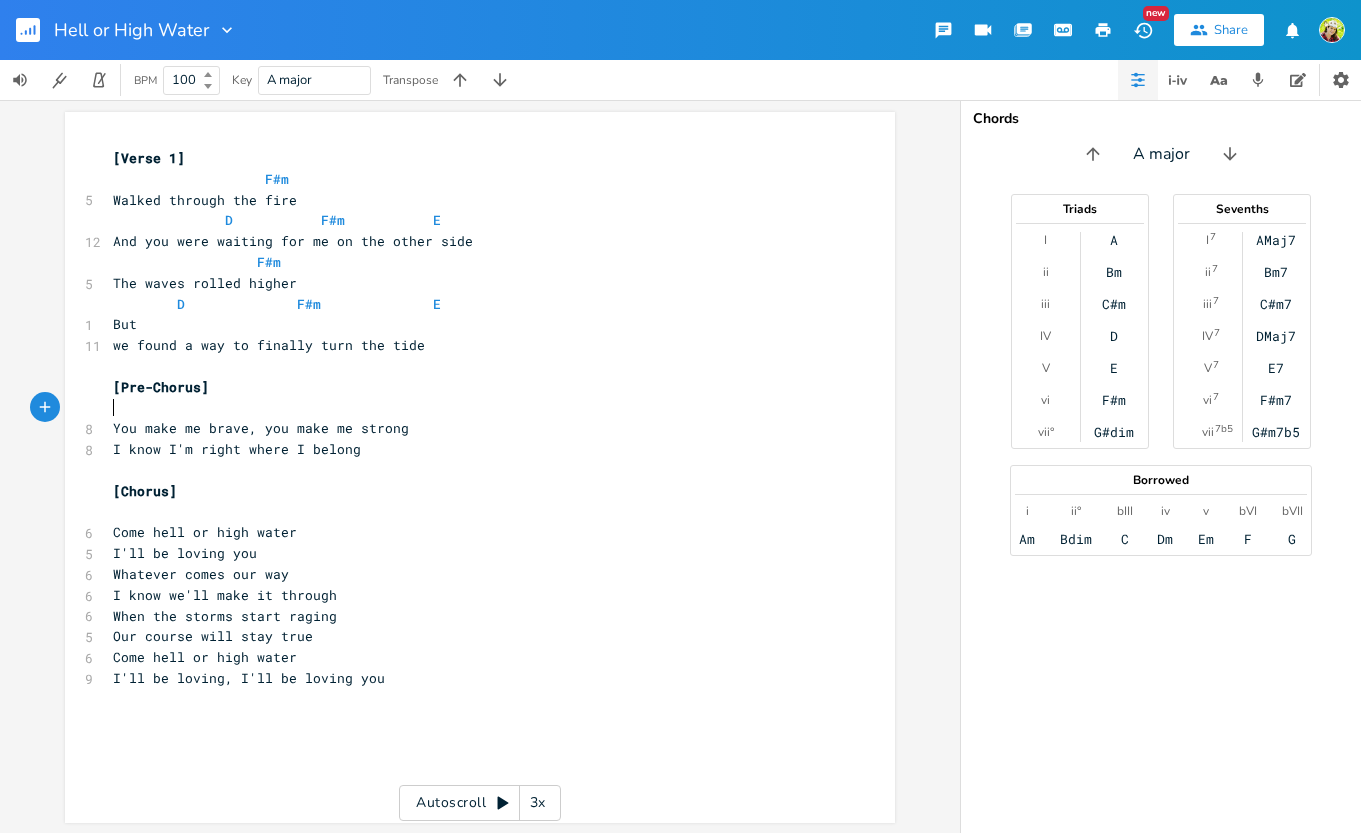 click on "New Share" at bounding box center [1132, 30] 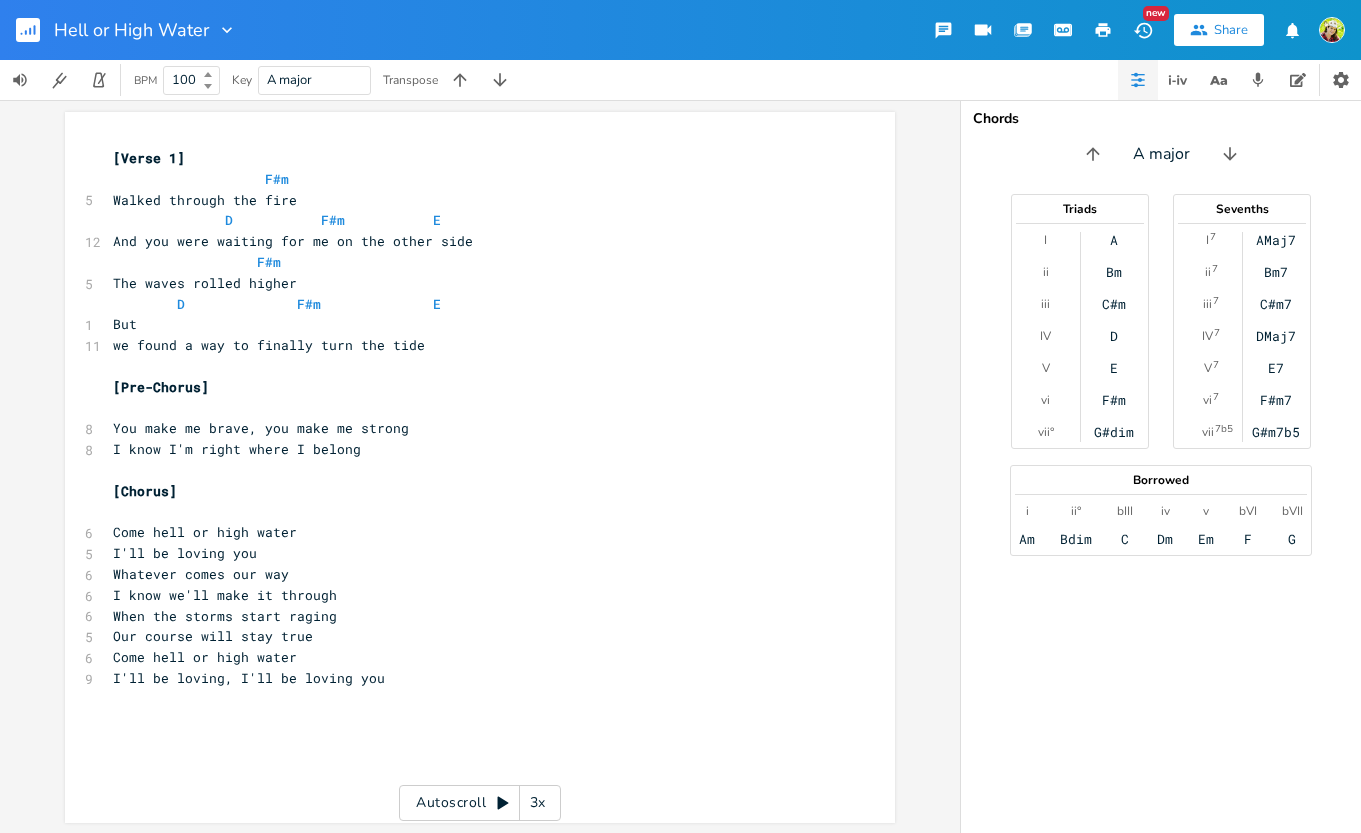 click on "Share" at bounding box center (1231, 30) 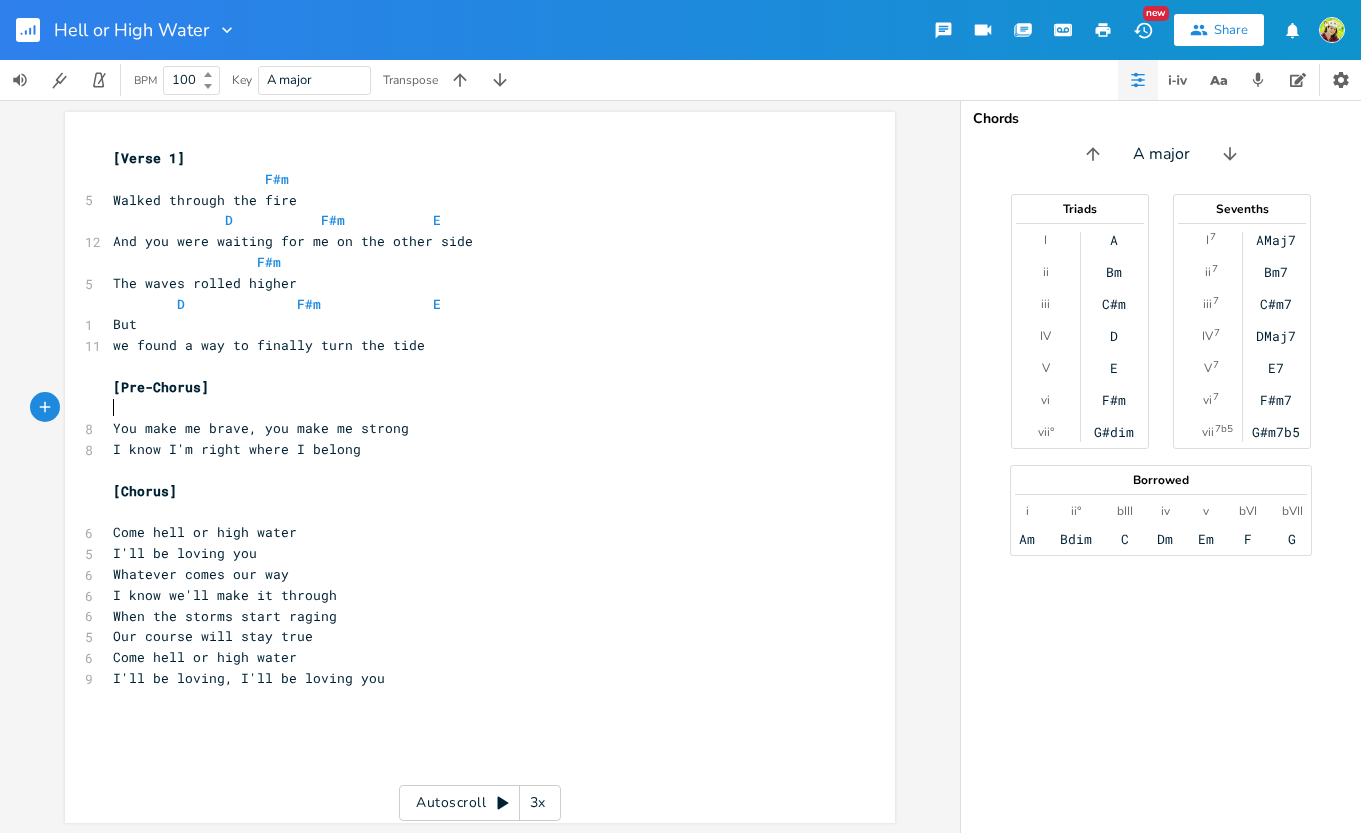 click on "​" at bounding box center (470, 408) 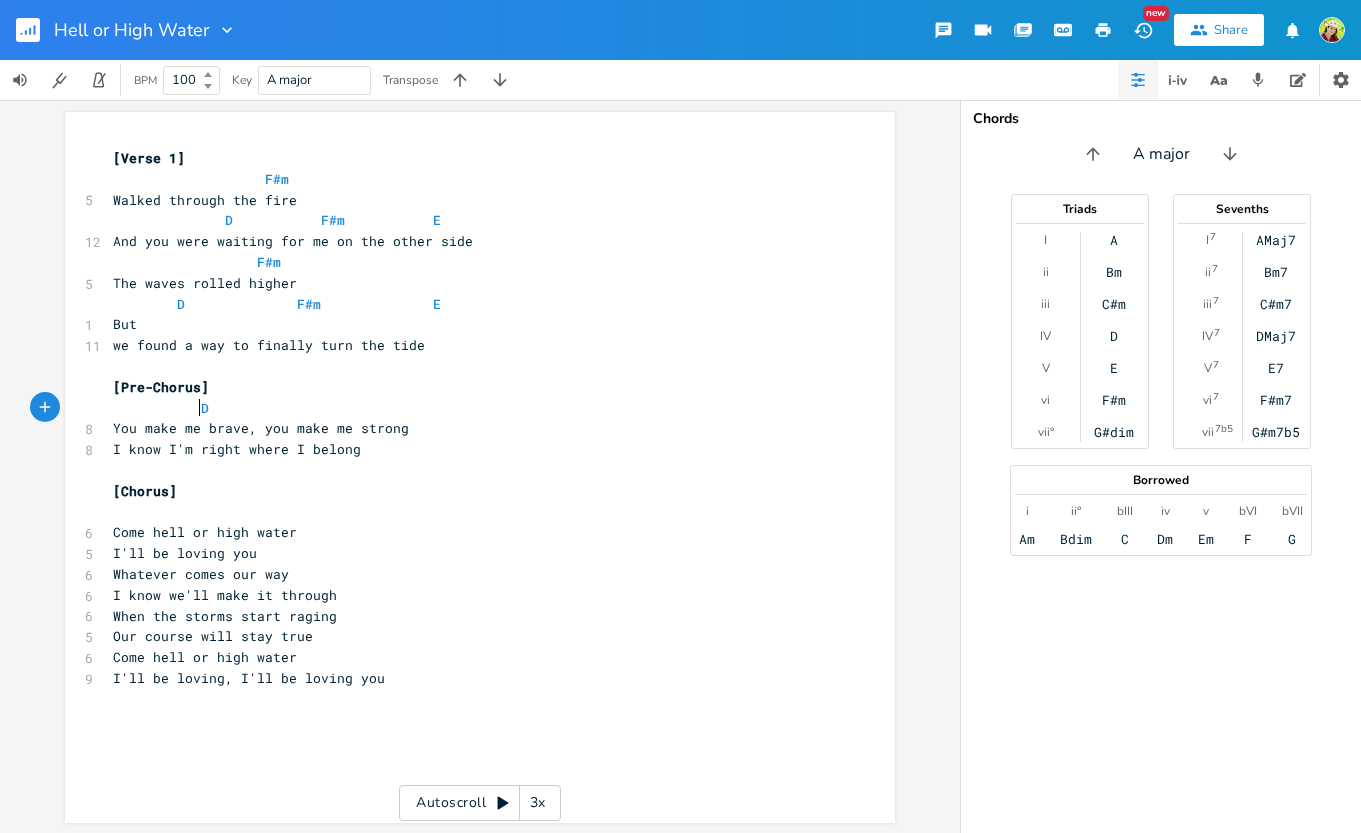 scroll, scrollTop: 0, scrollLeft: 40, axis: horizontal 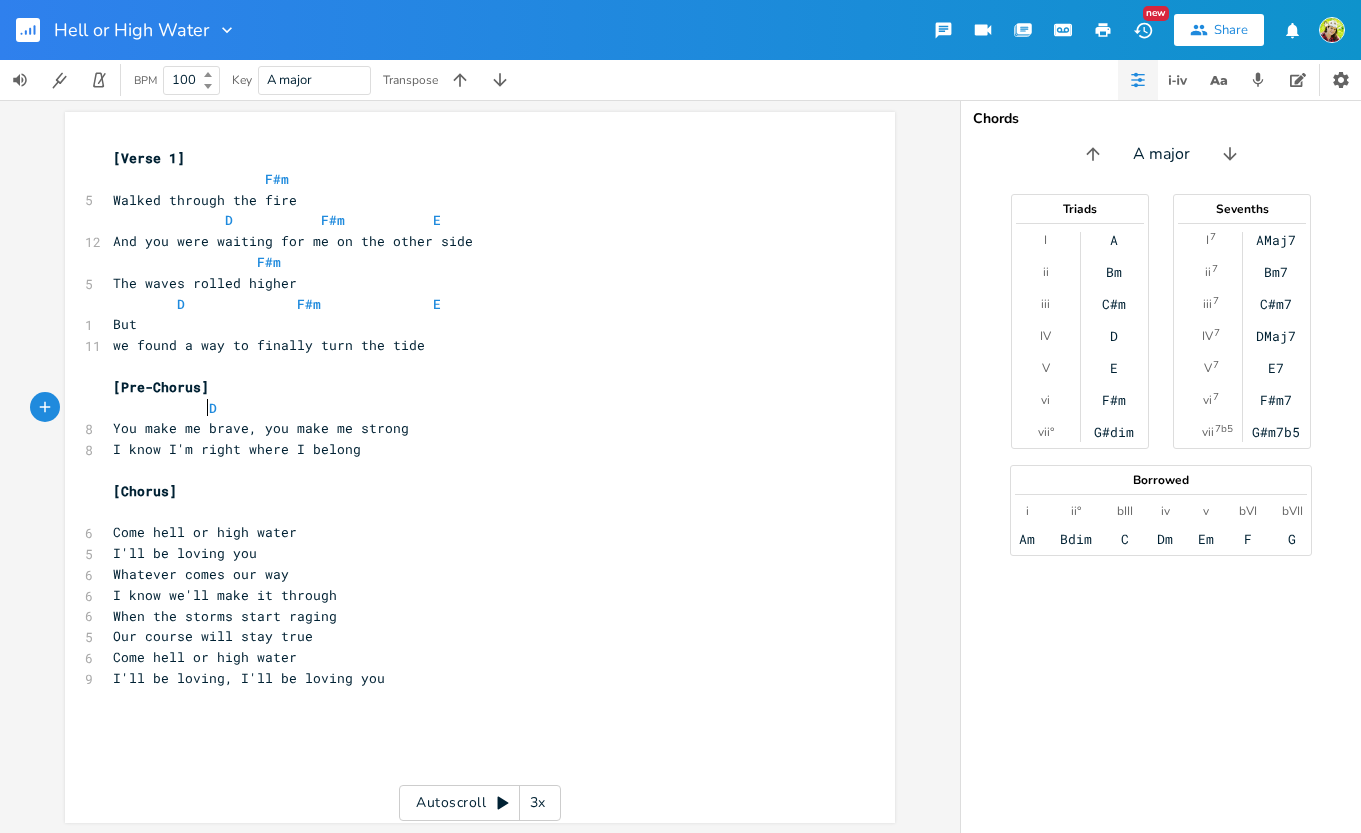 click on "I know I'm right where I belong" at bounding box center [237, 449] 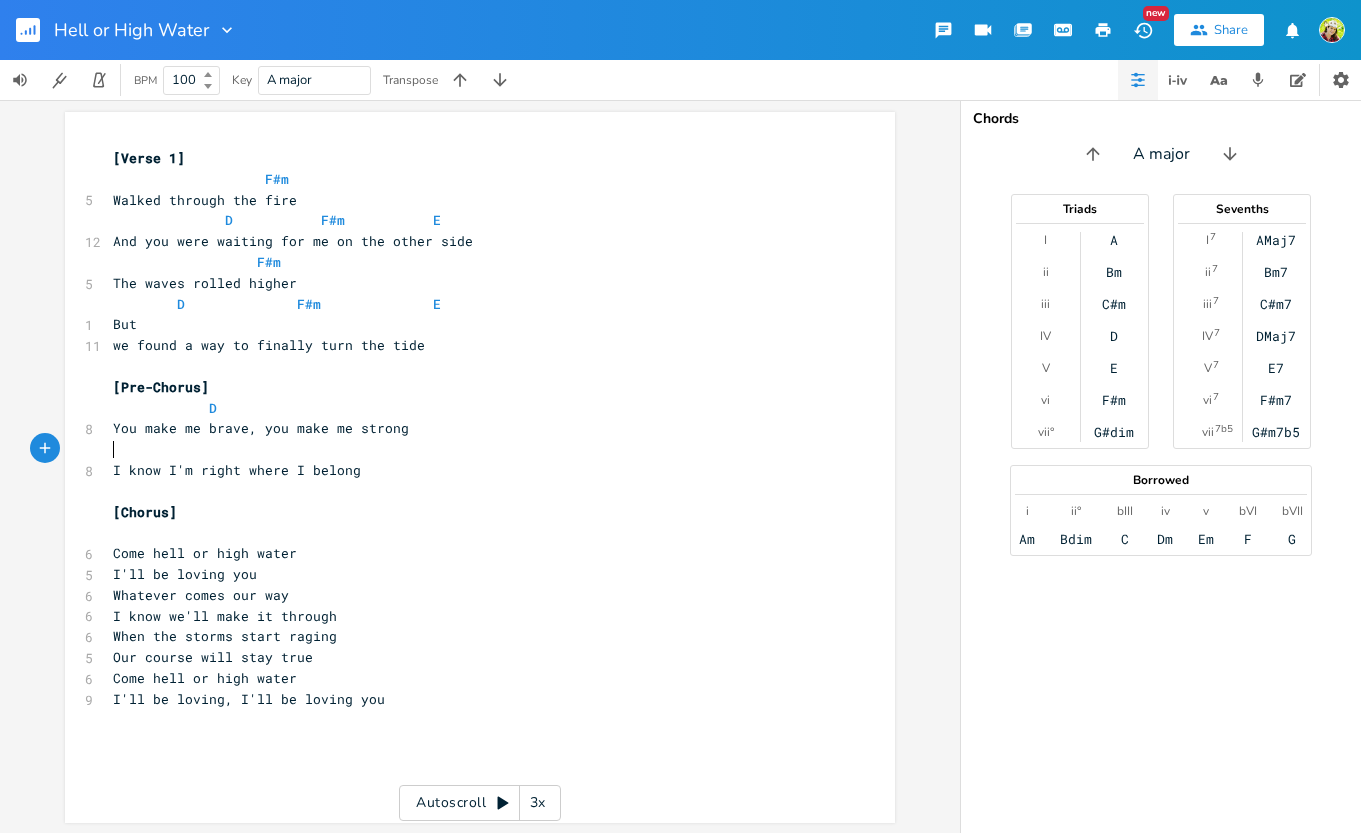 click on "​" at bounding box center [470, 449] 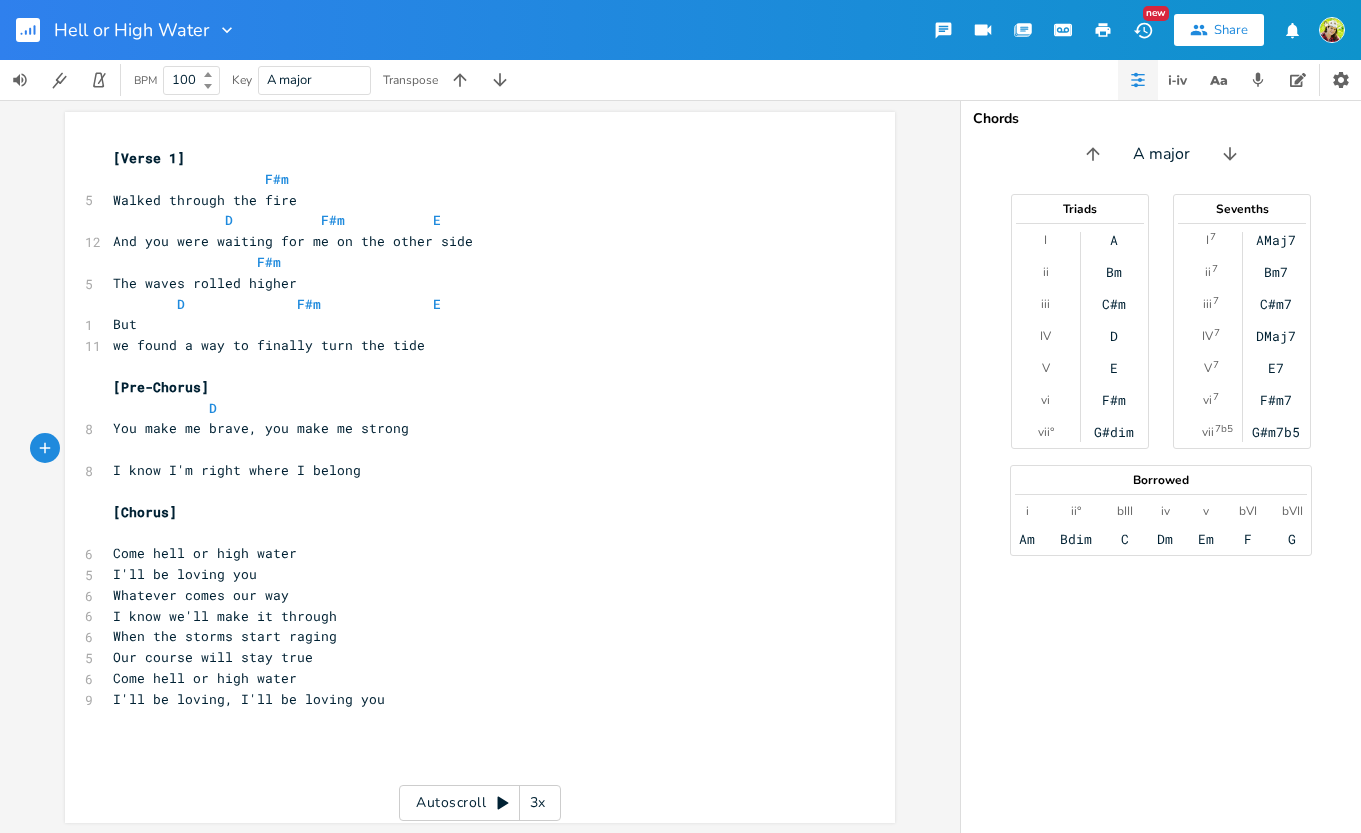 scroll, scrollTop: 0, scrollLeft: 8, axis: horizontal 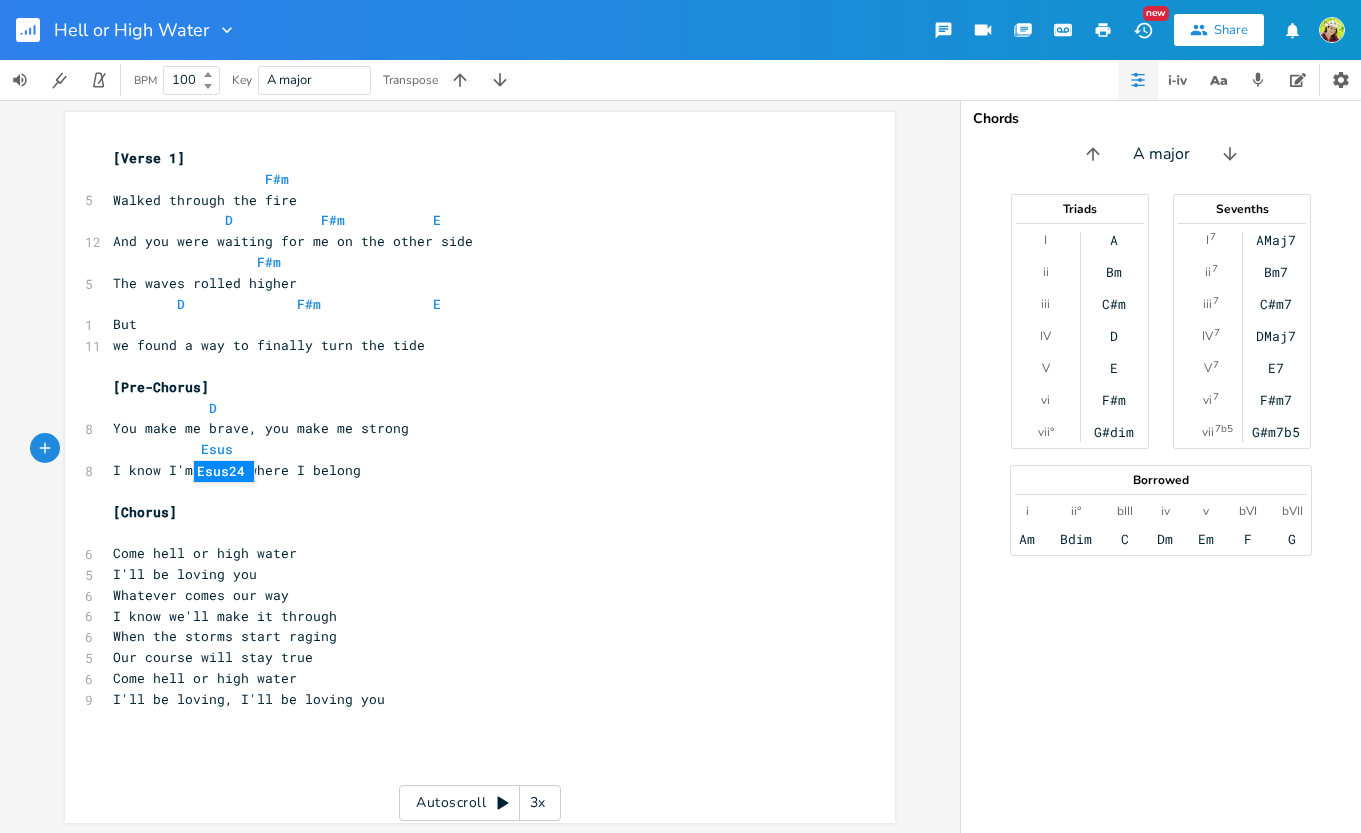 type on "Esus" 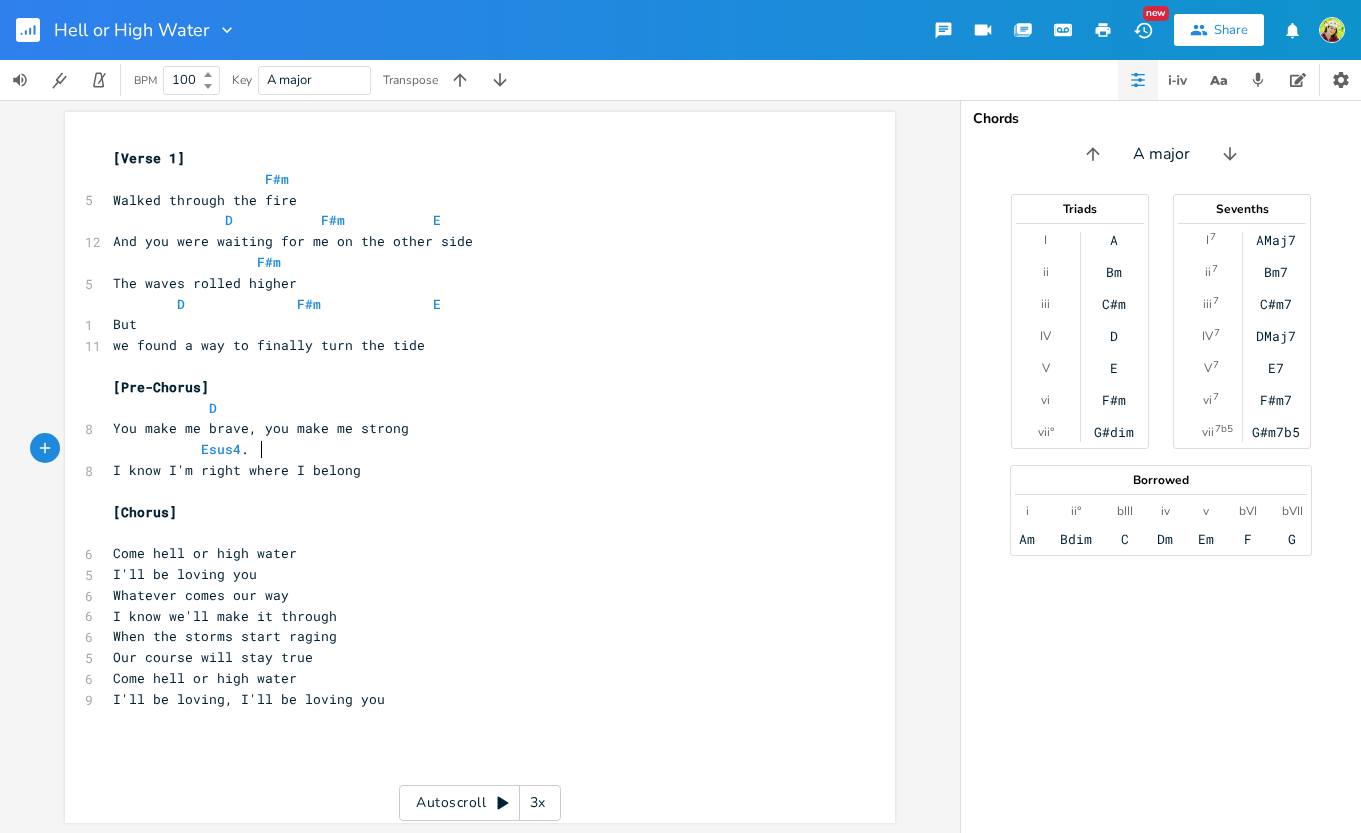 type on "4." 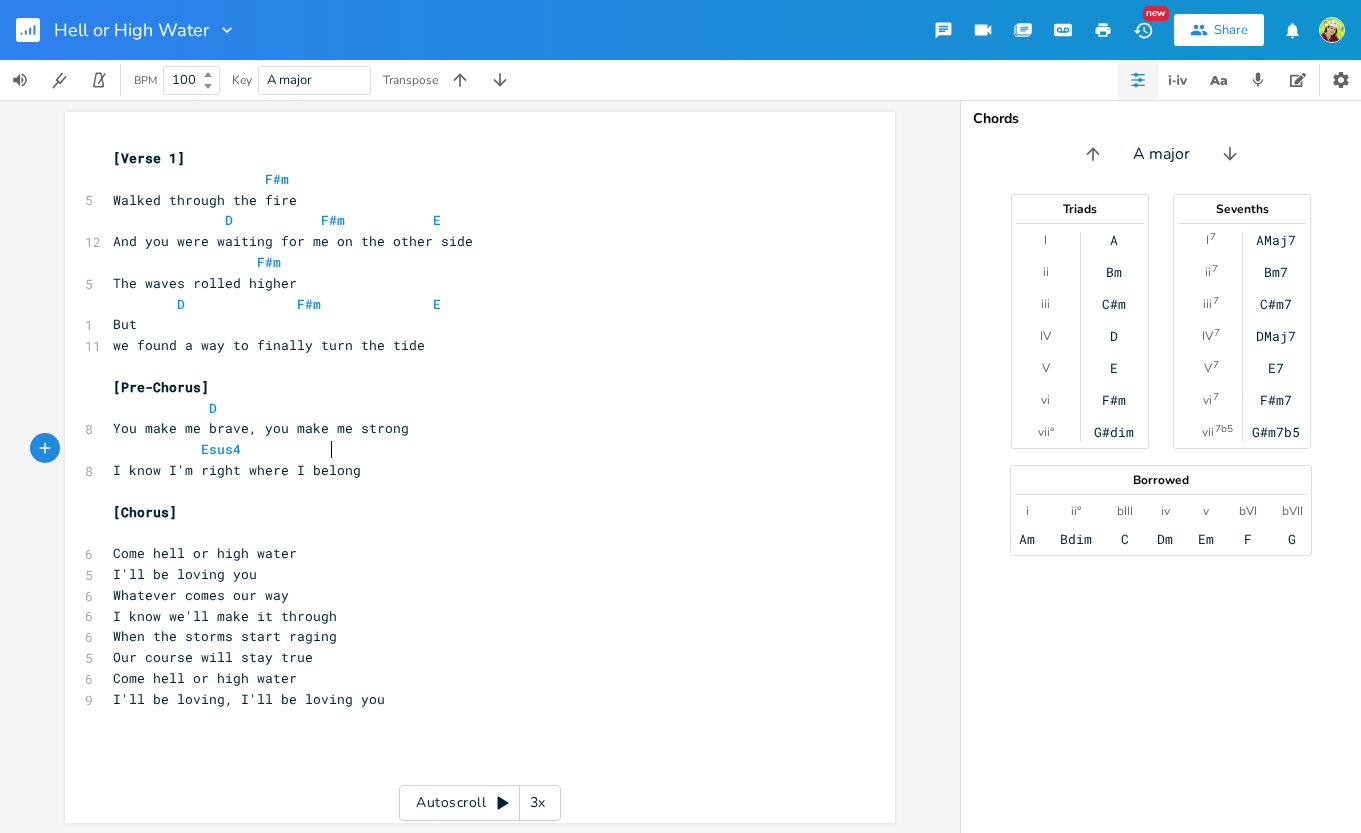 type on "E" 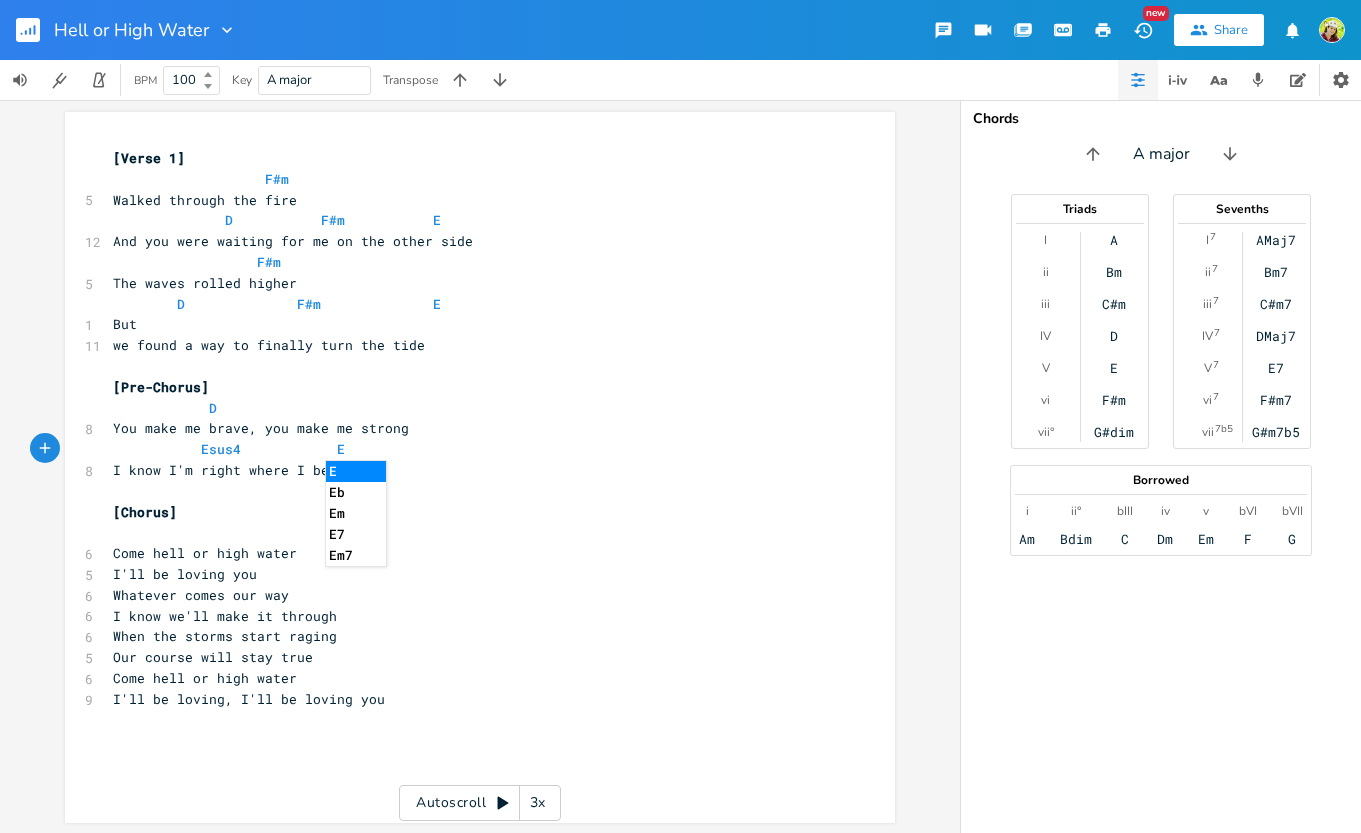 click on "Esus4              E" at bounding box center [470, 449] 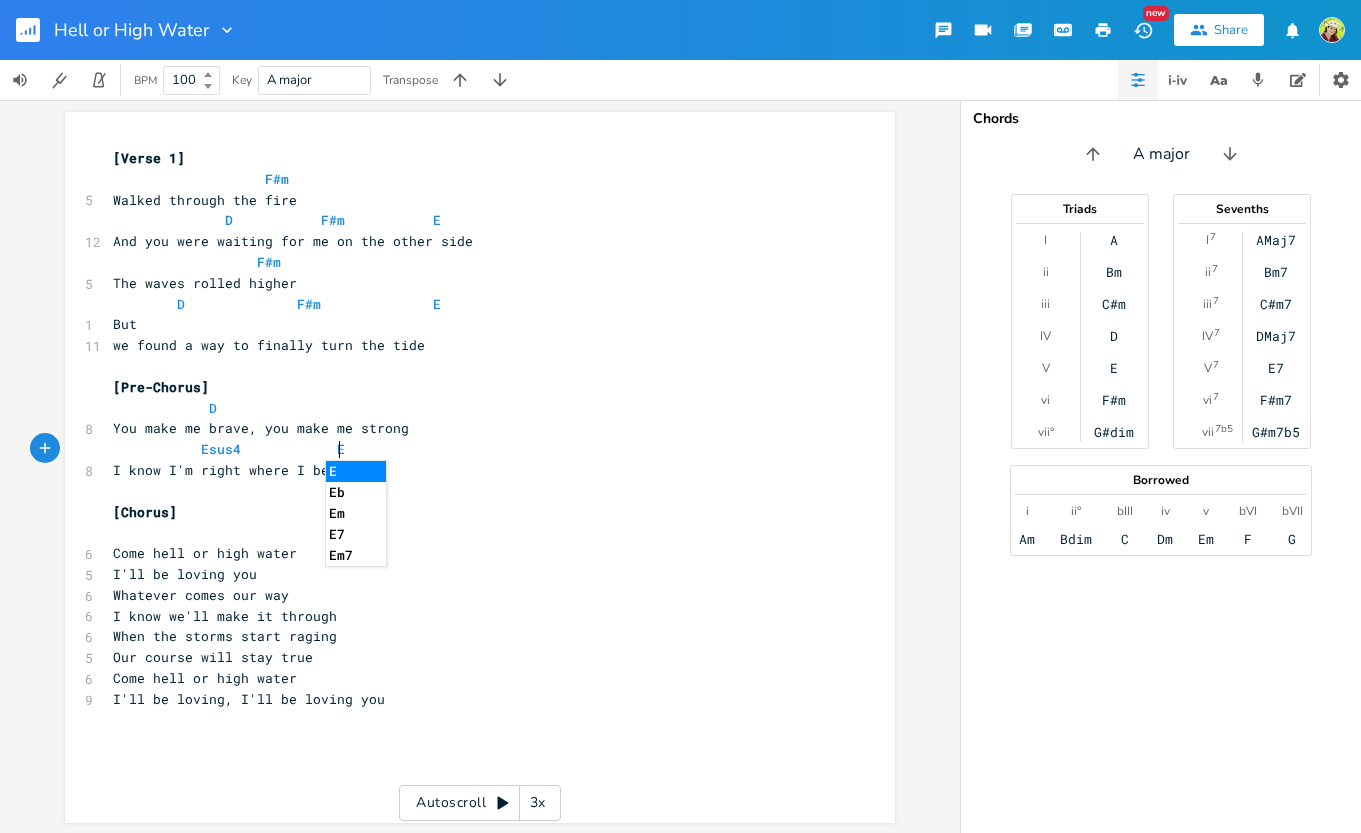 click on "Esus4              E" at bounding box center (470, 449) 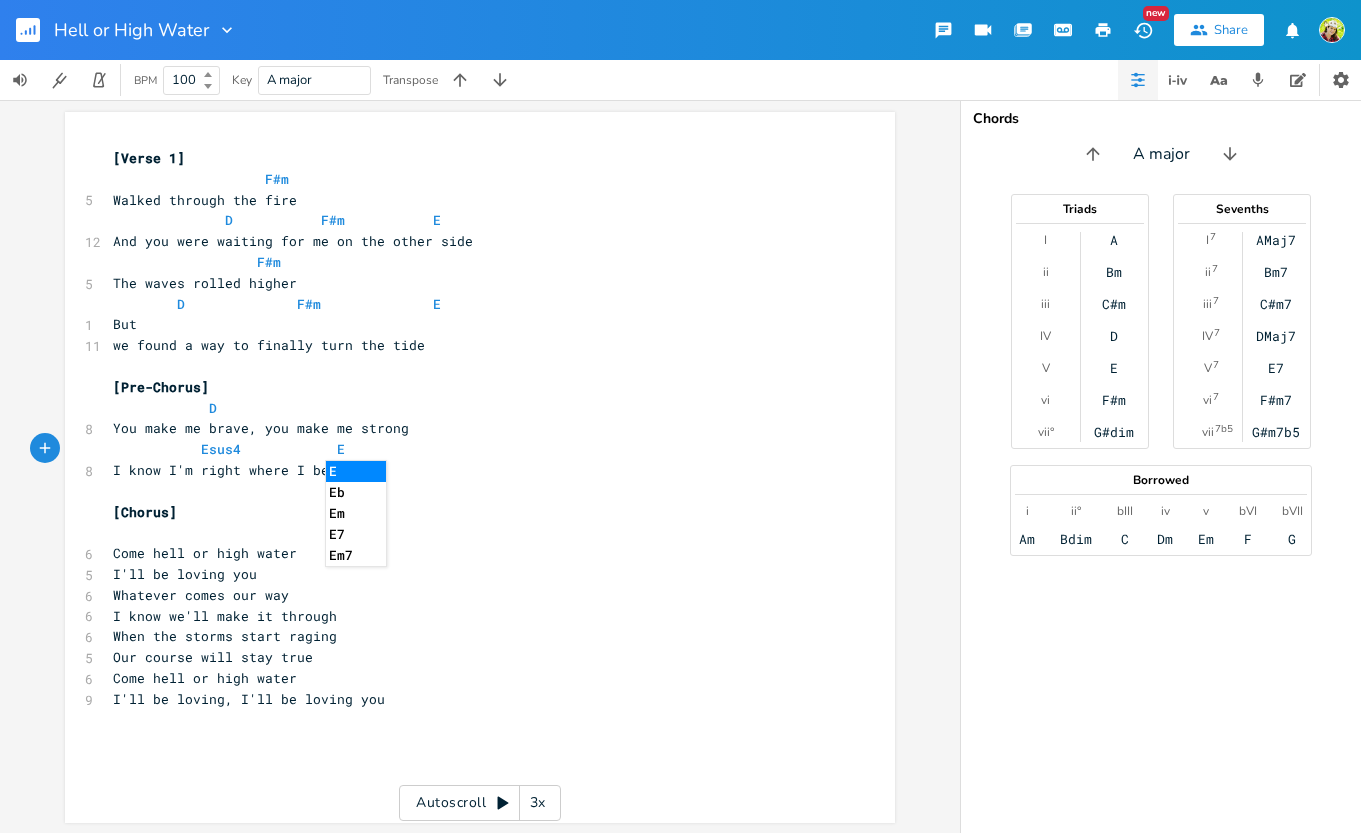 click on "Esus4              E" at bounding box center (470, 449) 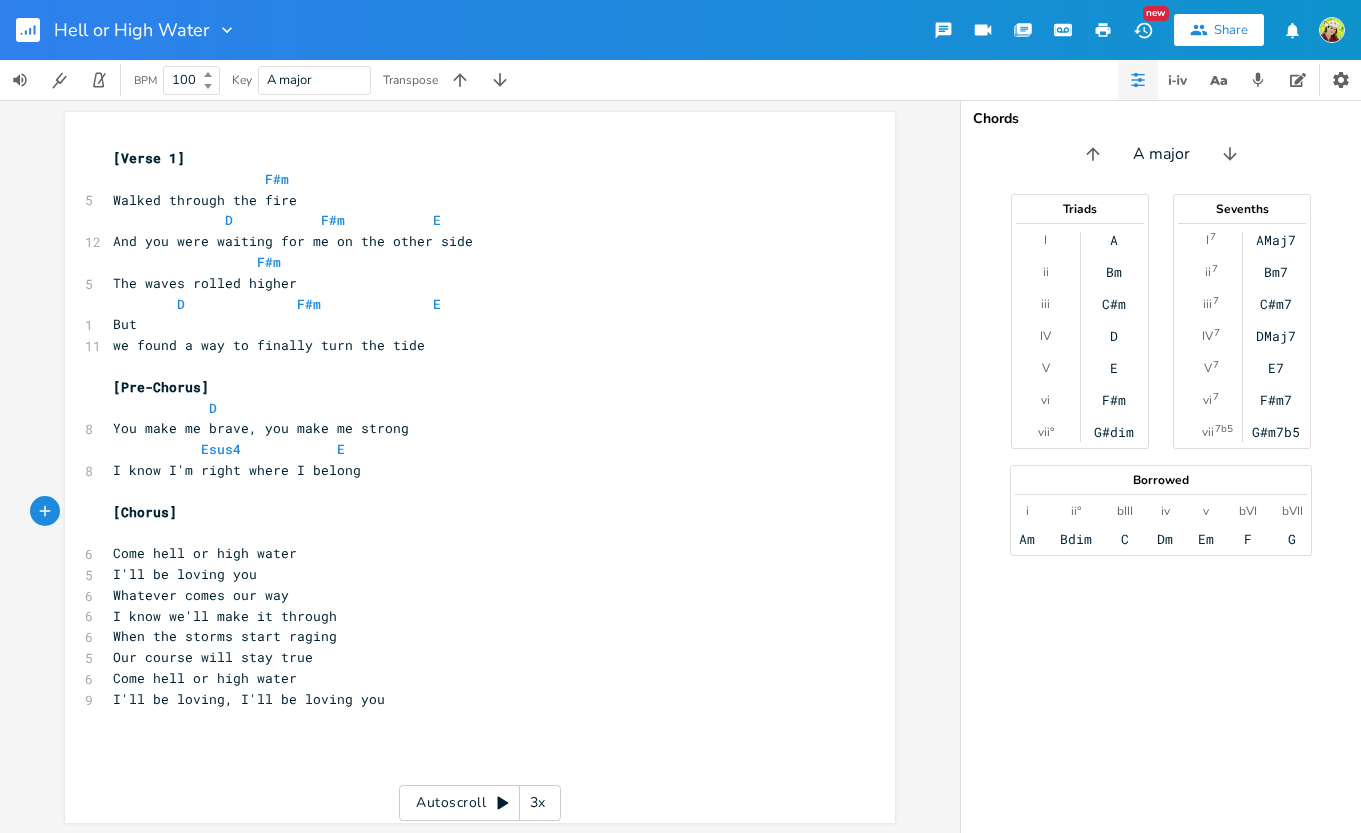 click at bounding box center (470, 532) 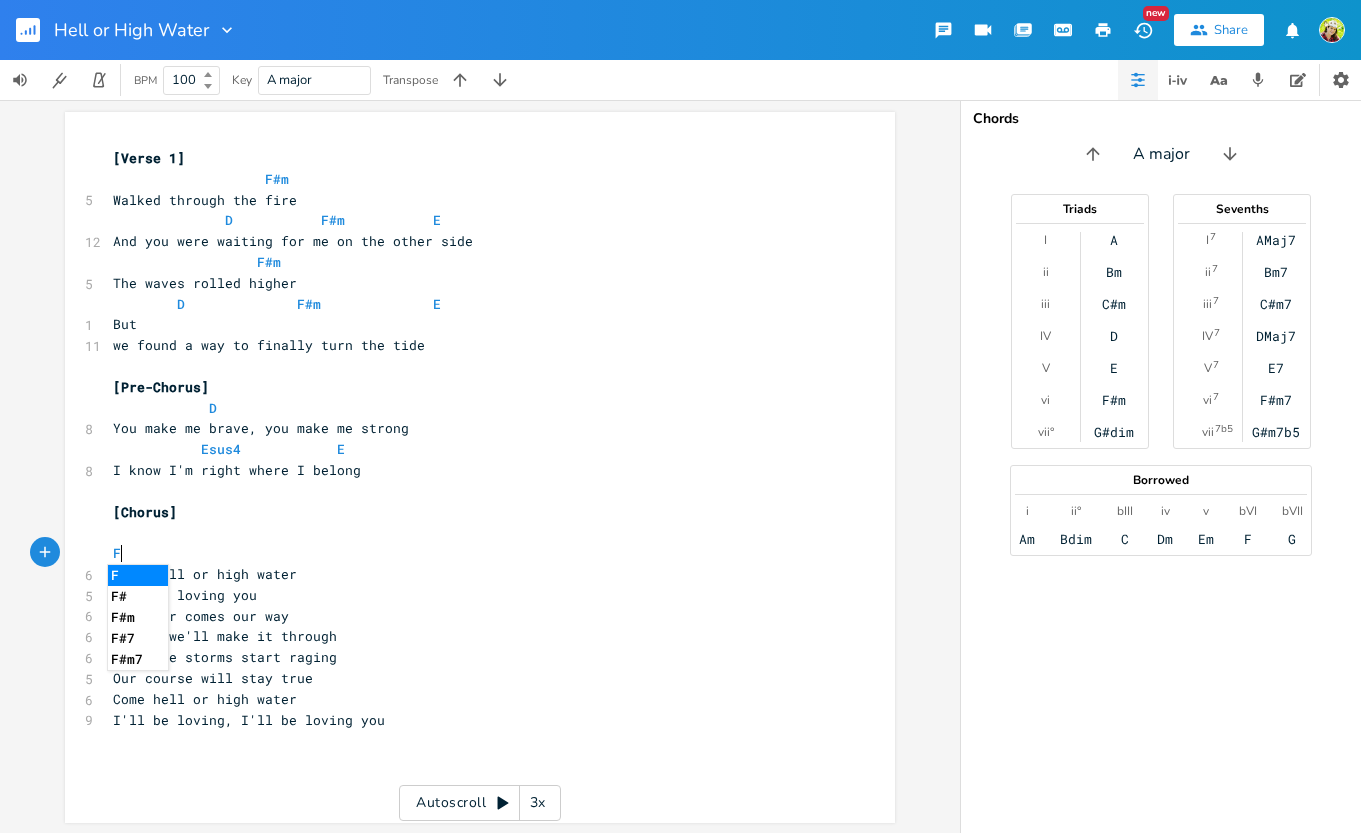 scroll, scrollTop: 0, scrollLeft: 14, axis: horizontal 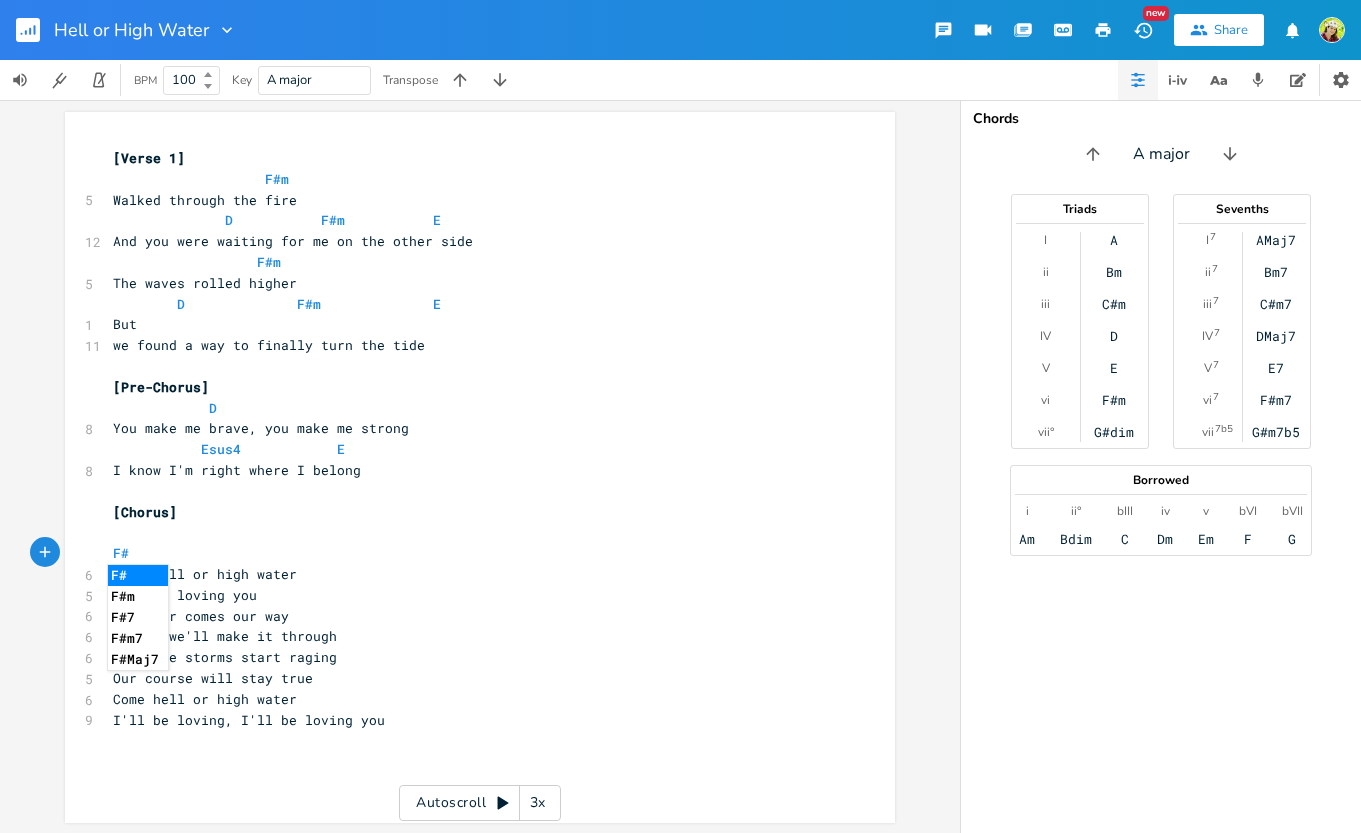 type on "F#" 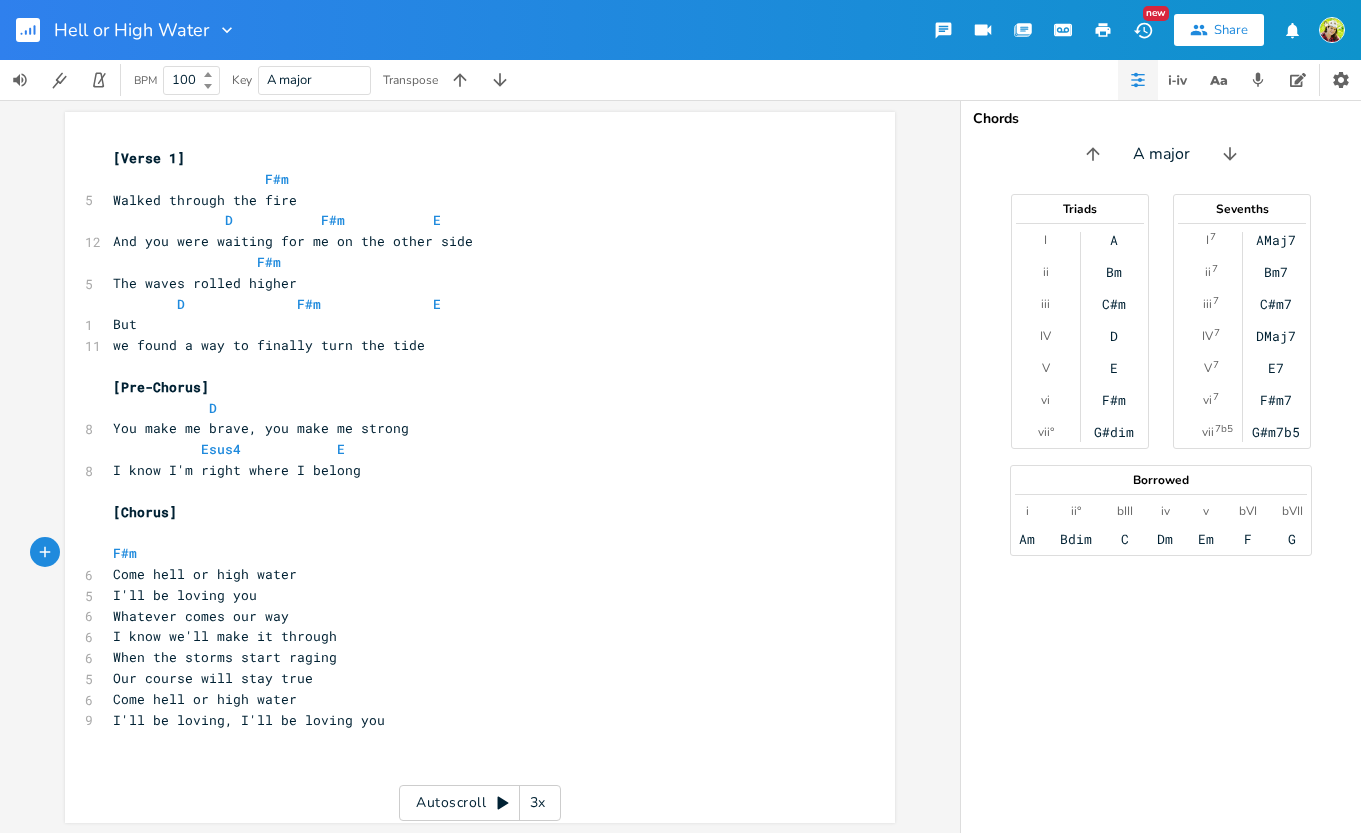 click on "F#m" at bounding box center [470, 553] 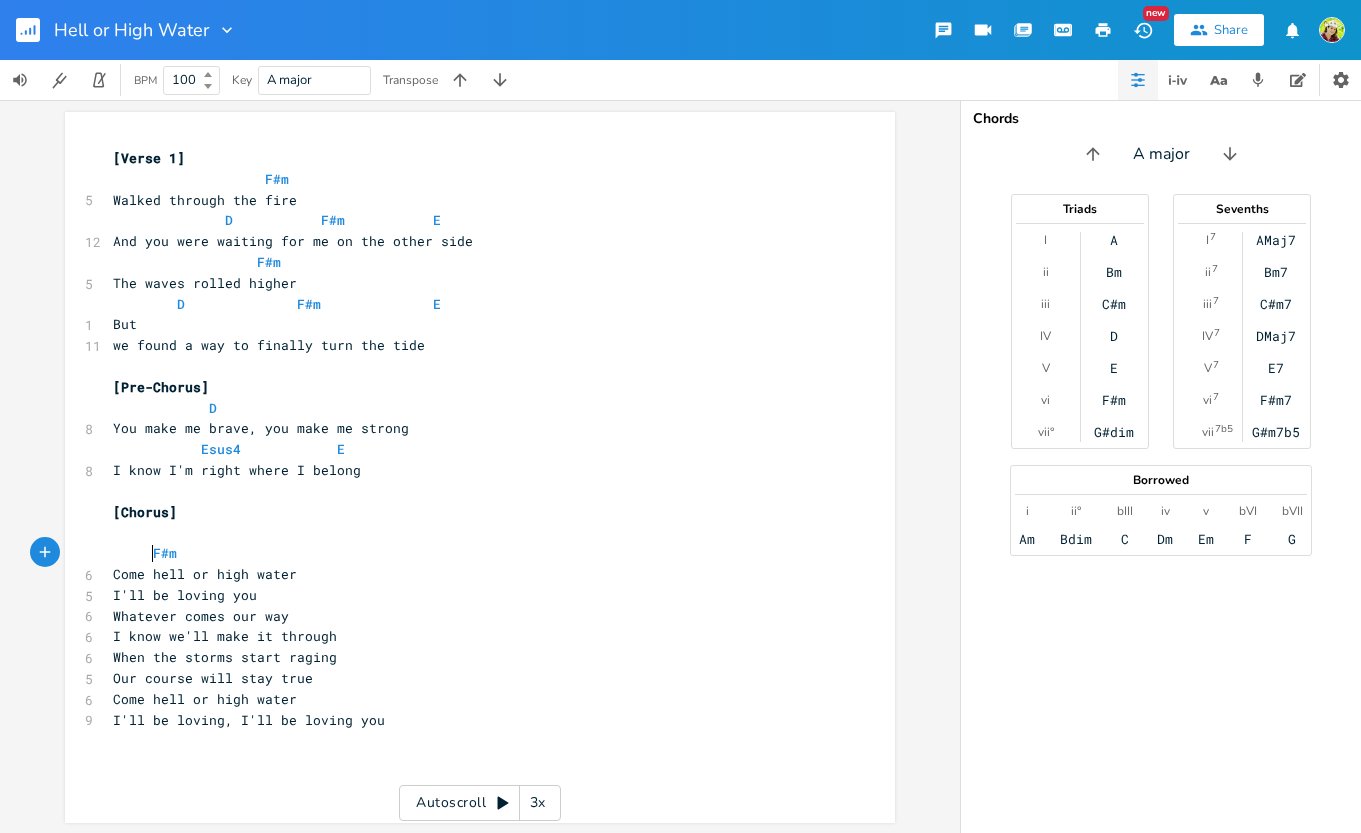 scroll, scrollTop: 0, scrollLeft: 16, axis: horizontal 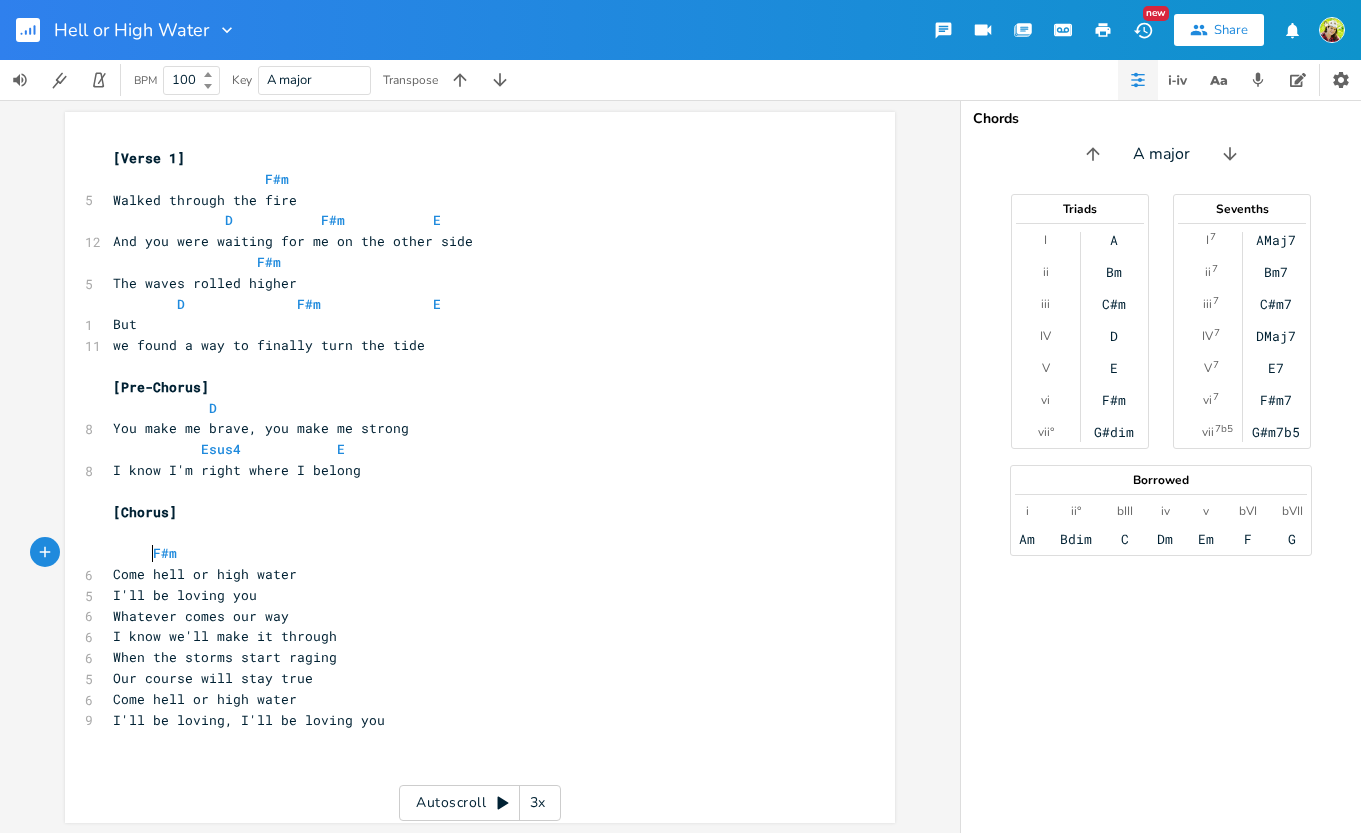 click on "F#m" at bounding box center (470, 553) 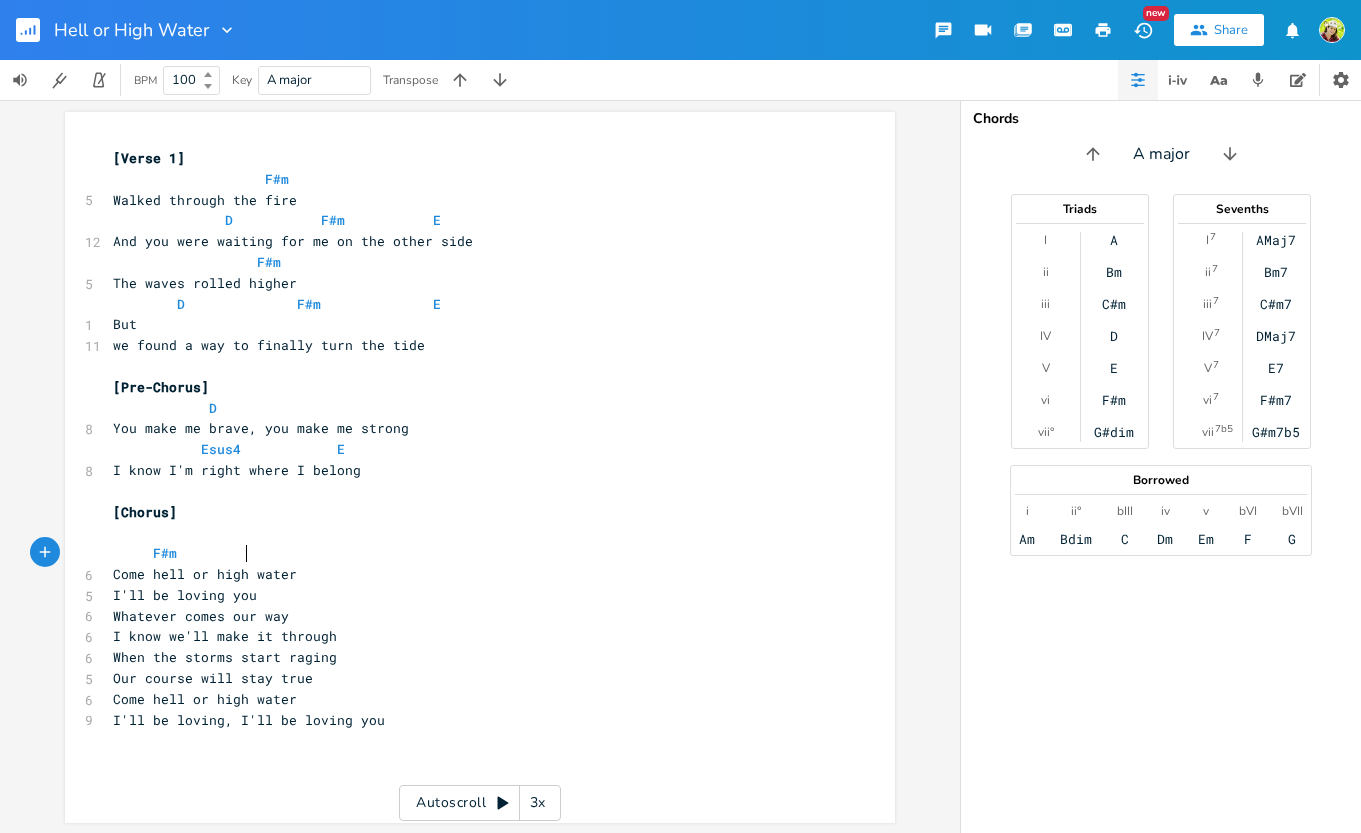 scroll, scrollTop: 0, scrollLeft: 33, axis: horizontal 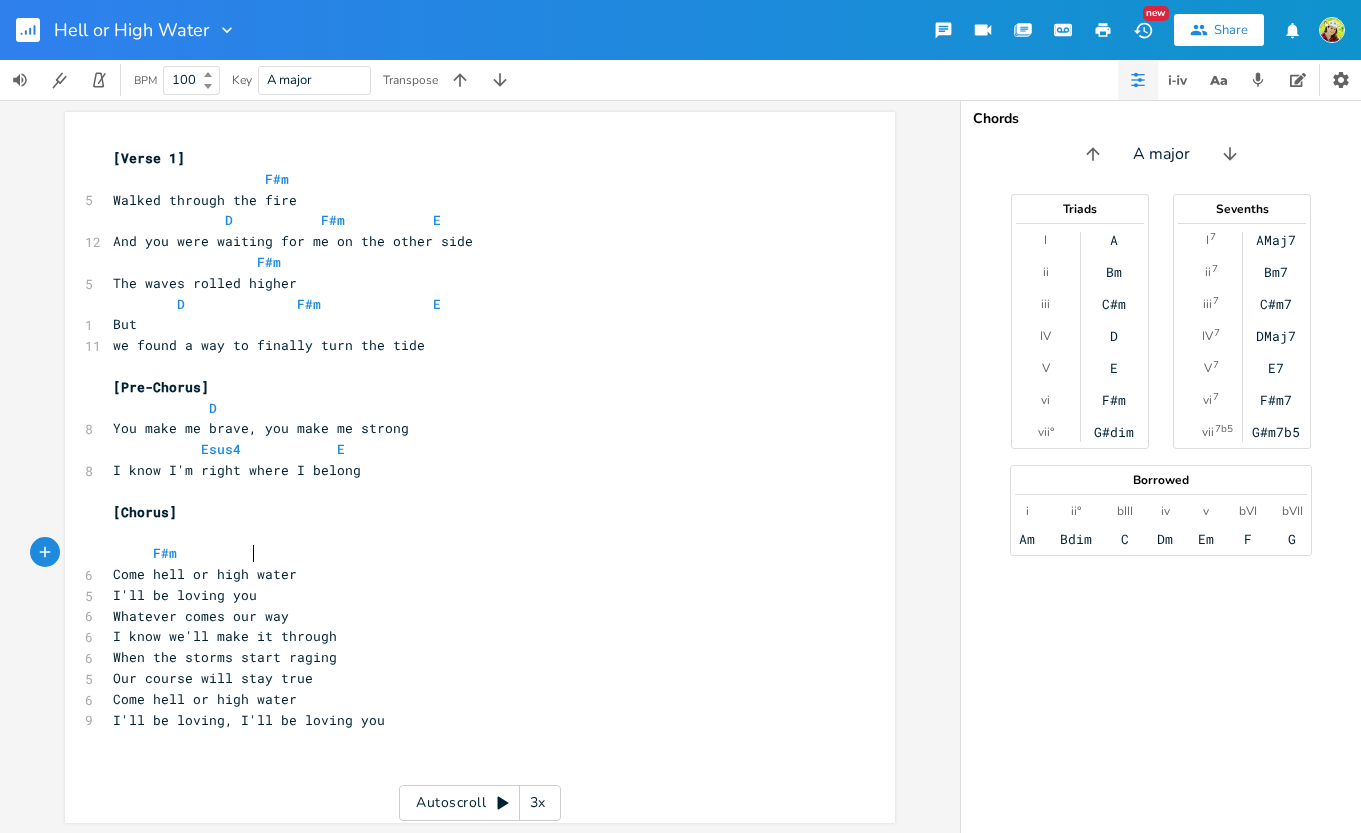 type on "E" 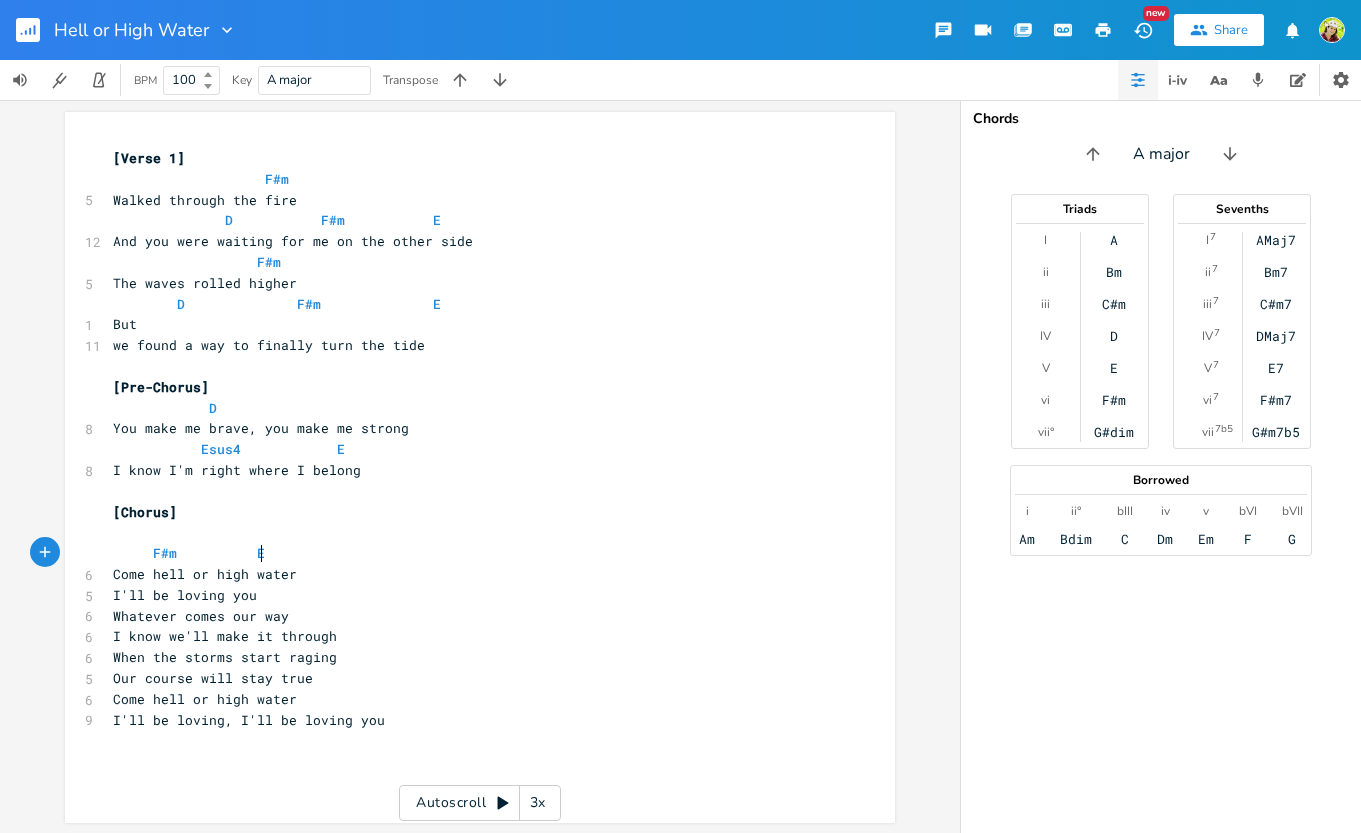 scroll, scrollTop: 0, scrollLeft: 41, axis: horizontal 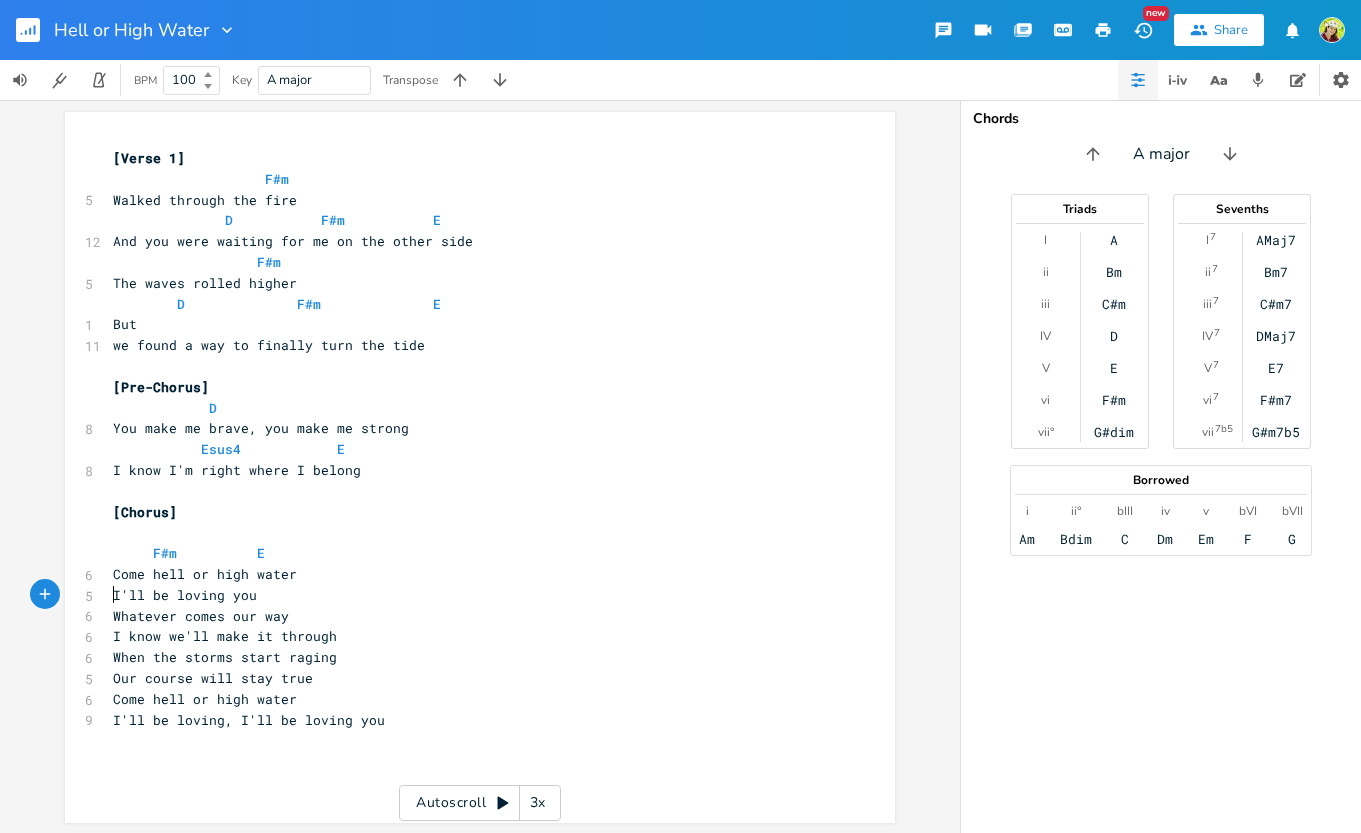click on "I'll be loving you" at bounding box center (470, 595) 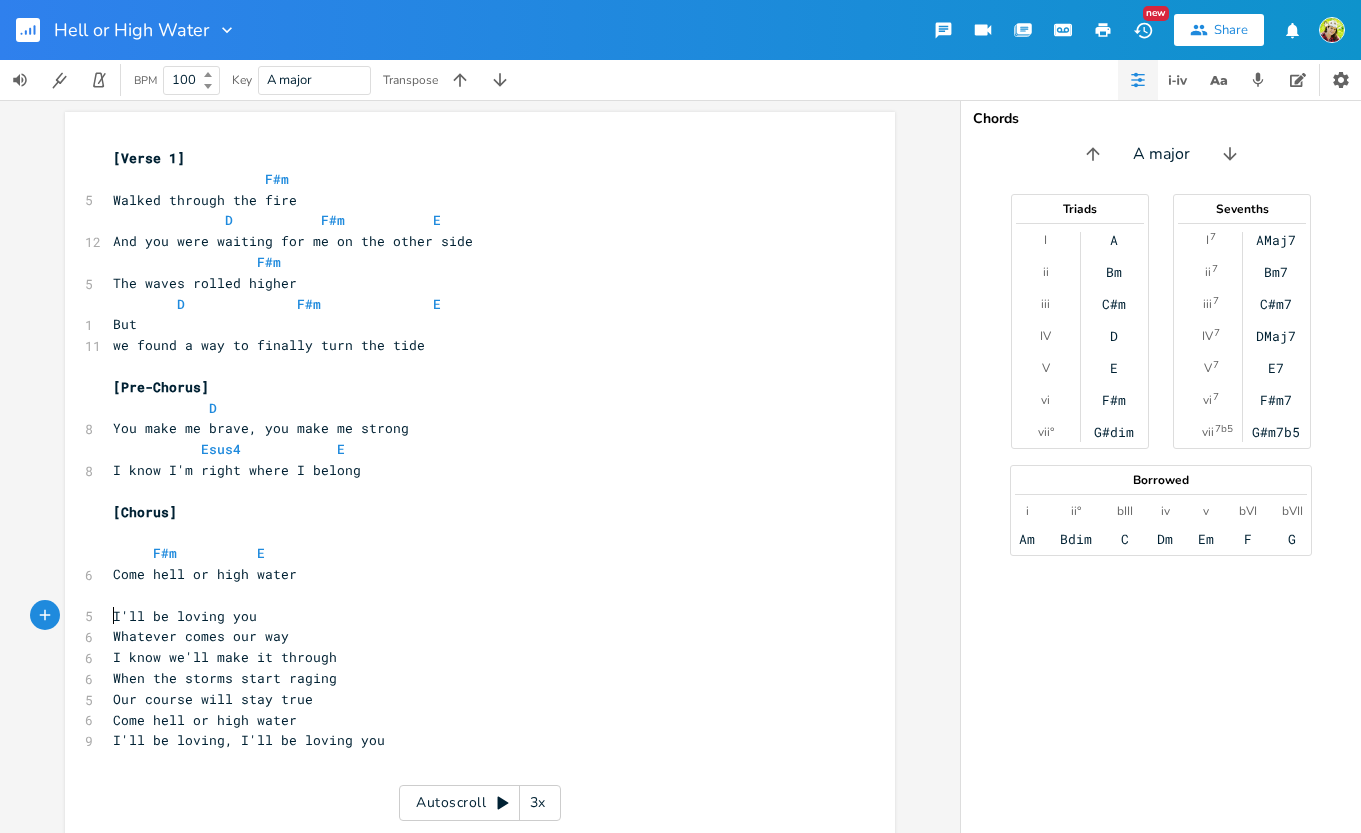 click on "​" at bounding box center [470, 595] 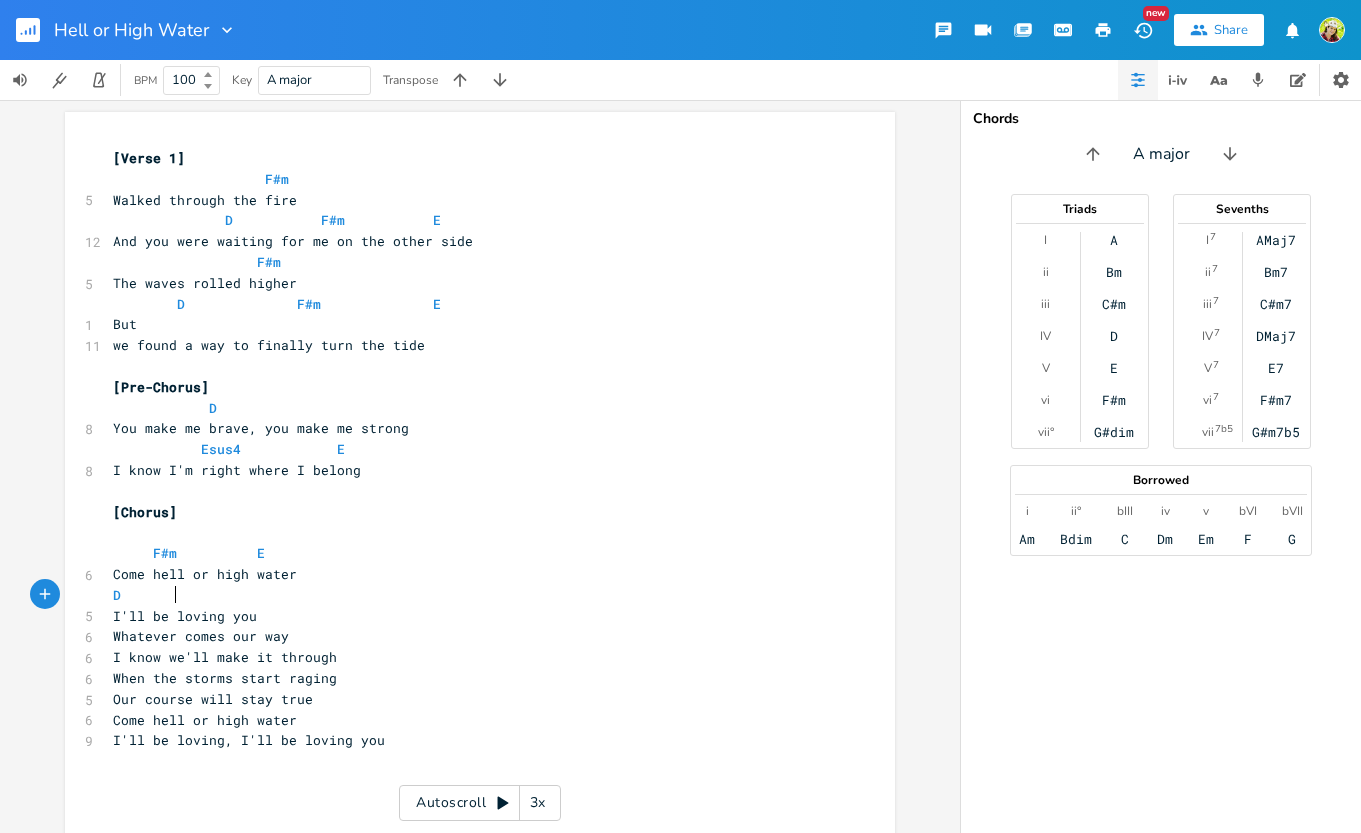type on "D" 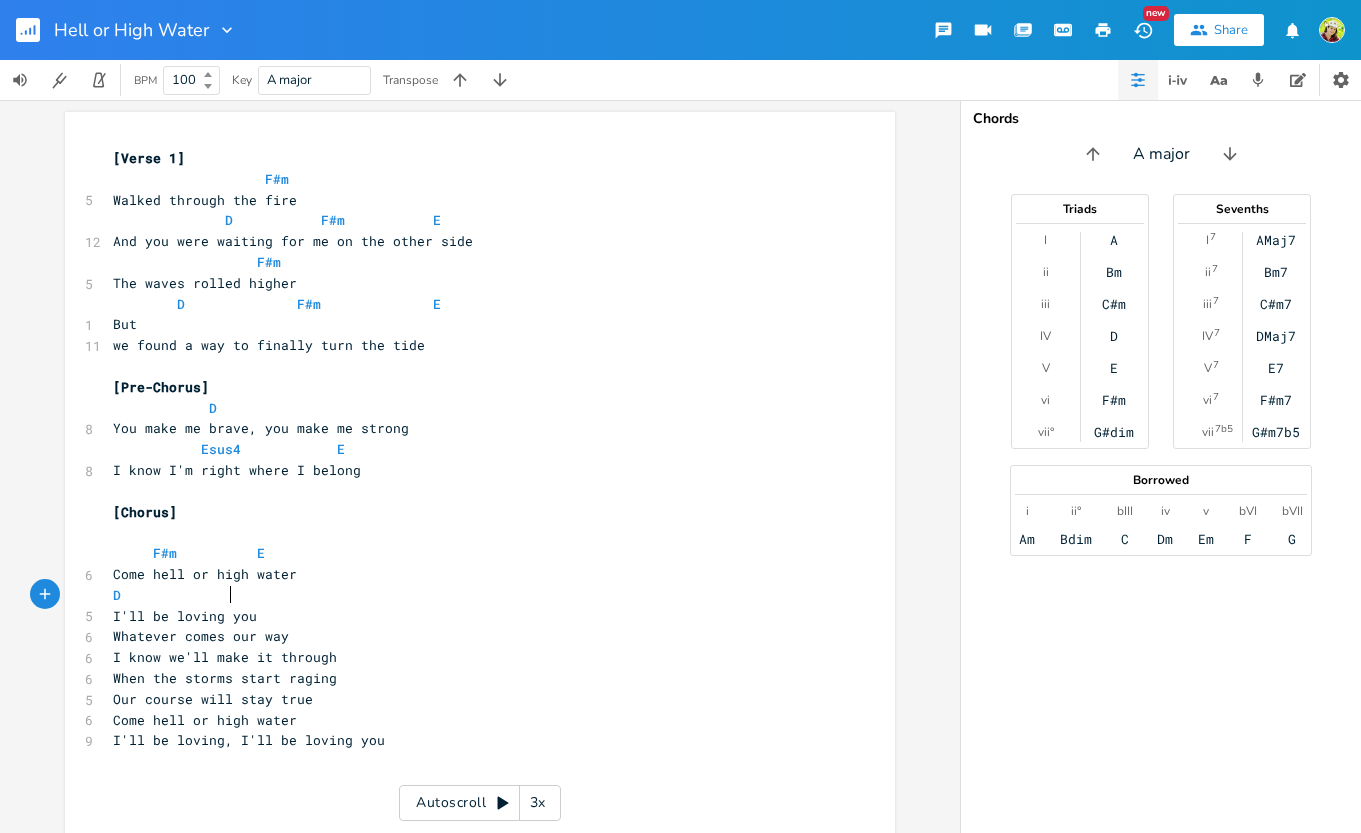 type on "A" 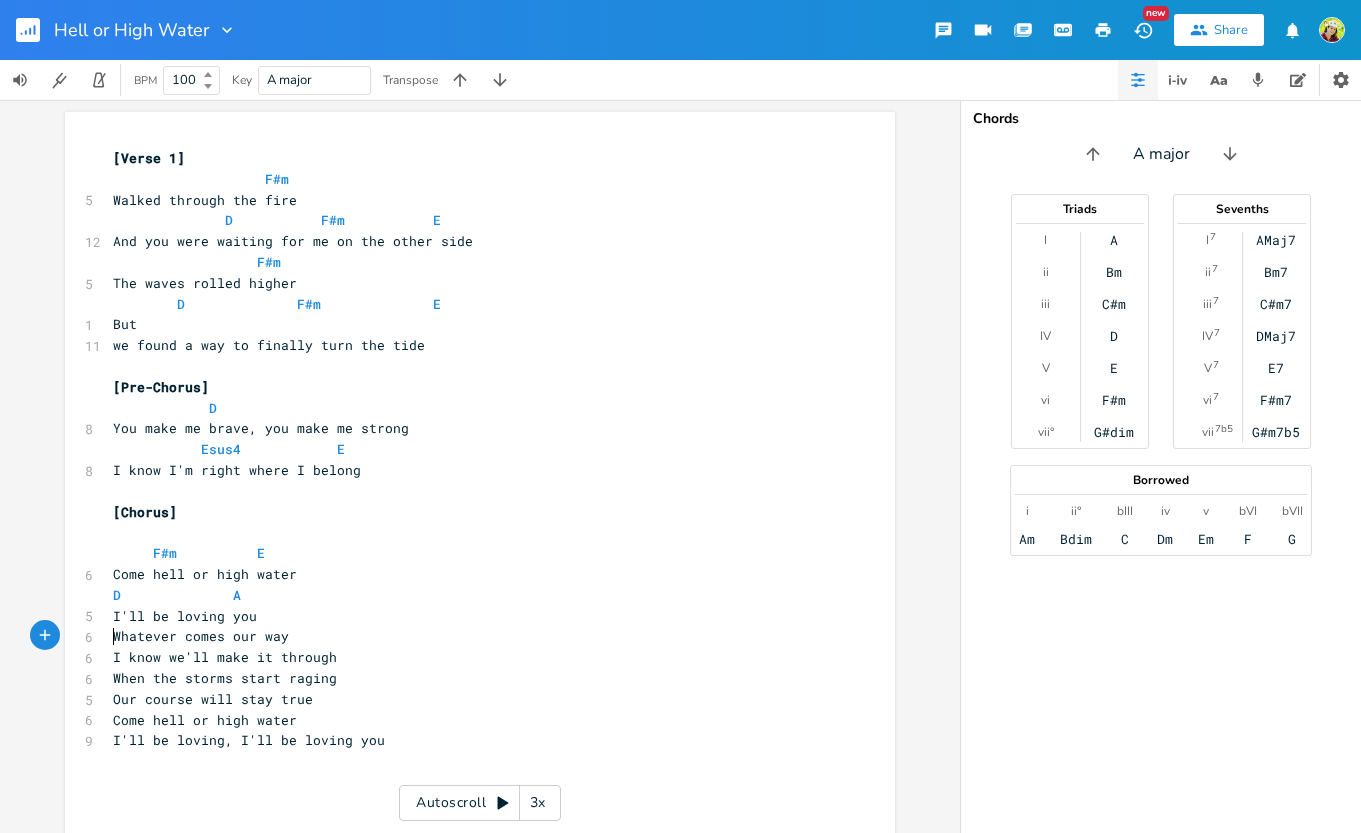 click on "Whatever comes our way" at bounding box center [201, 636] 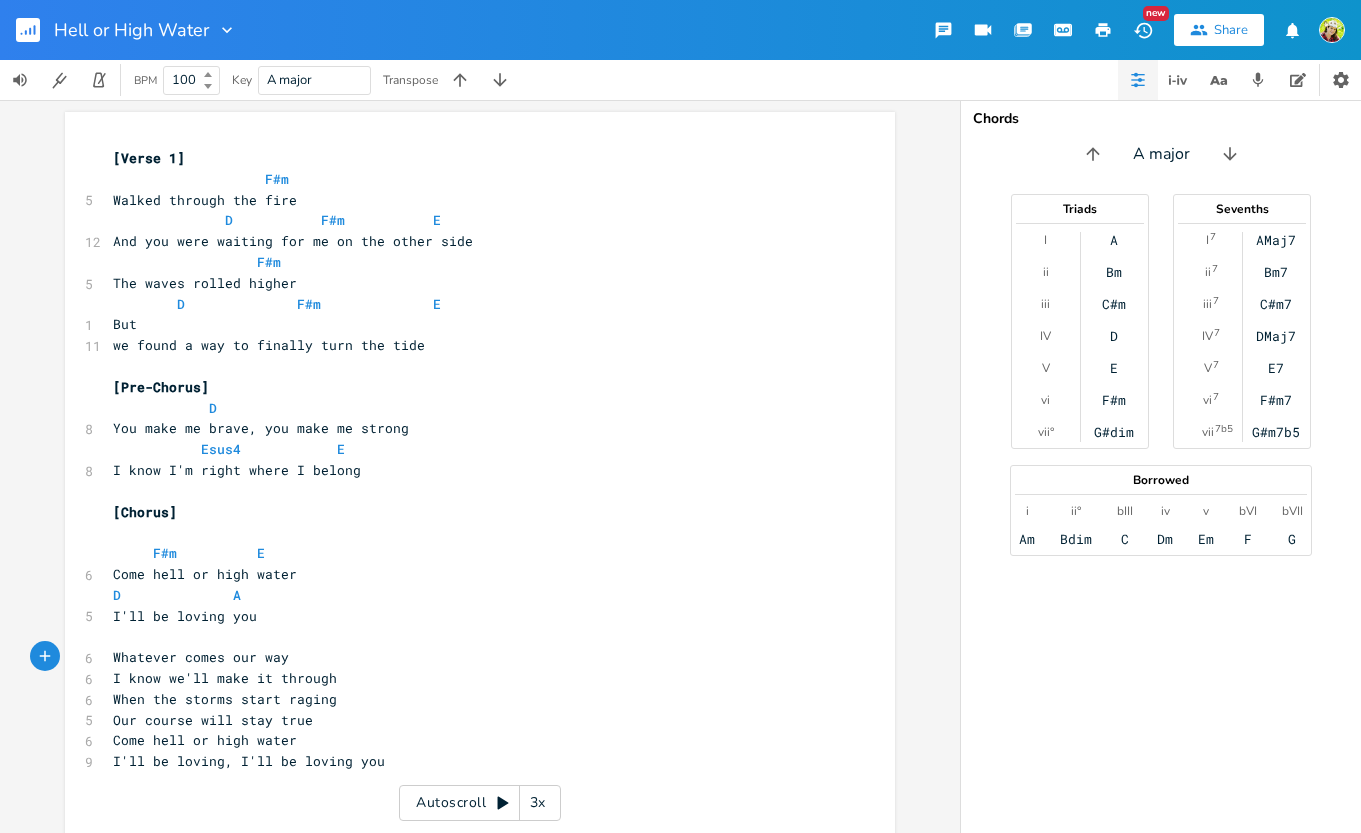 click on "​" at bounding box center (470, 636) 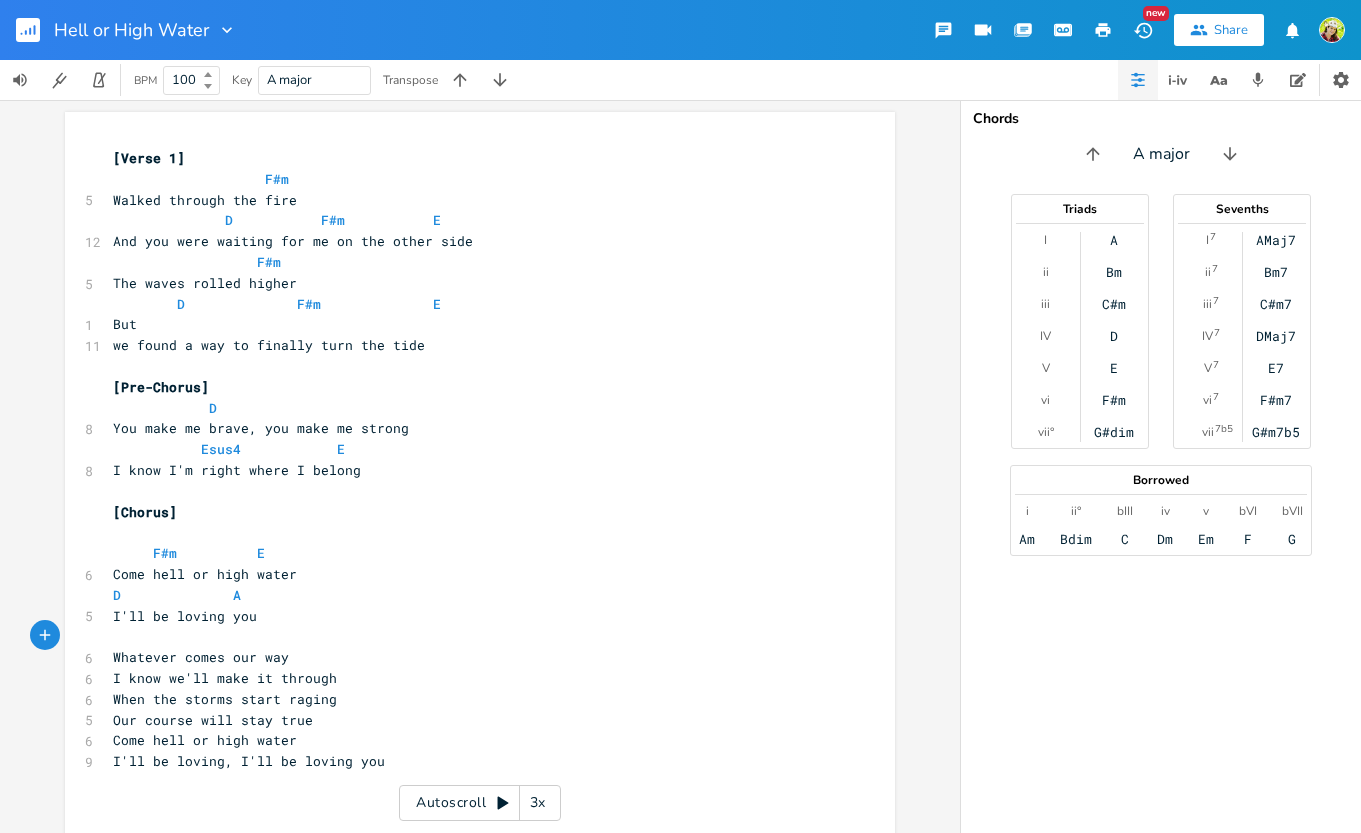 scroll, scrollTop: 0, scrollLeft: 7, axis: horizontal 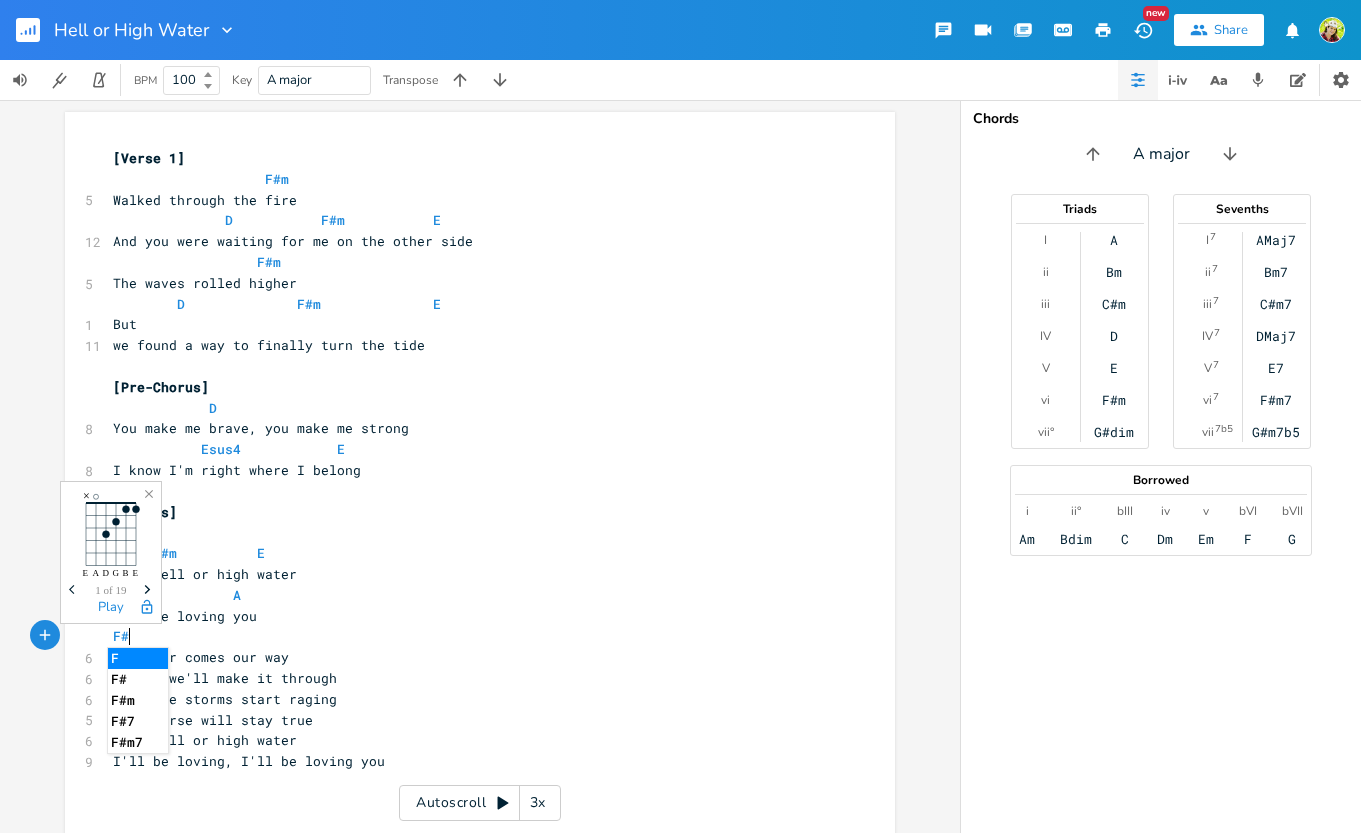 type on "F#m" 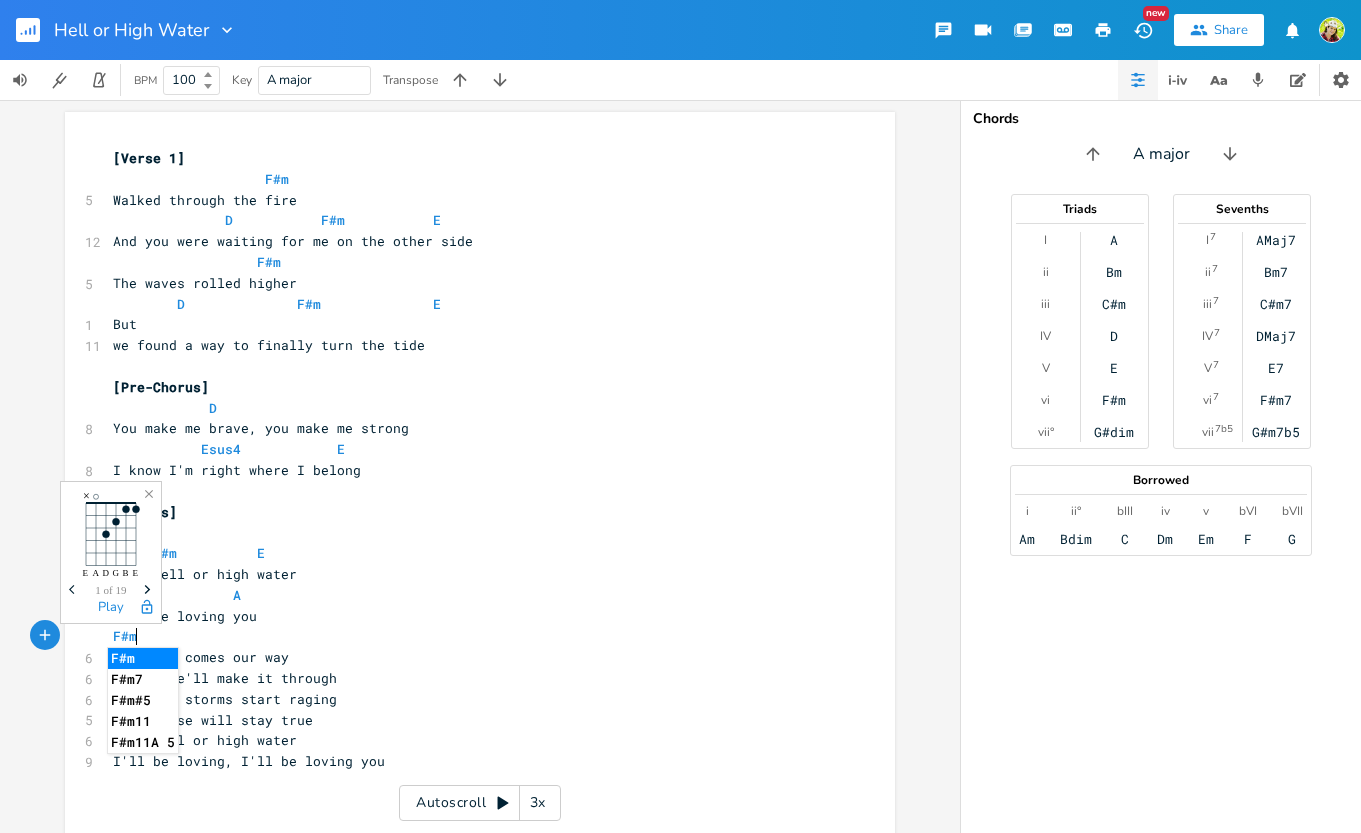 click on "F#m" at bounding box center (470, 636) 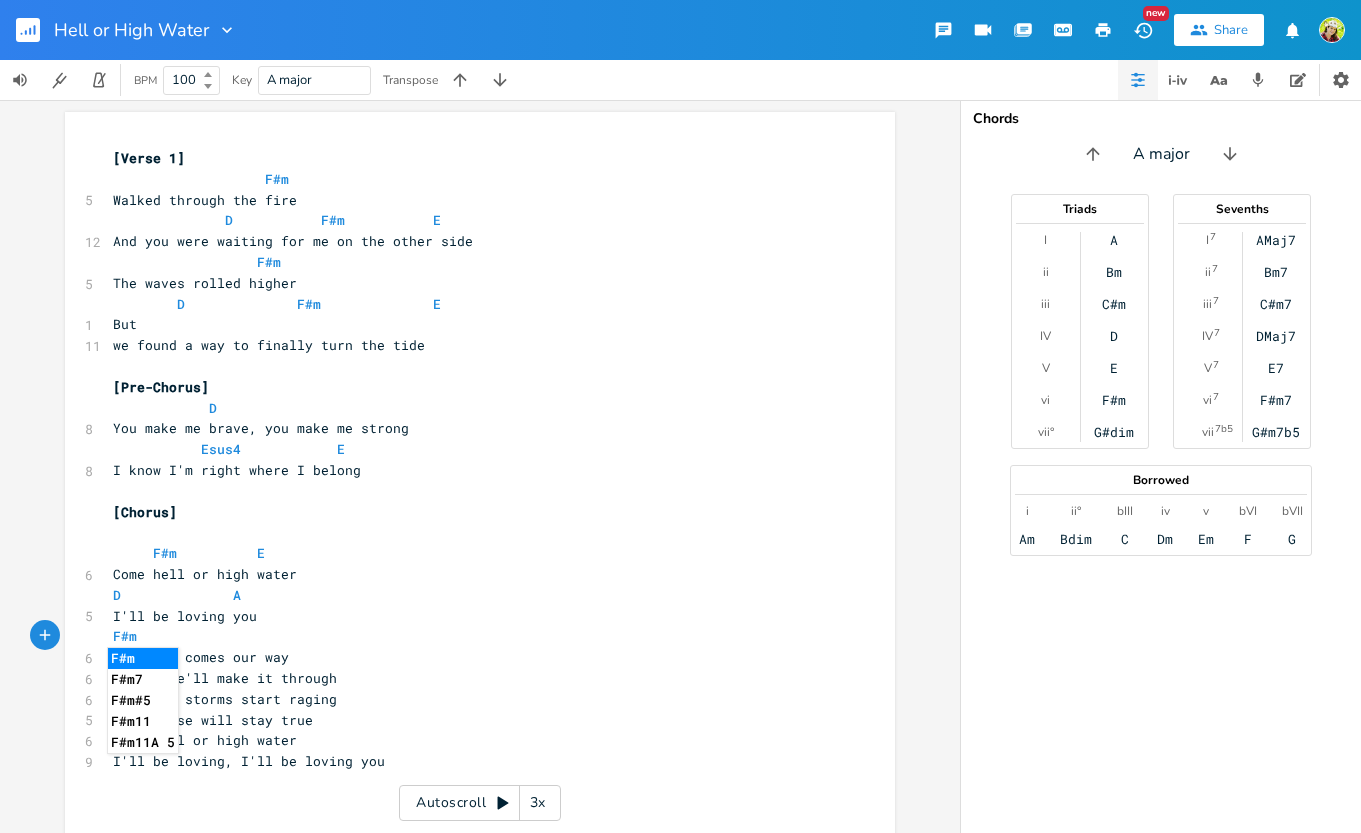 scroll, scrollTop: 0, scrollLeft: 0, axis: both 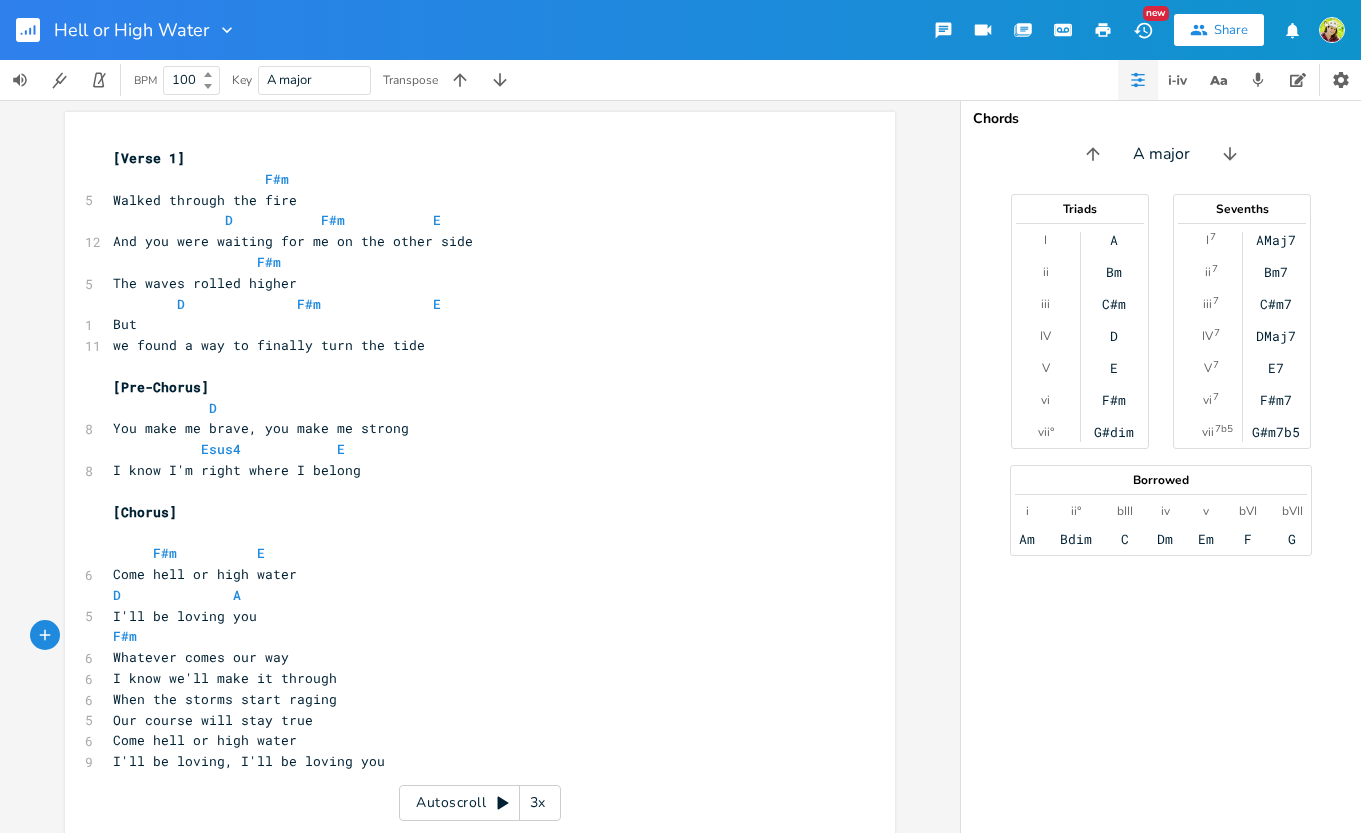 click on "F#m" at bounding box center (470, 636) 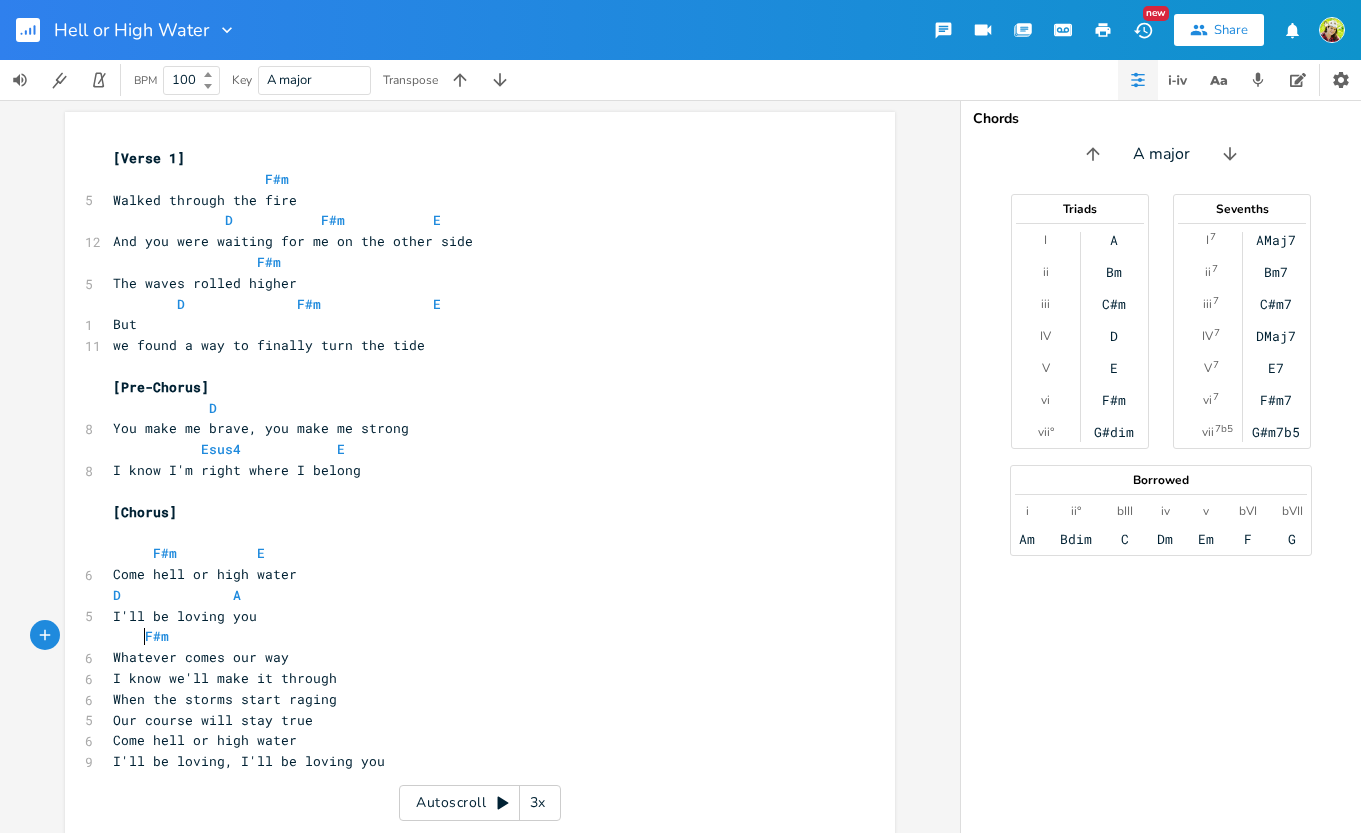 scroll, scrollTop: 0, scrollLeft: 16, axis: horizontal 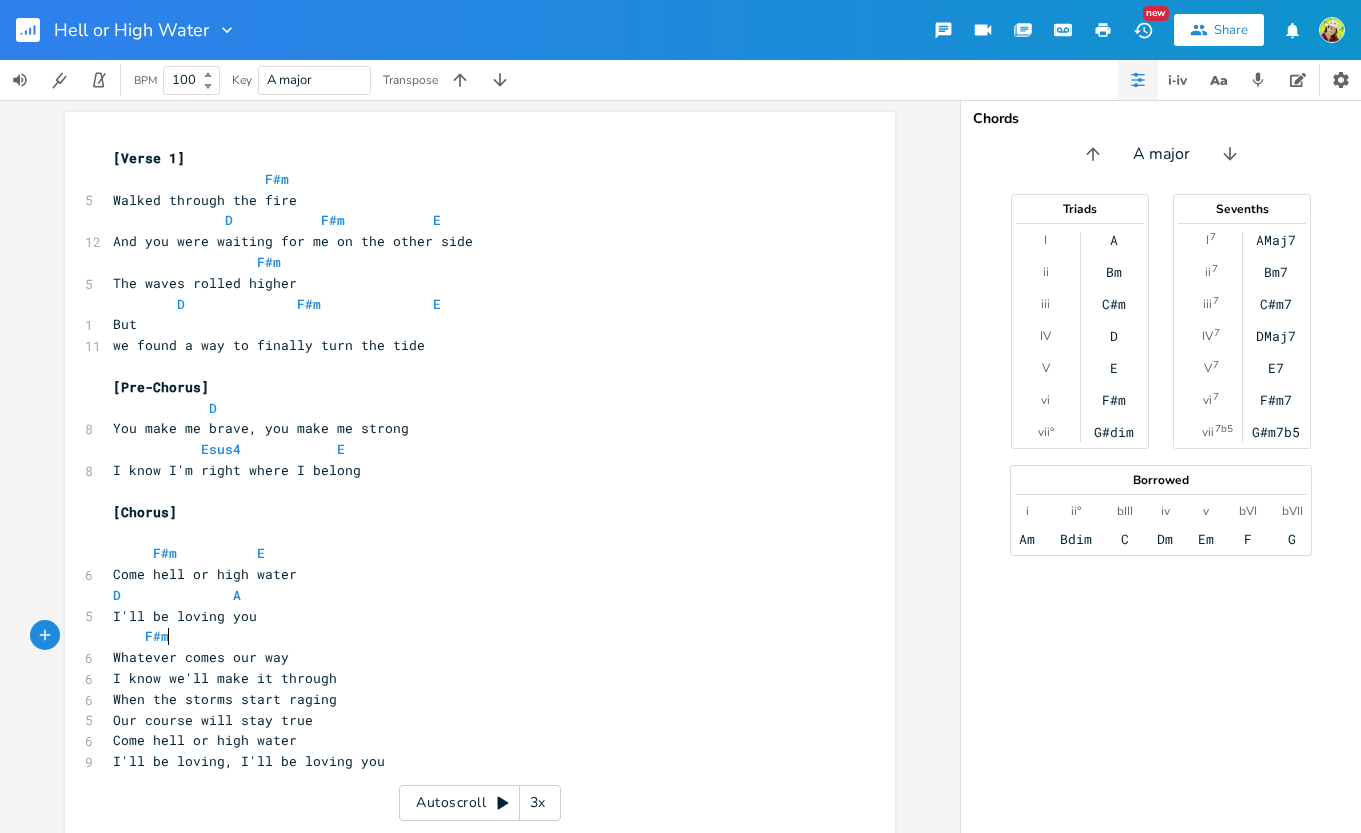 click on "F#m" at bounding box center (470, 636) 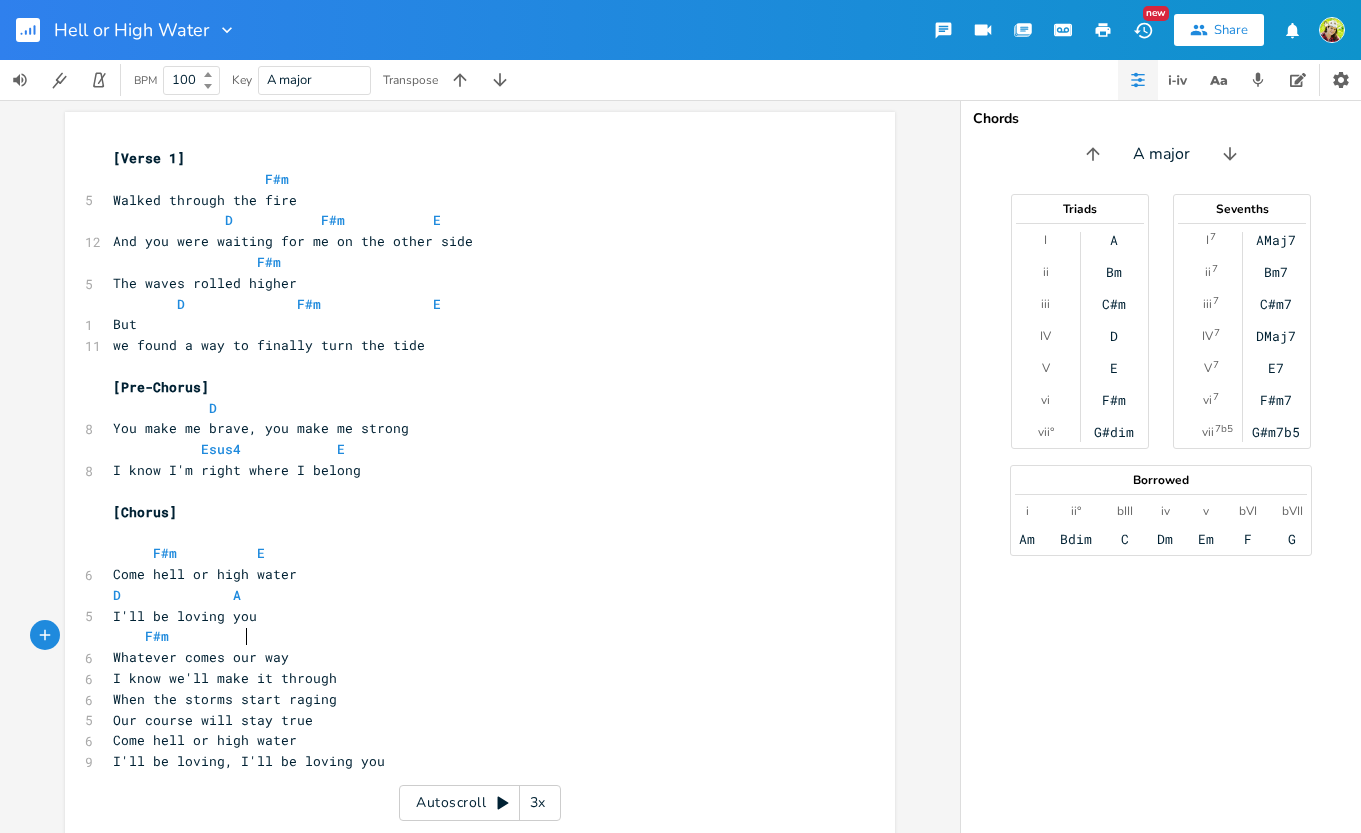 scroll, scrollTop: 0, scrollLeft: 40, axis: horizontal 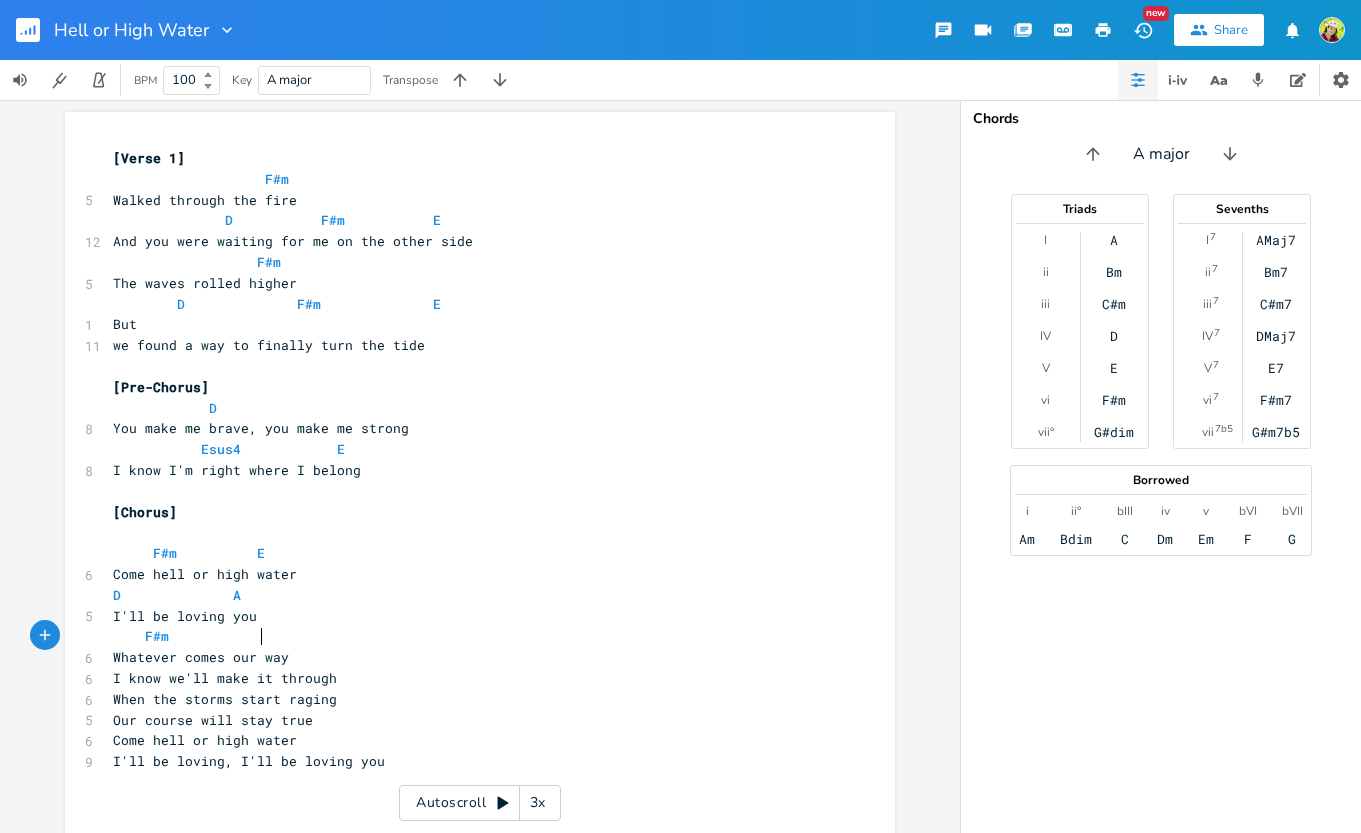 type on "E" 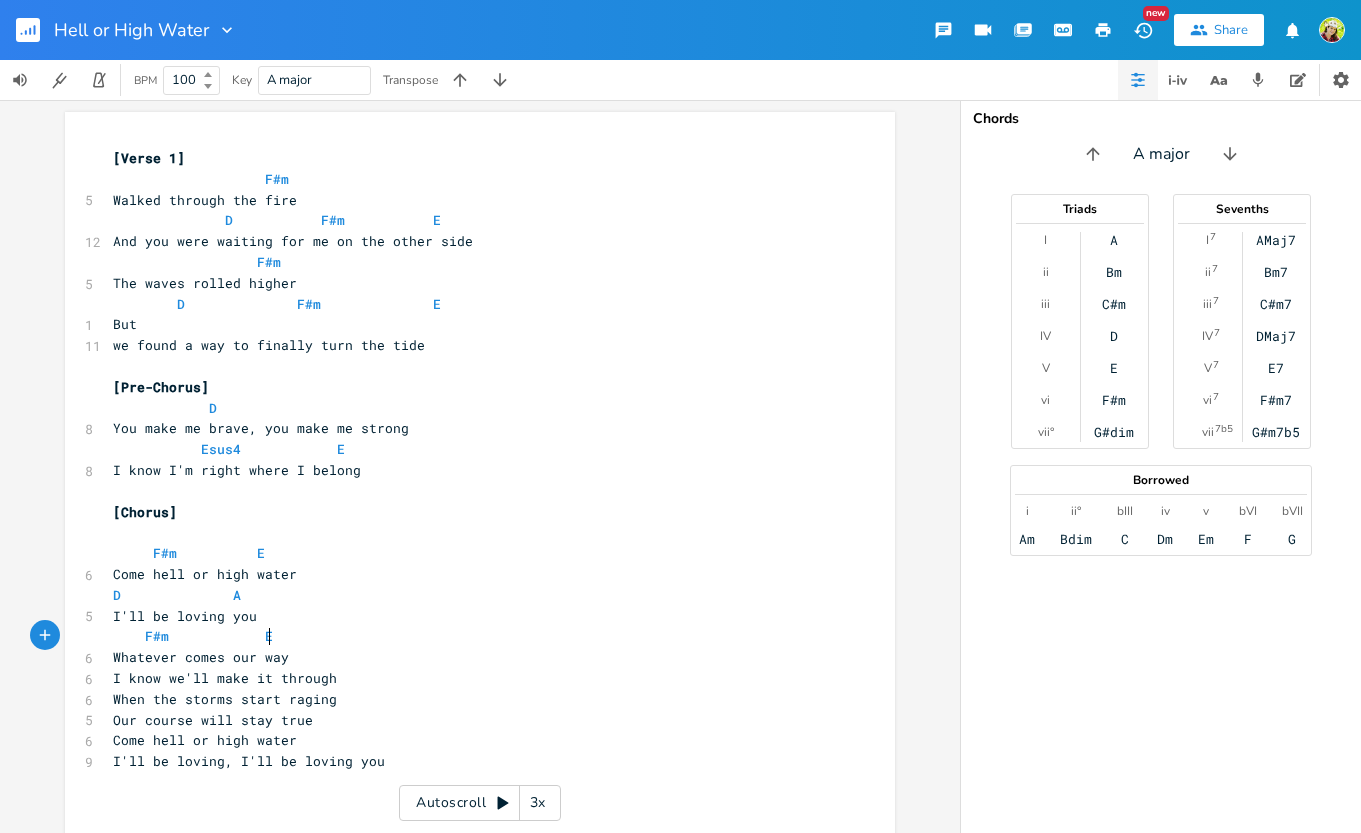 scroll, scrollTop: 0, scrollLeft: 48, axis: horizontal 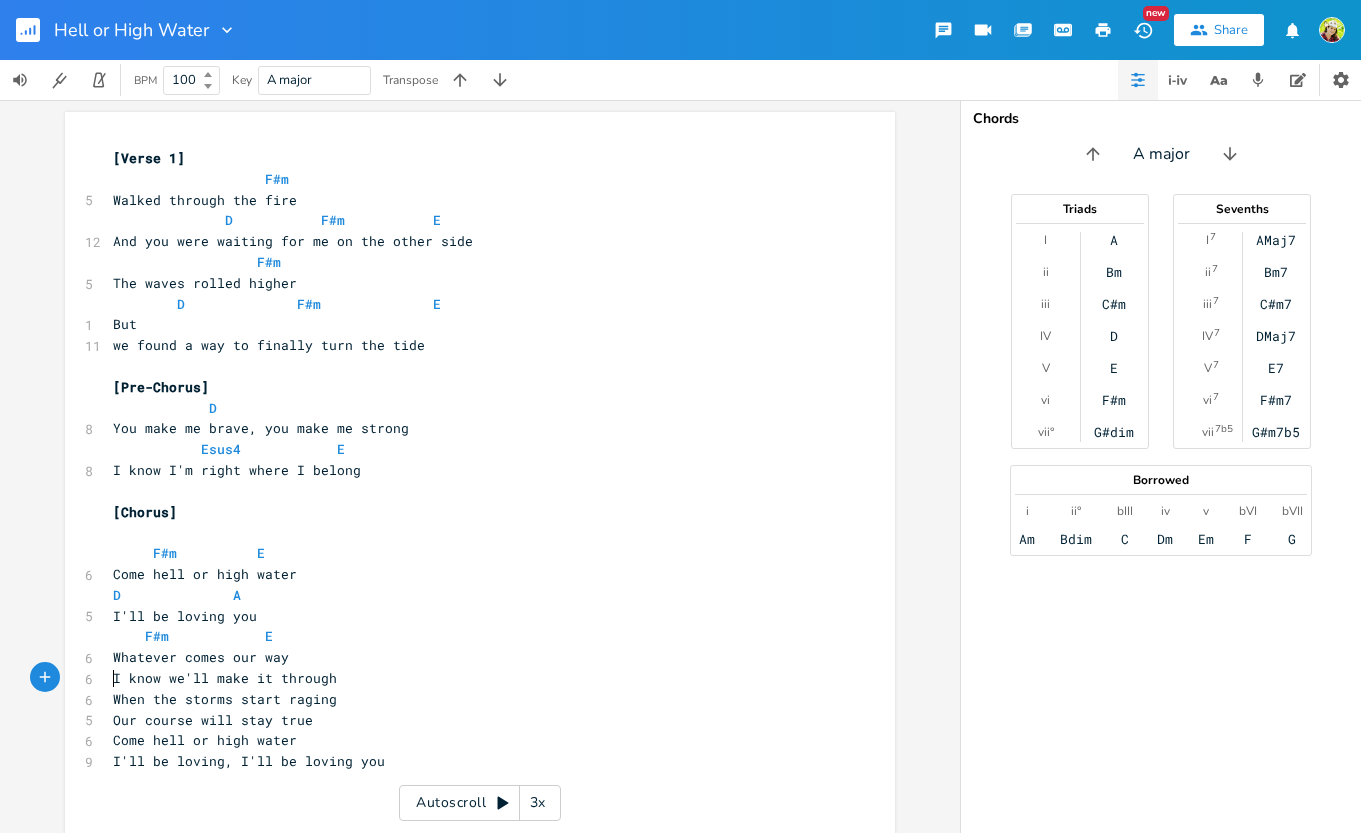 click on "I know we'll make it through" at bounding box center [225, 678] 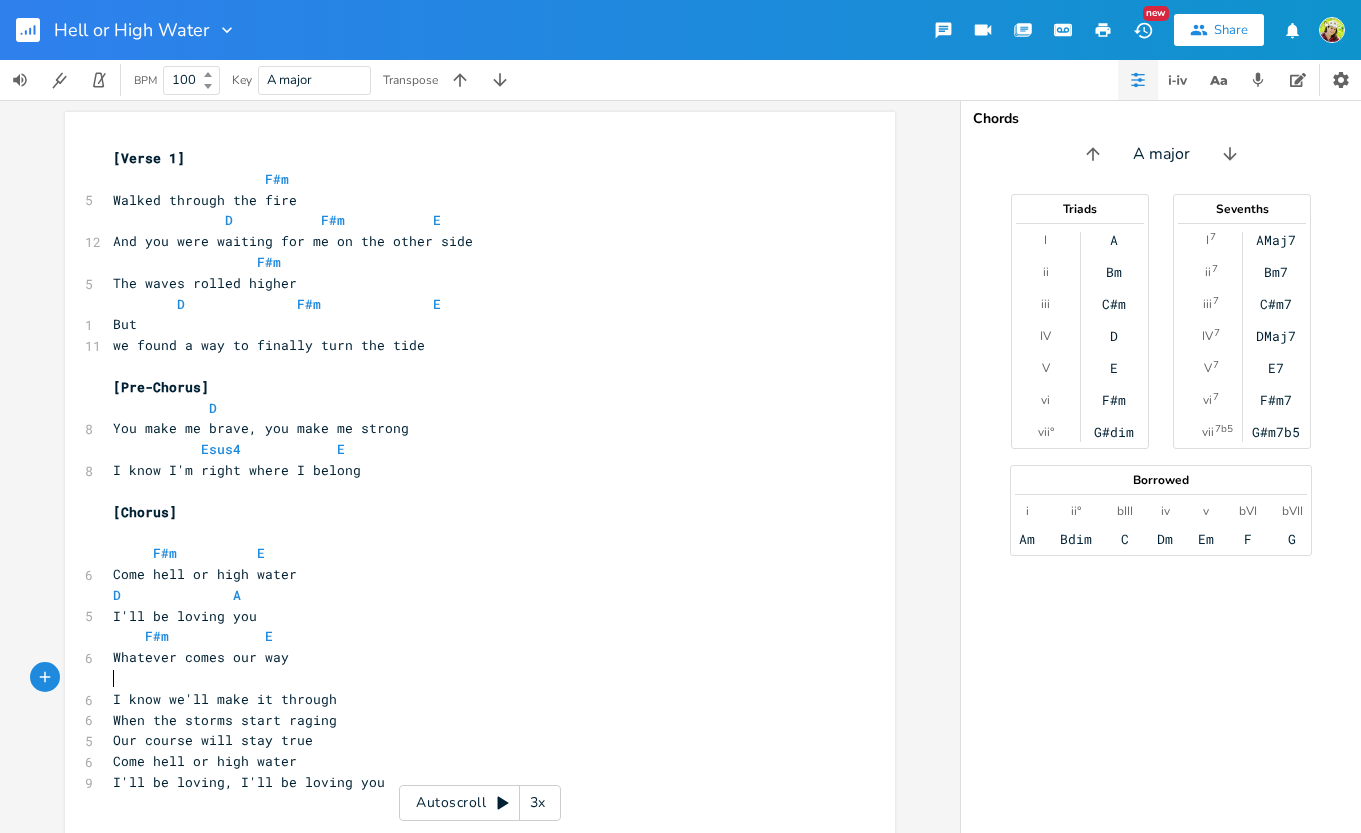 click on "​" at bounding box center (470, 678) 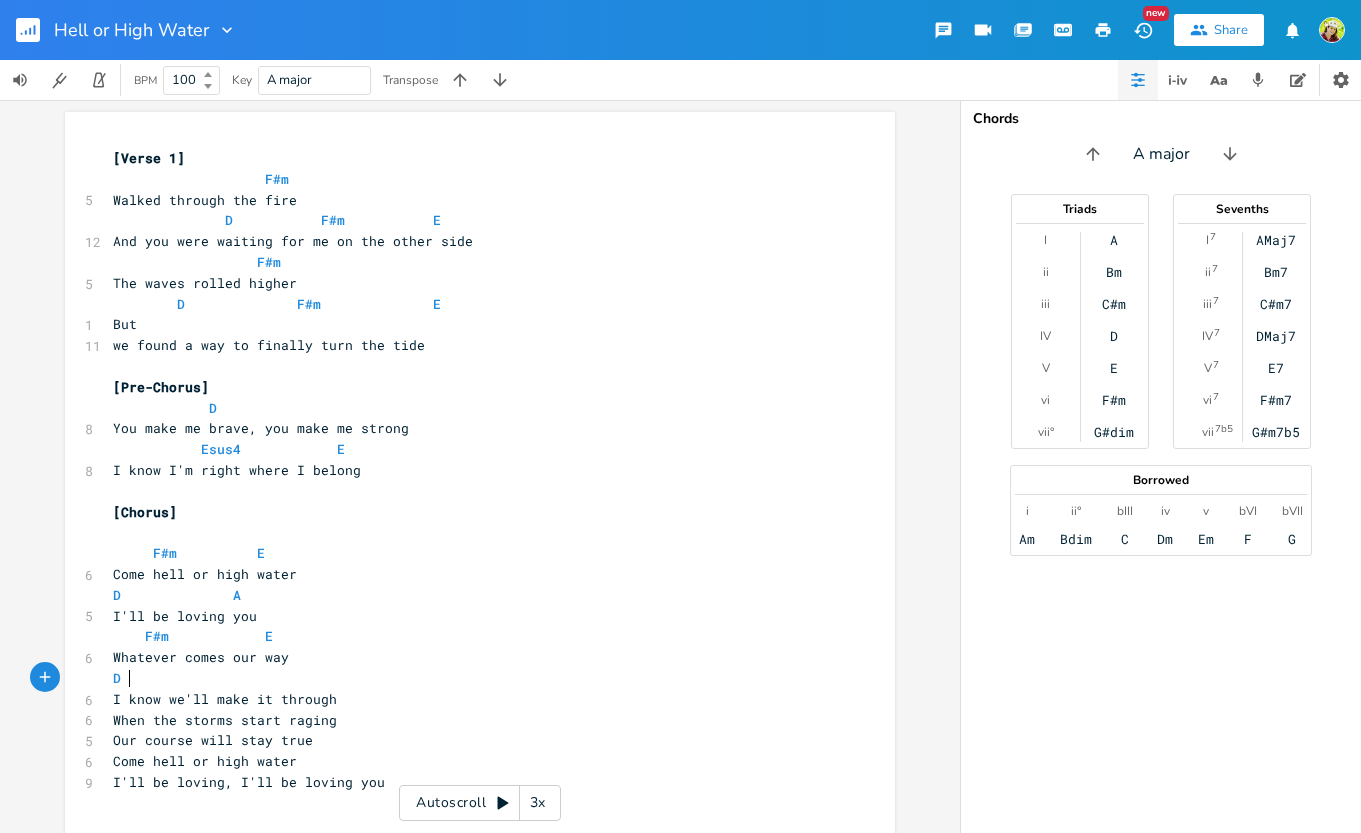 type on "D E" 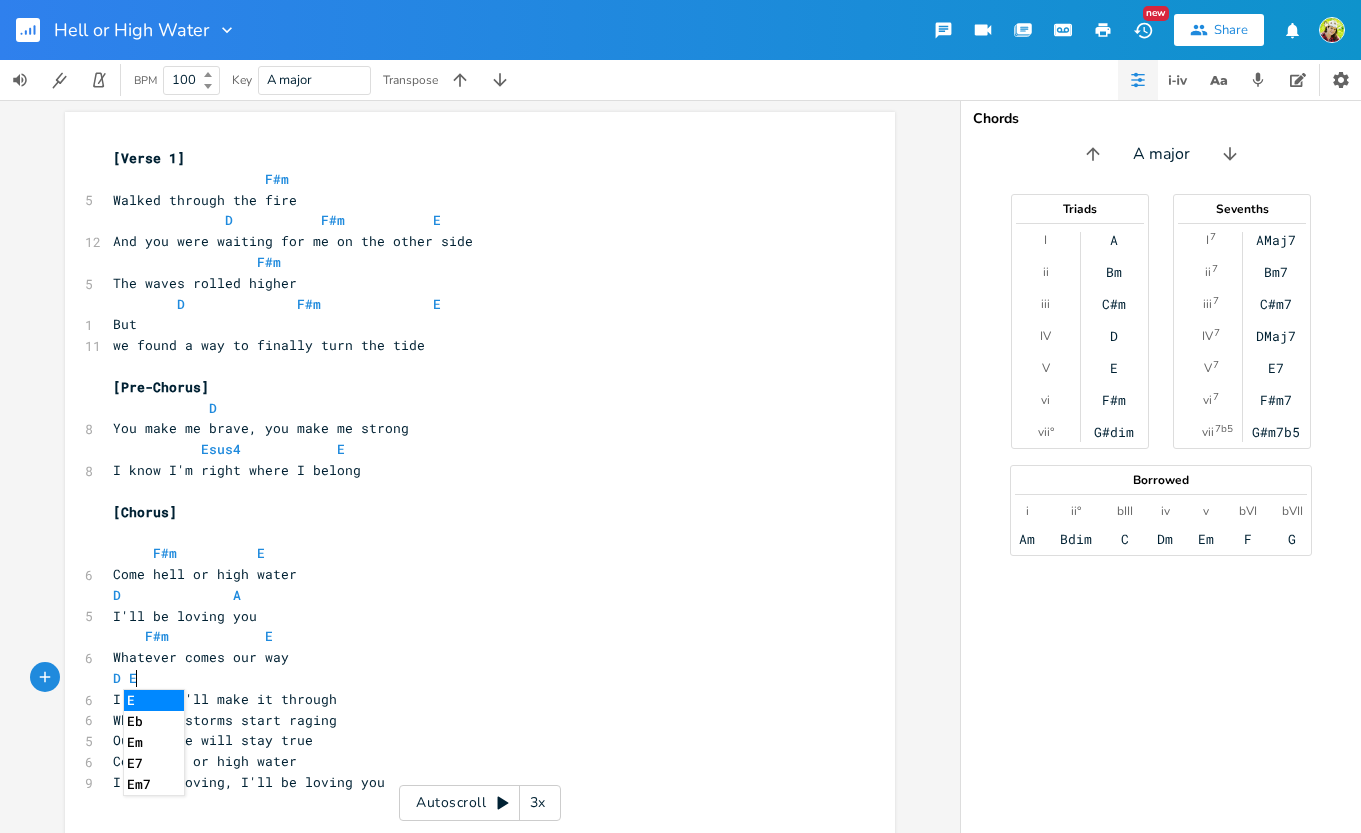 click on "D   E" at bounding box center [125, 678] 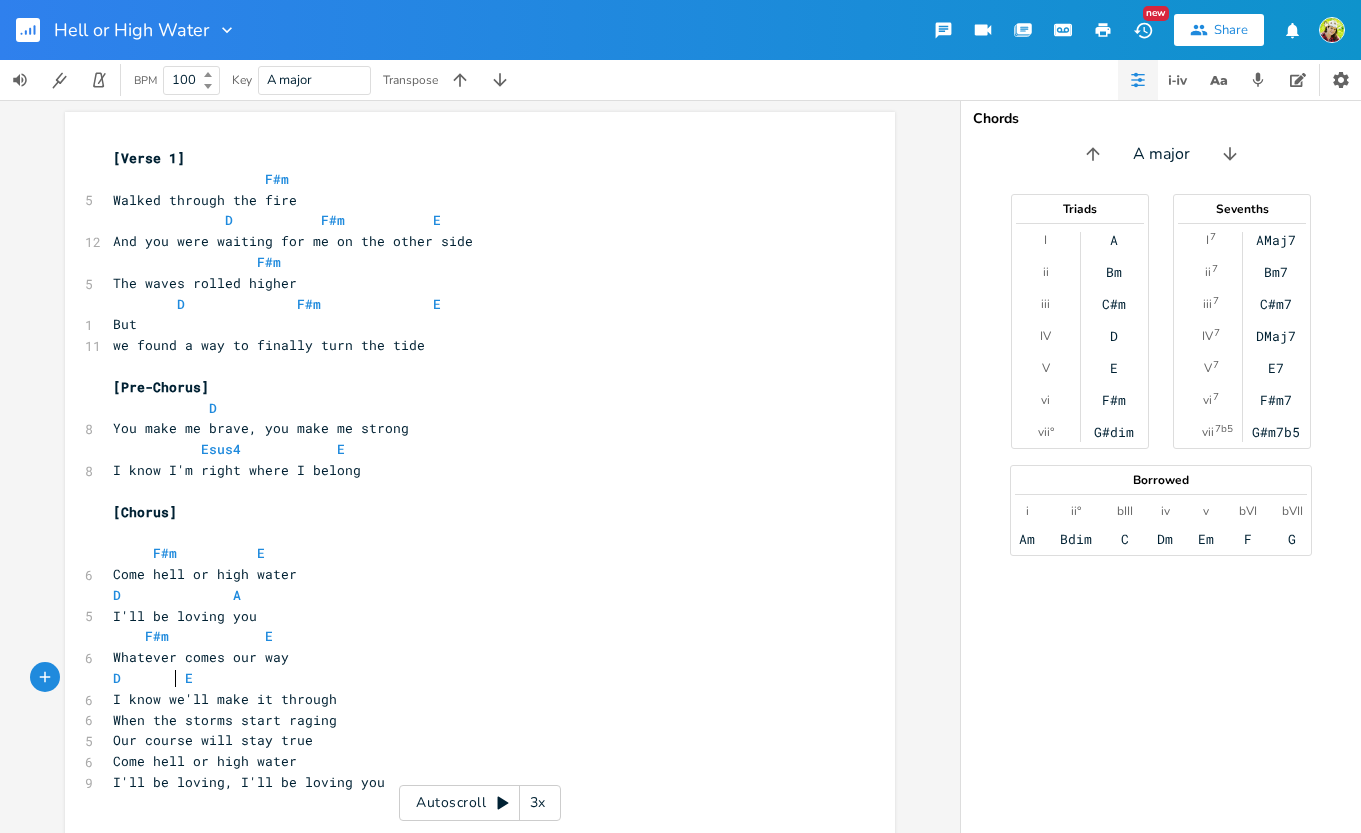 scroll, scrollTop: 0, scrollLeft: 26, axis: horizontal 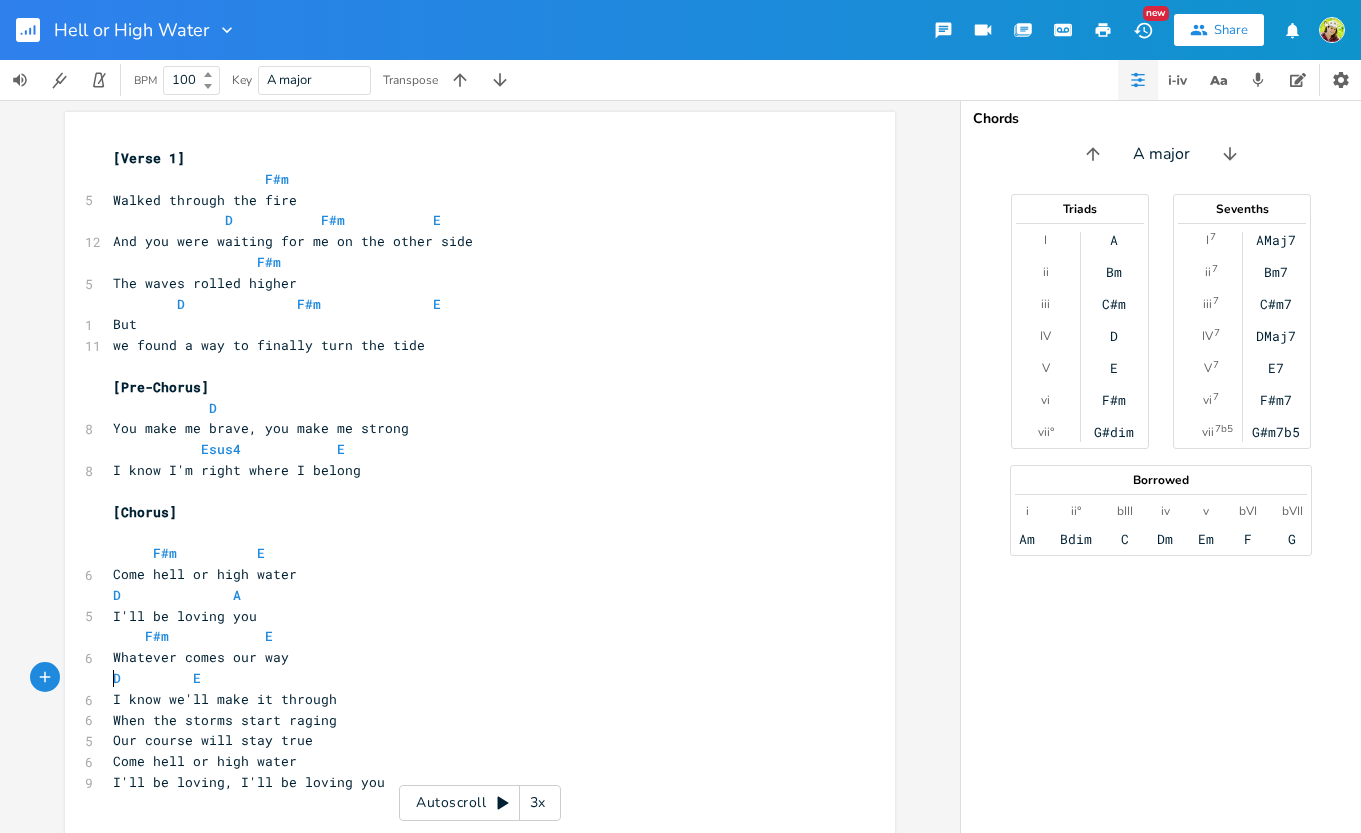 click on "D           E" at bounding box center (470, 678) 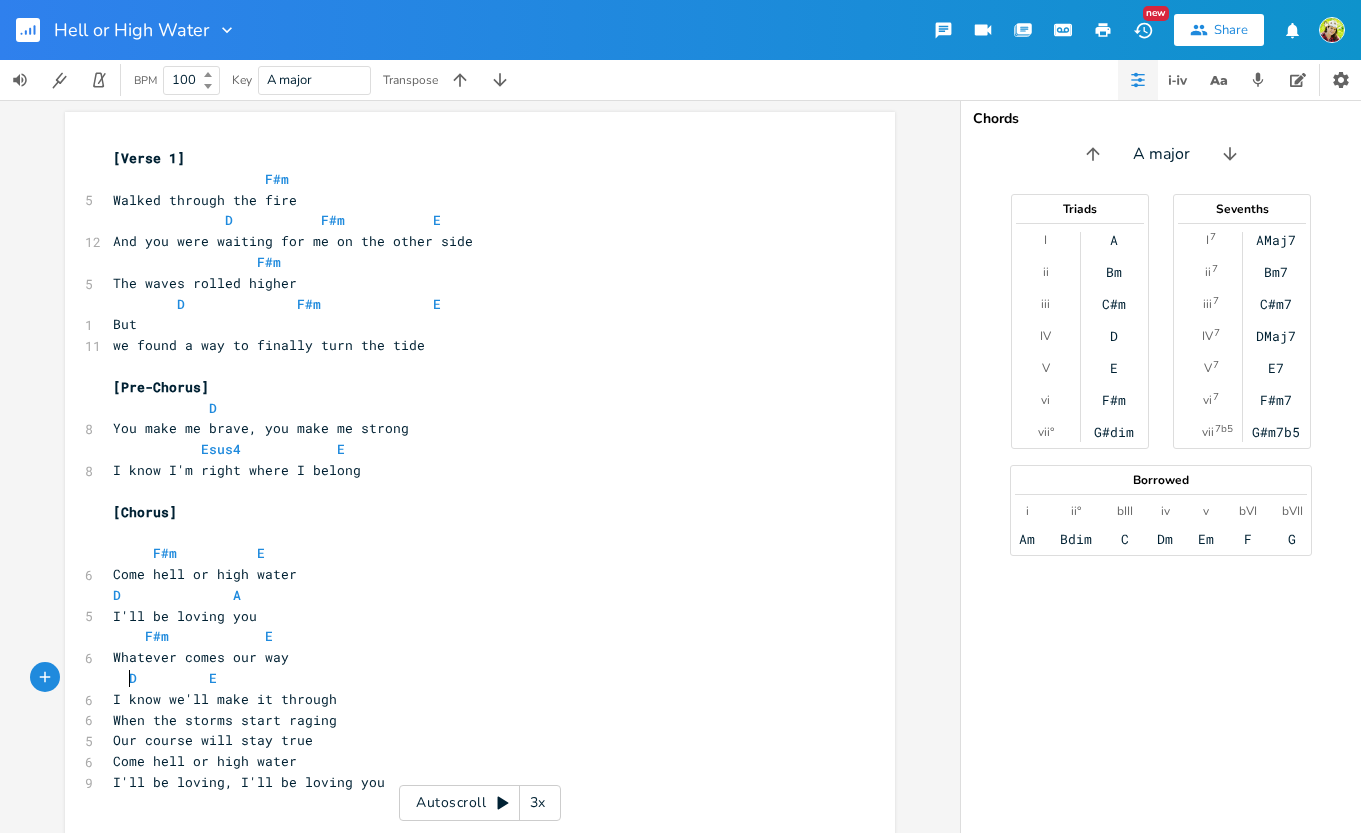 scroll, scrollTop: 0, scrollLeft: 9, axis: horizontal 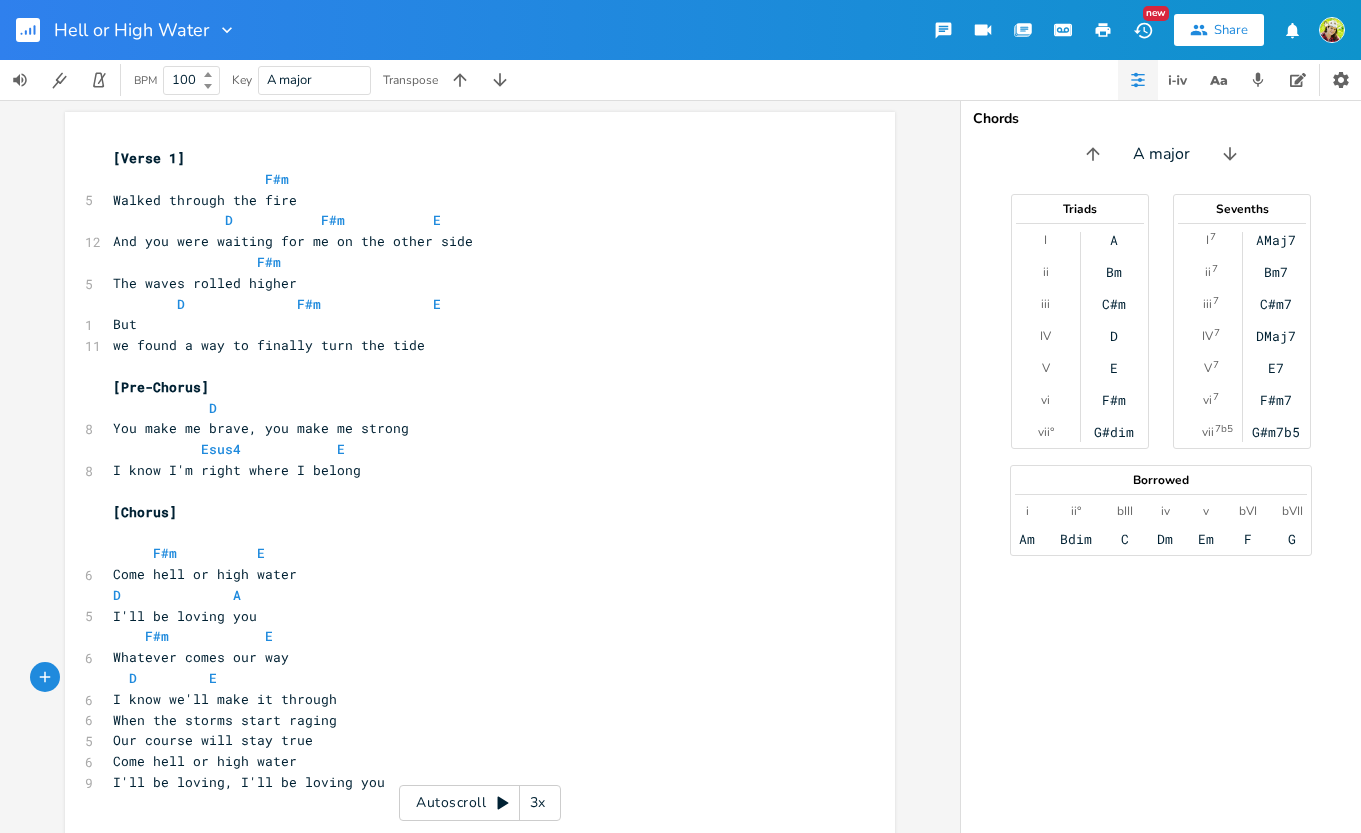 click on "D           E" at bounding box center [165, 678] 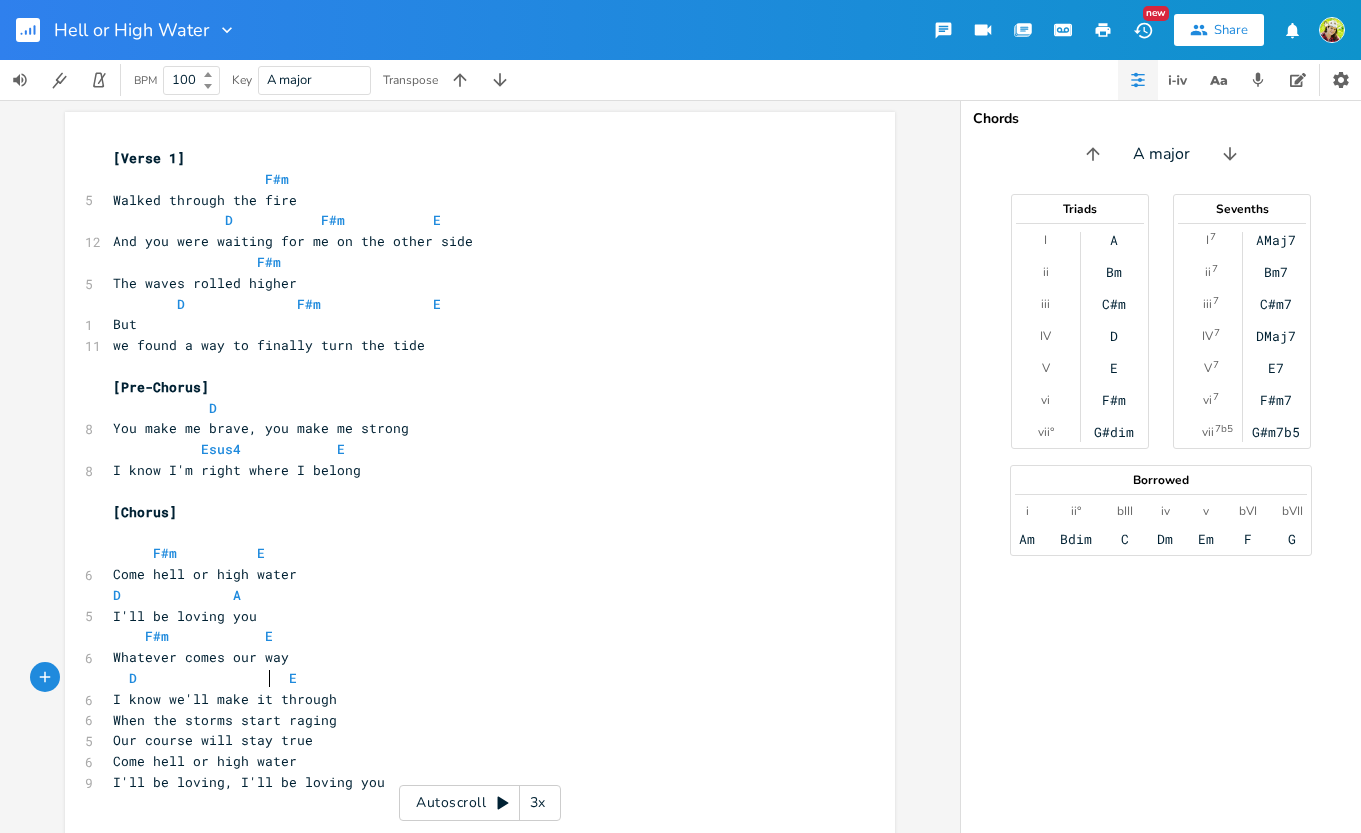 scroll, scrollTop: 0, scrollLeft: 33, axis: horizontal 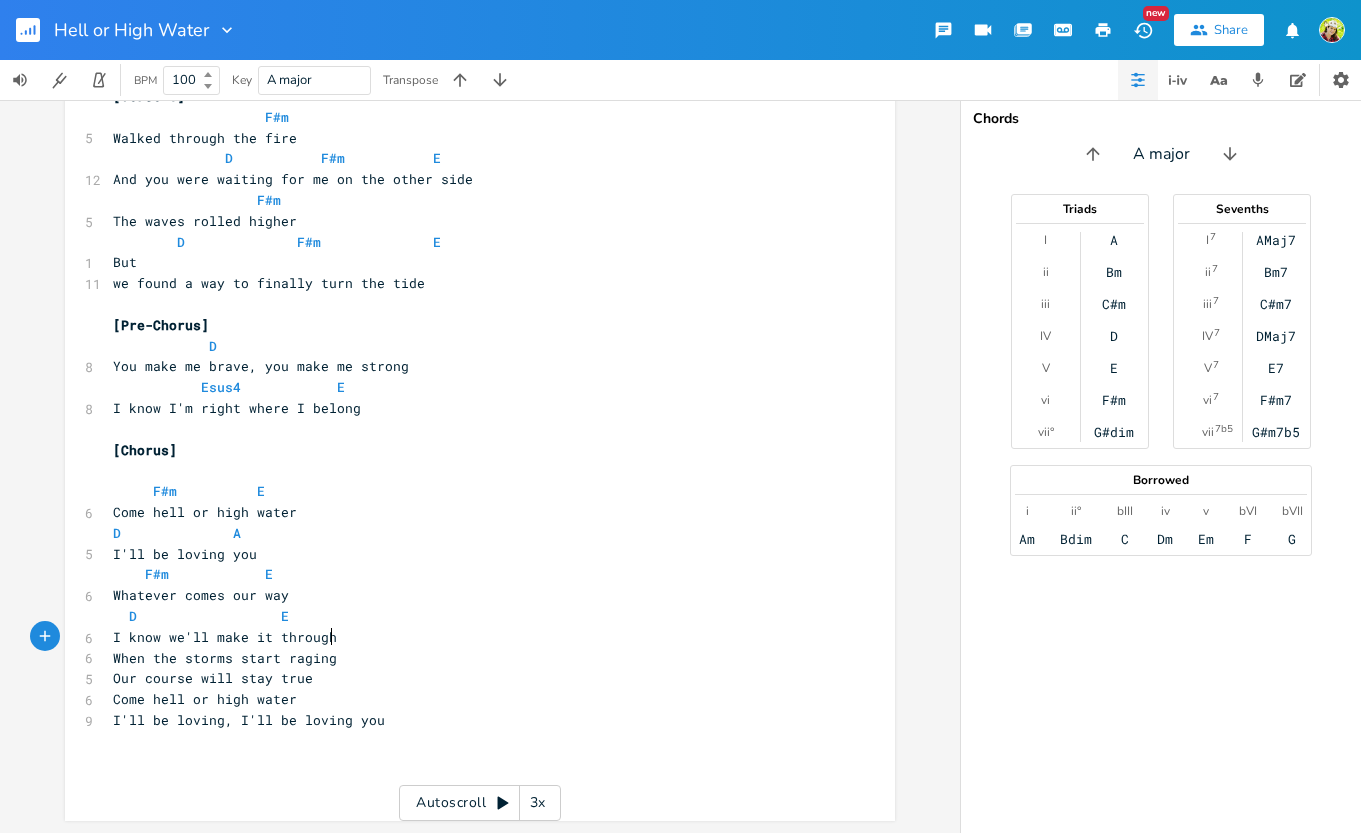 click on "I know we'll make it through" at bounding box center [470, 637] 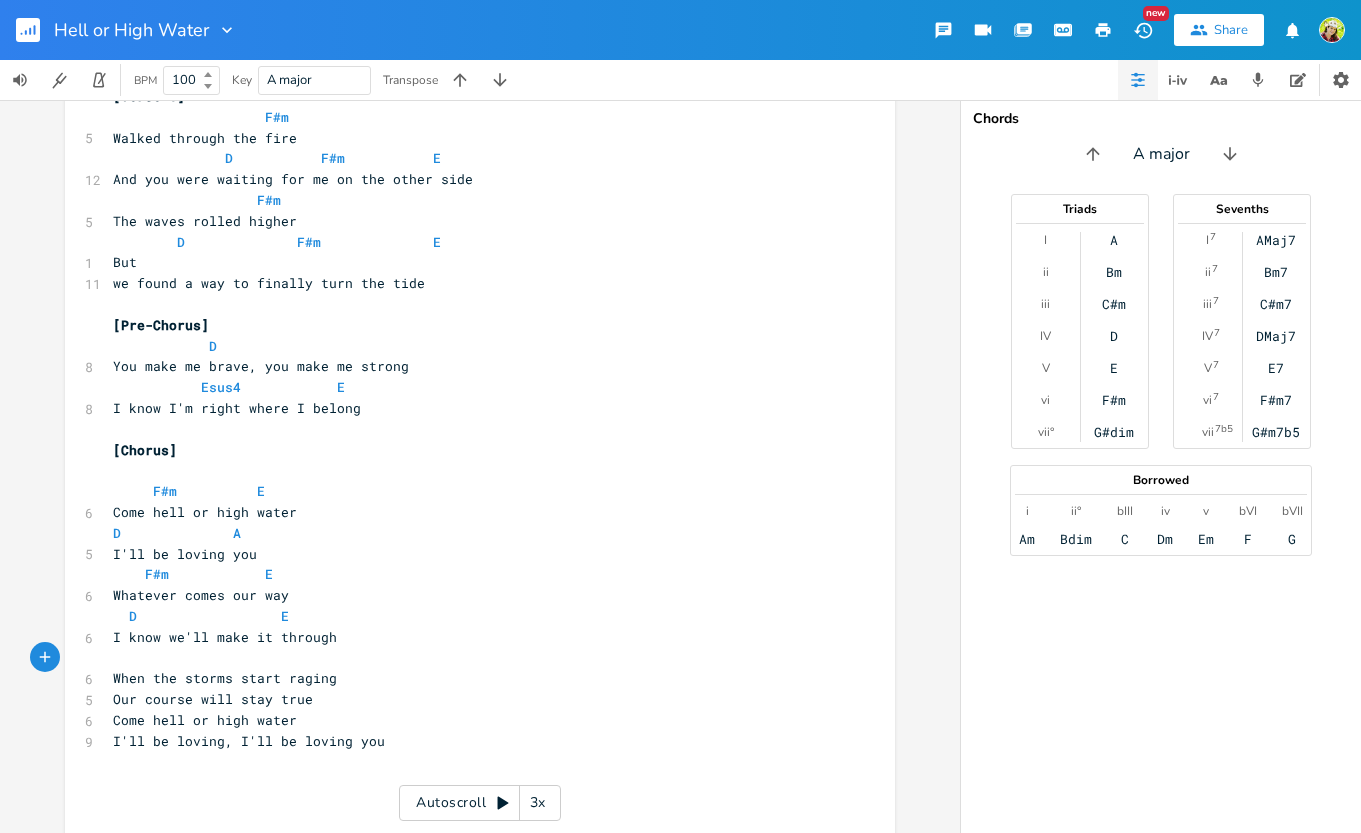 scroll, scrollTop: 0, scrollLeft: 0, axis: both 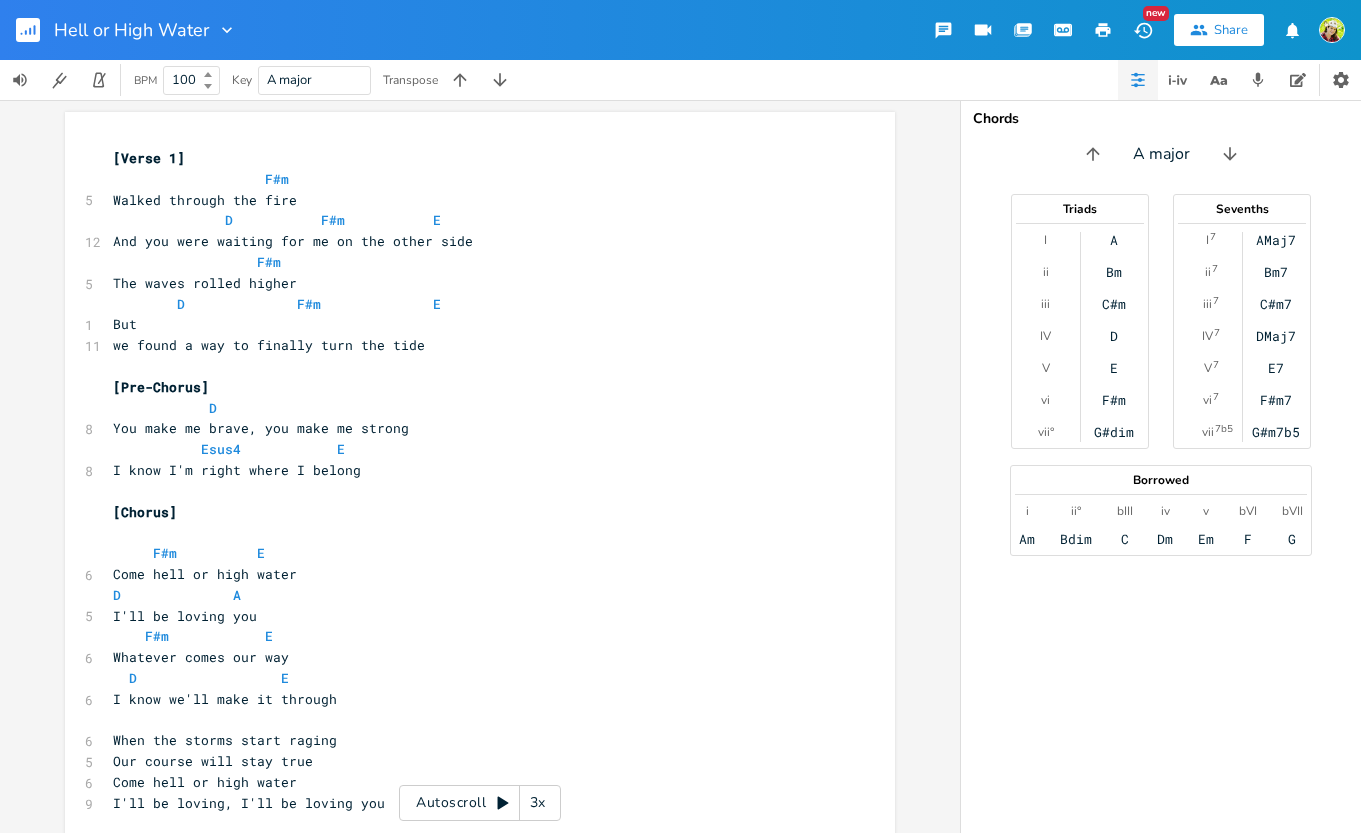 click 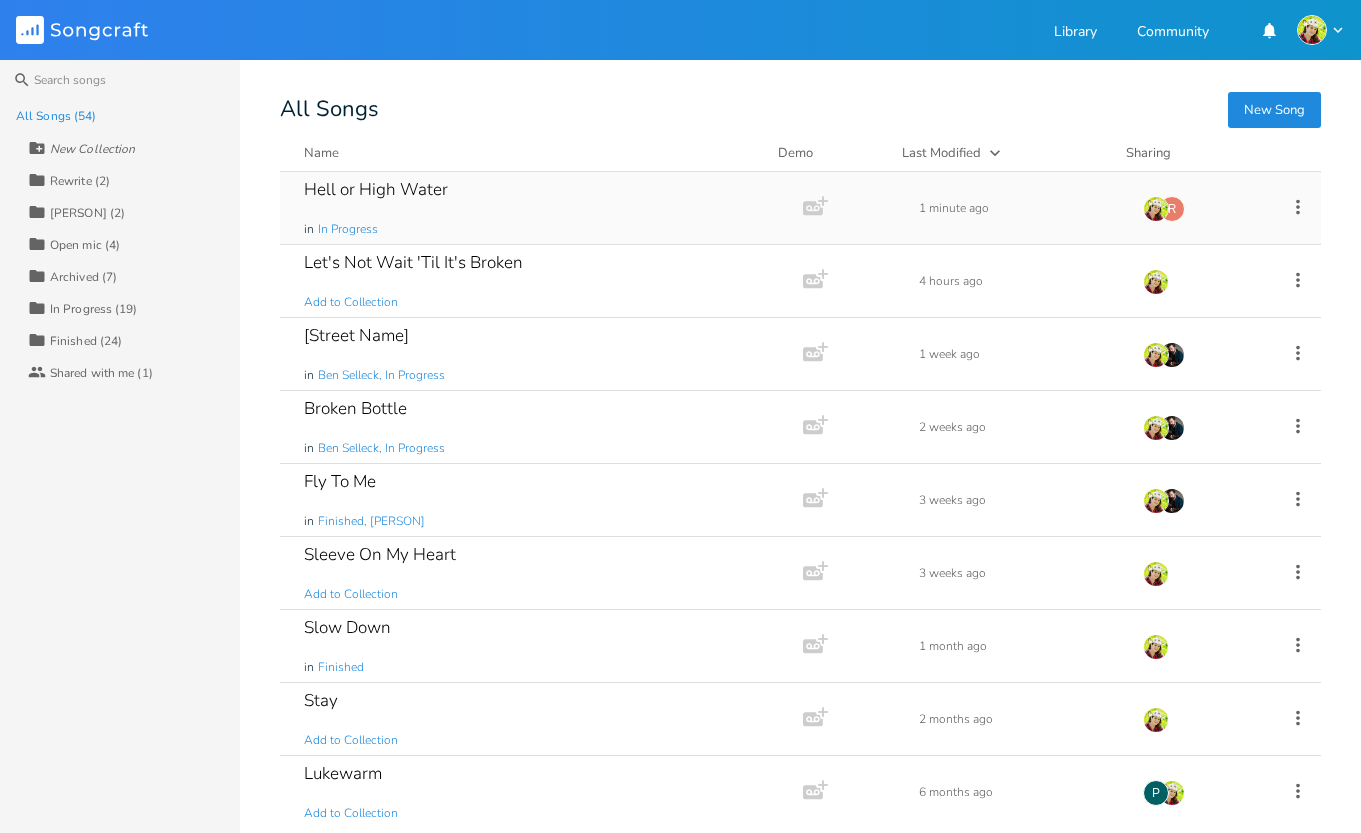 click 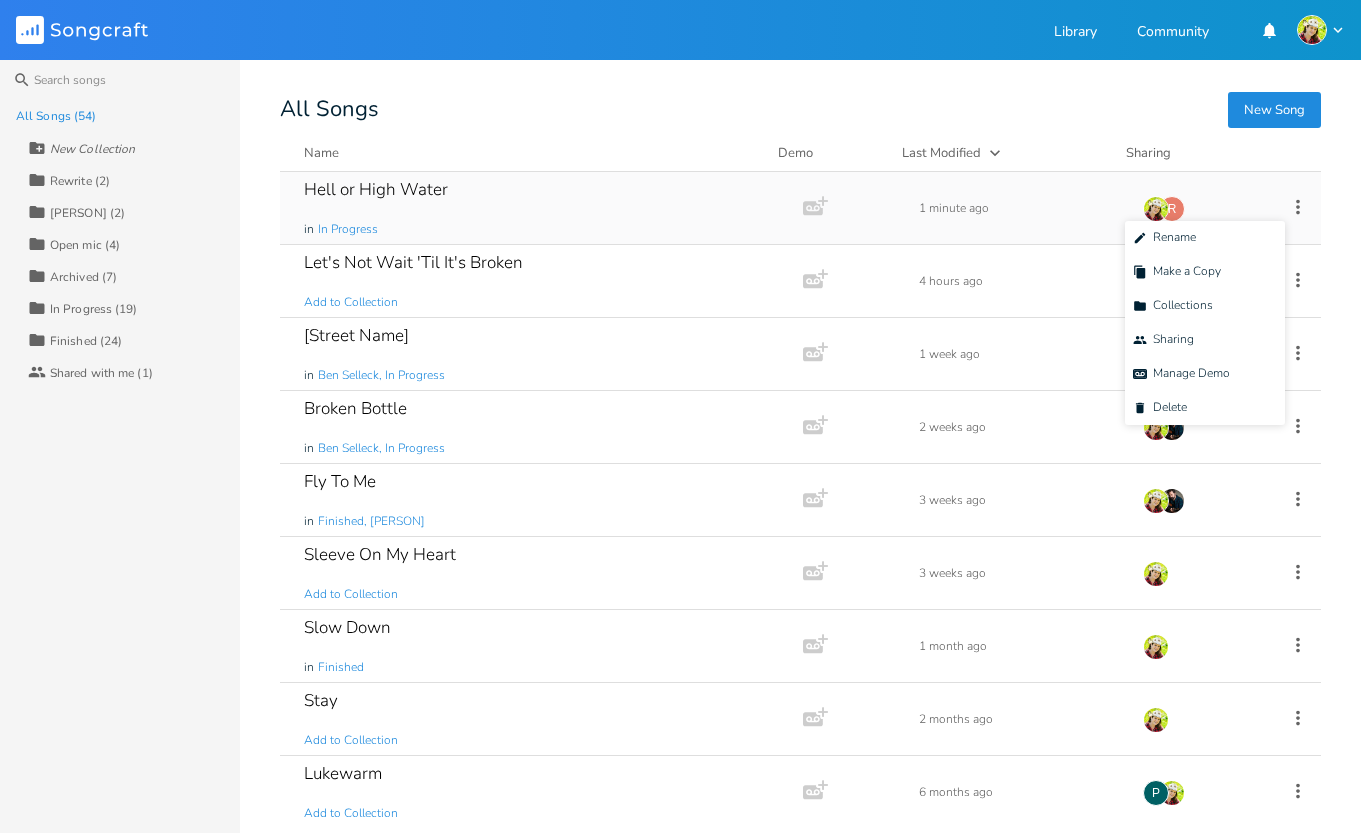 click on "Hell or High Water" at bounding box center (376, 189) 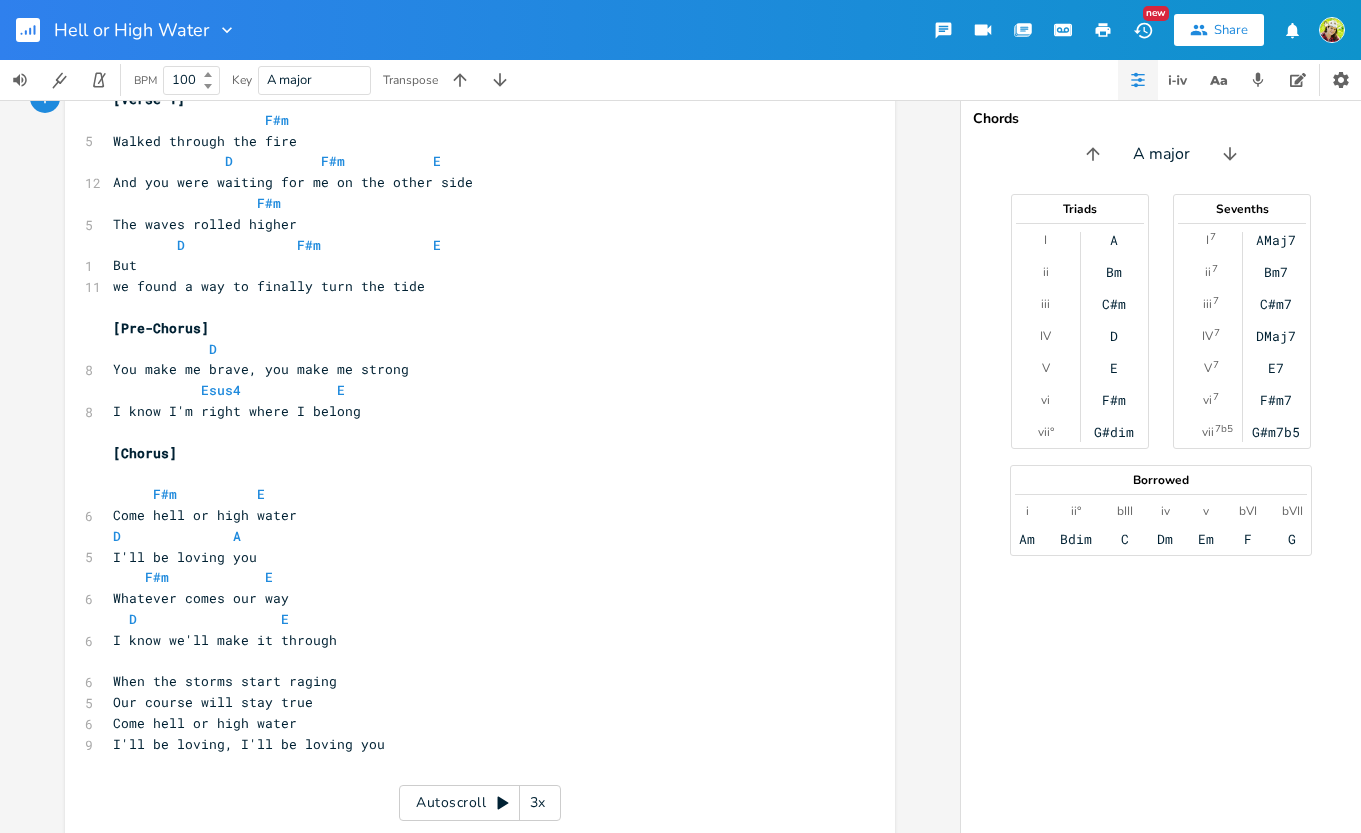 scroll, scrollTop: 83, scrollLeft: 0, axis: vertical 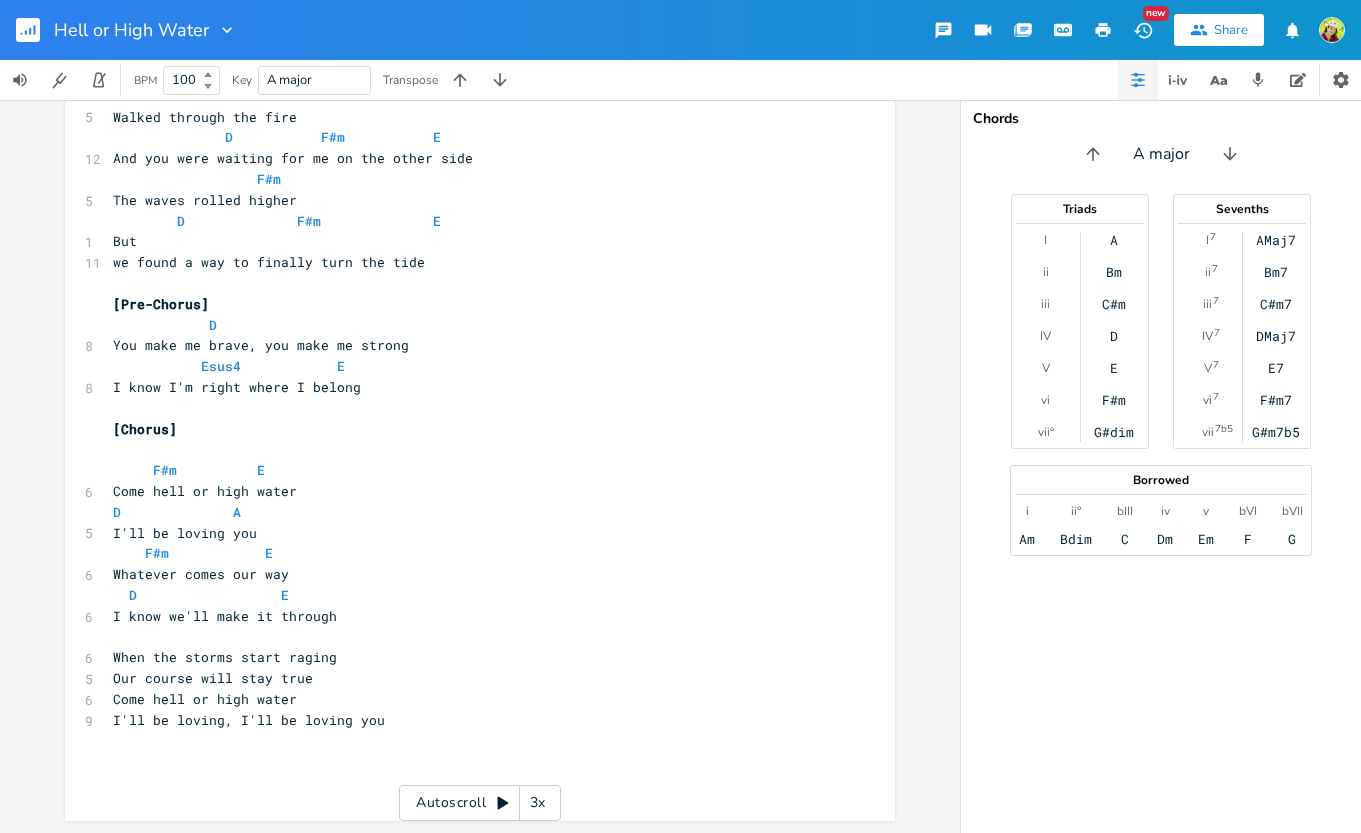 click on "When the storms start raging" at bounding box center (470, 657) 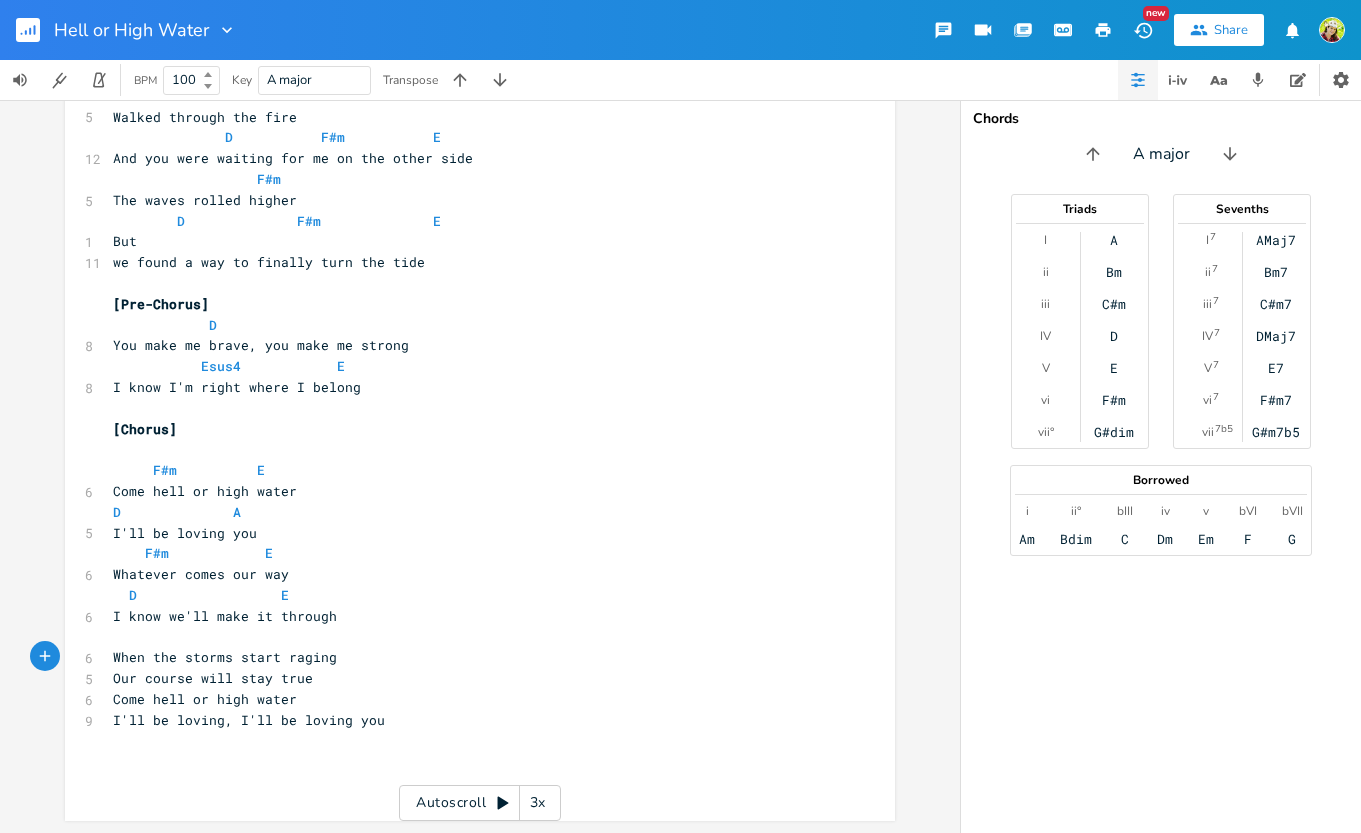 click on "we found a way to finally turn the tide" at bounding box center (269, 262) 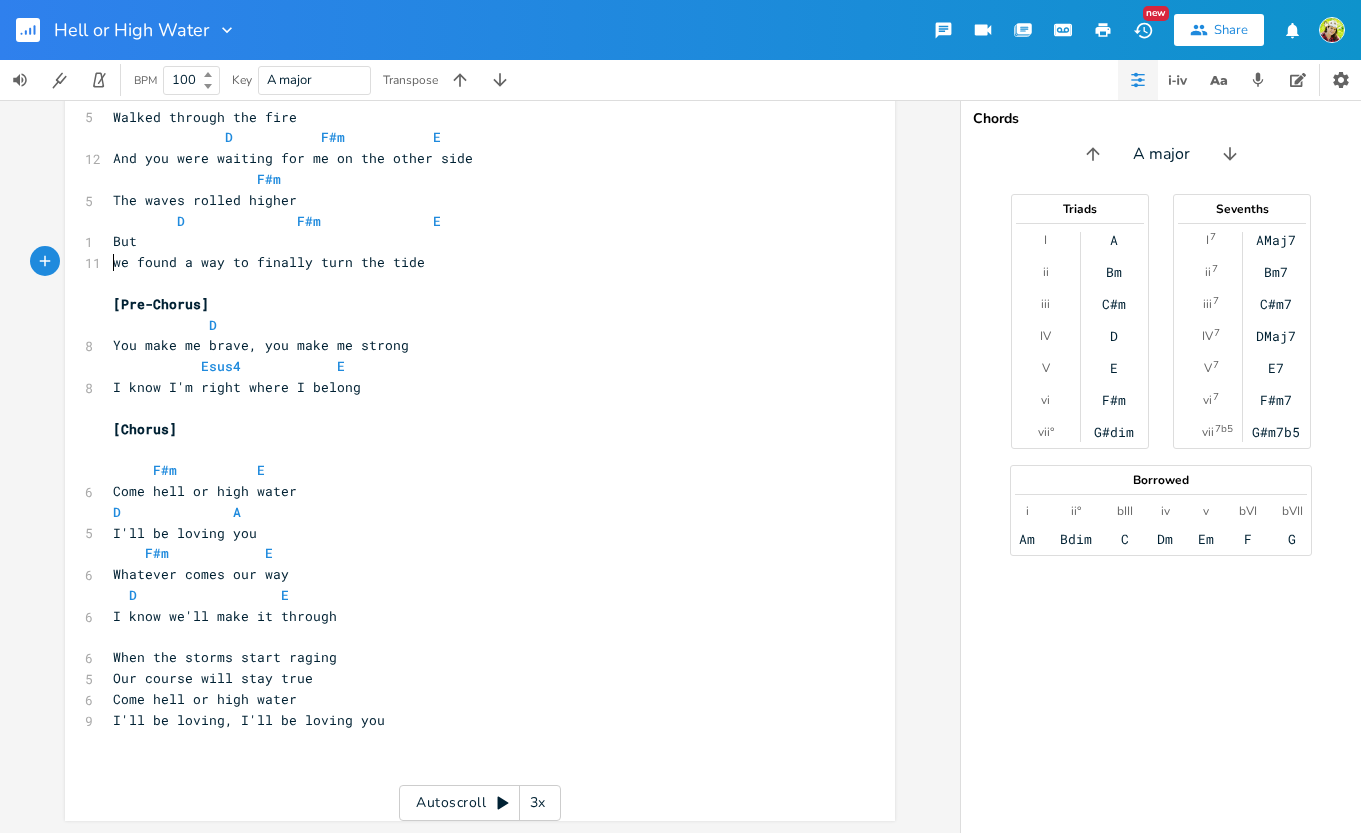 scroll, scrollTop: 62, scrollLeft: 0, axis: vertical 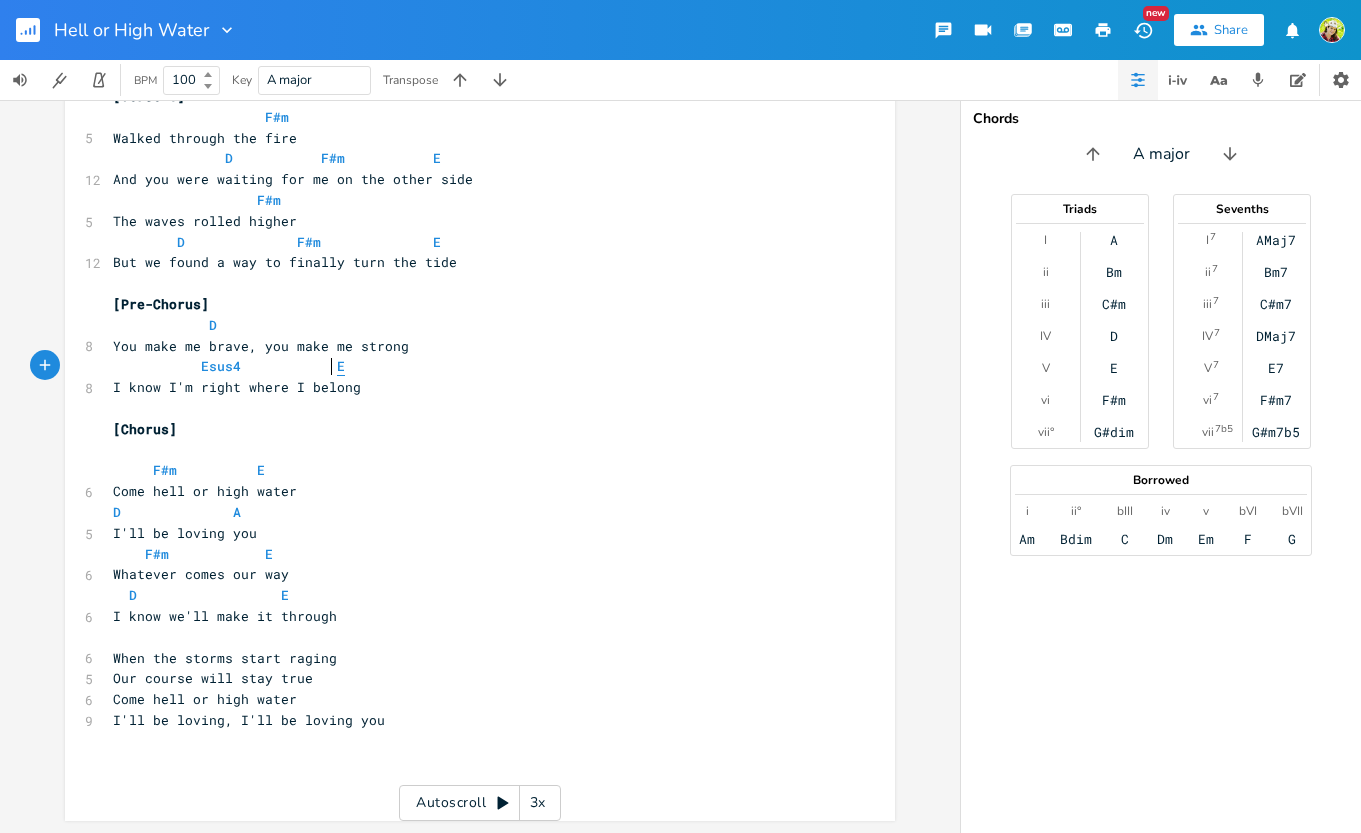 click on "E" at bounding box center (341, 366) 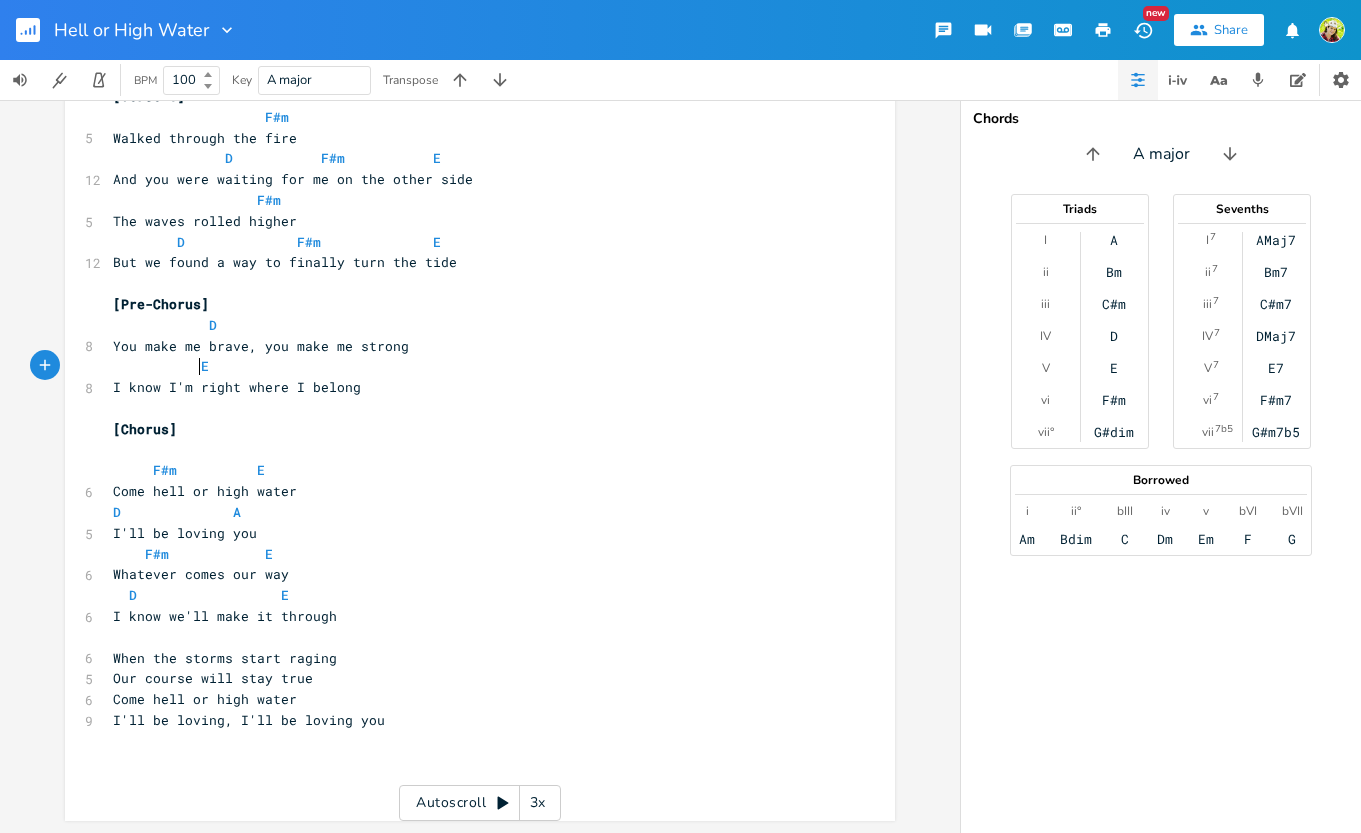 click on "E" at bounding box center (470, 366) 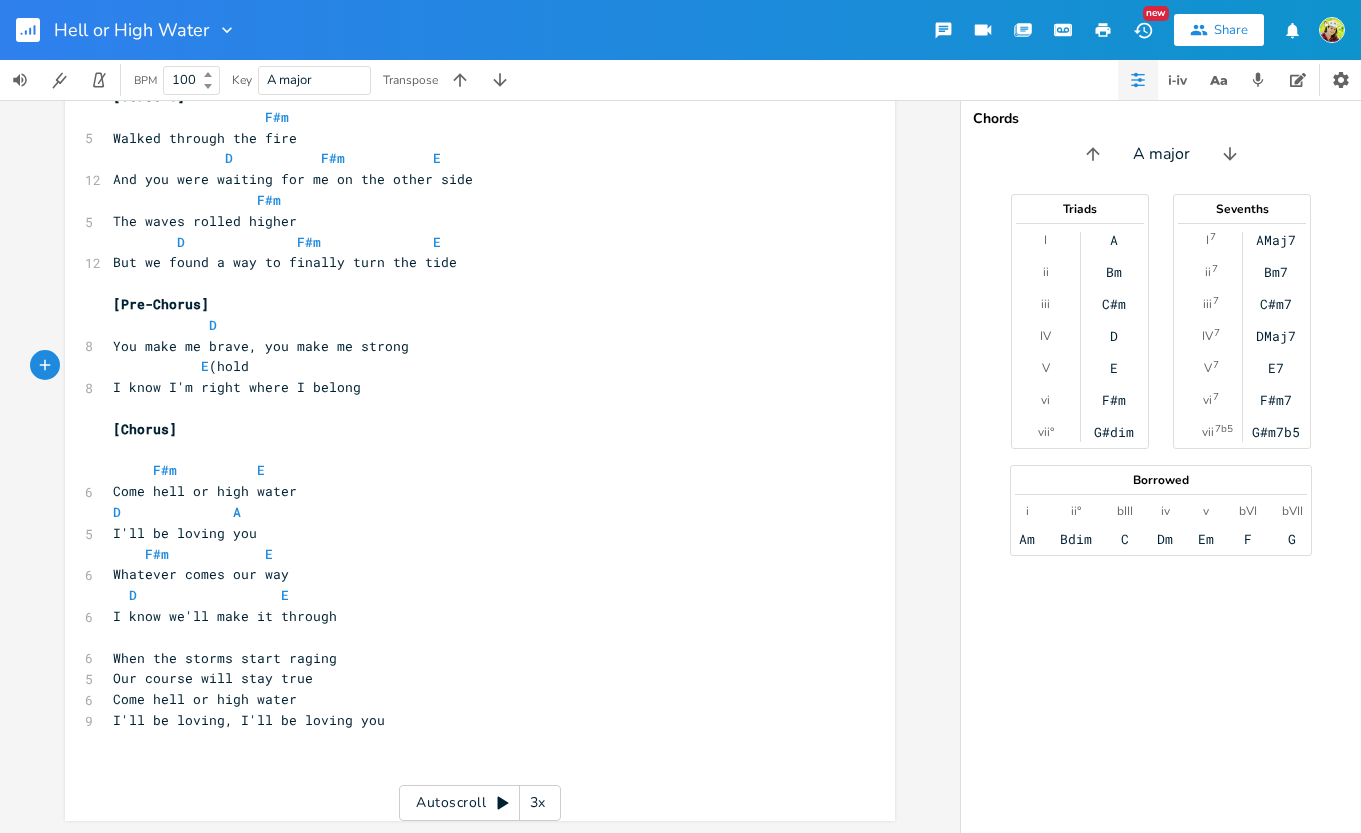 type on "(hold)" 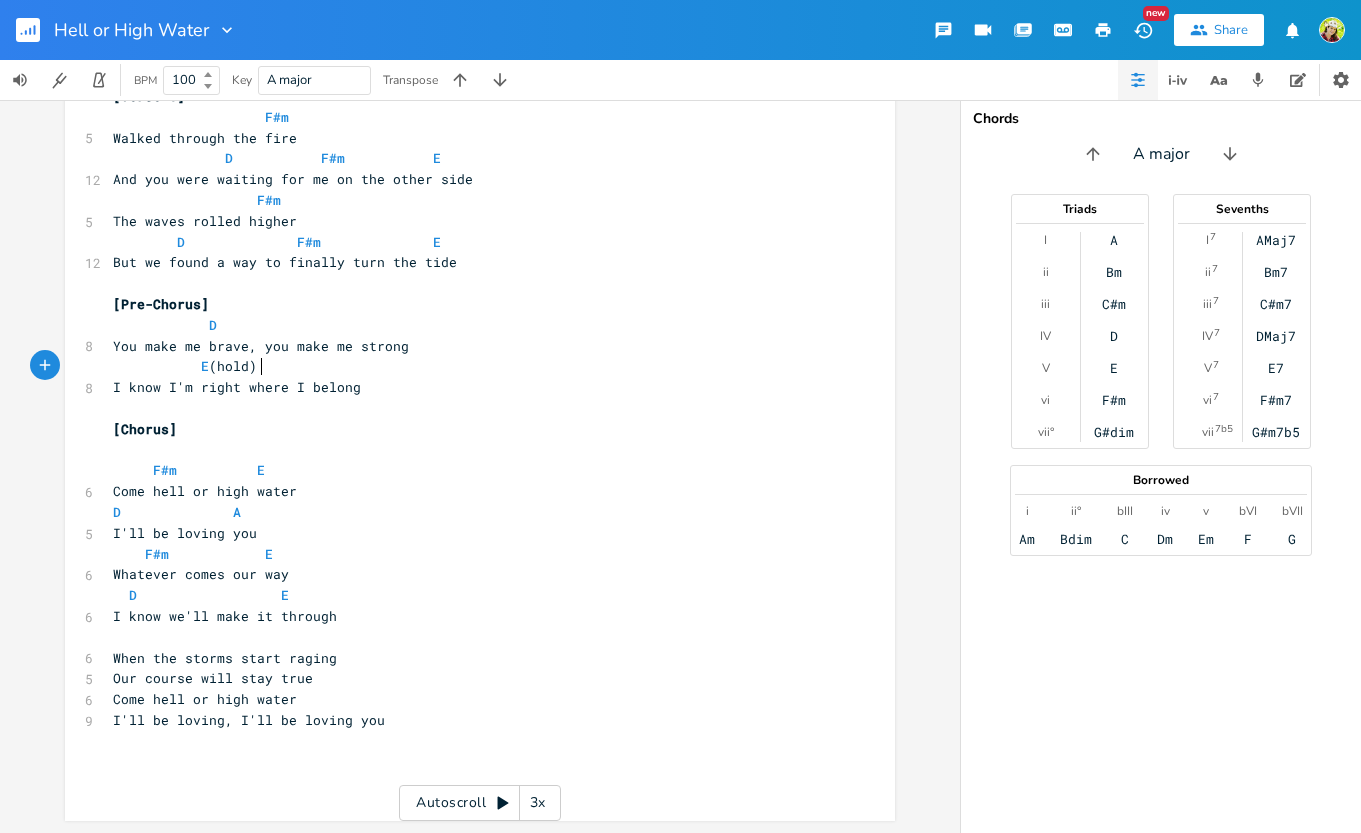 click on "[Chorus]" at bounding box center (470, 429) 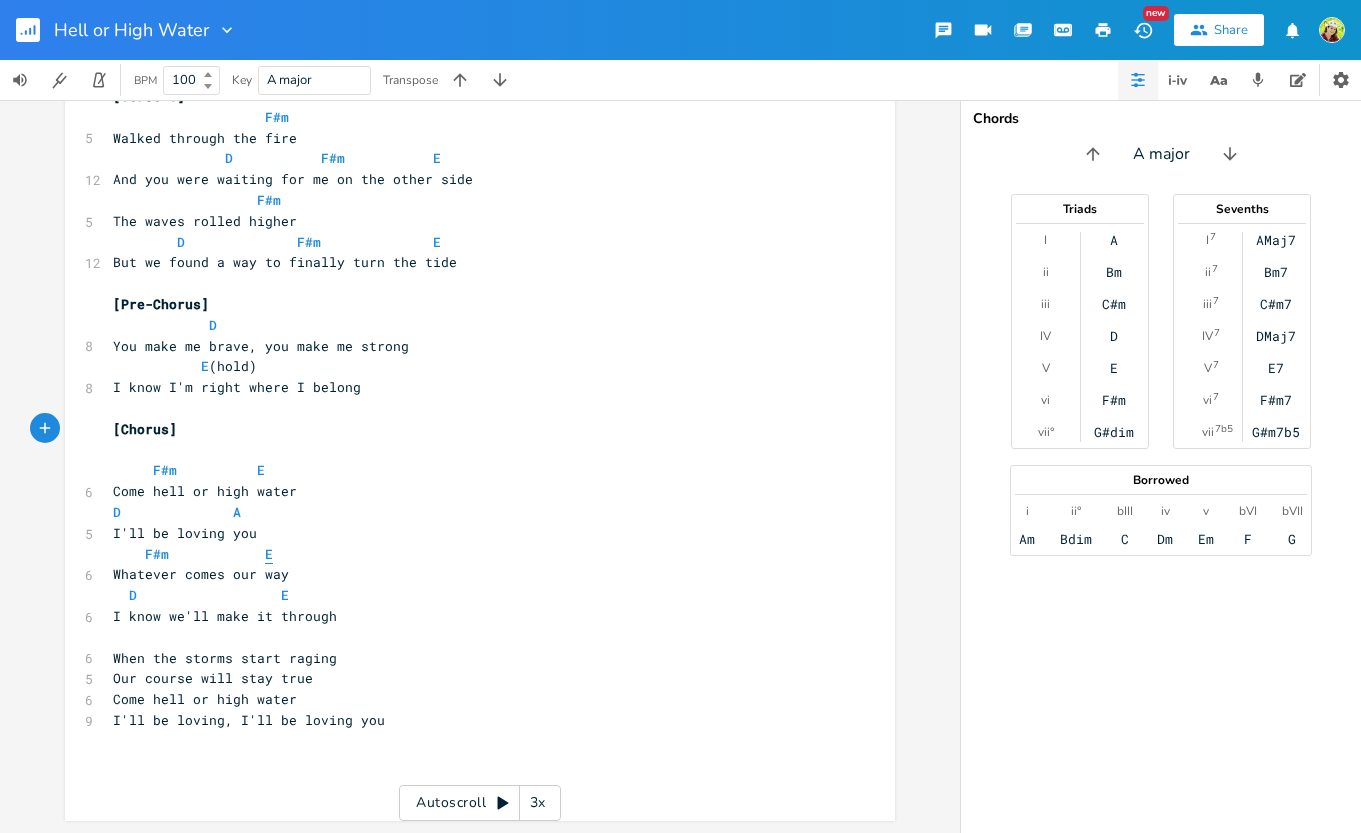 click on "E" at bounding box center [269, 554] 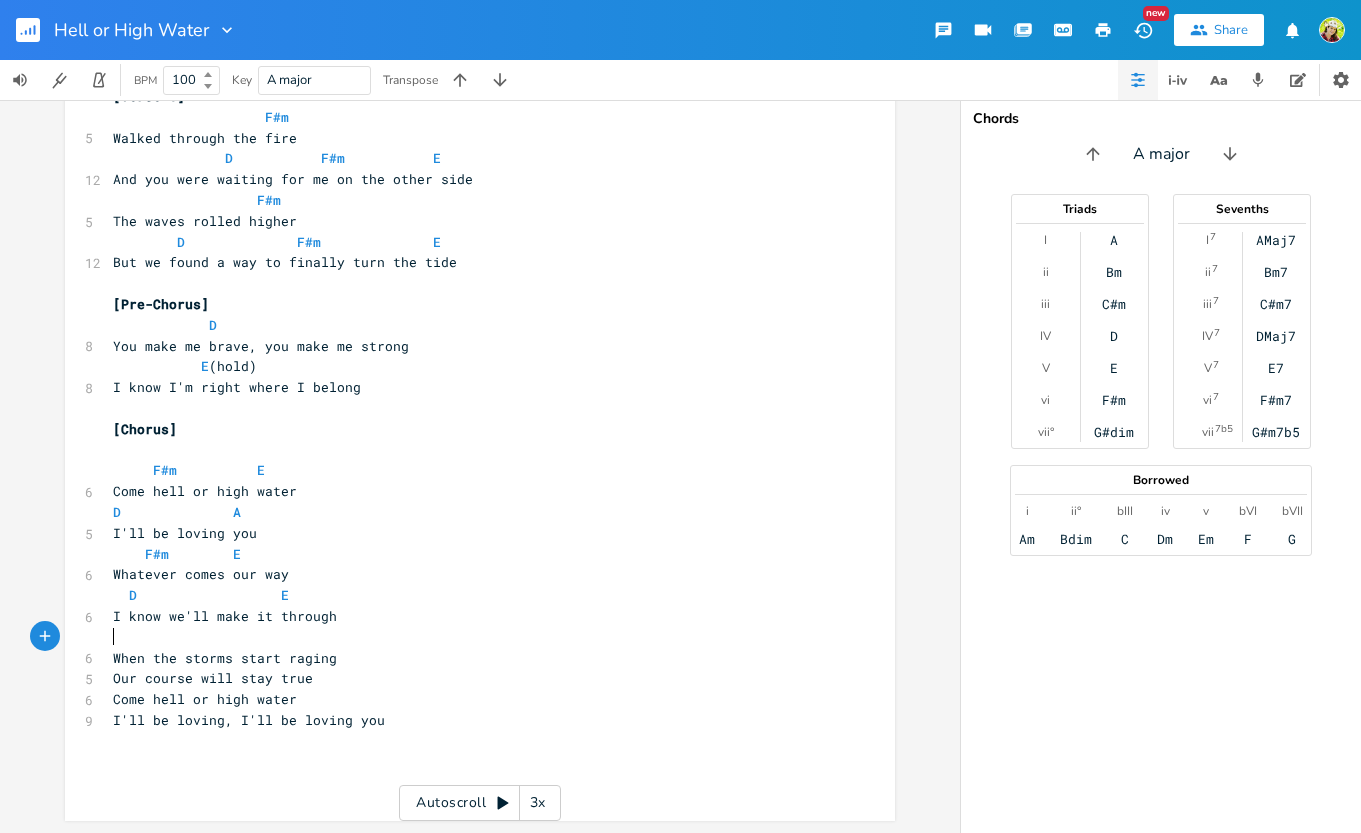 click on "​" at bounding box center [470, 637] 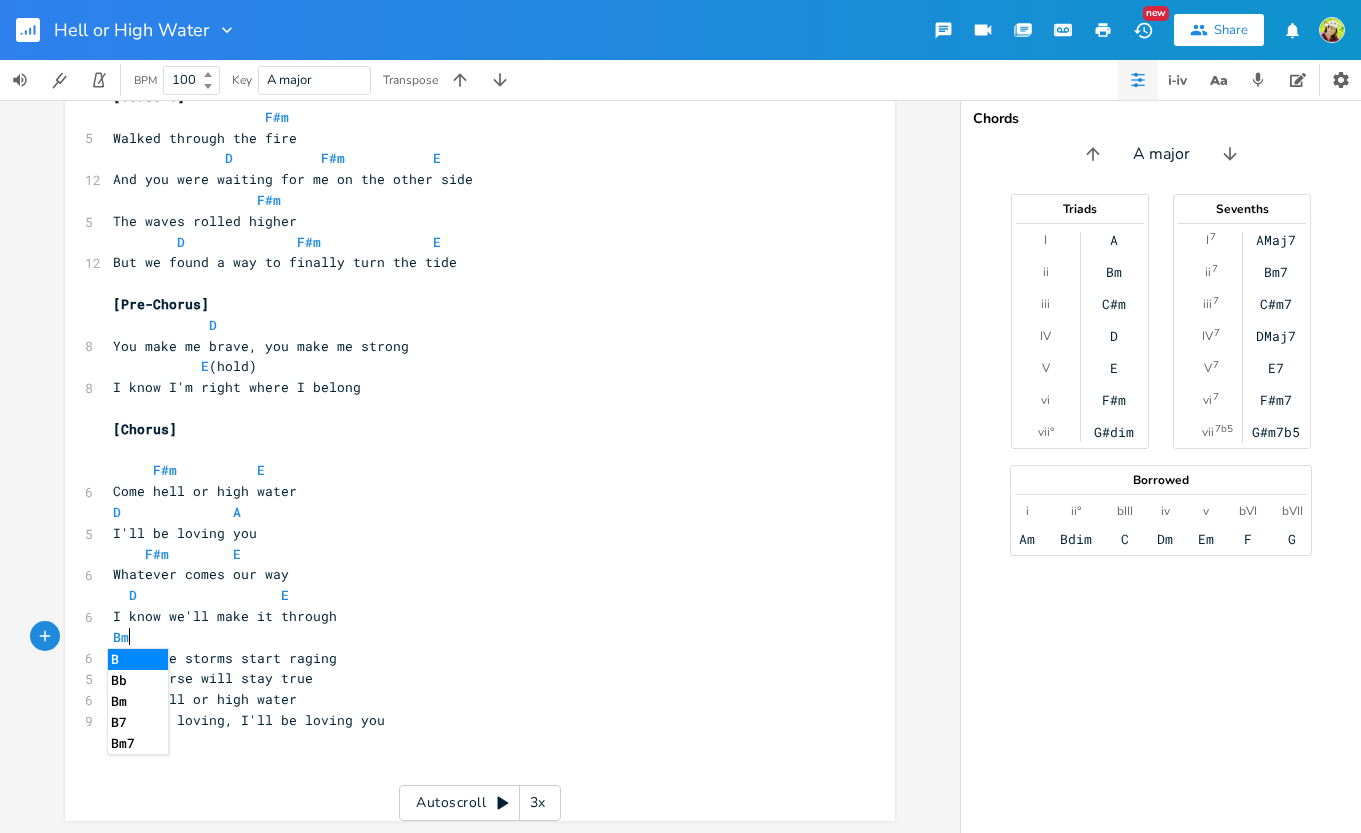 scroll, scrollTop: 0, scrollLeft: 19, axis: horizontal 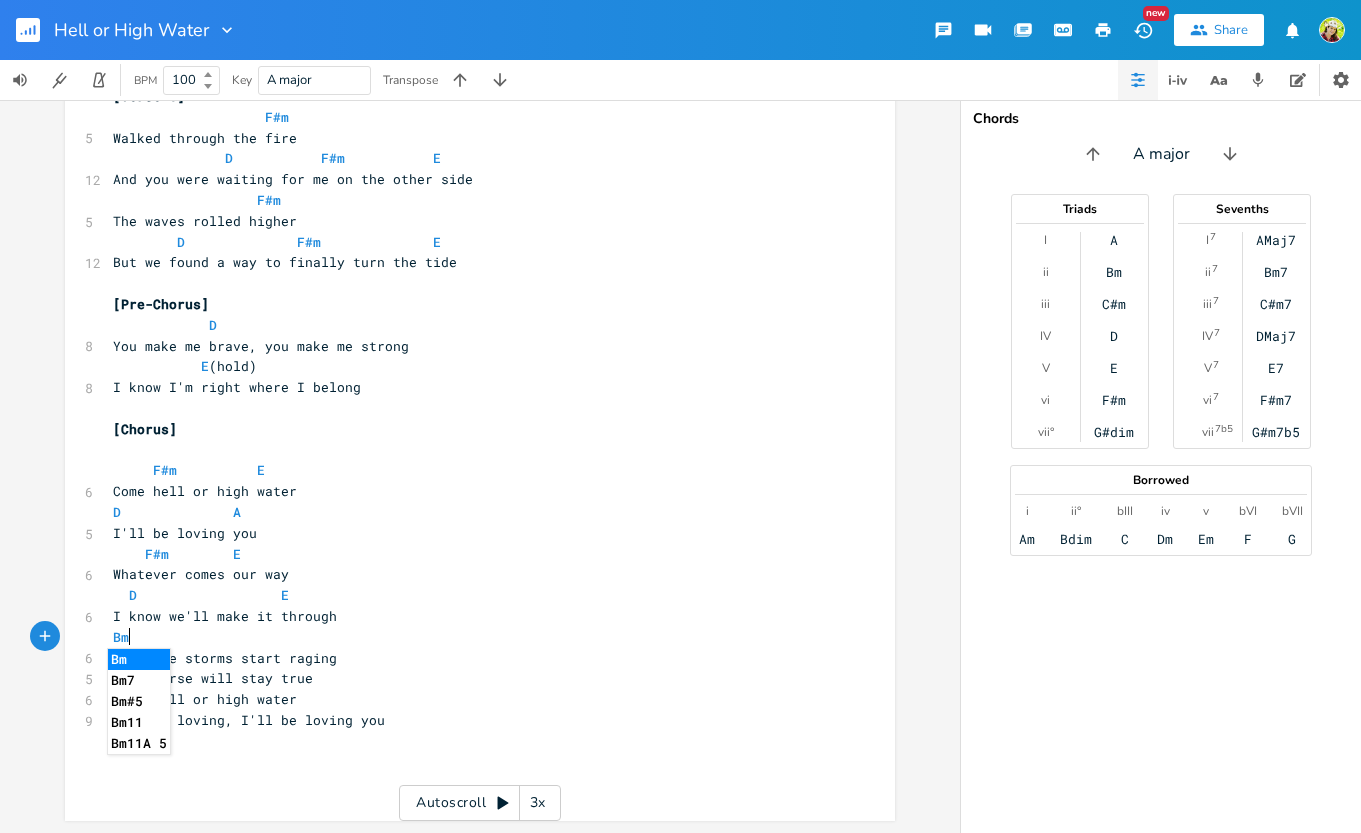type on "Bm" 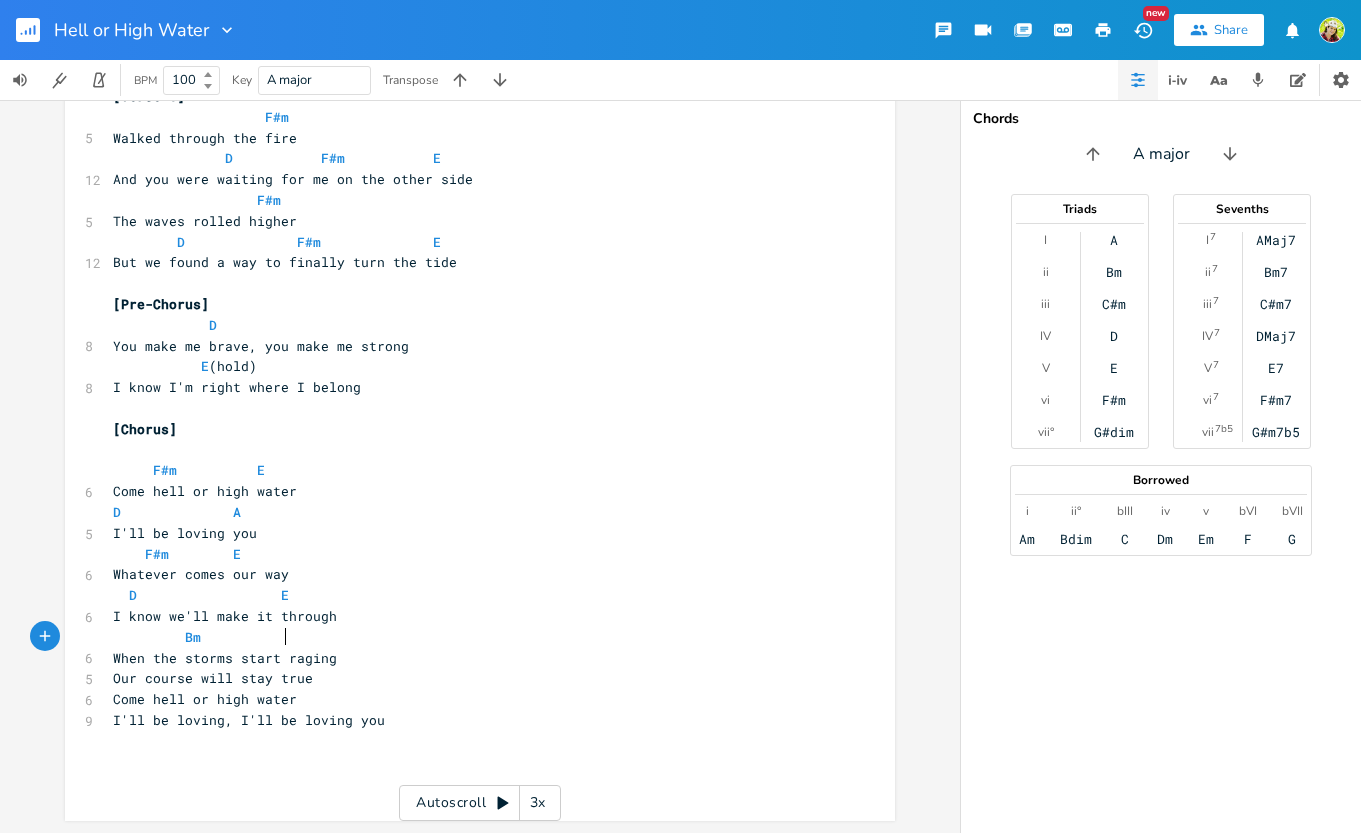 scroll, scrollTop: 0, scrollLeft: 36, axis: horizontal 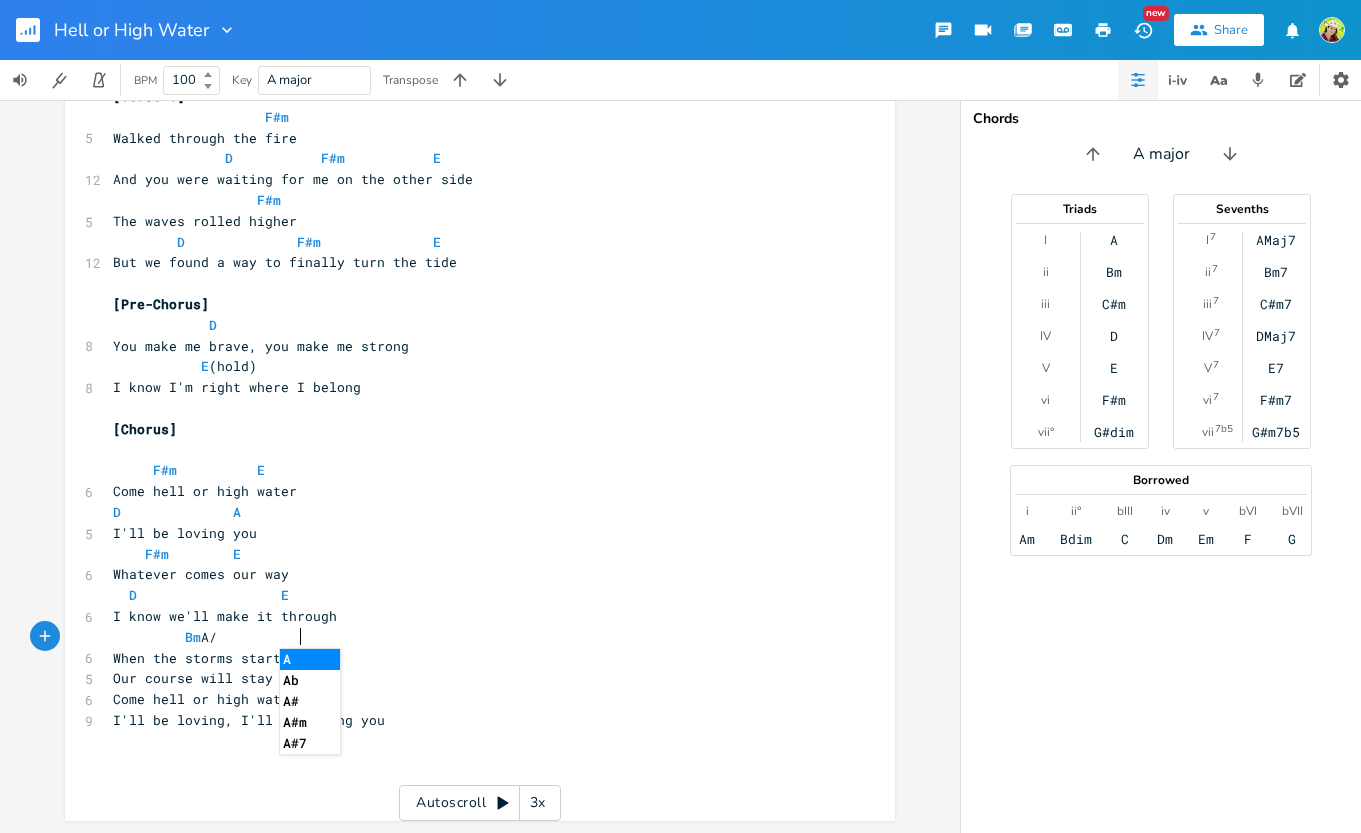 type on "A/c" 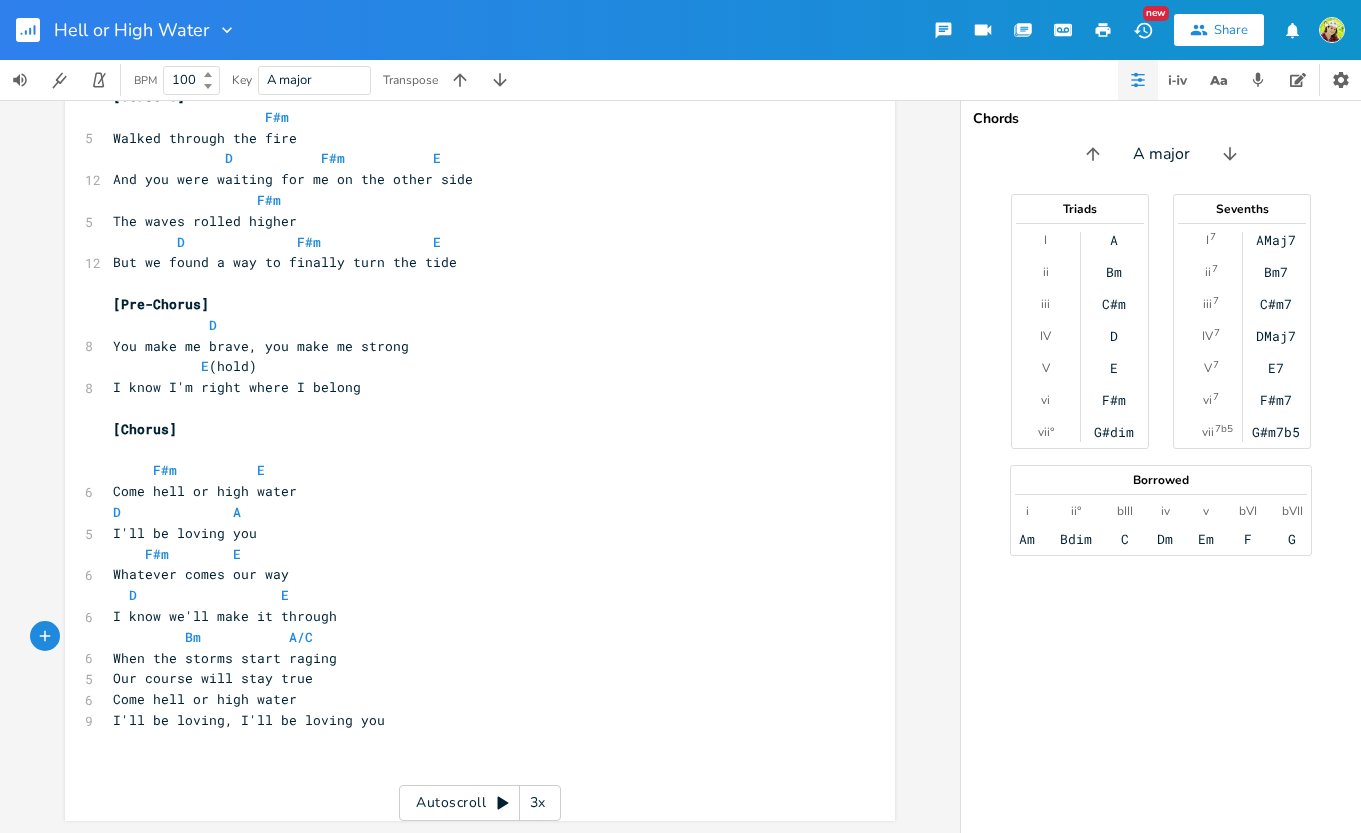 type on "C#" 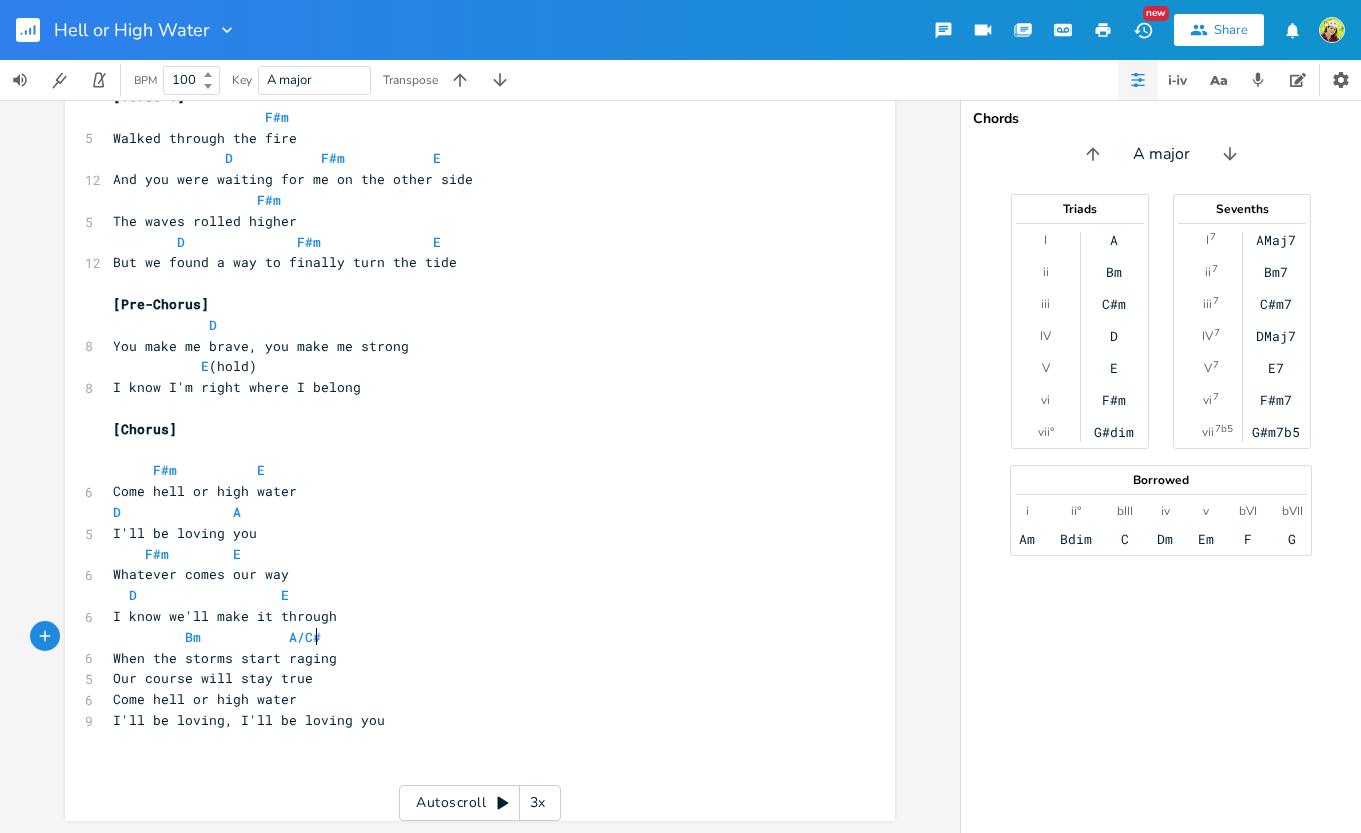 scroll, scrollTop: 0, scrollLeft: 15, axis: horizontal 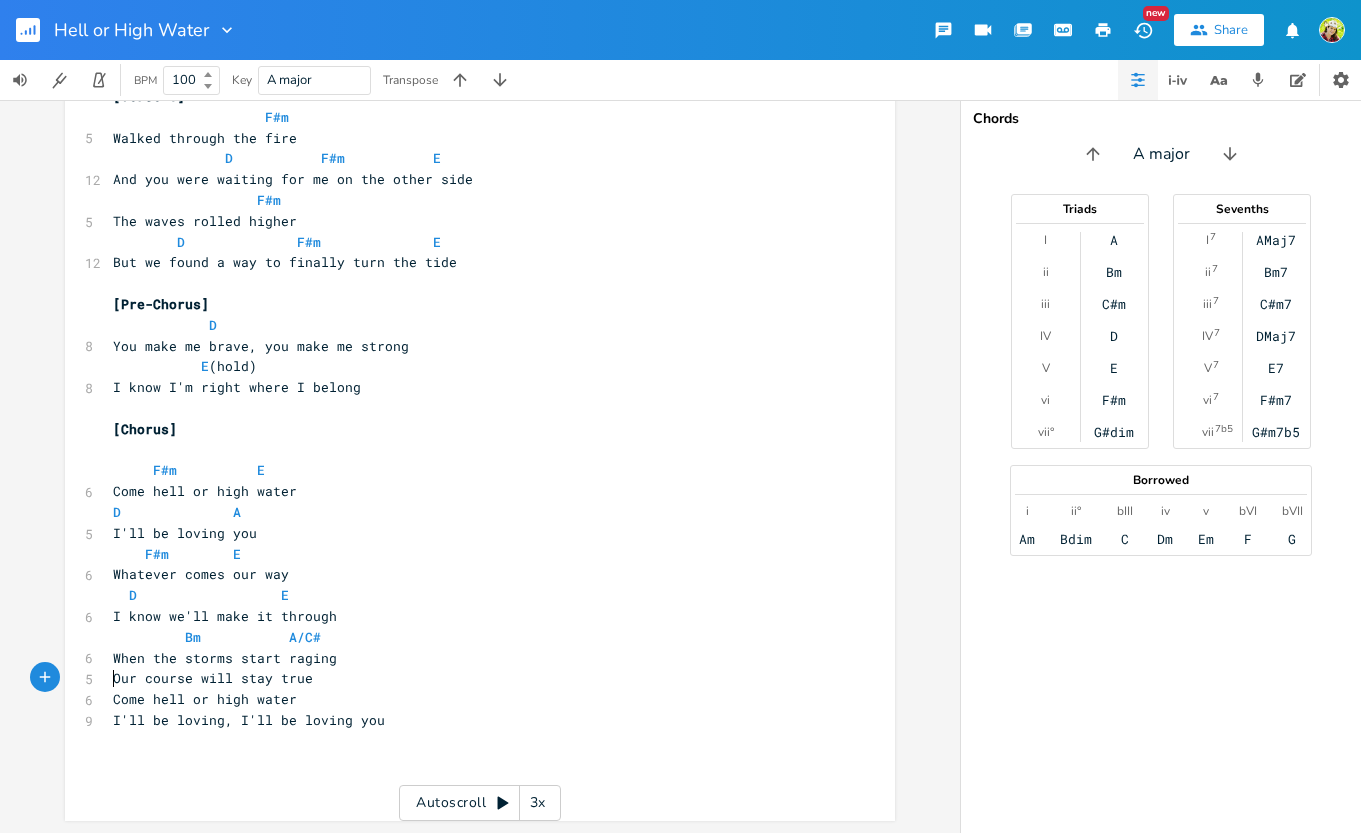 click on "Our course will stay true" at bounding box center (213, 678) 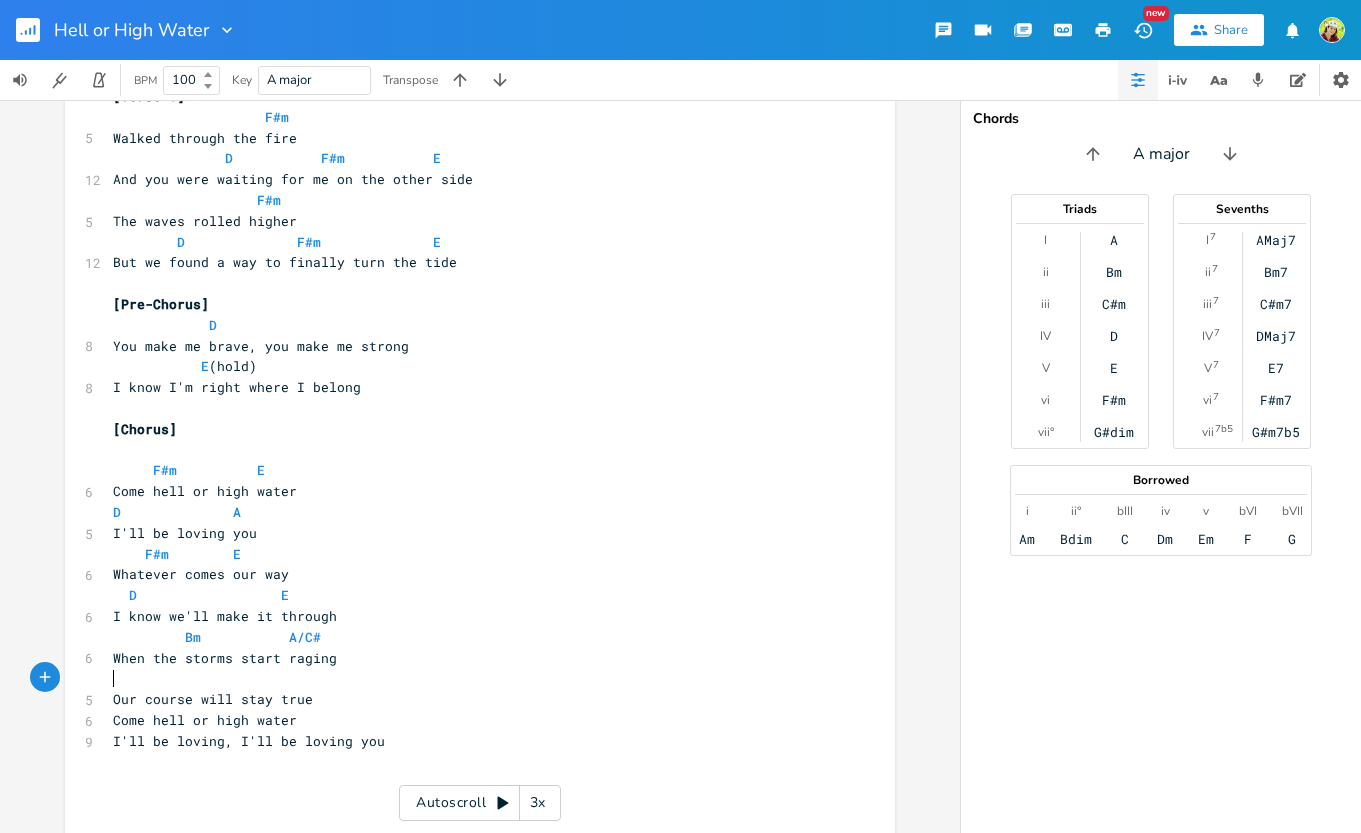 click on "​" at bounding box center [470, 678] 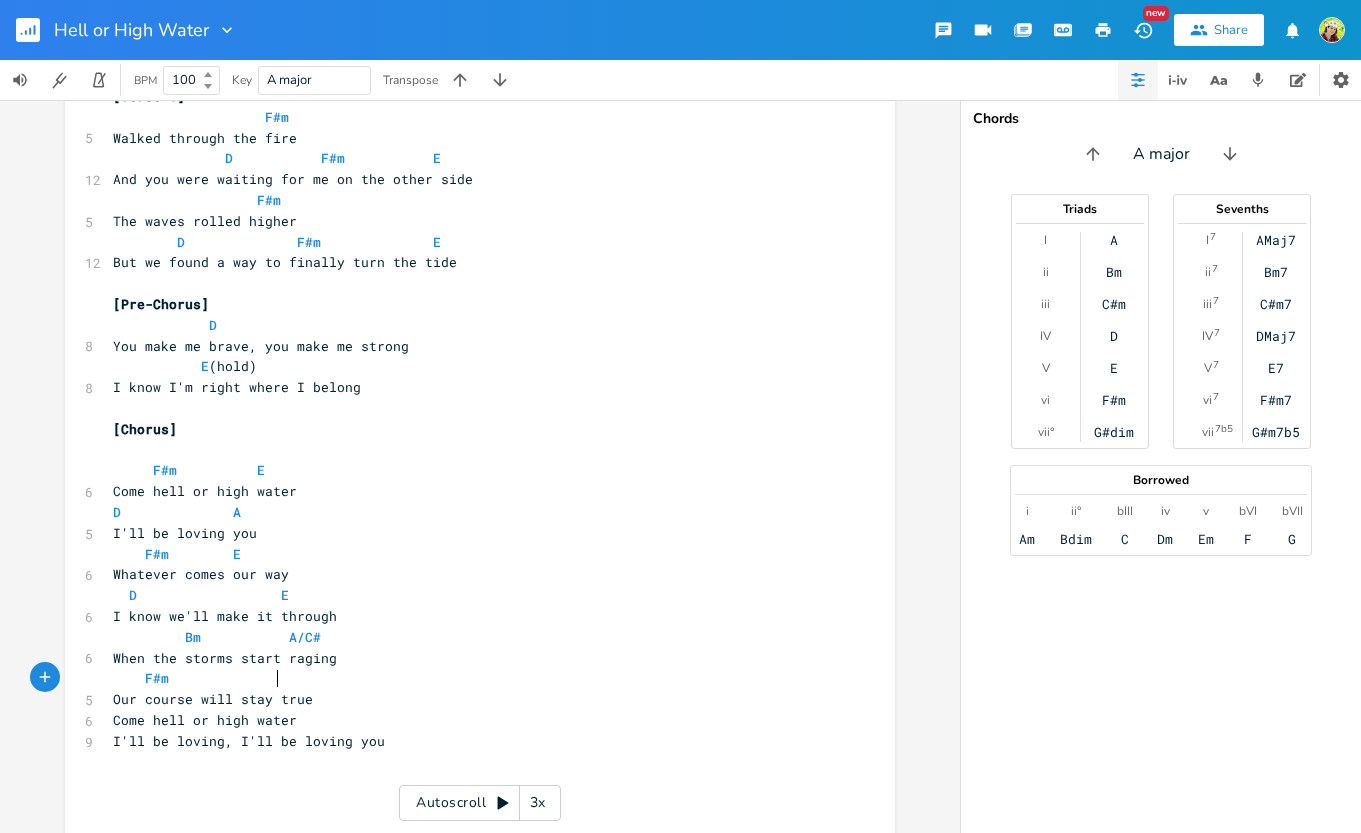 type on "F#m" 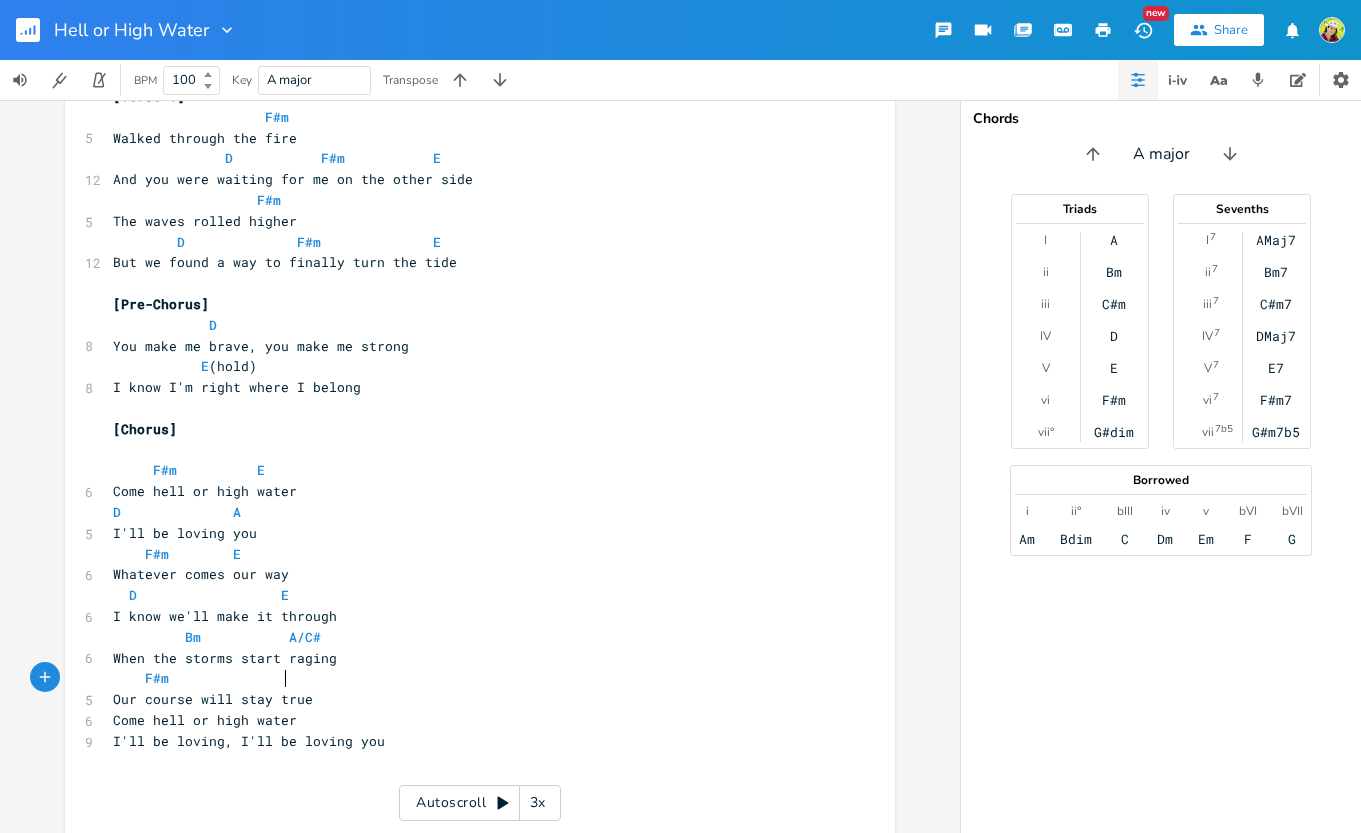 scroll, scrollTop: 0, scrollLeft: 77, axis: horizontal 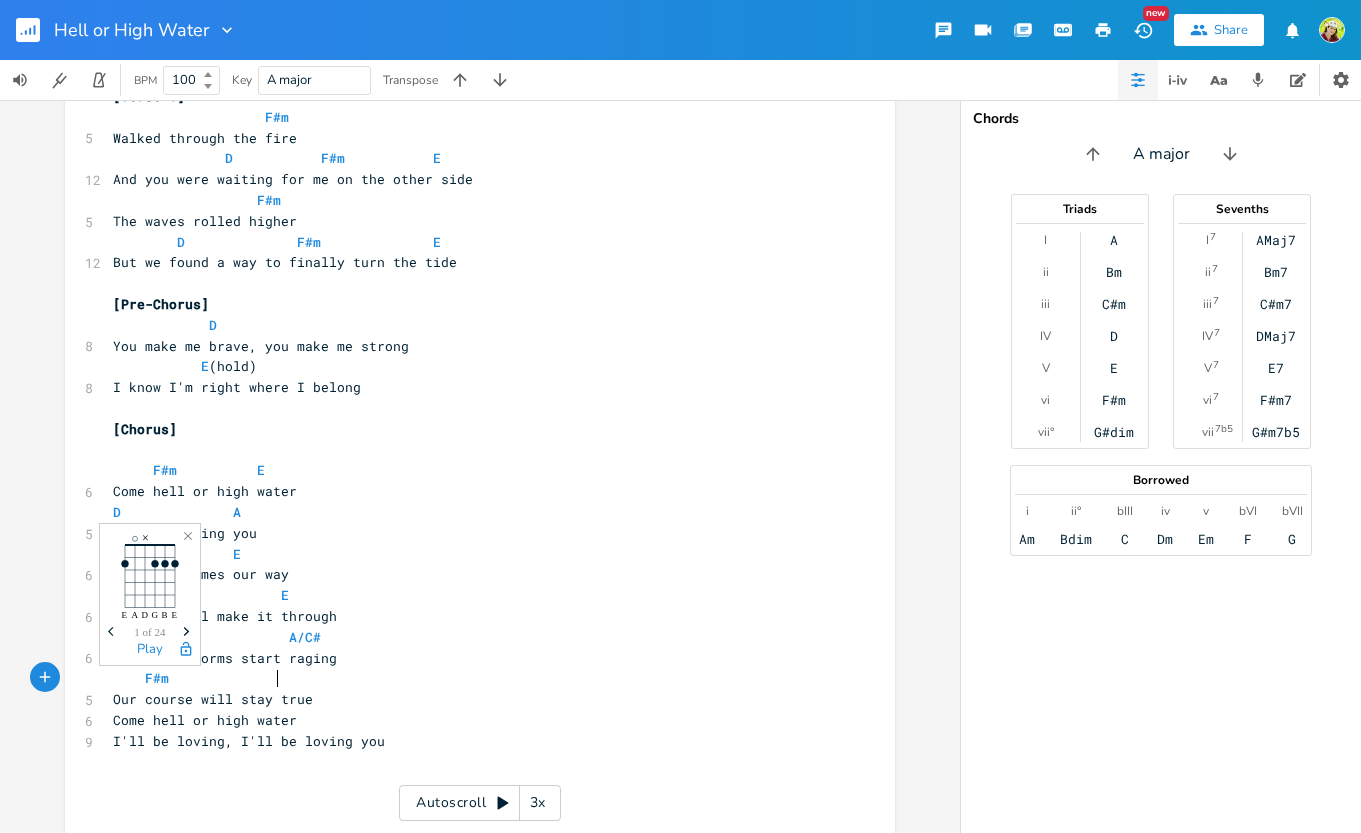 type on "E" 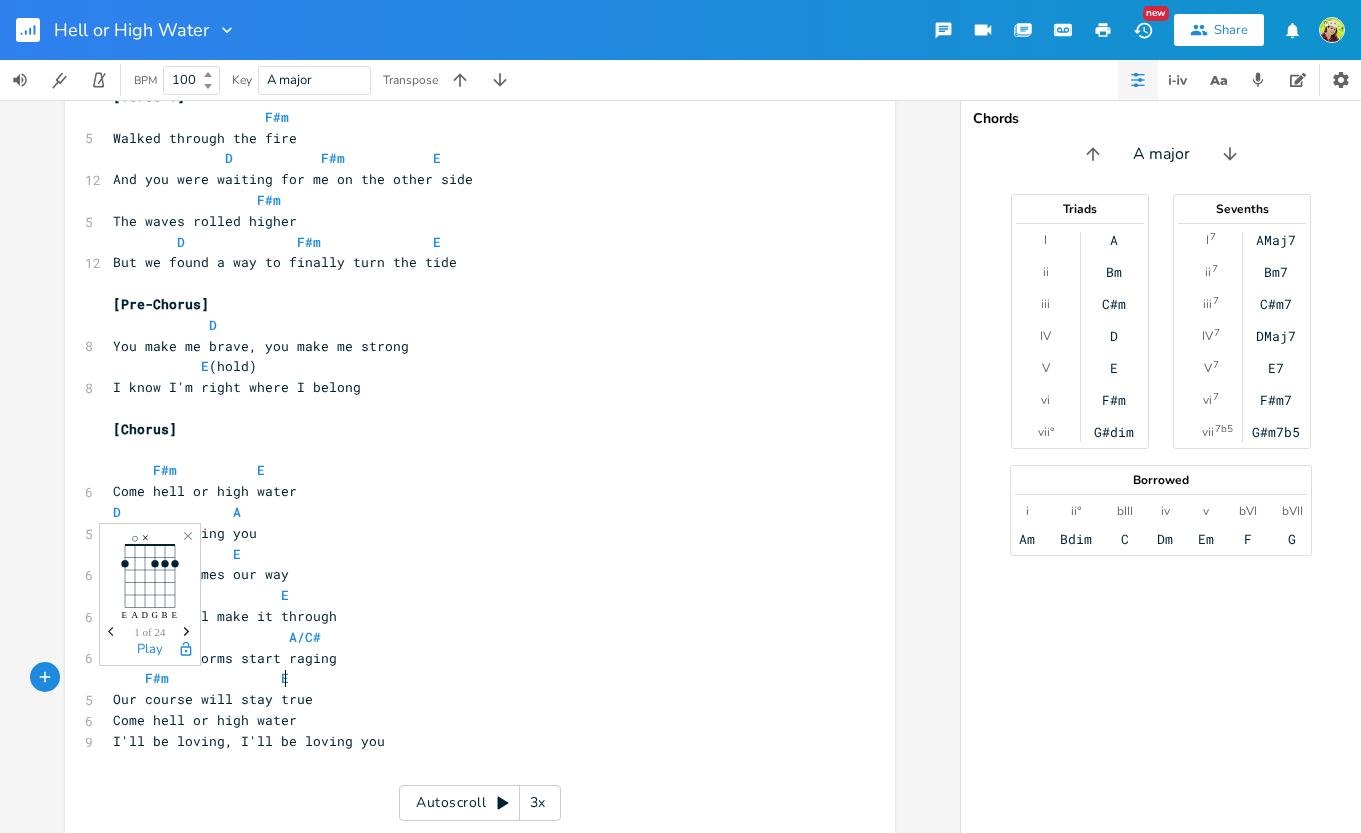 scroll, scrollTop: 0, scrollLeft: 8, axis: horizontal 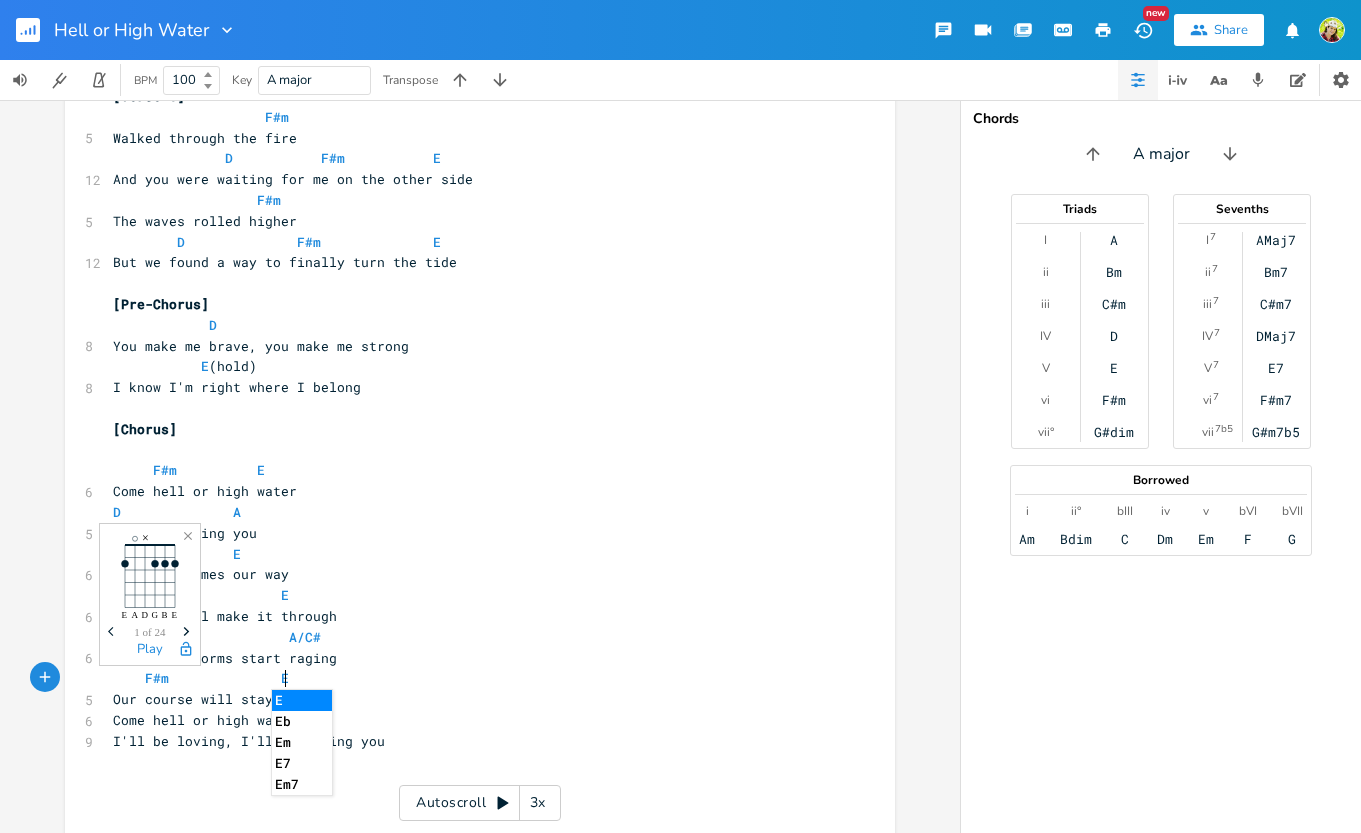 click on "F#m                E" at bounding box center (470, 678) 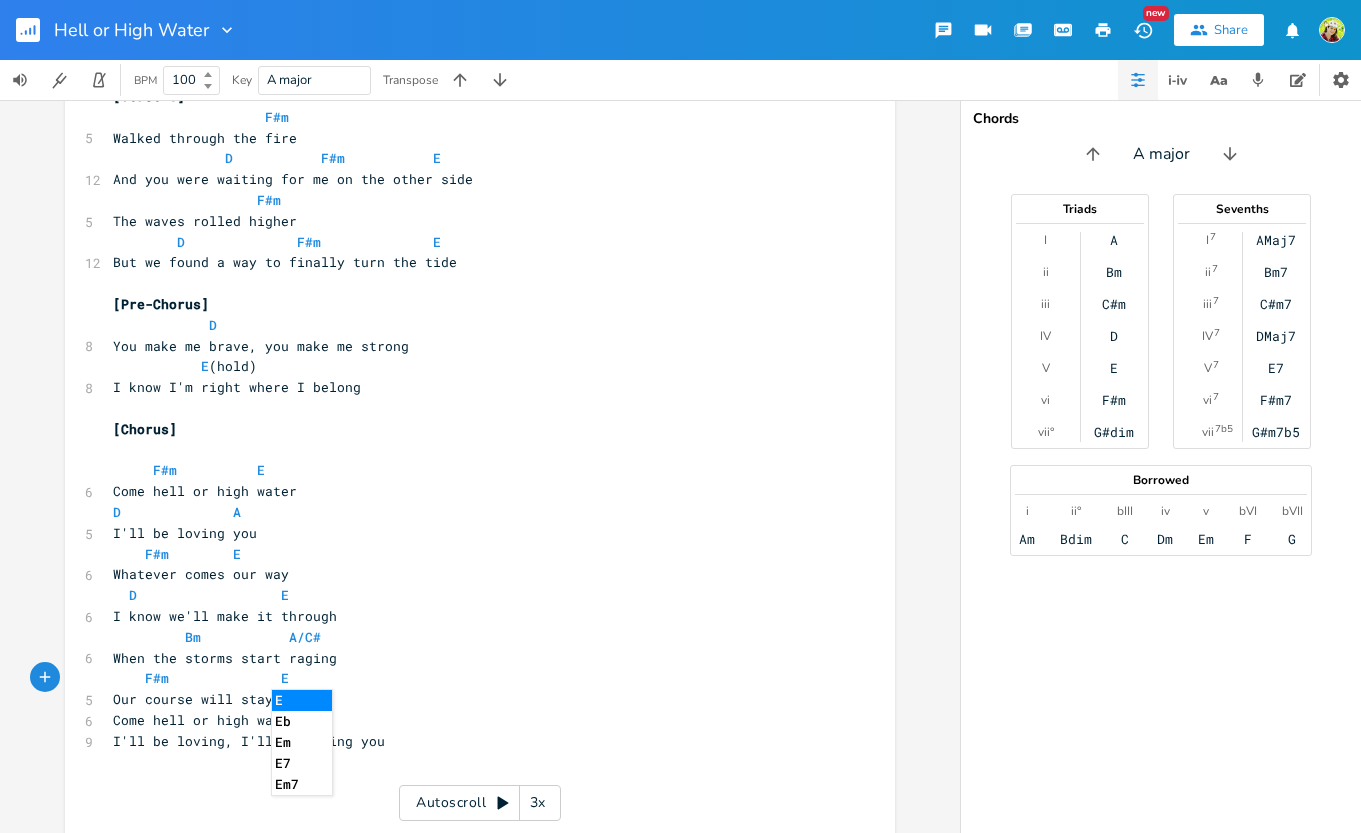 click on "F#m                E" at bounding box center [470, 678] 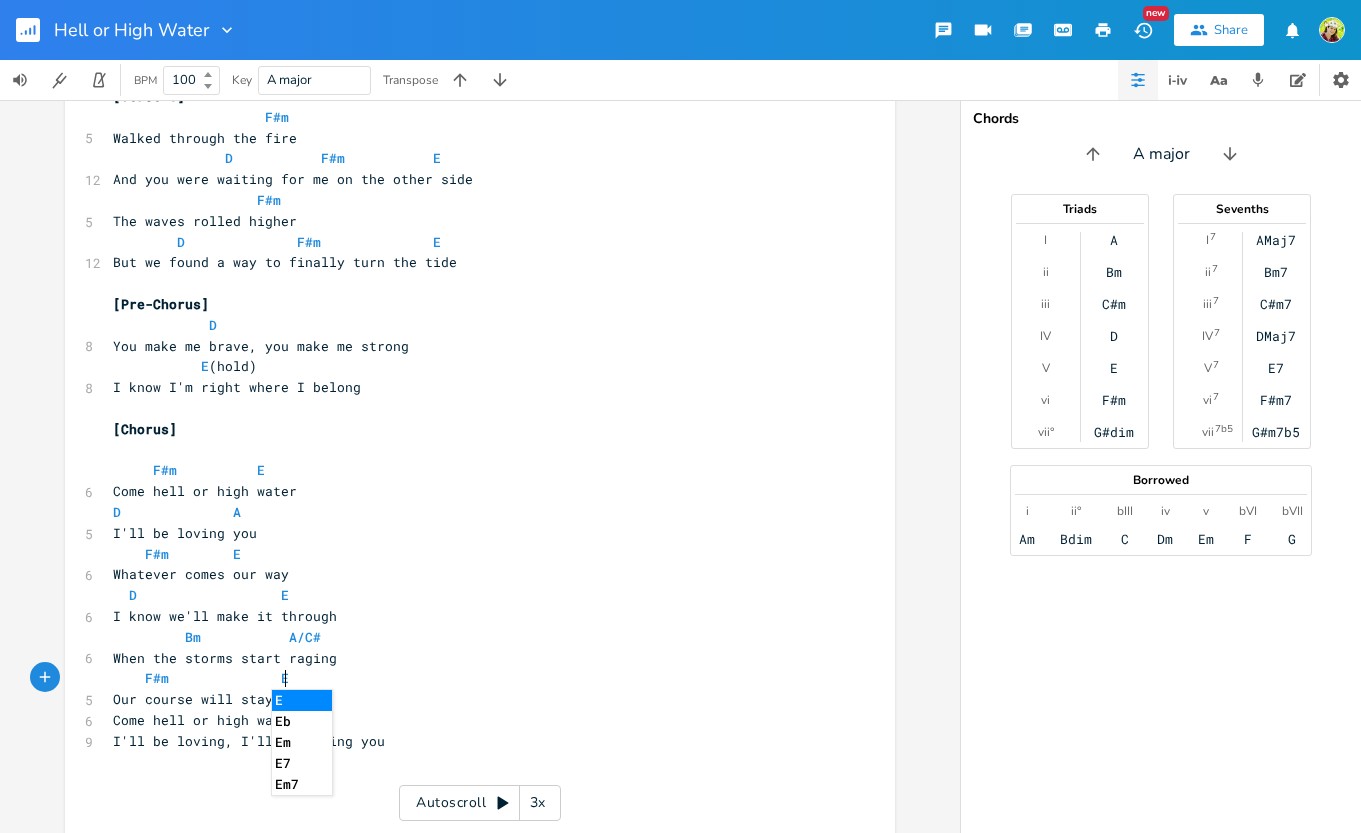 click on "xxxxxxxxxx [Verse 1]                     F#m 5 Walked through the fire                D             F#m             E   12 And you were waiting for me on the other side                    F#m 5 The waves rolled higher          D                F#m                E 12 But we found a way to finally turn the tide ​ [Pre-Chorus]              D 8 You make me brave, you make me strong             E  (hold) 8 I know I'm right where I belong ​ [Chorus] ​       F#m            E 6 Come hell or high water  D                A 5 I'll be loving you      F#m          E 6 Whatever comes our way     D                    E 6 I know we'll make it through           Bm             A/C# 6 When the storms start raging      F#m                E 5 Our course will stay true       D              A 6 Come hell or high water F#m               E                D      A     F#m E" at bounding box center (480, 466) 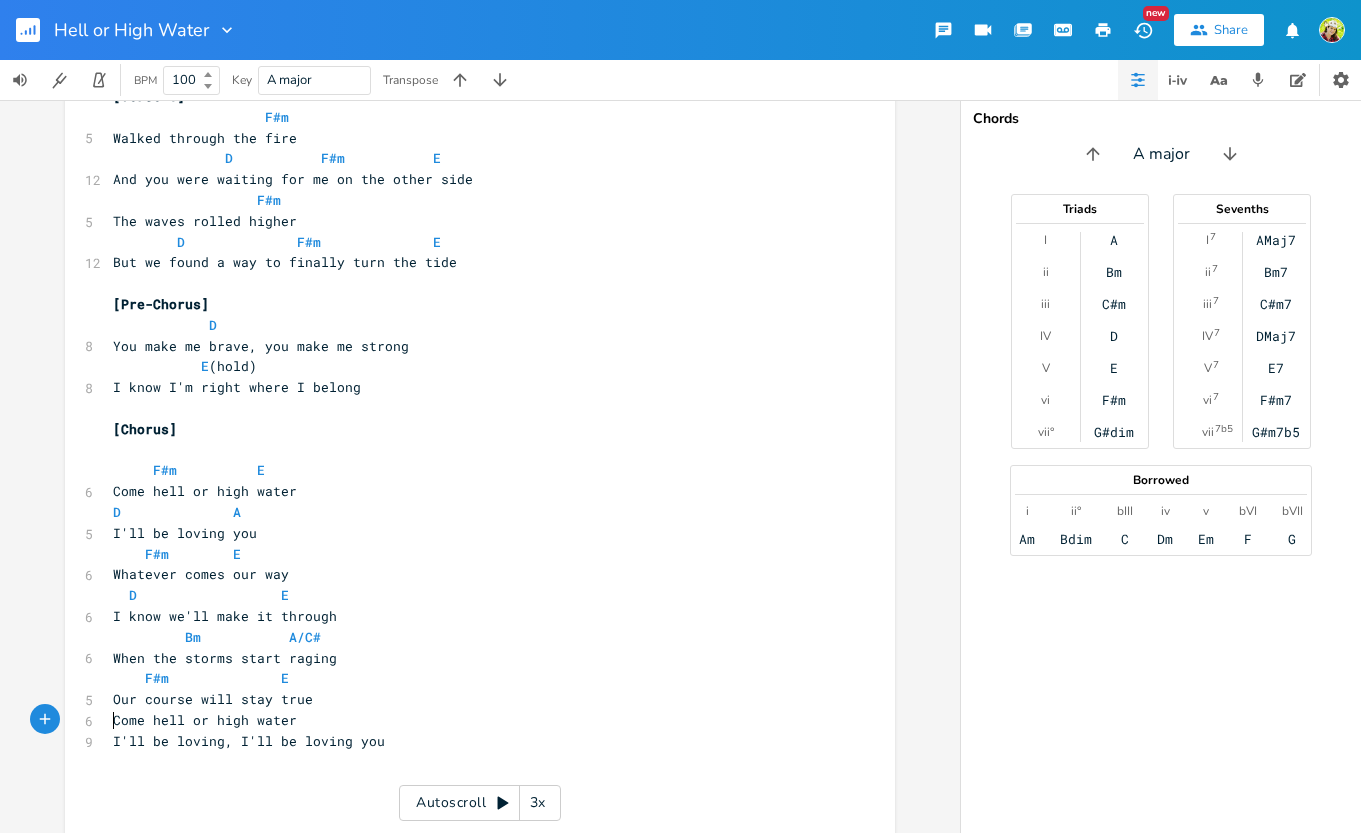 click on "Come hell or high water" at bounding box center (205, 720) 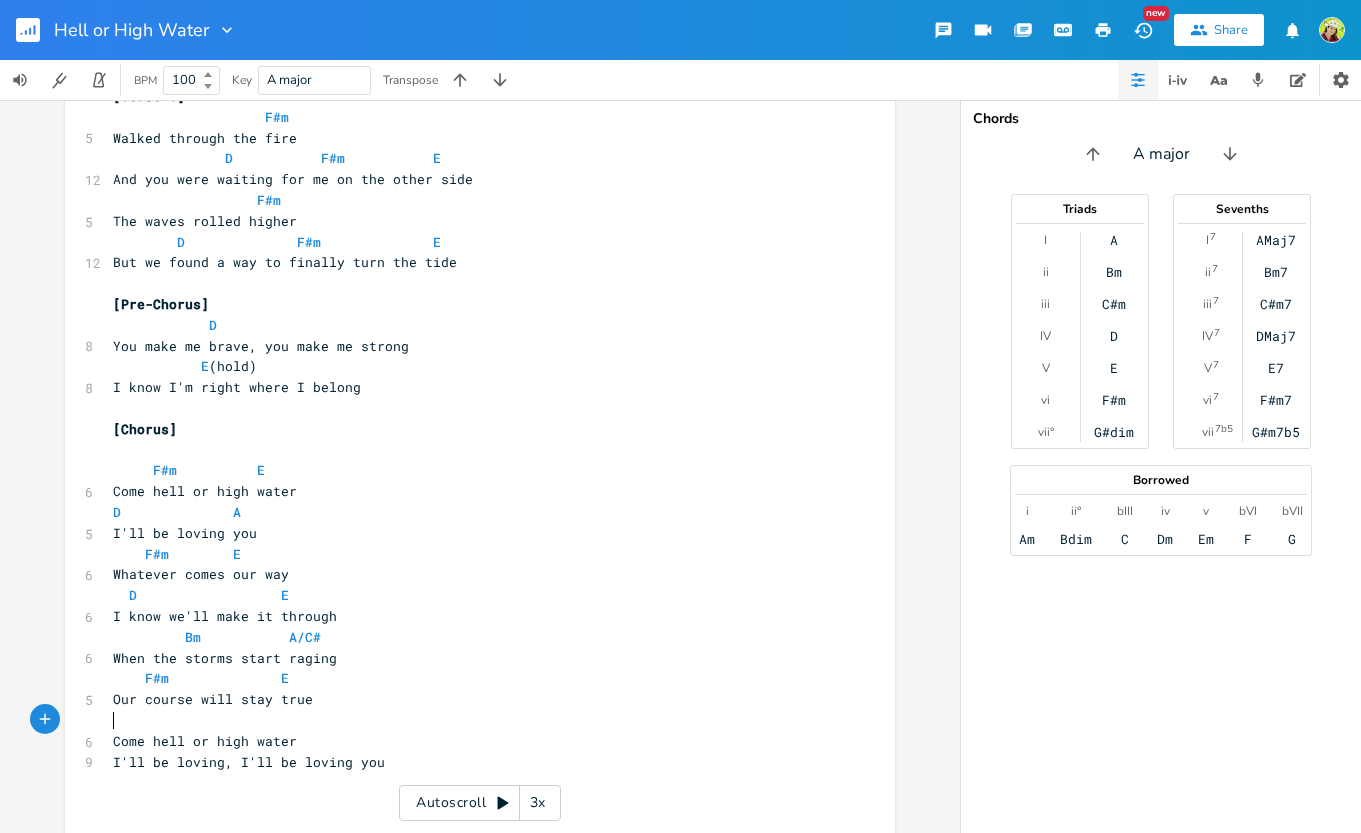 click on "​" at bounding box center [470, 720] 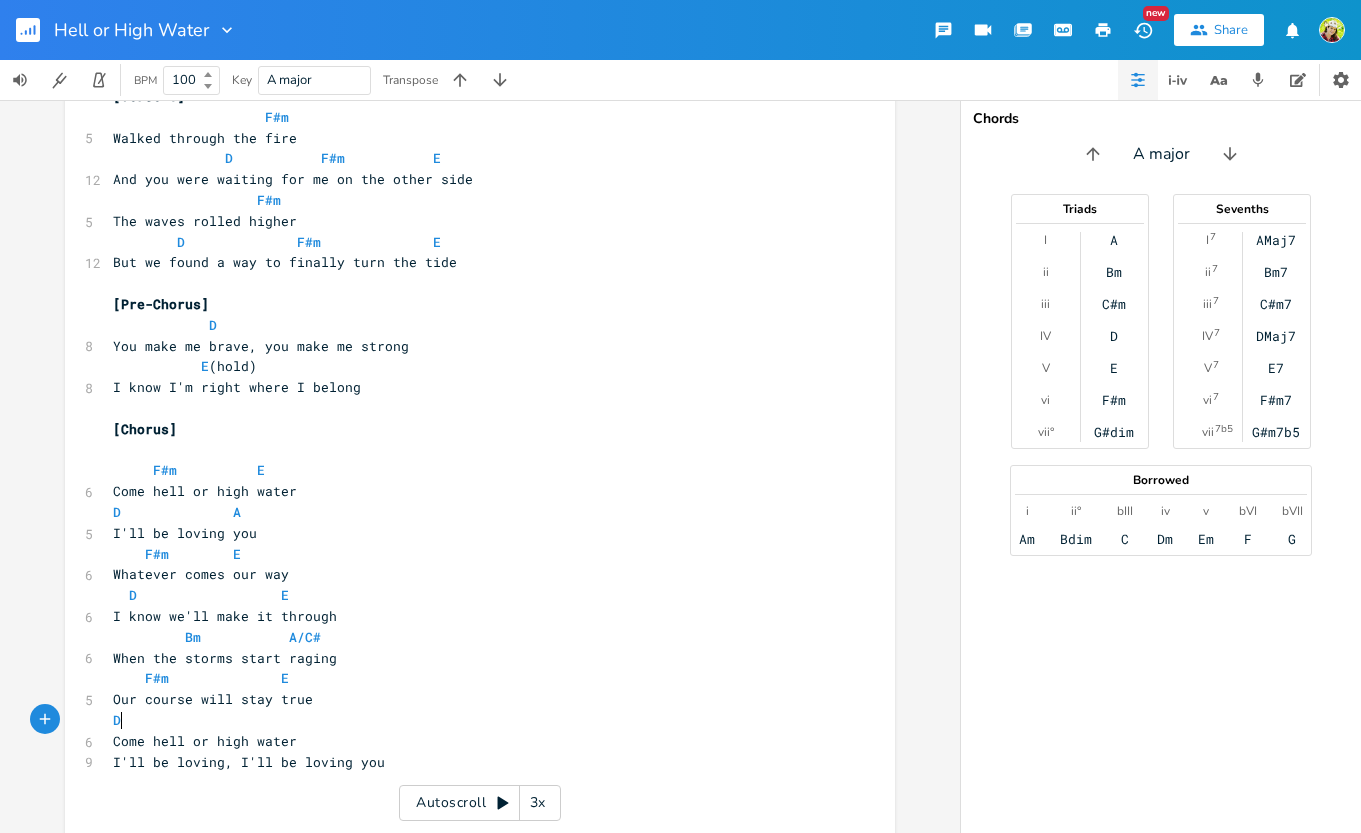 type on "D" 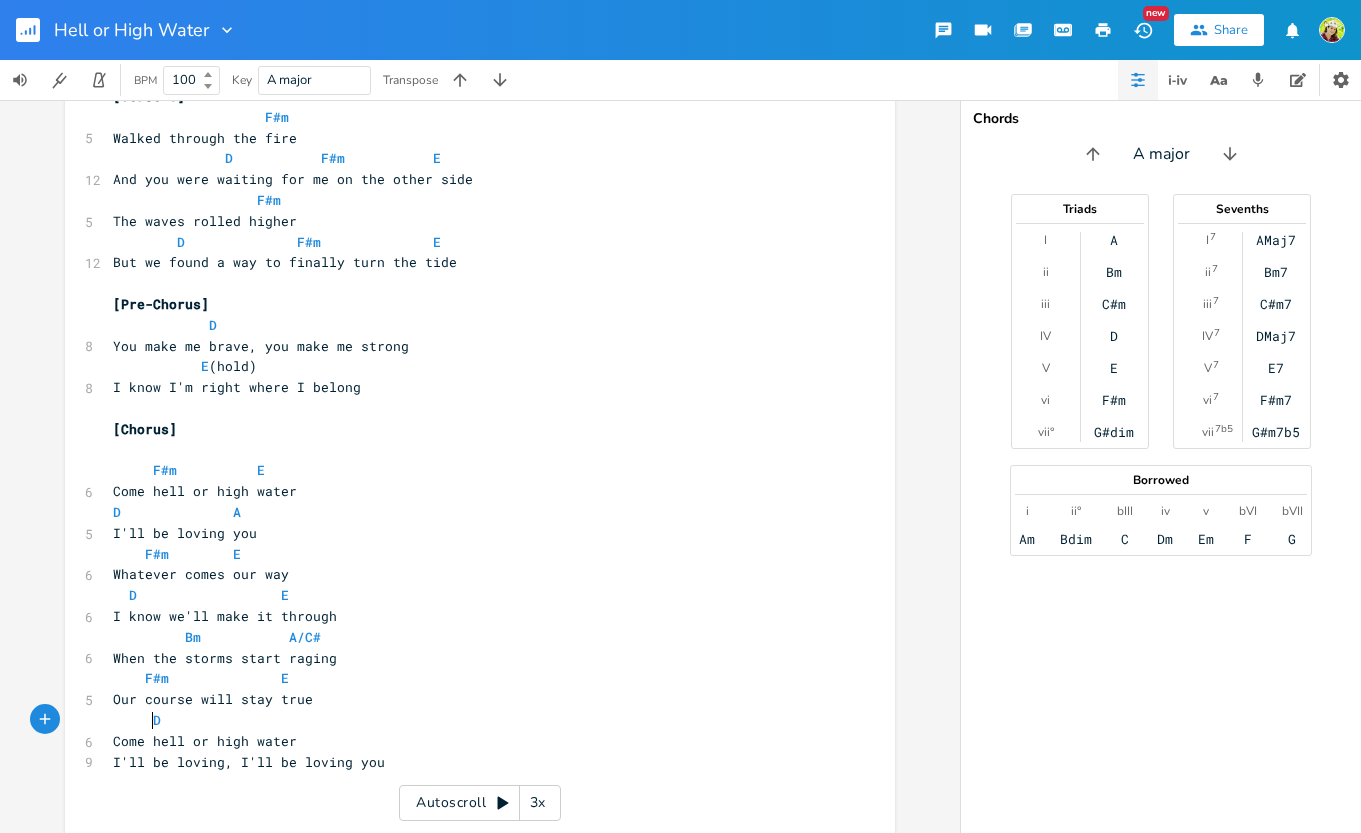 scroll, scrollTop: 0, scrollLeft: 16, axis: horizontal 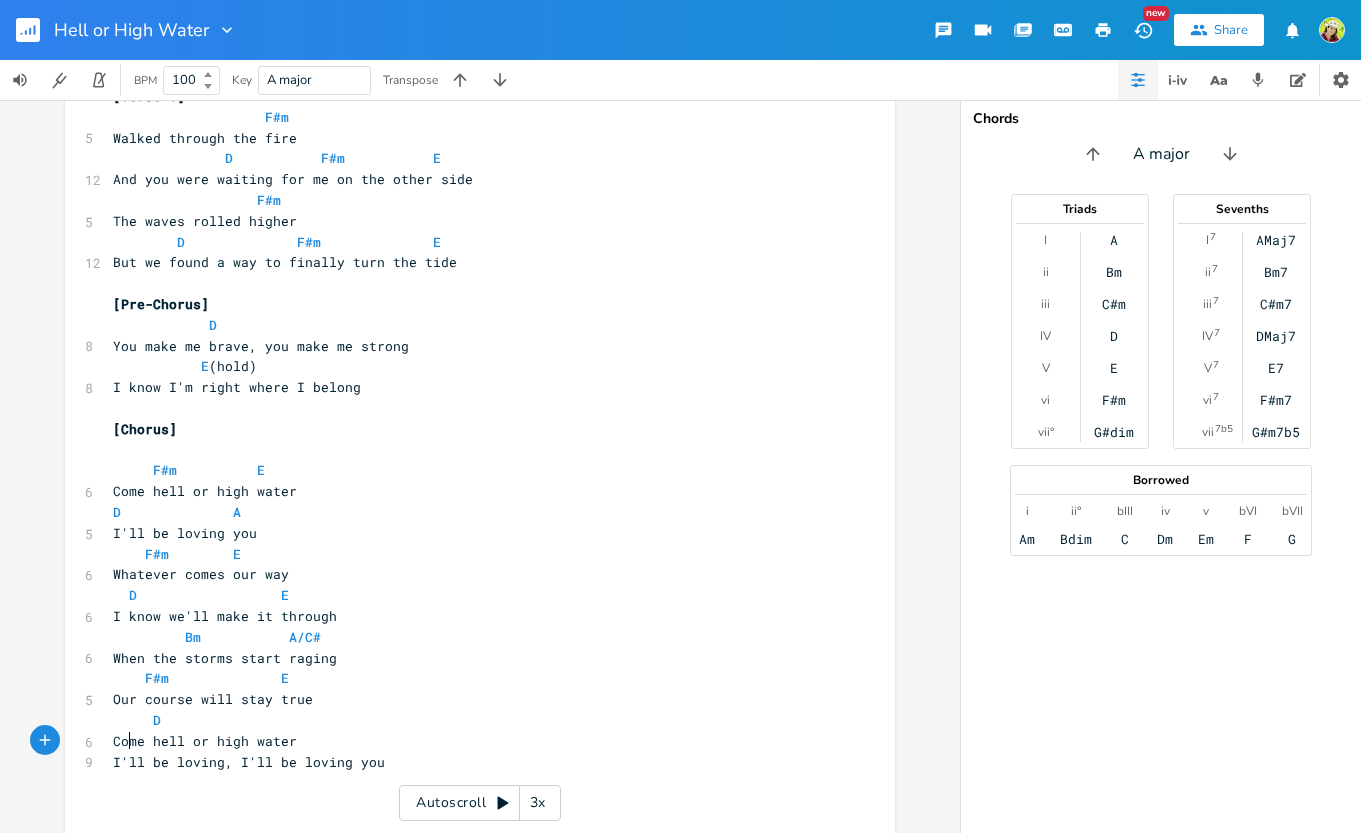 click on "D" at bounding box center (470, 720) 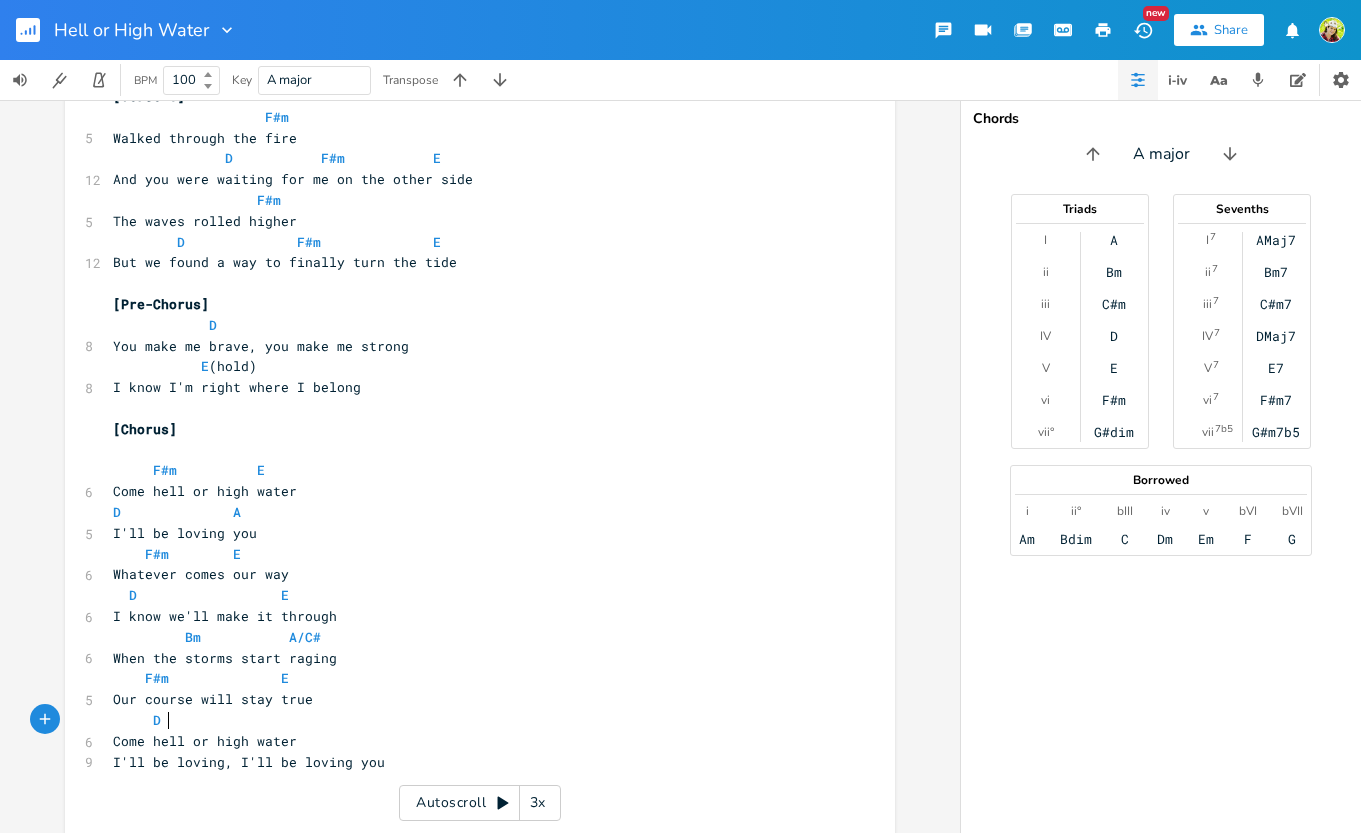 type on "A" 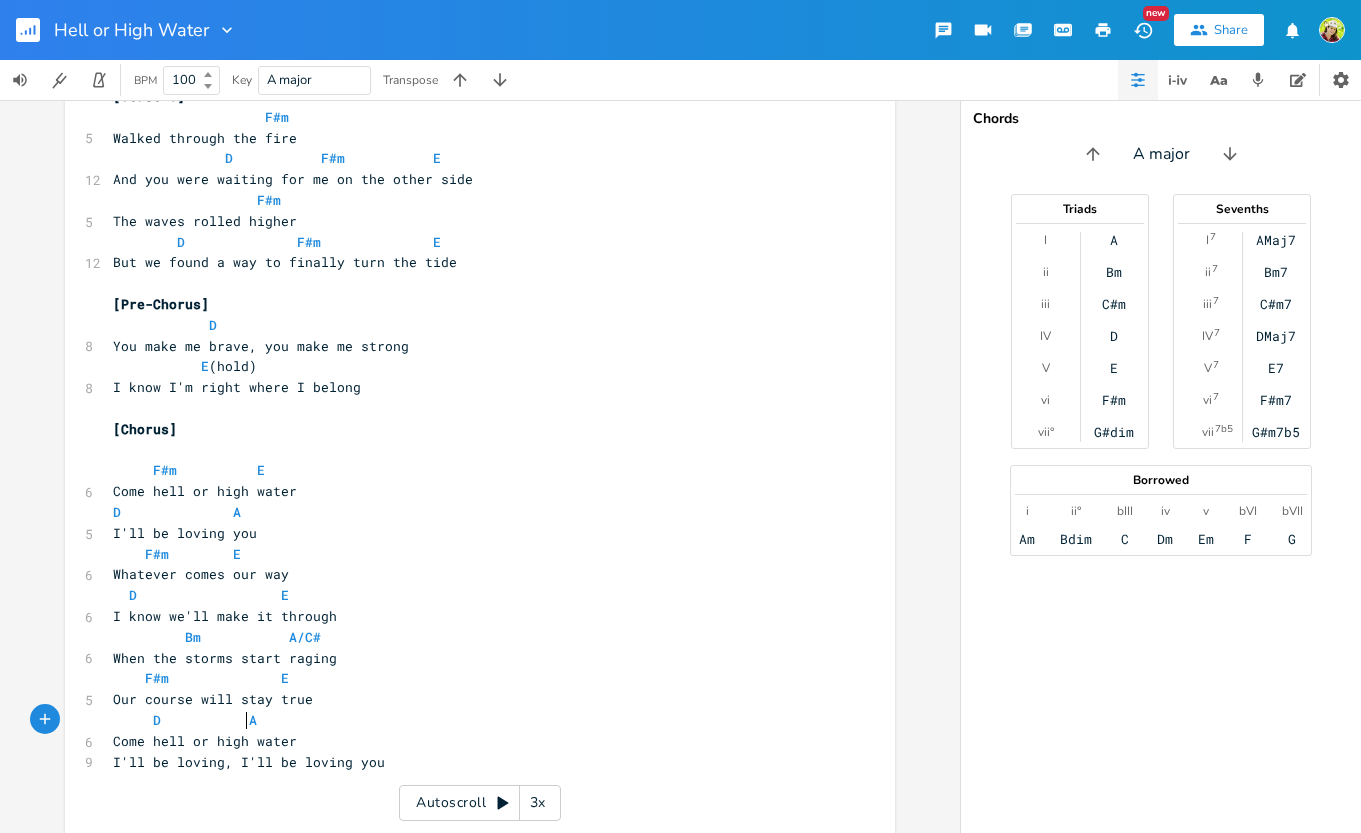scroll, scrollTop: 0, scrollLeft: 36, axis: horizontal 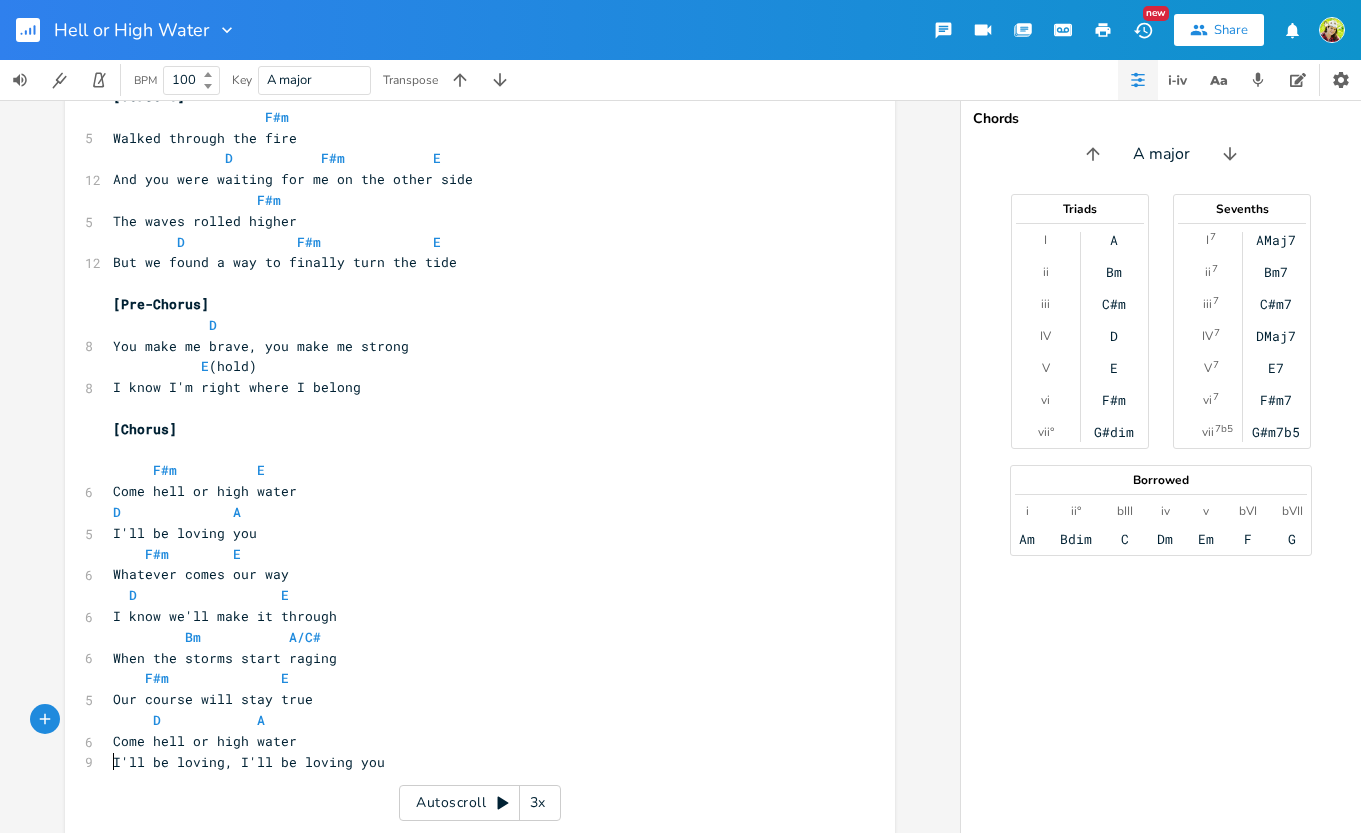click on "I'll be loving, I'll be loving you" at bounding box center [249, 762] 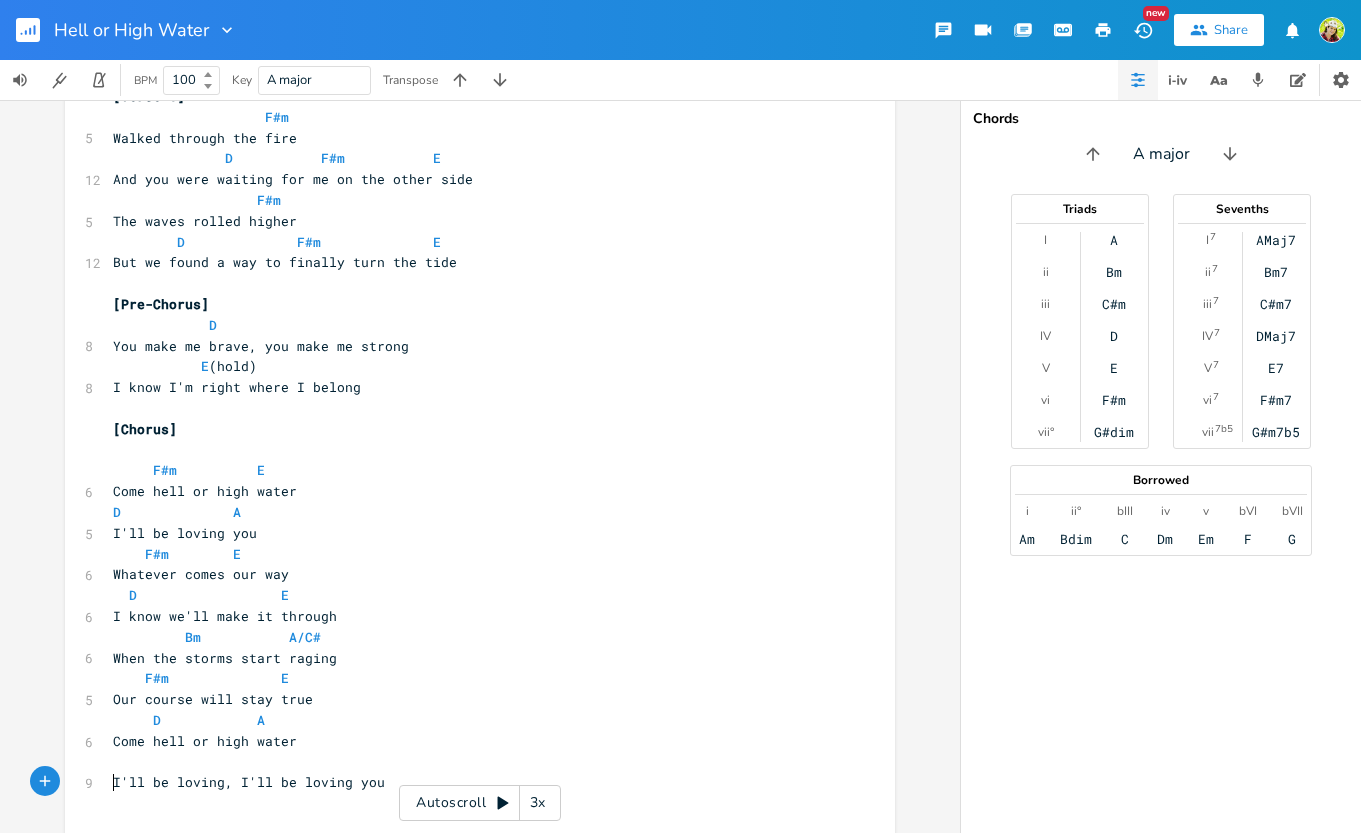 click on "​" at bounding box center (470, 762) 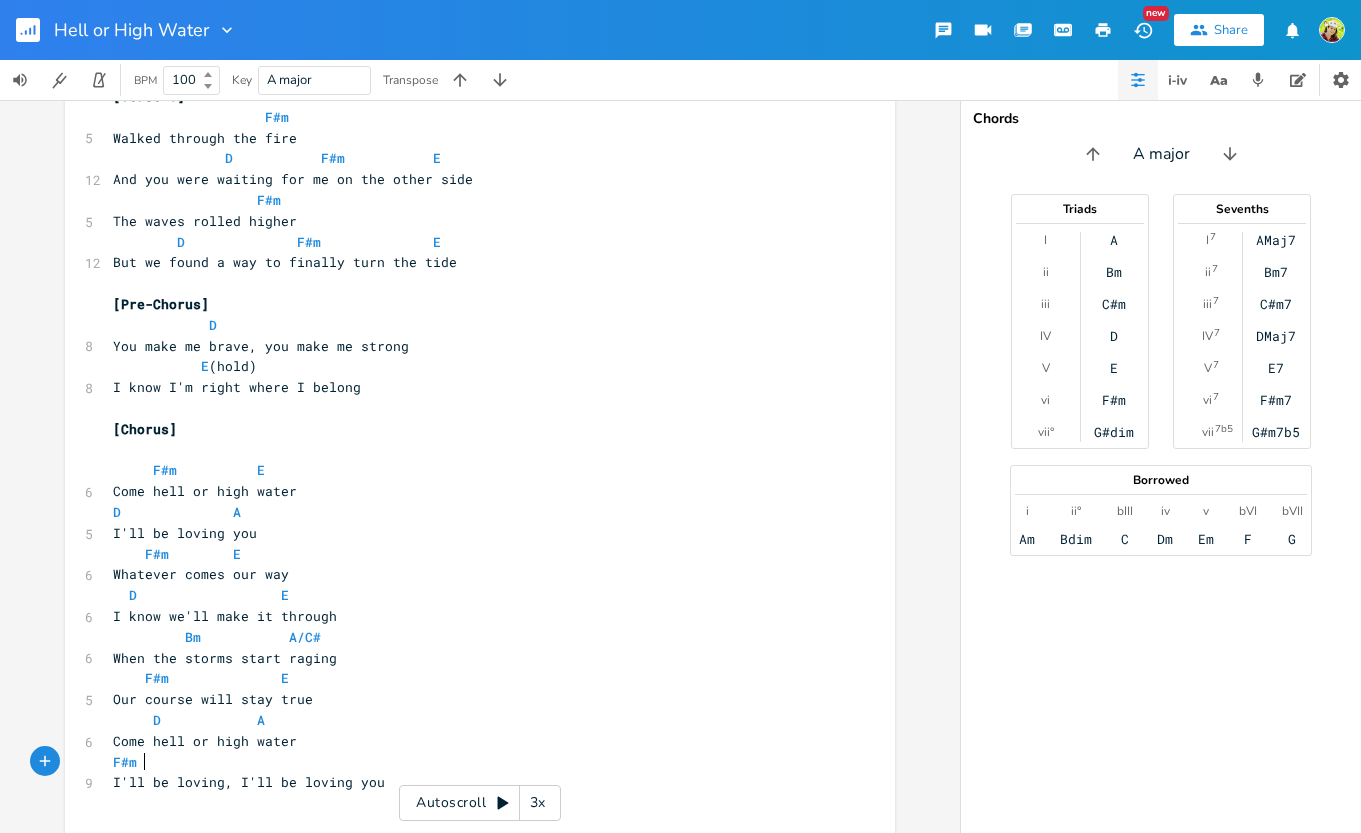 scroll, scrollTop: 0, scrollLeft: 29, axis: horizontal 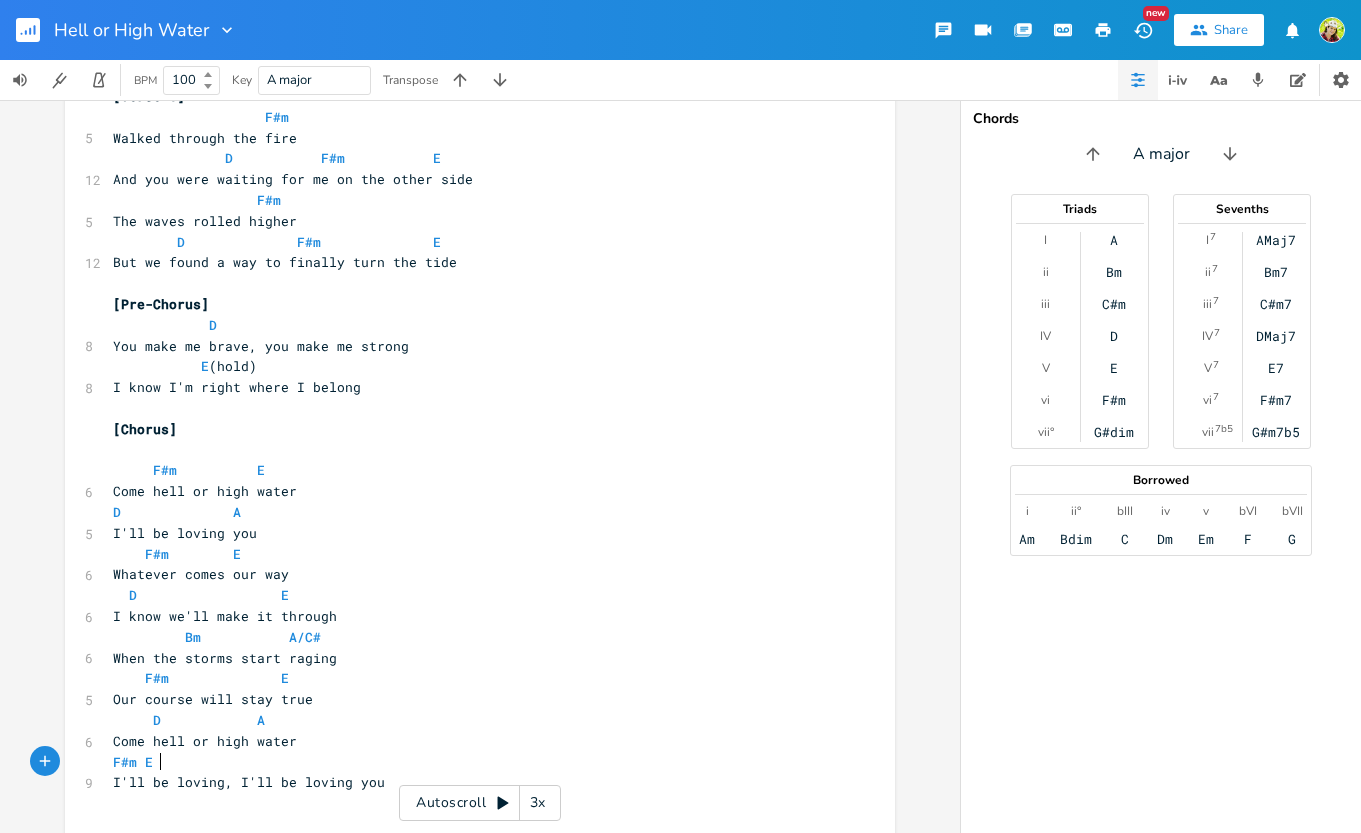type on "F#m E D" 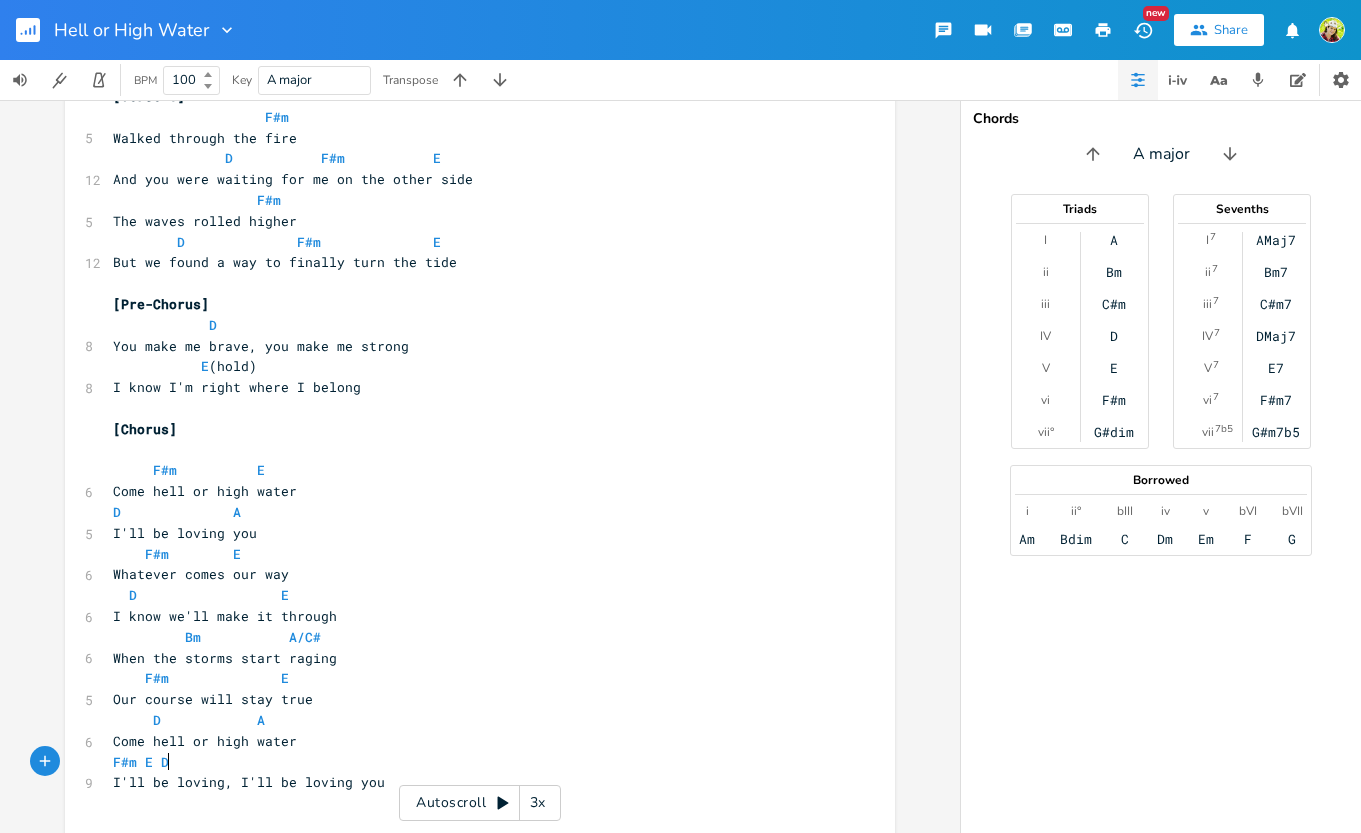 scroll, scrollTop: 0, scrollLeft: 50, axis: horizontal 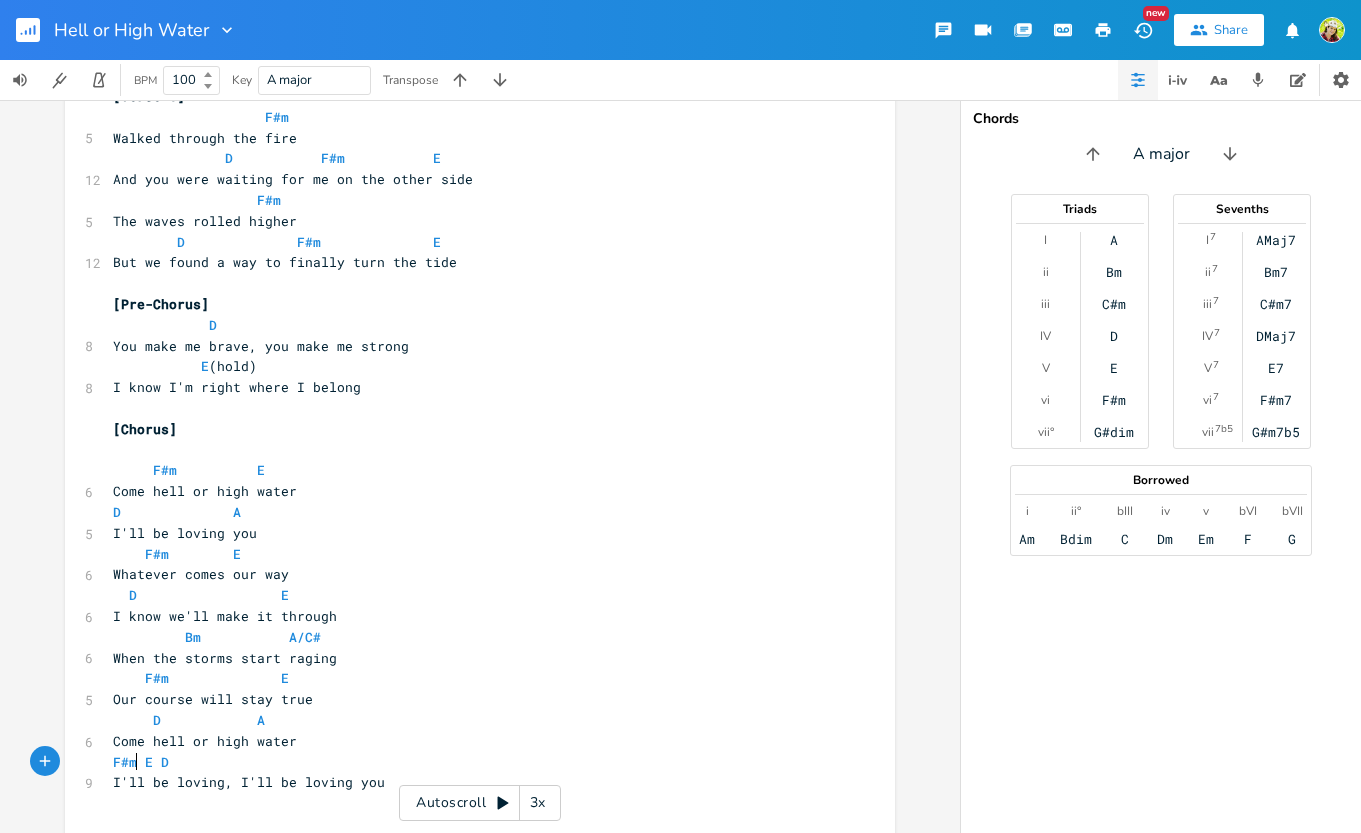 click on "F#m   E   D" at bounding box center (141, 762) 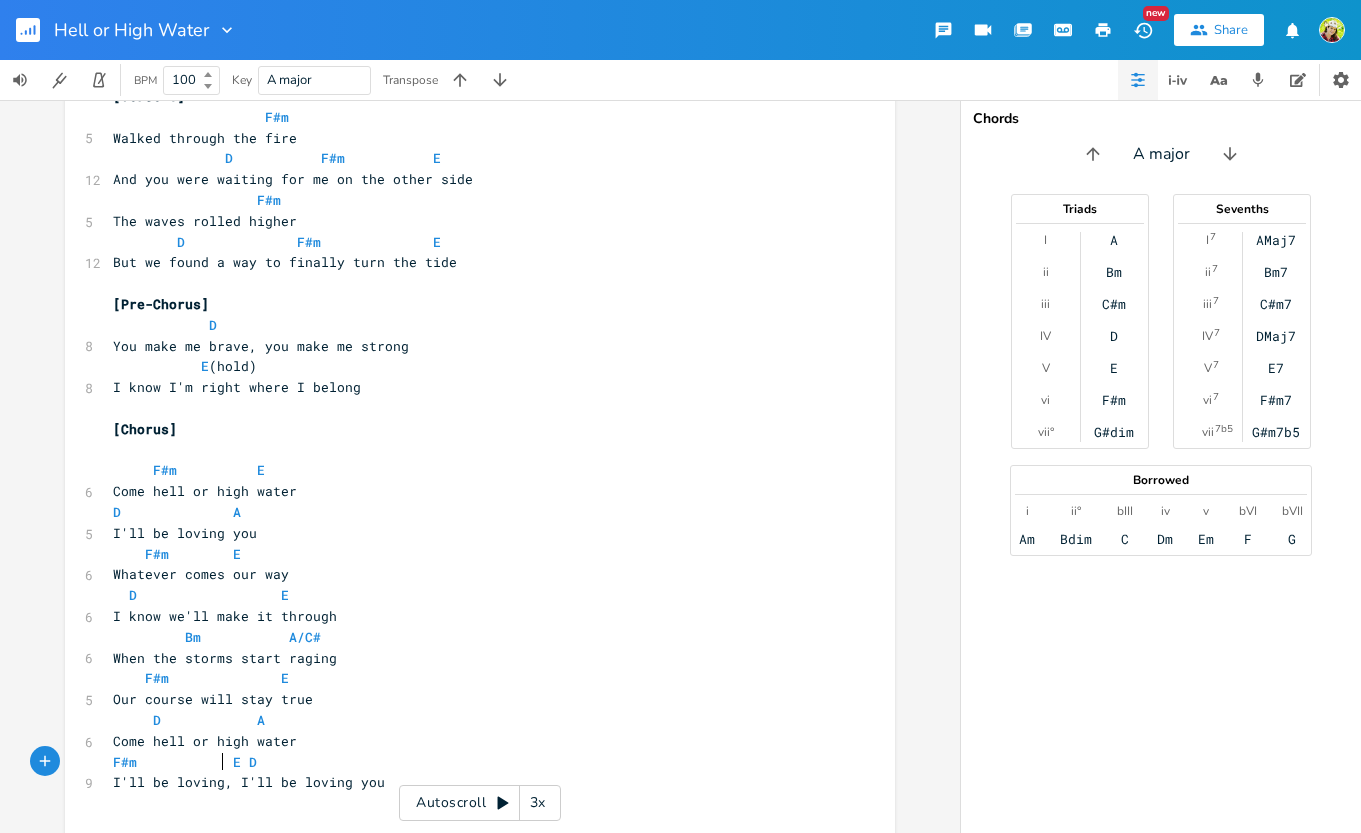 scroll, scrollTop: 0, scrollLeft: 40, axis: horizontal 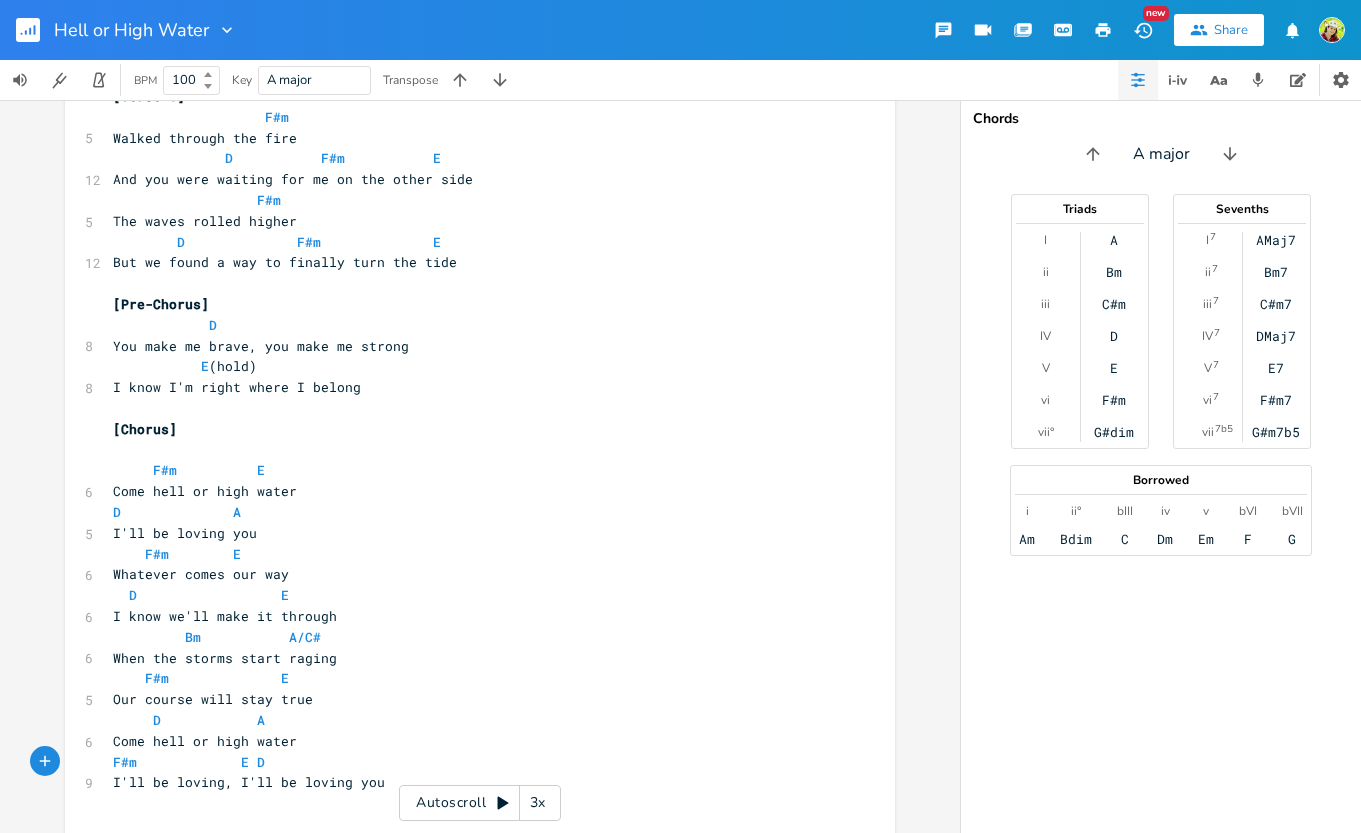 click on "F#m               E   D" at bounding box center [189, 762] 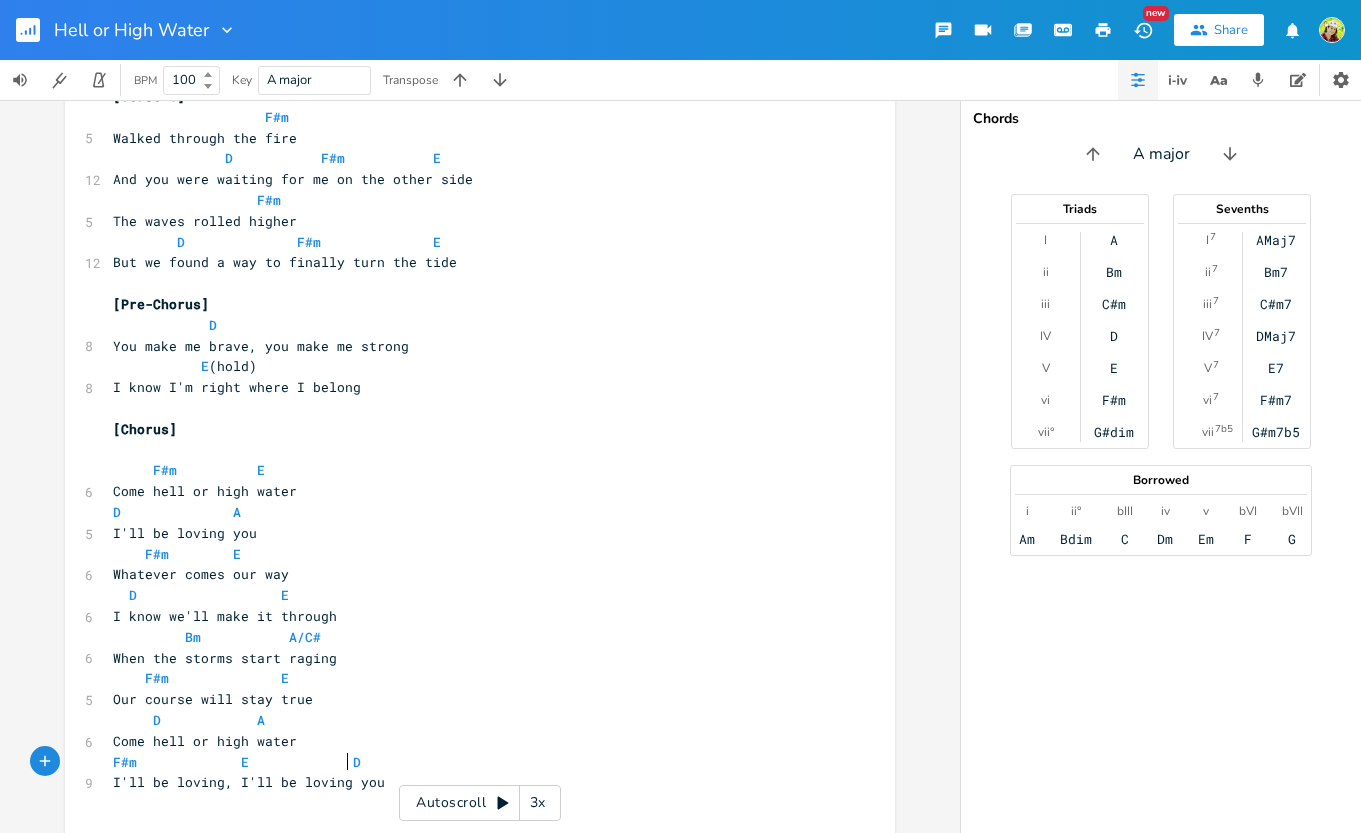 scroll, scrollTop: 0, scrollLeft: 43, axis: horizontal 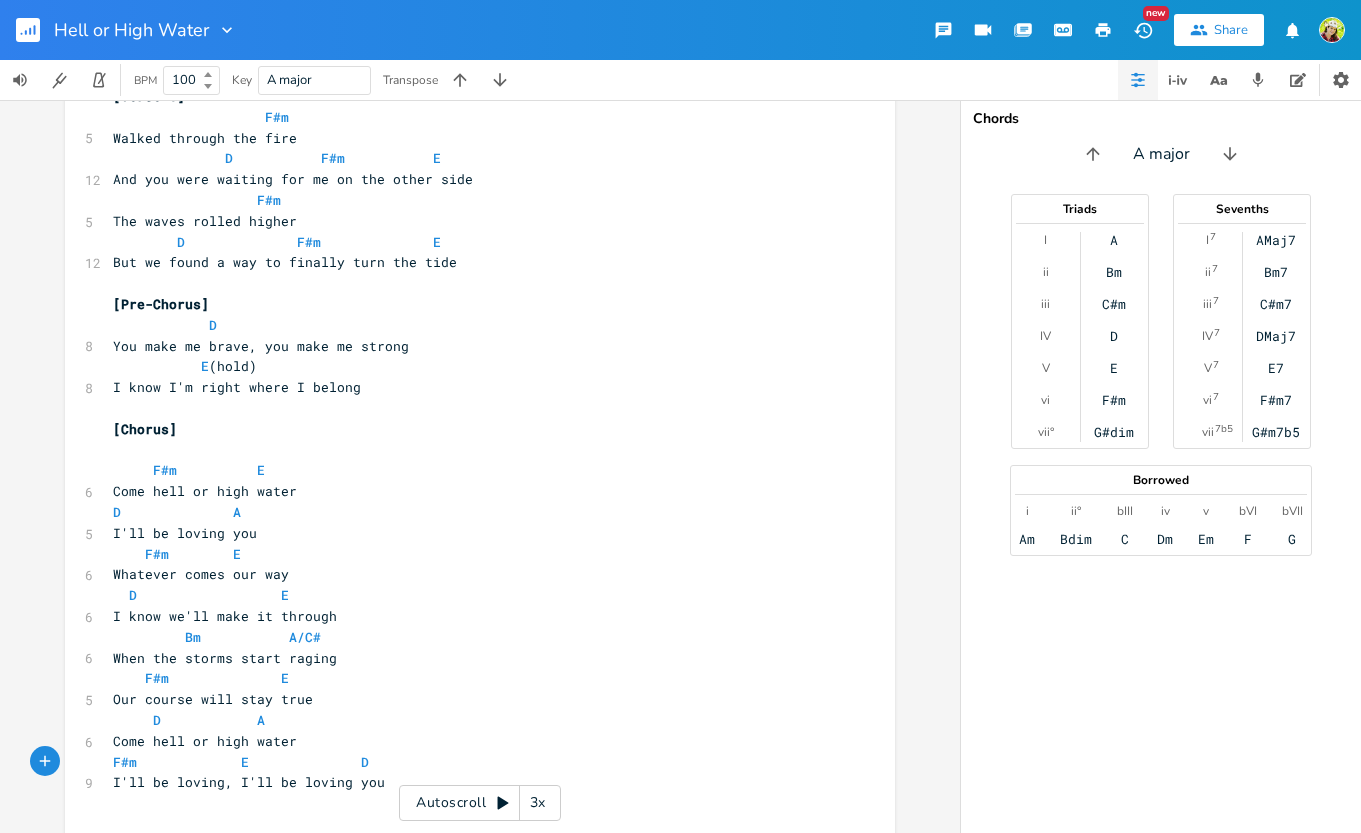 click on "Bm             A/C#" at bounding box center [470, 637] 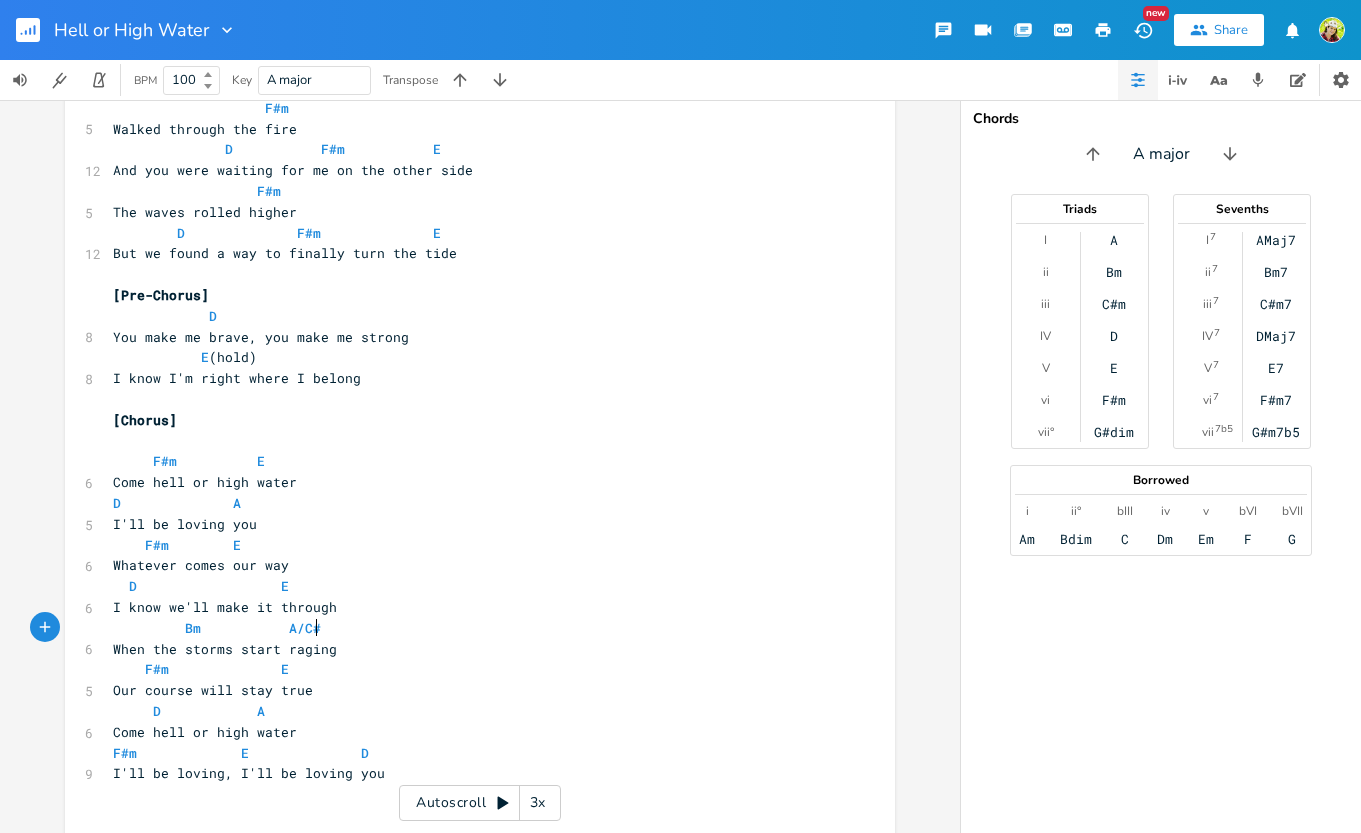scroll, scrollTop: 50, scrollLeft: 0, axis: vertical 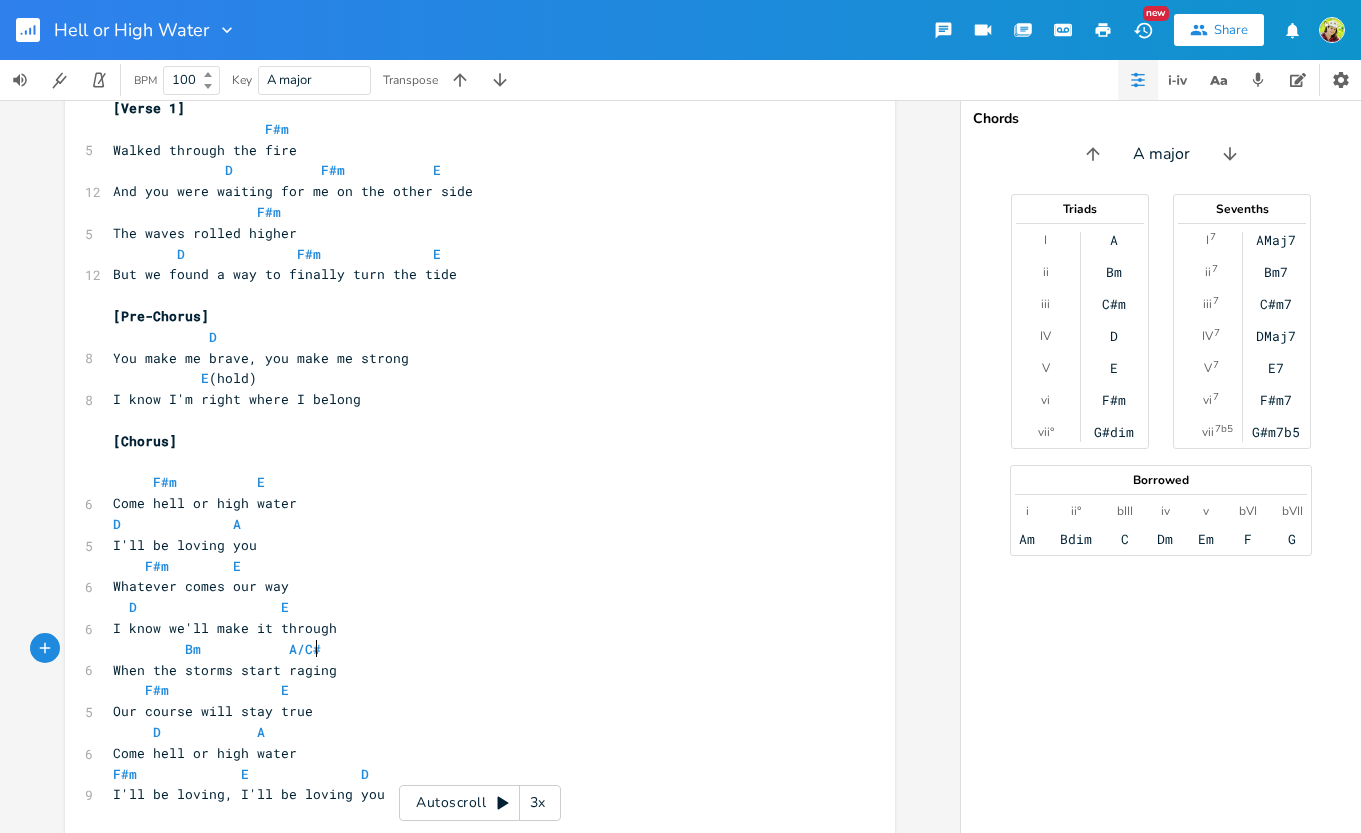 click on "F#m            E" at bounding box center (470, 482) 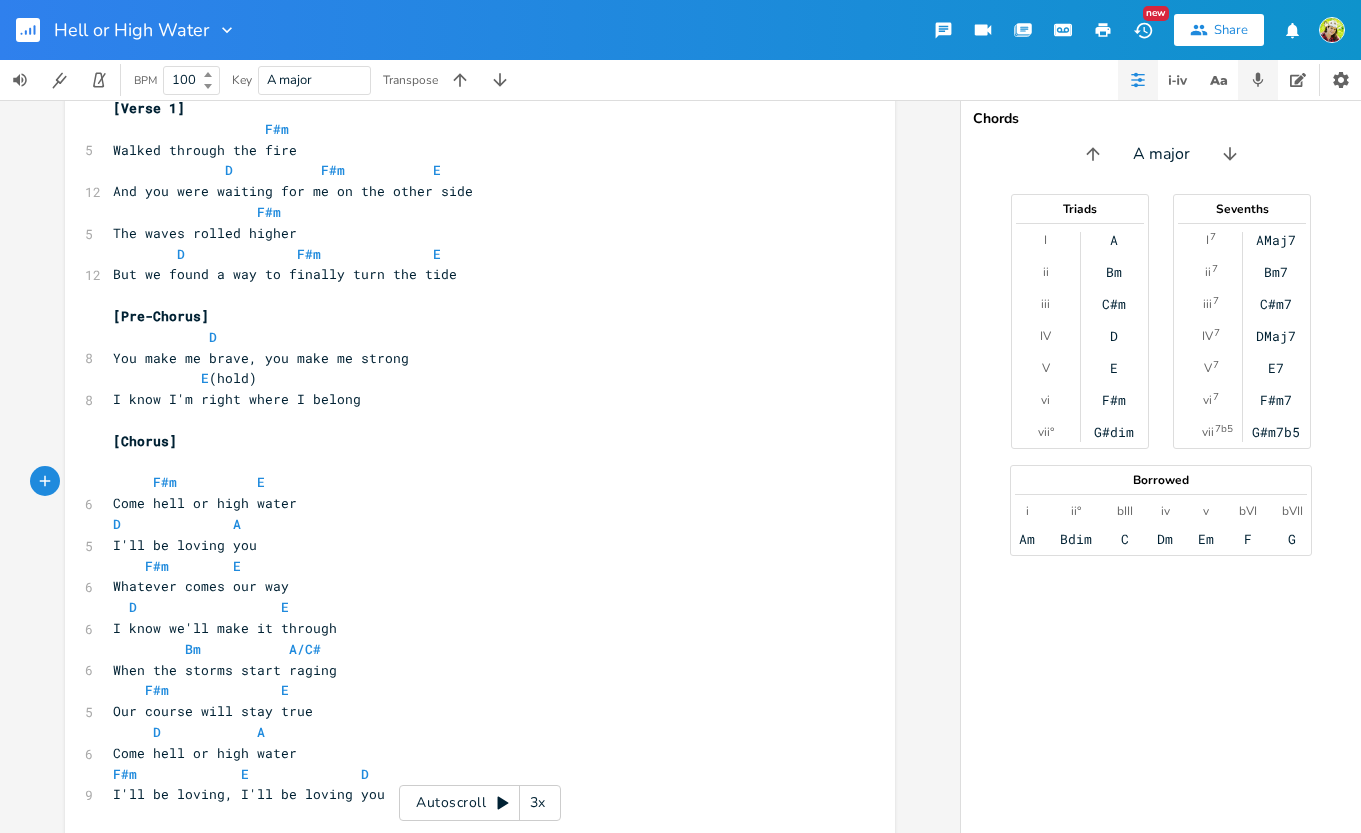 click 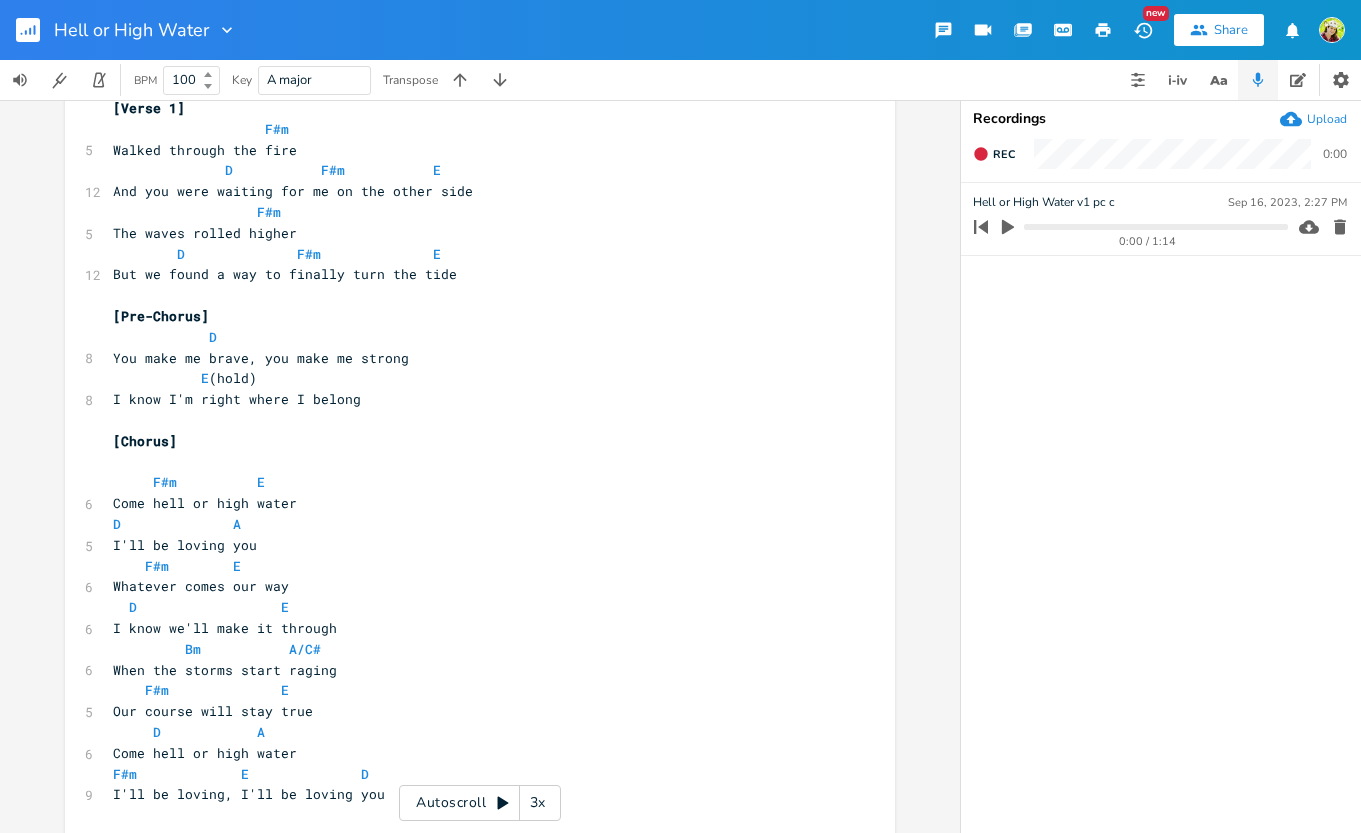 click 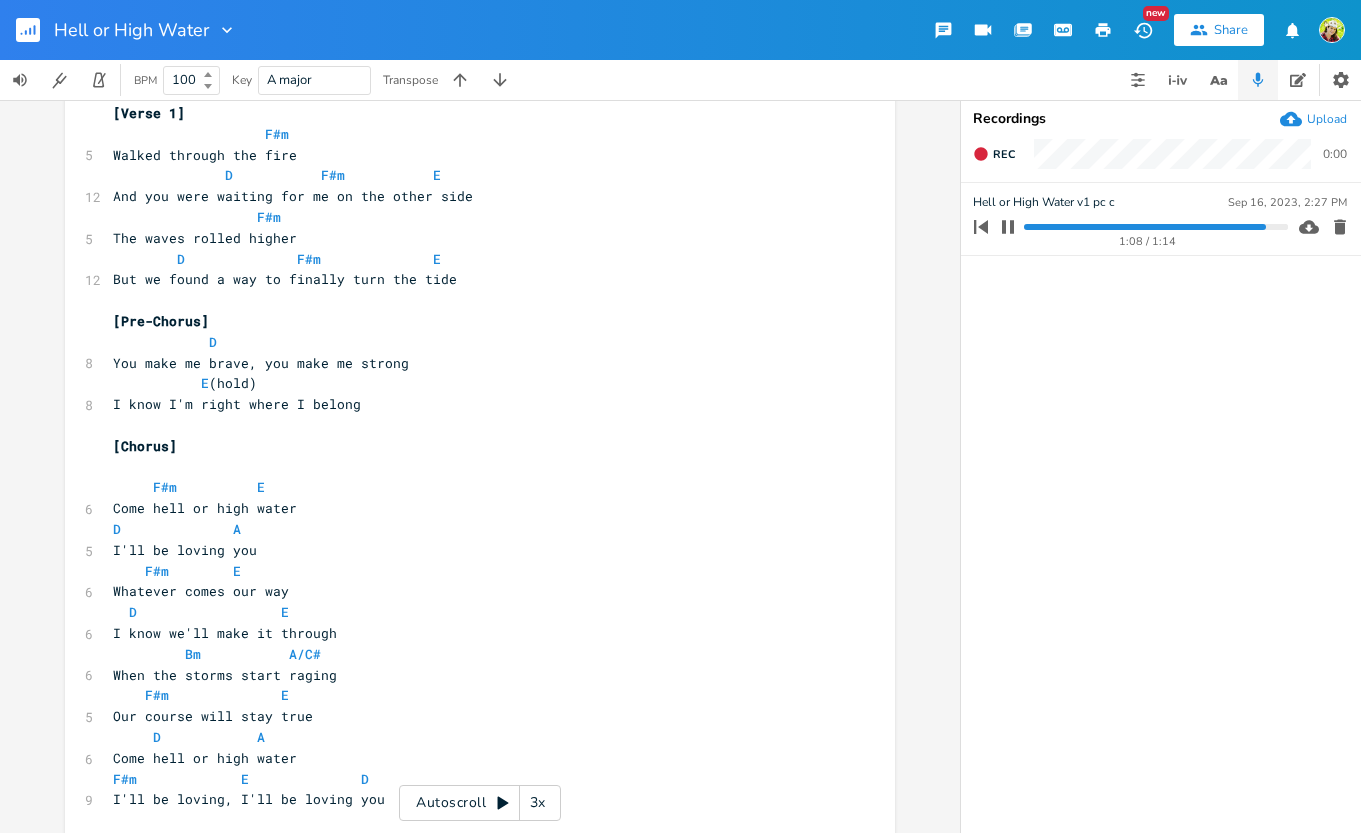 scroll, scrollTop: 125, scrollLeft: 0, axis: vertical 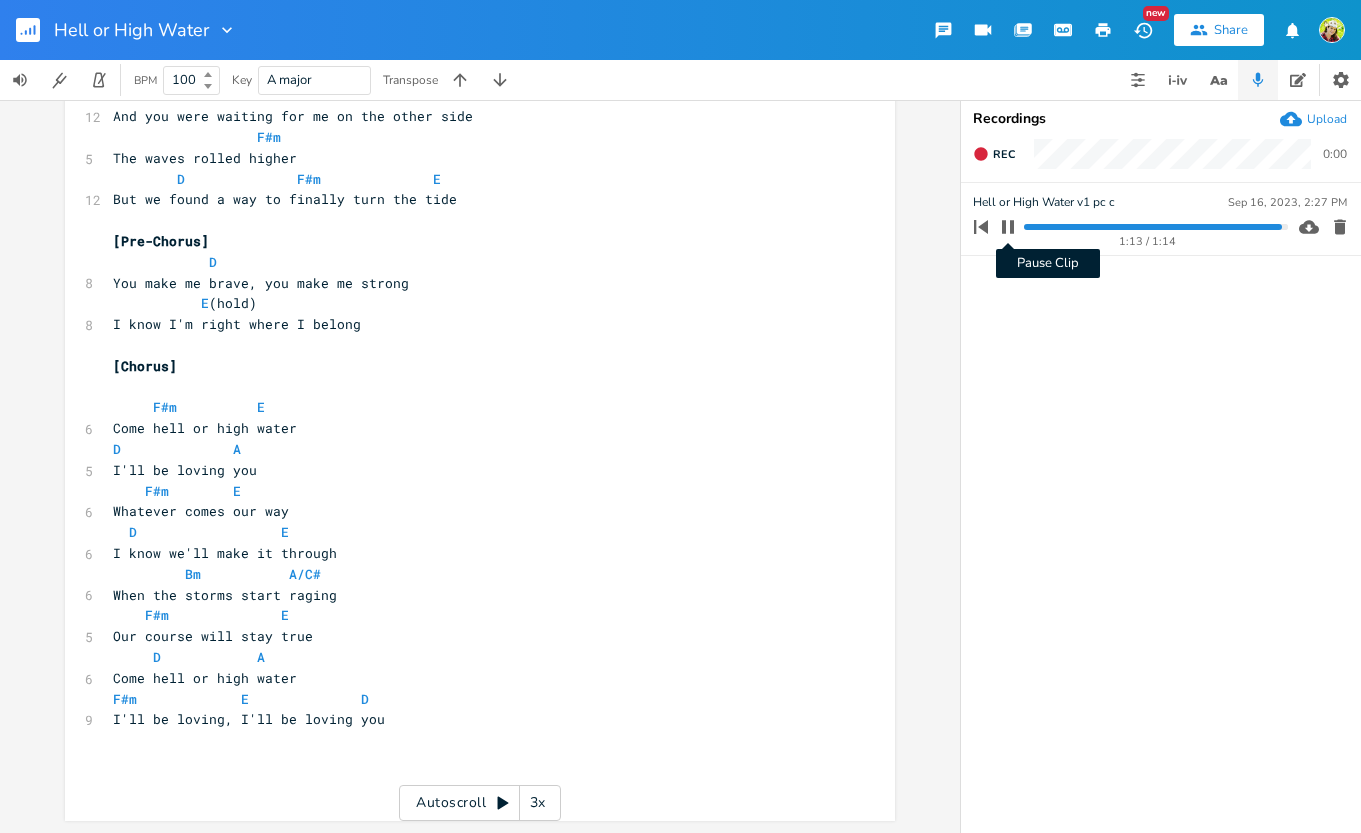 click 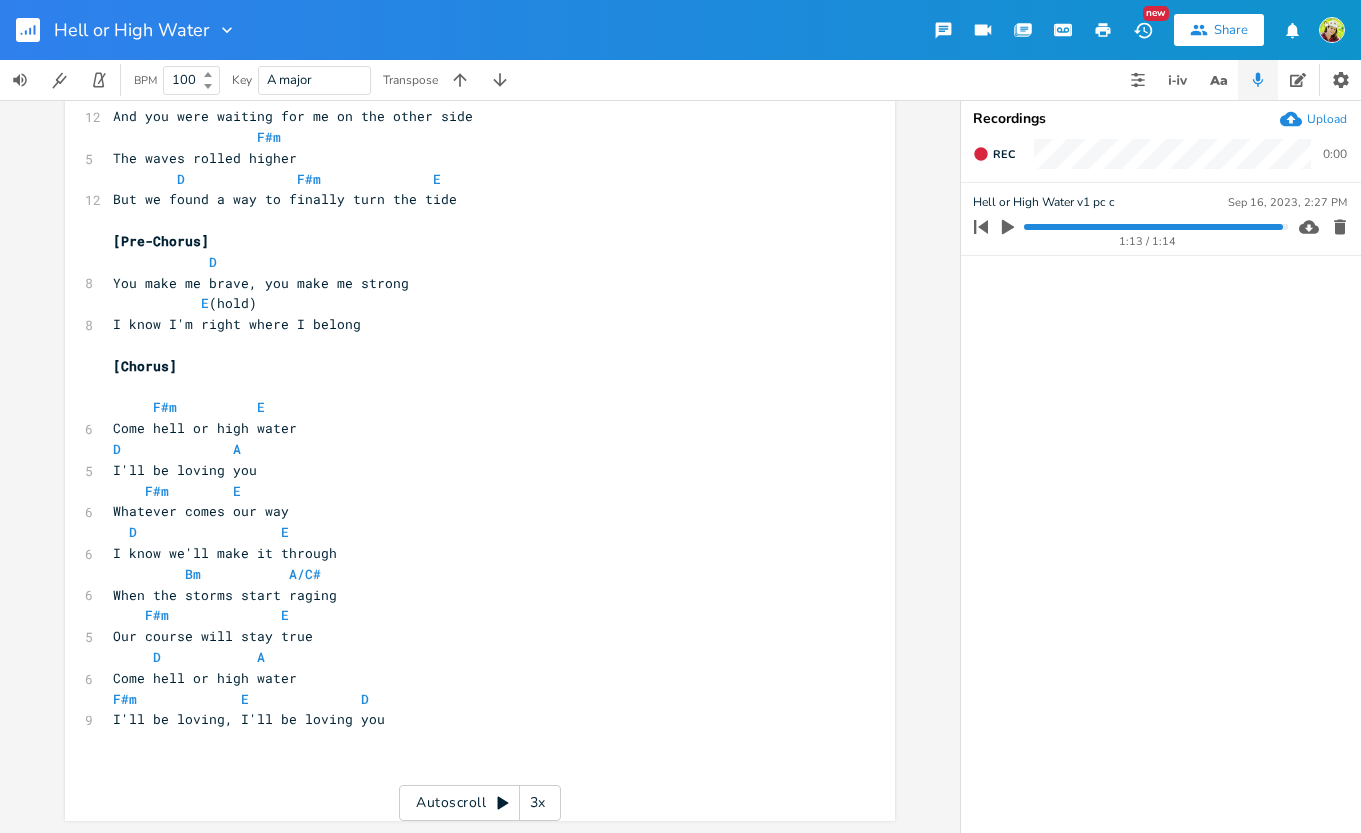scroll, scrollTop: 0, scrollLeft: 0, axis: both 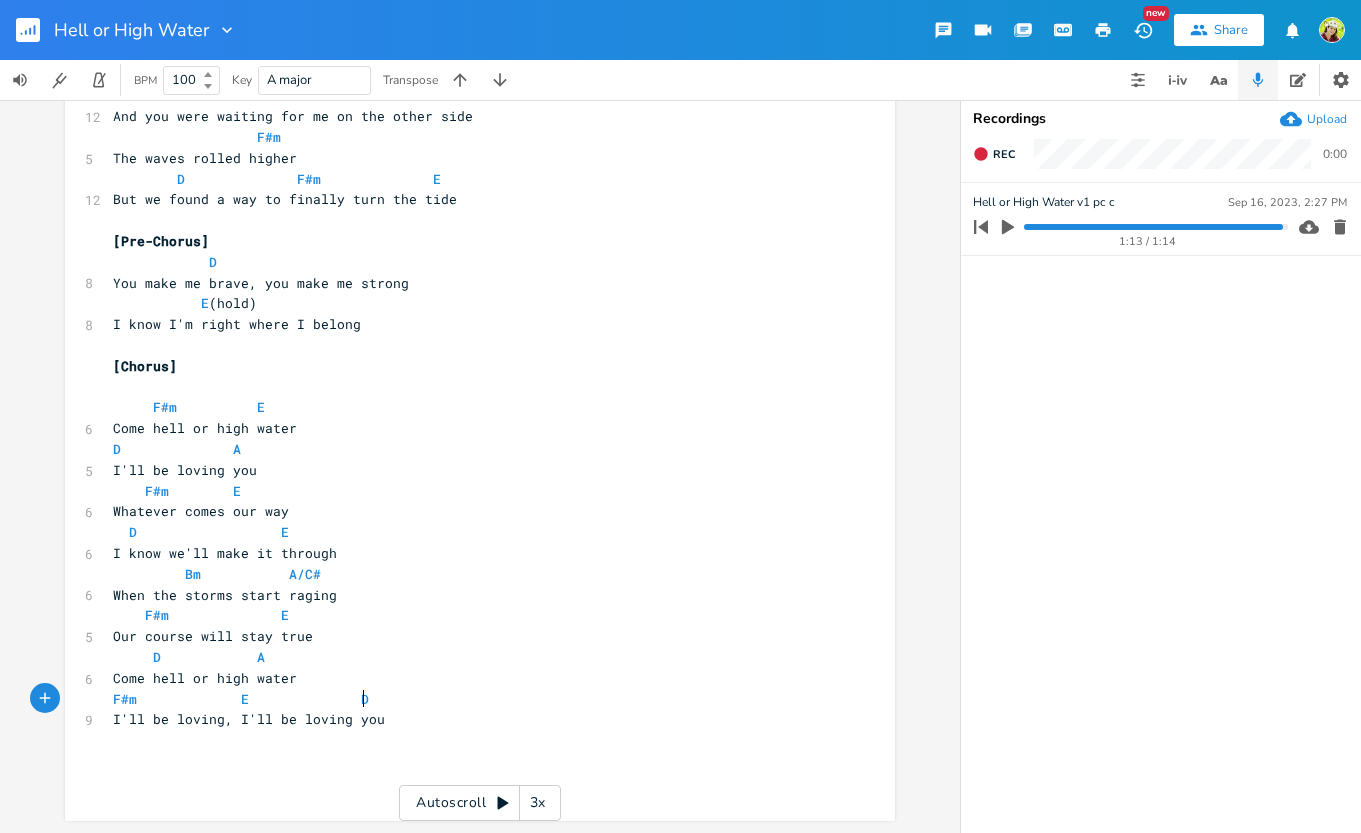 click on "F#m               E                D" at bounding box center (470, 699) 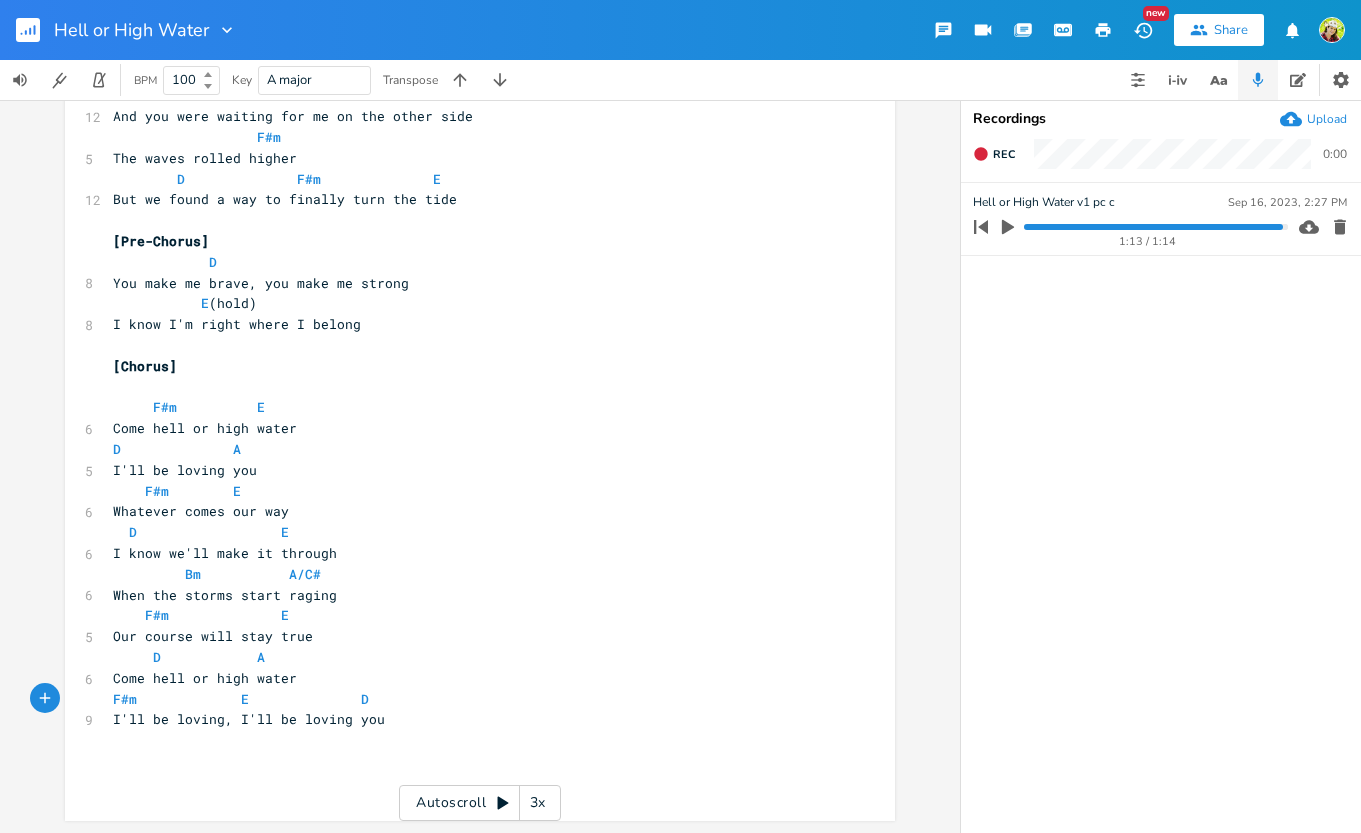 scroll, scrollTop: 0, scrollLeft: 2, axis: horizontal 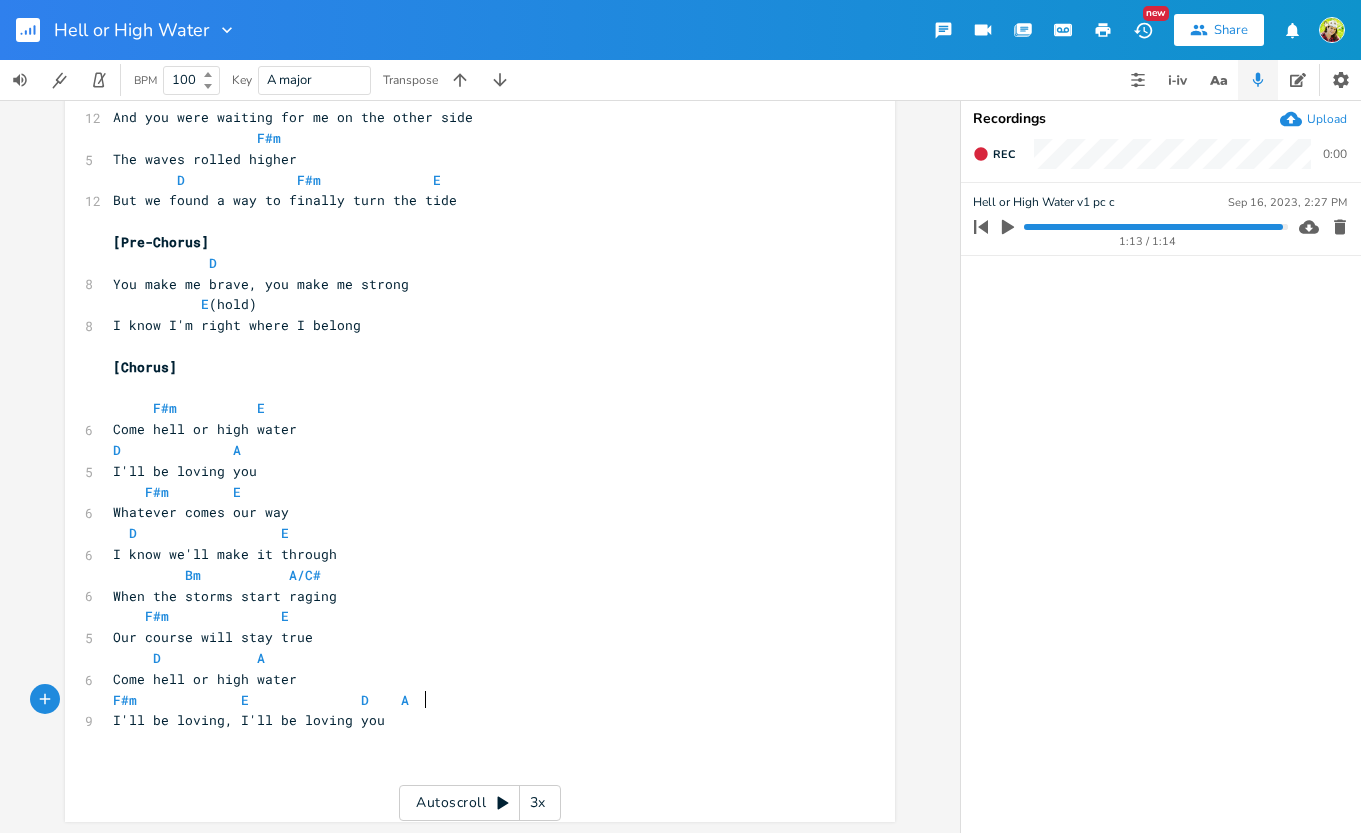 type on "A" 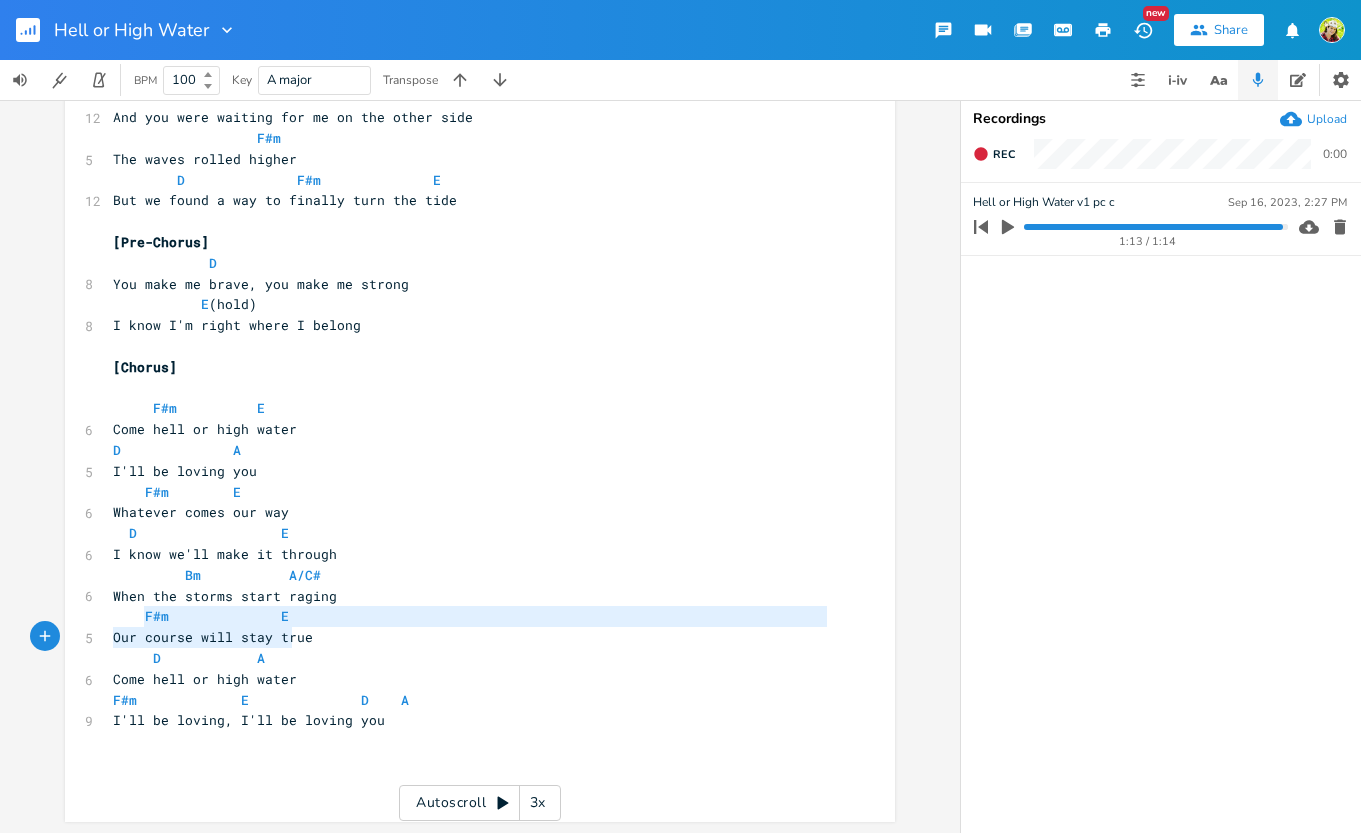 type on "F#m              E" 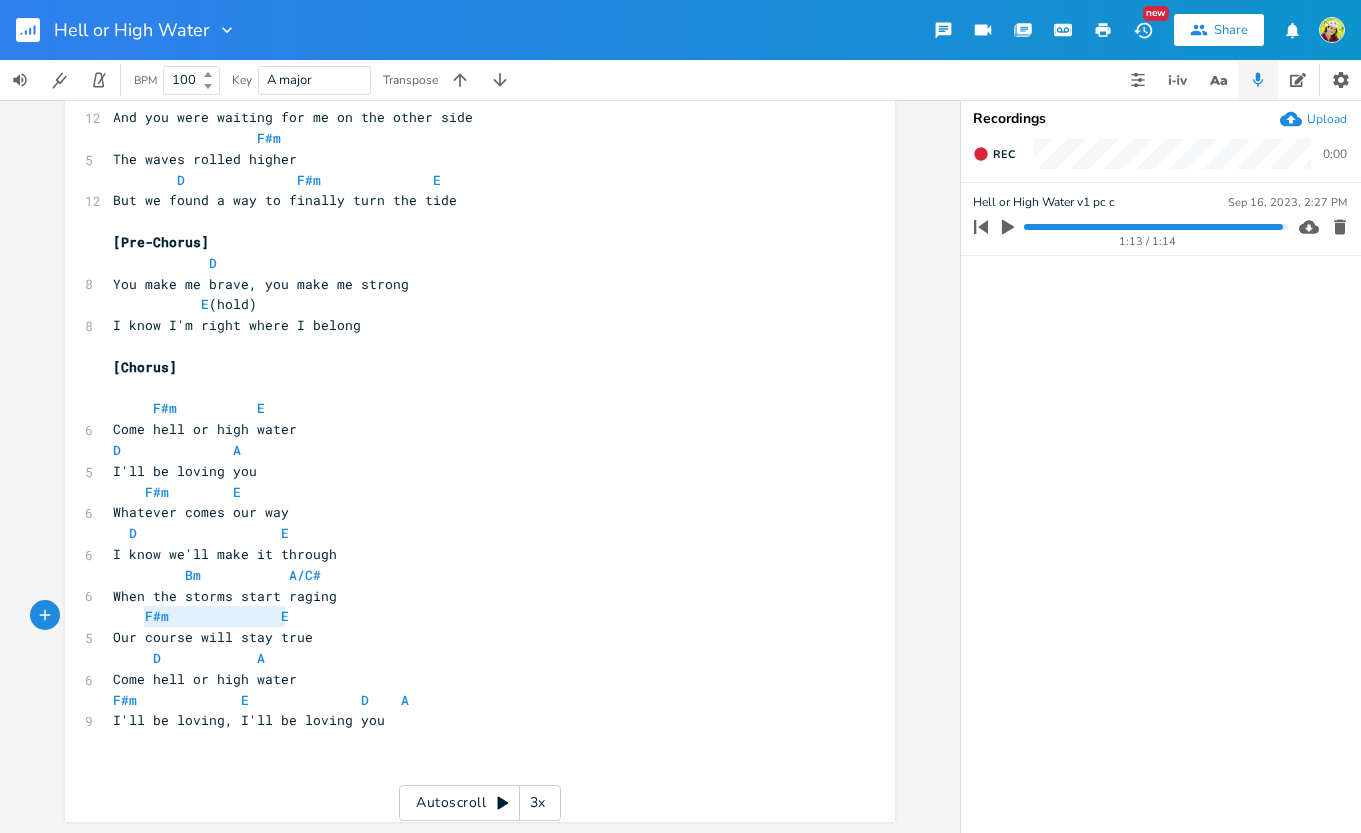 drag, startPoint x: 135, startPoint y: 614, endPoint x: 307, endPoint y: 618, distance: 172.04651 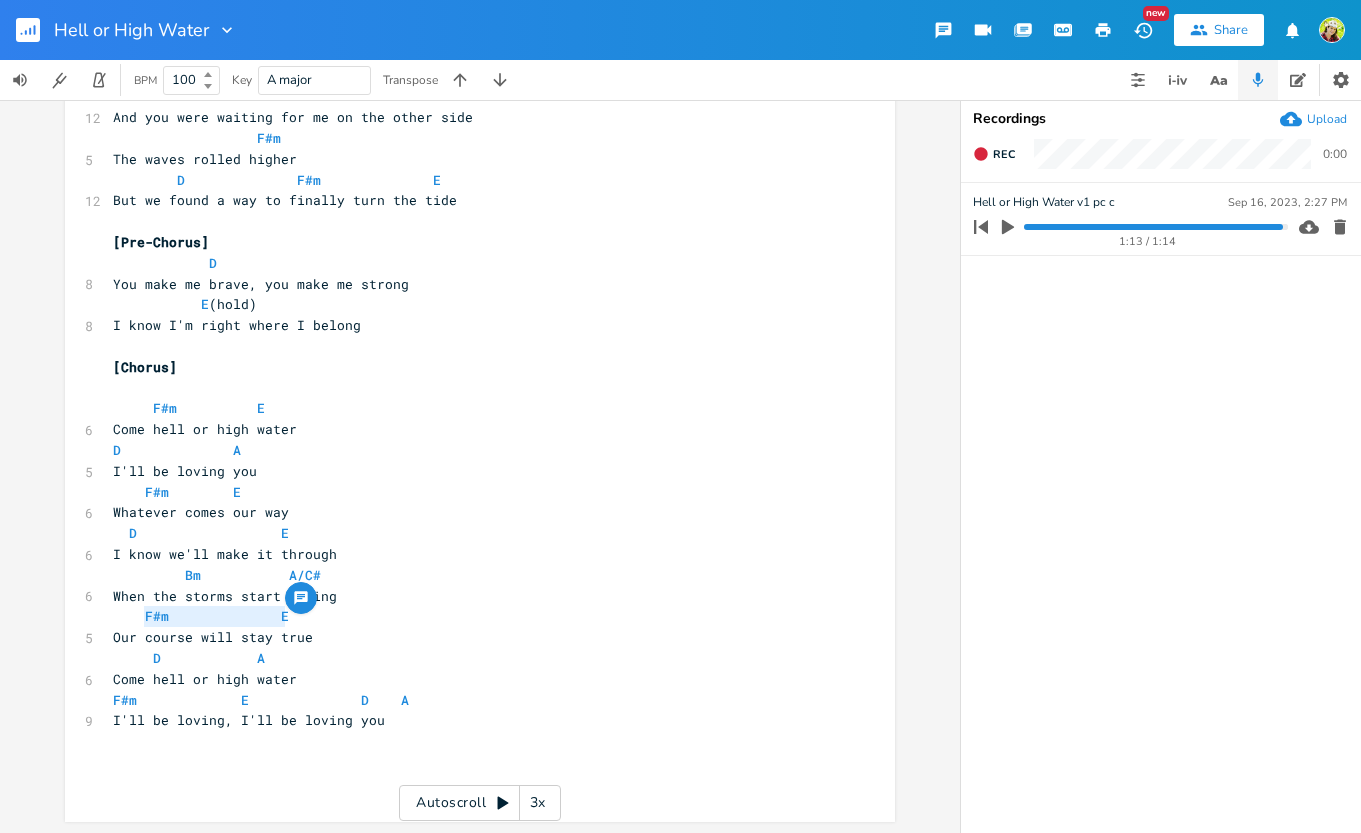 click on "F#m               E                D      A" at bounding box center (277, 700) 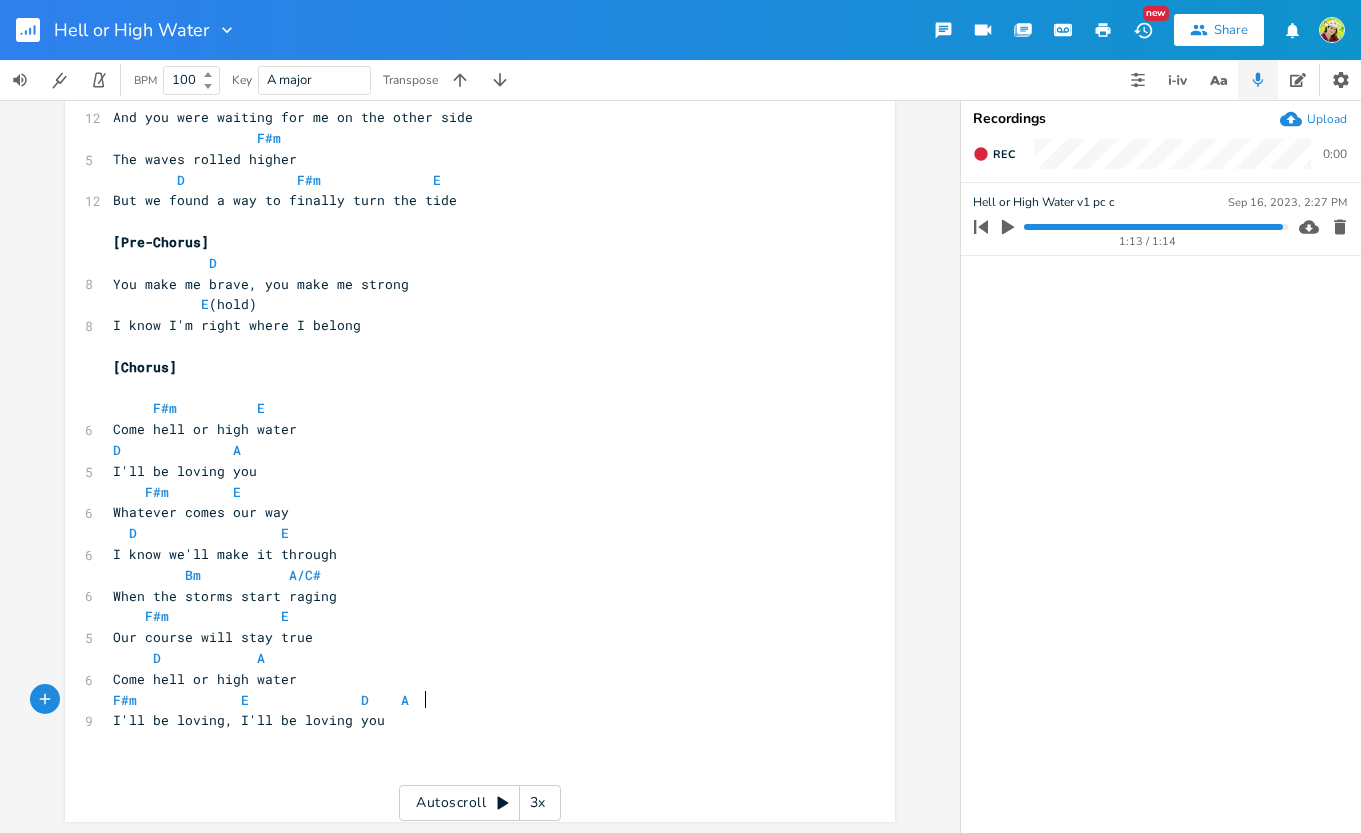 click on "F#m               E                D      A" at bounding box center (277, 700) 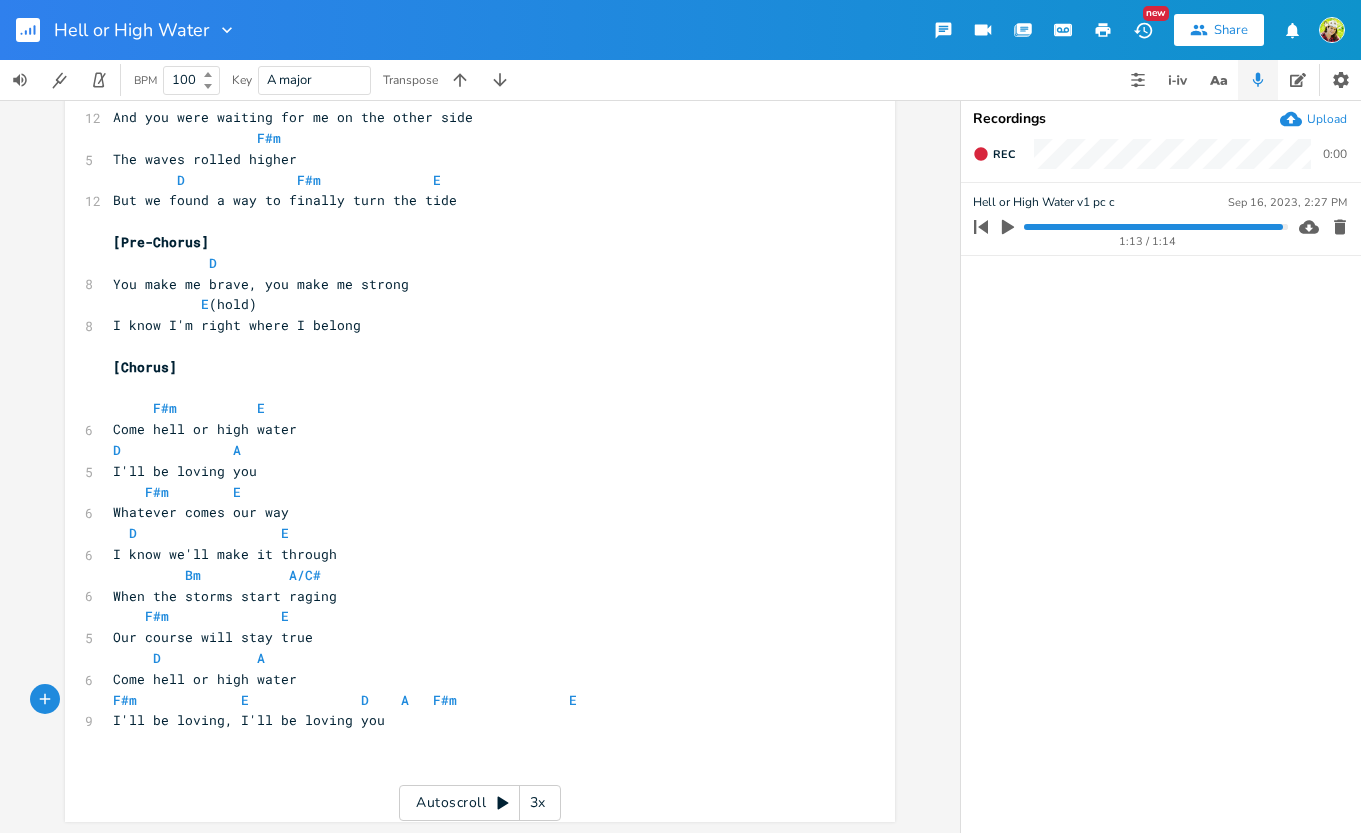click on "I'll be loving, I'll be loving you" at bounding box center [470, 720] 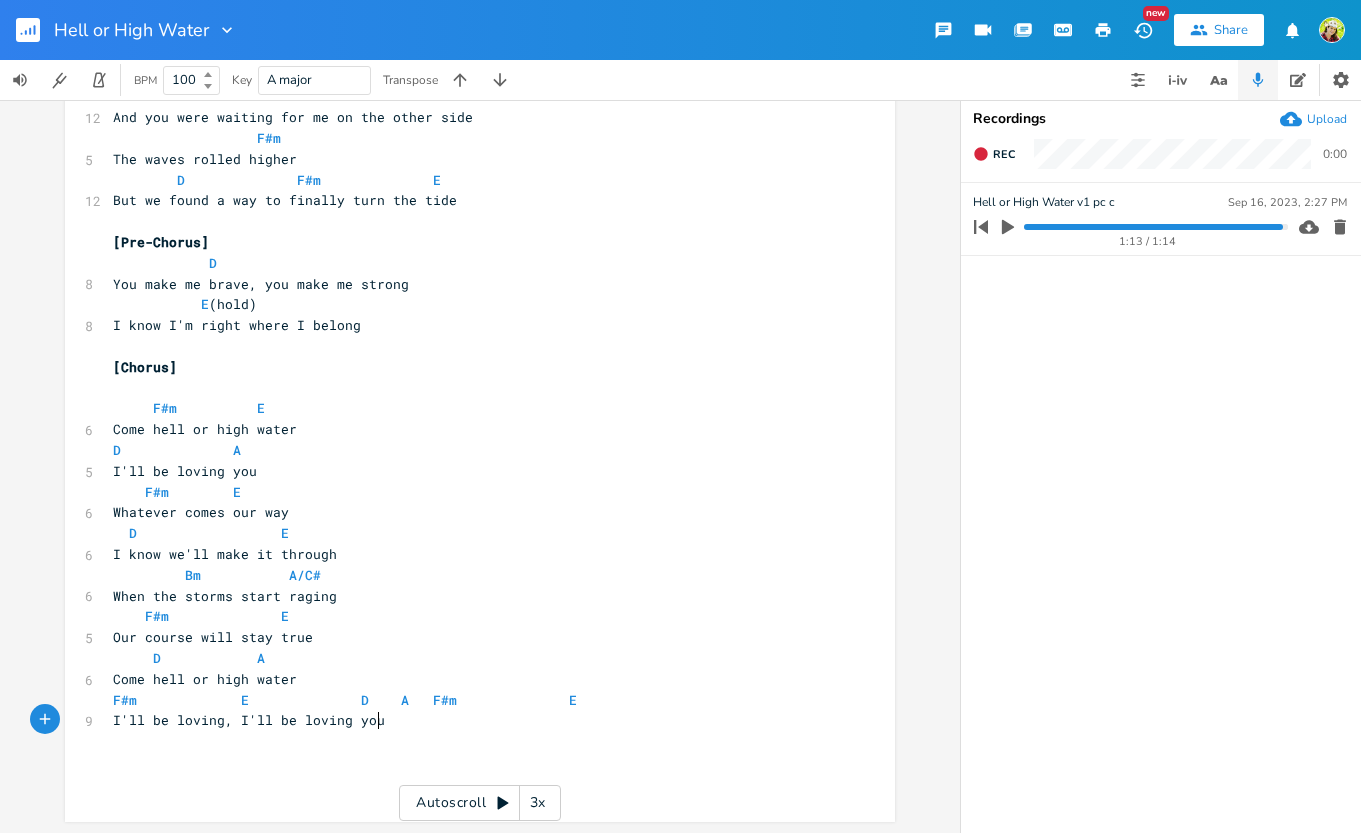 click on "F#m               E                D      A     F#m                E" at bounding box center (349, 700) 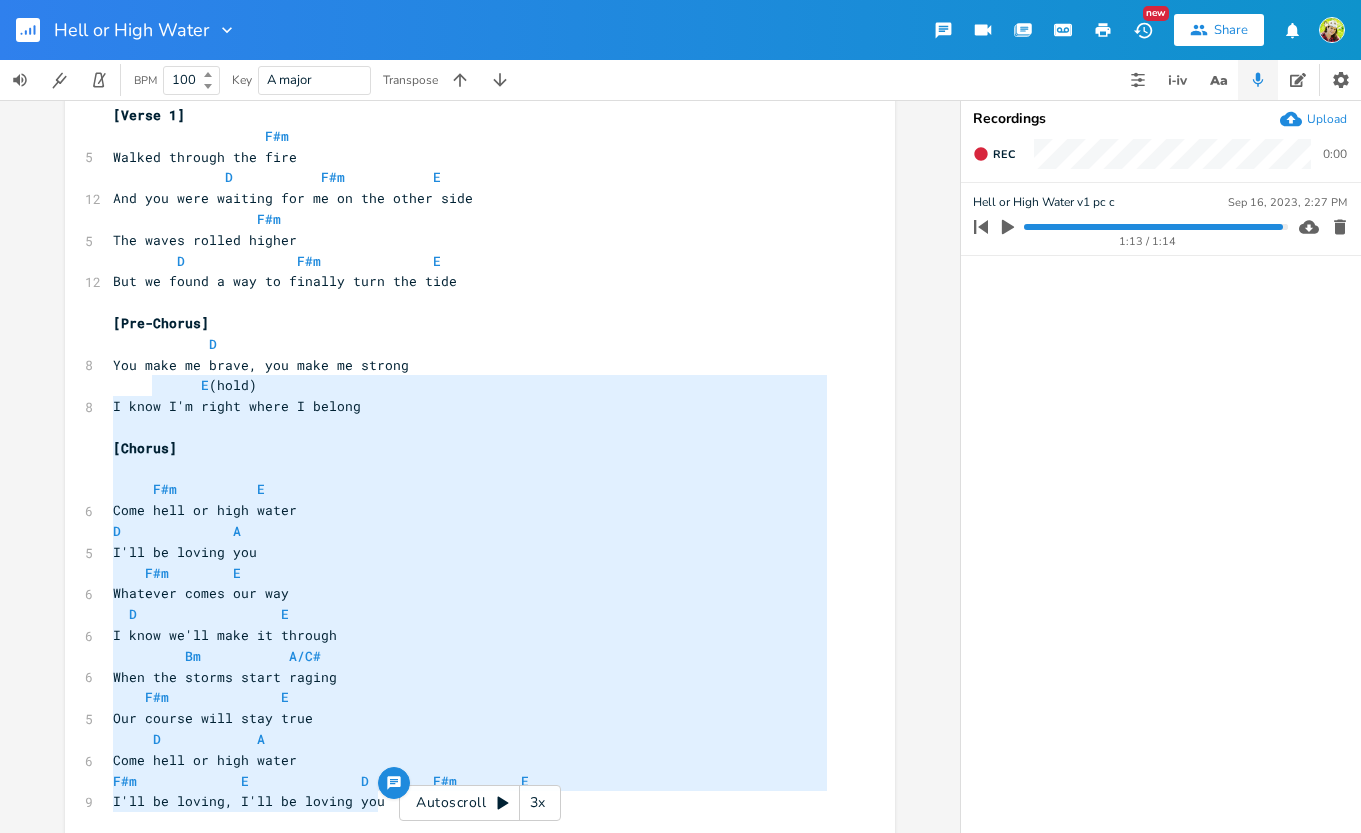 scroll, scrollTop: 0, scrollLeft: 0, axis: both 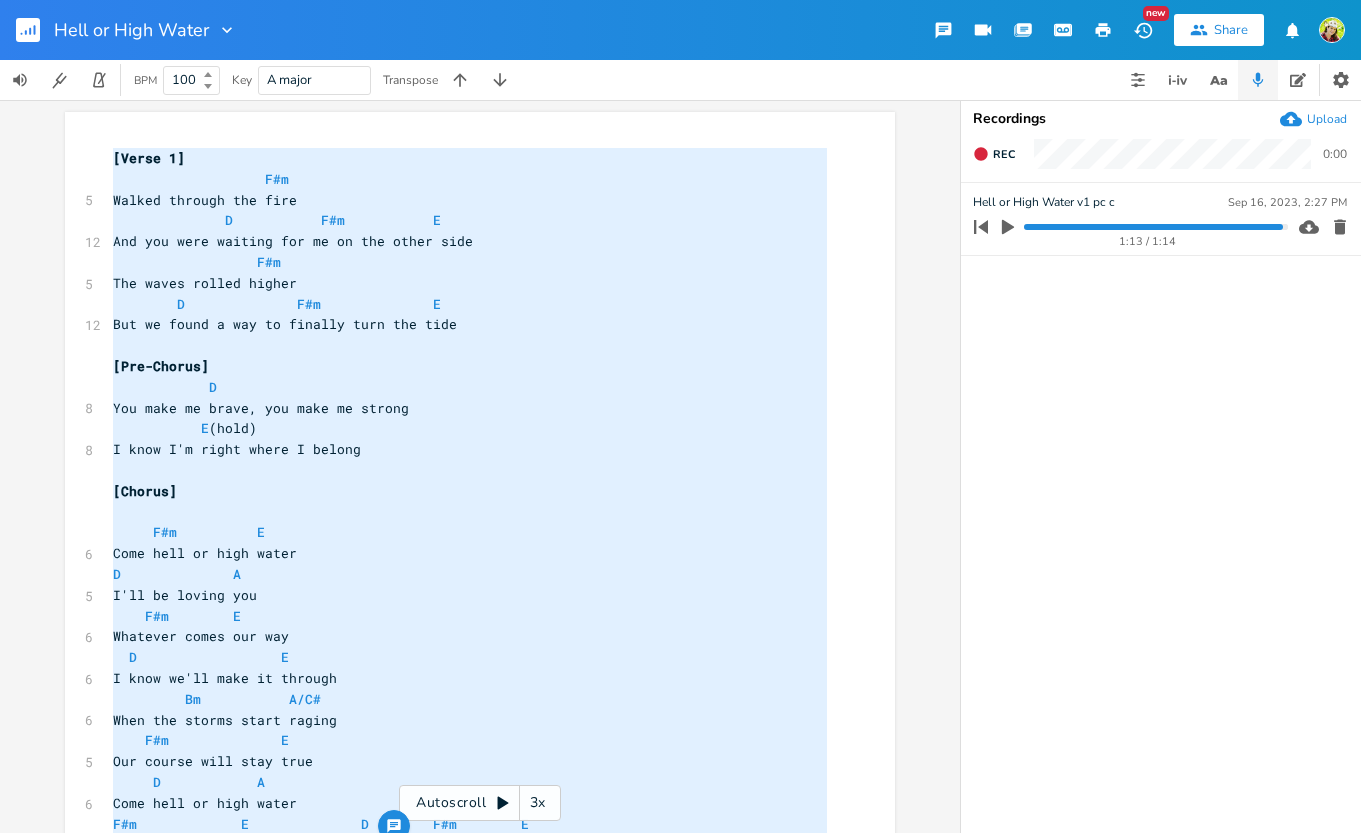 drag, startPoint x: 410, startPoint y: 726, endPoint x: 70, endPoint y: 108, distance: 705.3538 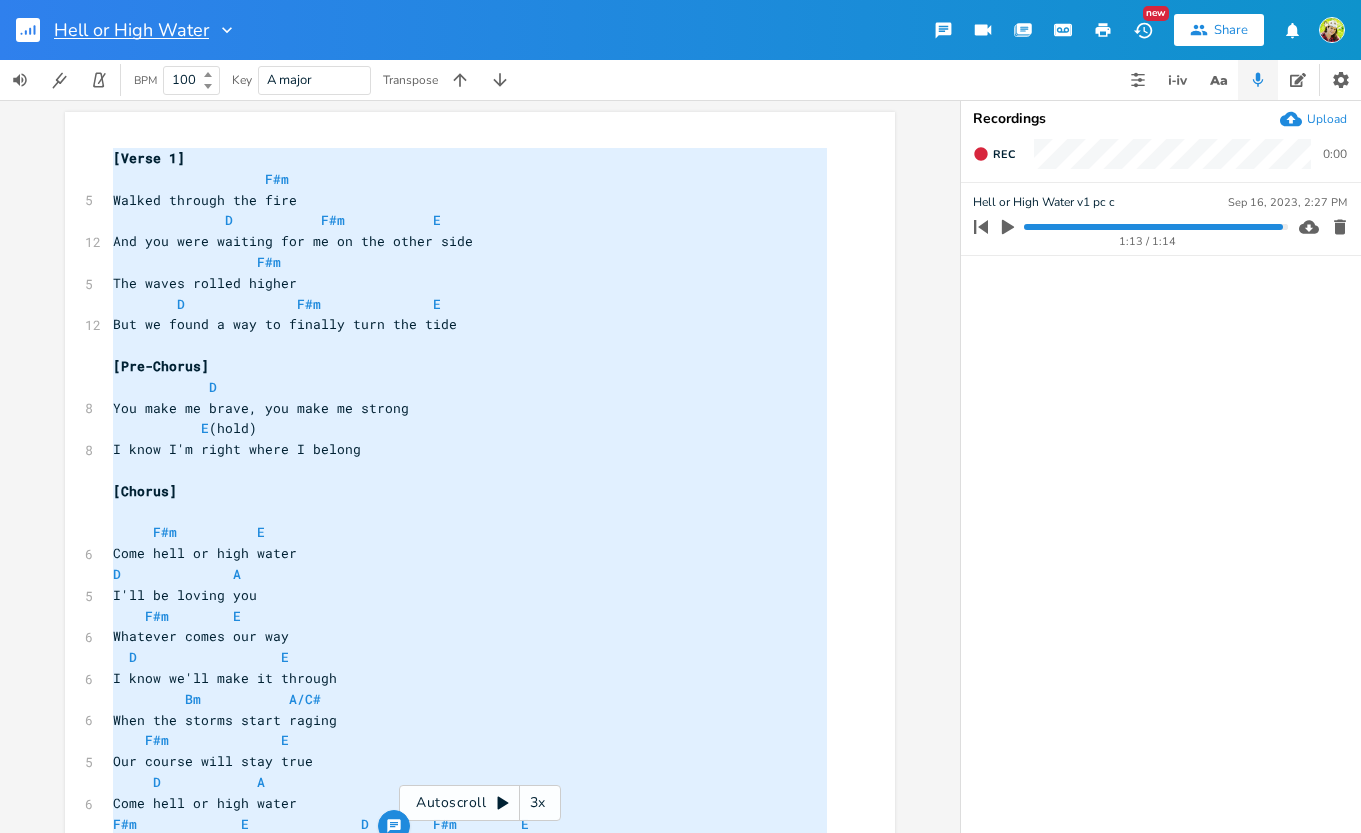 type on "[Verse 1]
F#m
Walked through the fire
D           F#m           E
And you were waiting for me on the other side
F#m
The waves rolled higher
D              F#m              E
But we found a way to finally turn the tide
[Pre-Chorus]
D
You make me brave, you make me strong
E (hold)
I know I'm right where I belong
[Chorus]
F#m          E
Come hell or high water
D              A
I'll be loving you
F#m        E
Whatever comes our way
D                  E
I know we'll make it through
Bm           A/C#
When the storms start raging
F#m              E
Our course will stay true
D            A
Come hell or high water
F#m             E              D    A   F#m        E
I'll be loving, I'll be loving you" 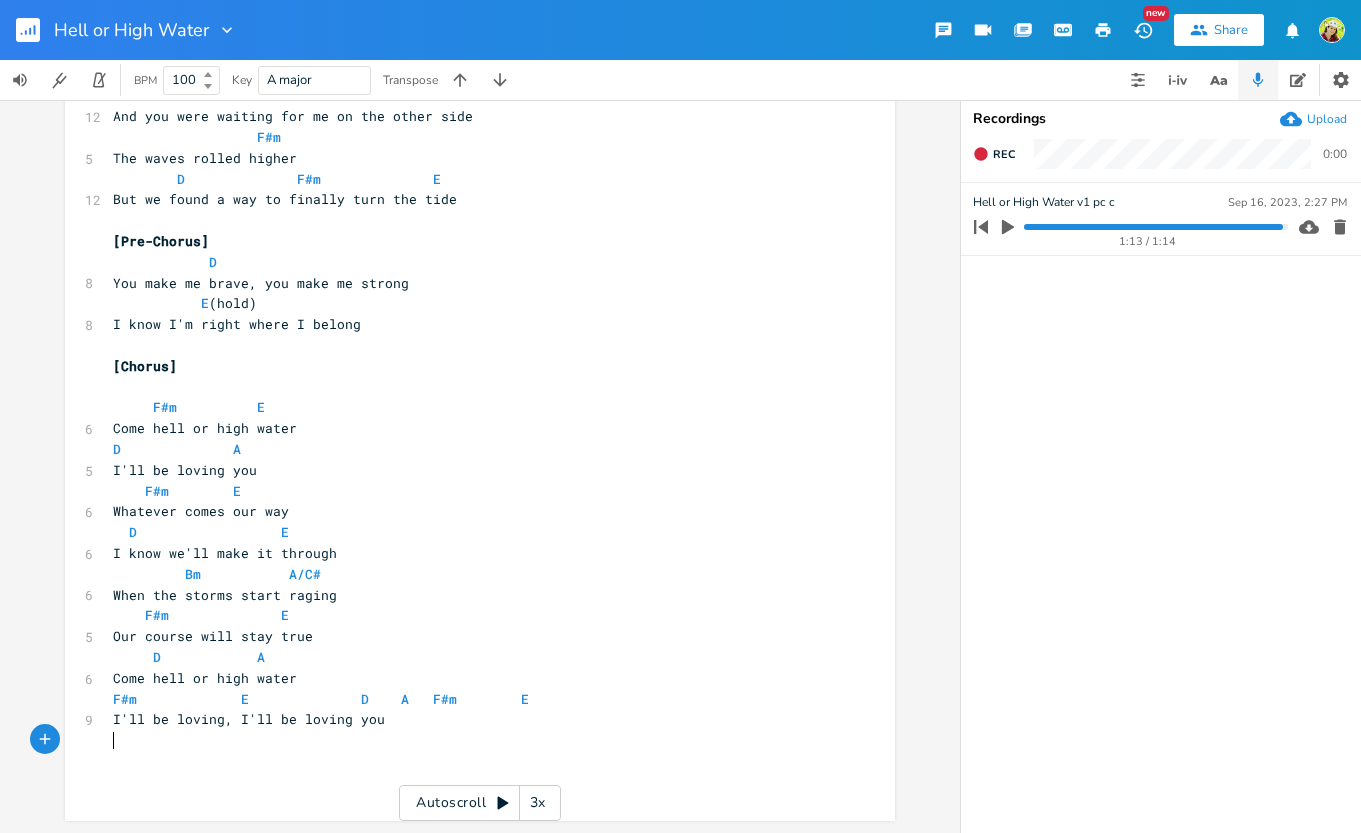 click on "​" at bounding box center [470, 740] 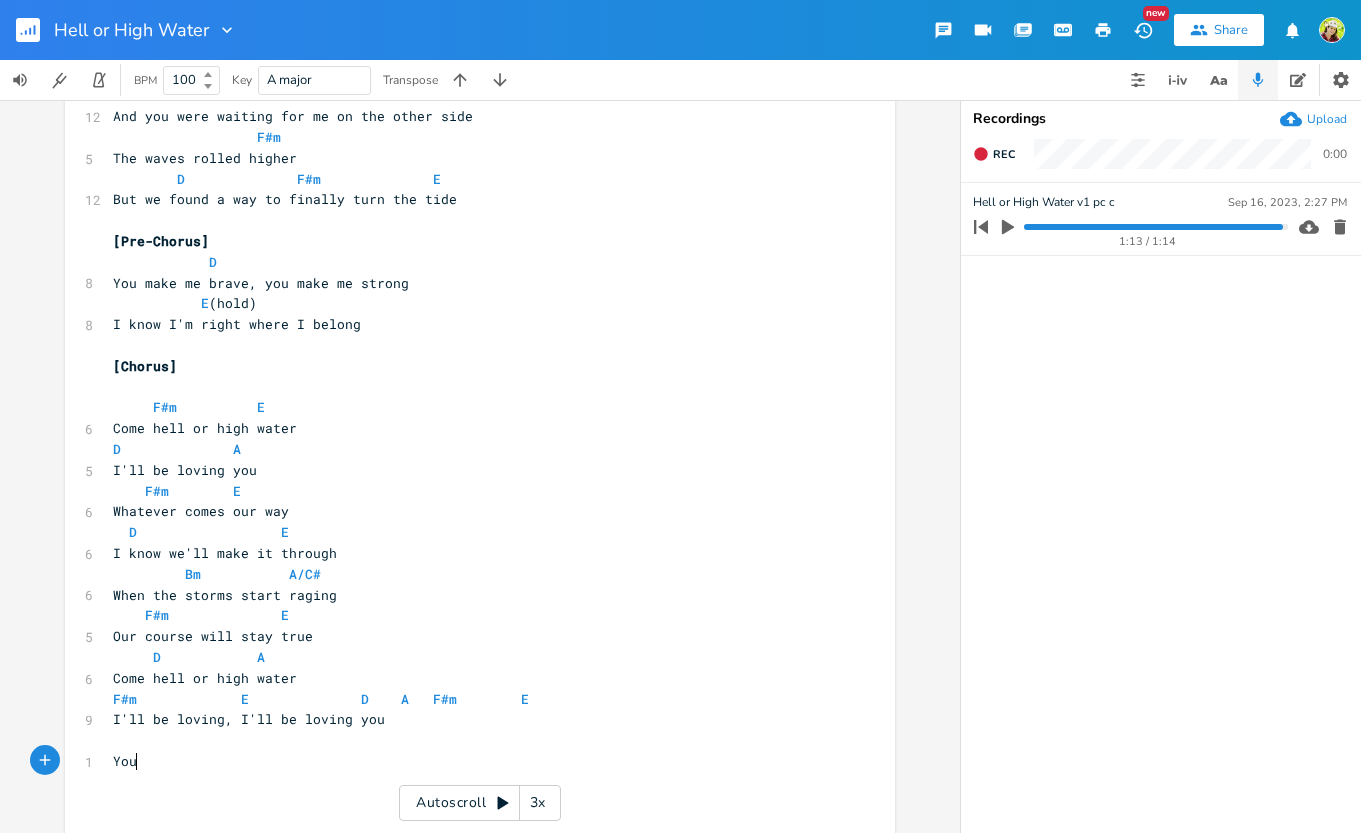 scroll, scrollTop: 0, scrollLeft: 20, axis: horizontal 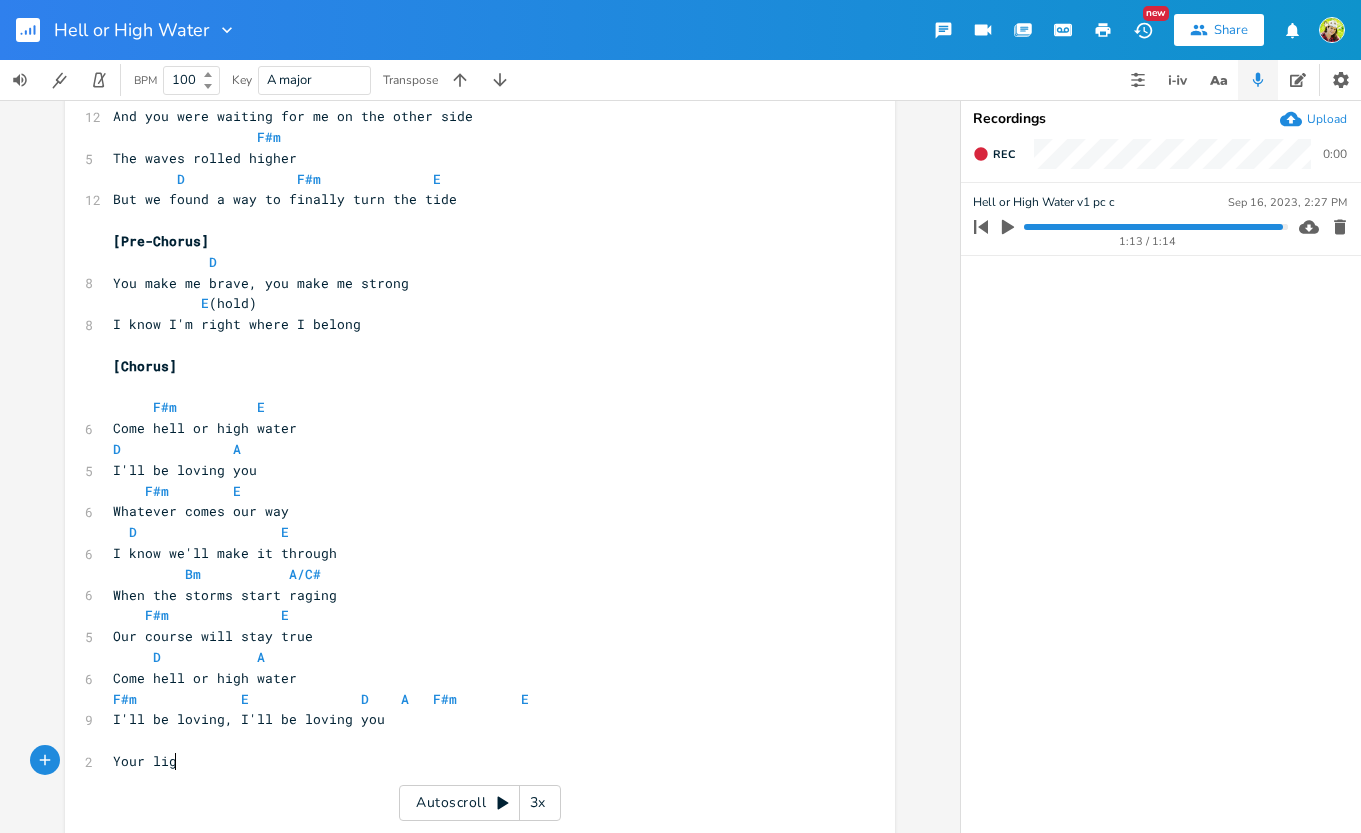type on "Your ligt" 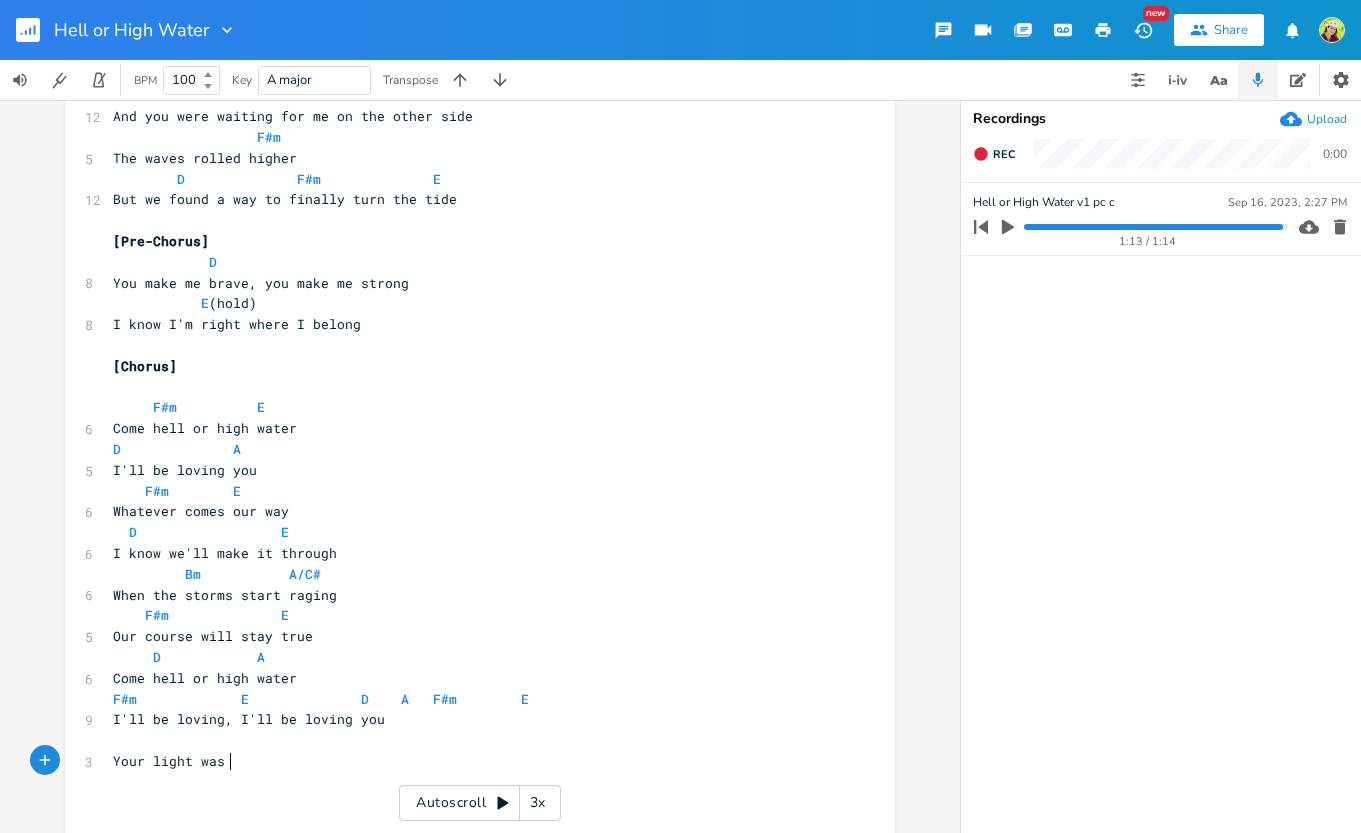 type on "ht was si" 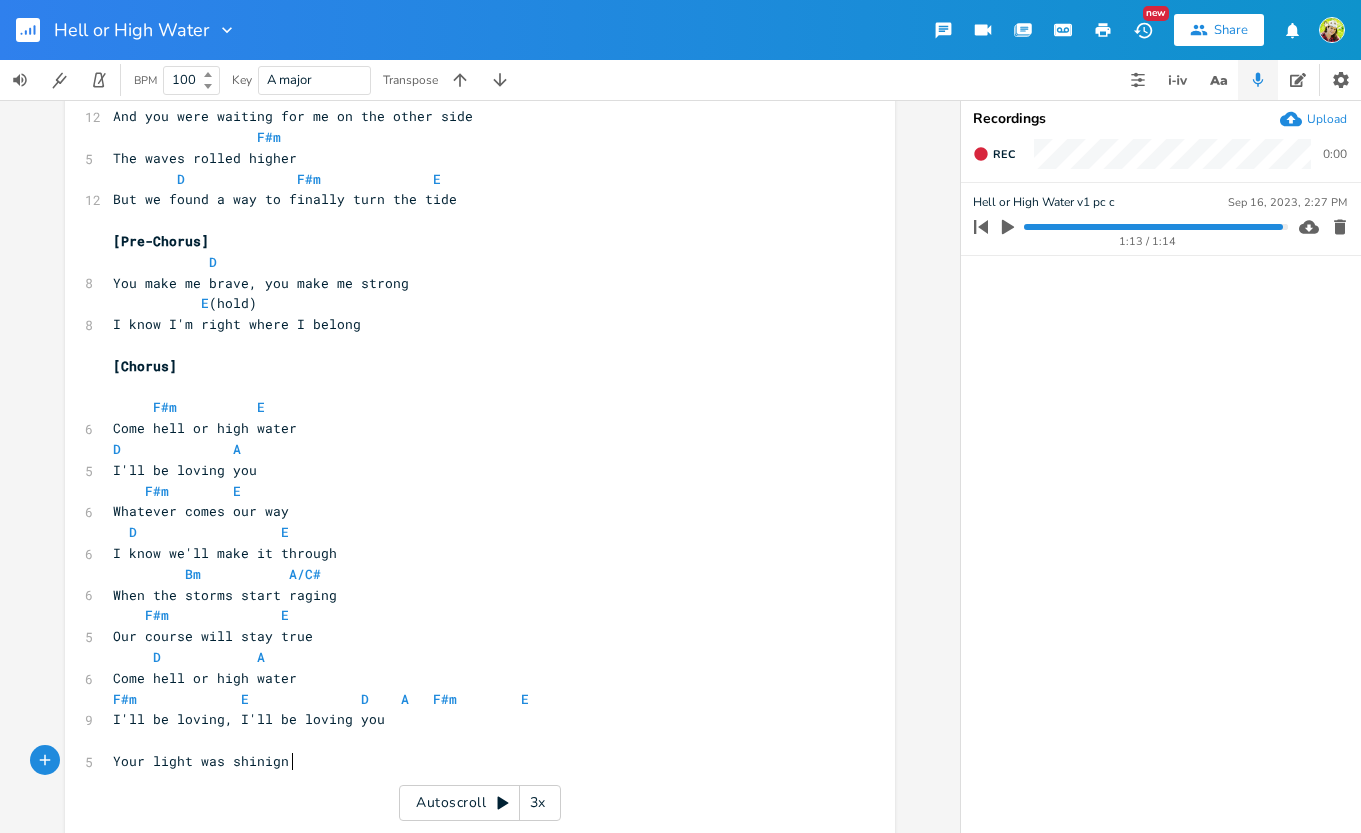 type on "hinign b" 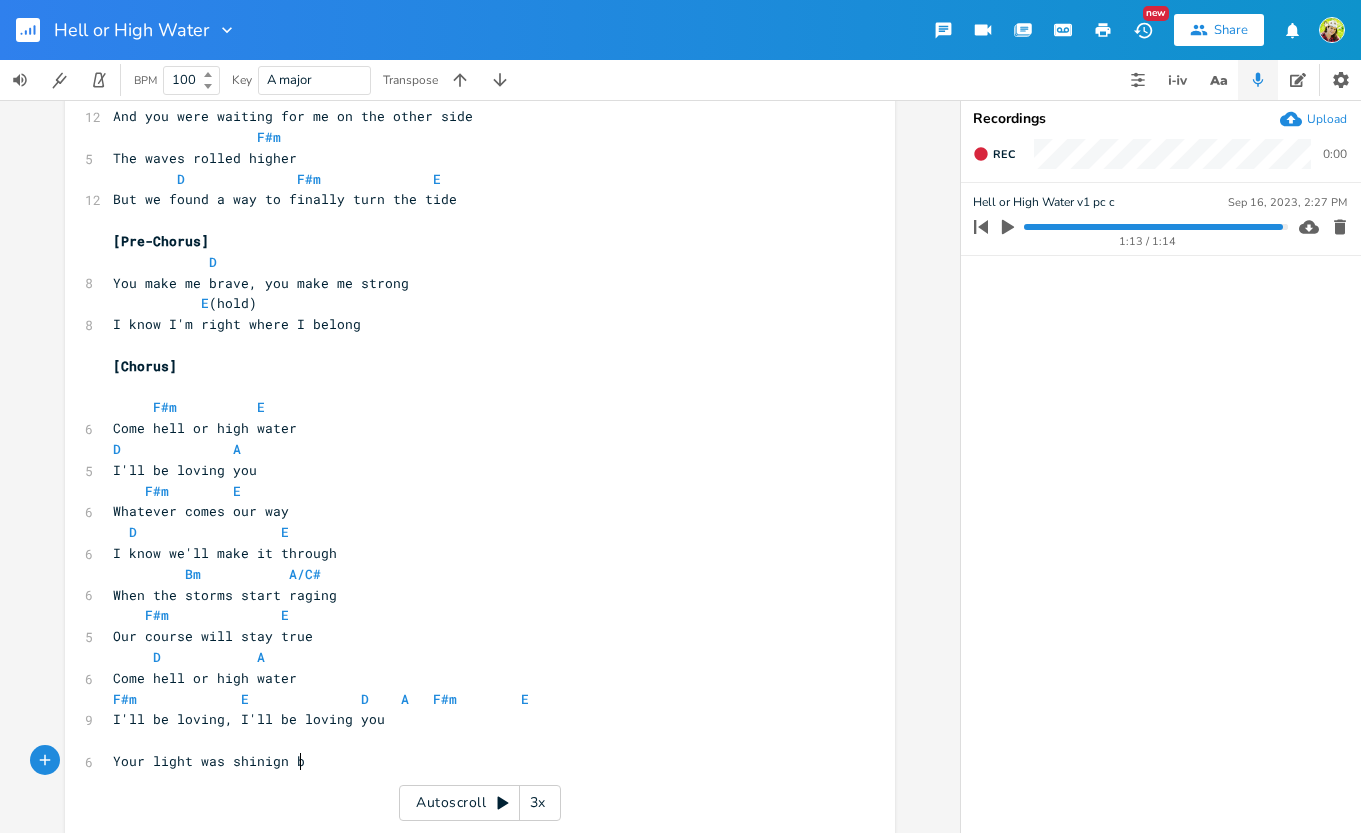 scroll, scrollTop: 0, scrollLeft: 47, axis: horizontal 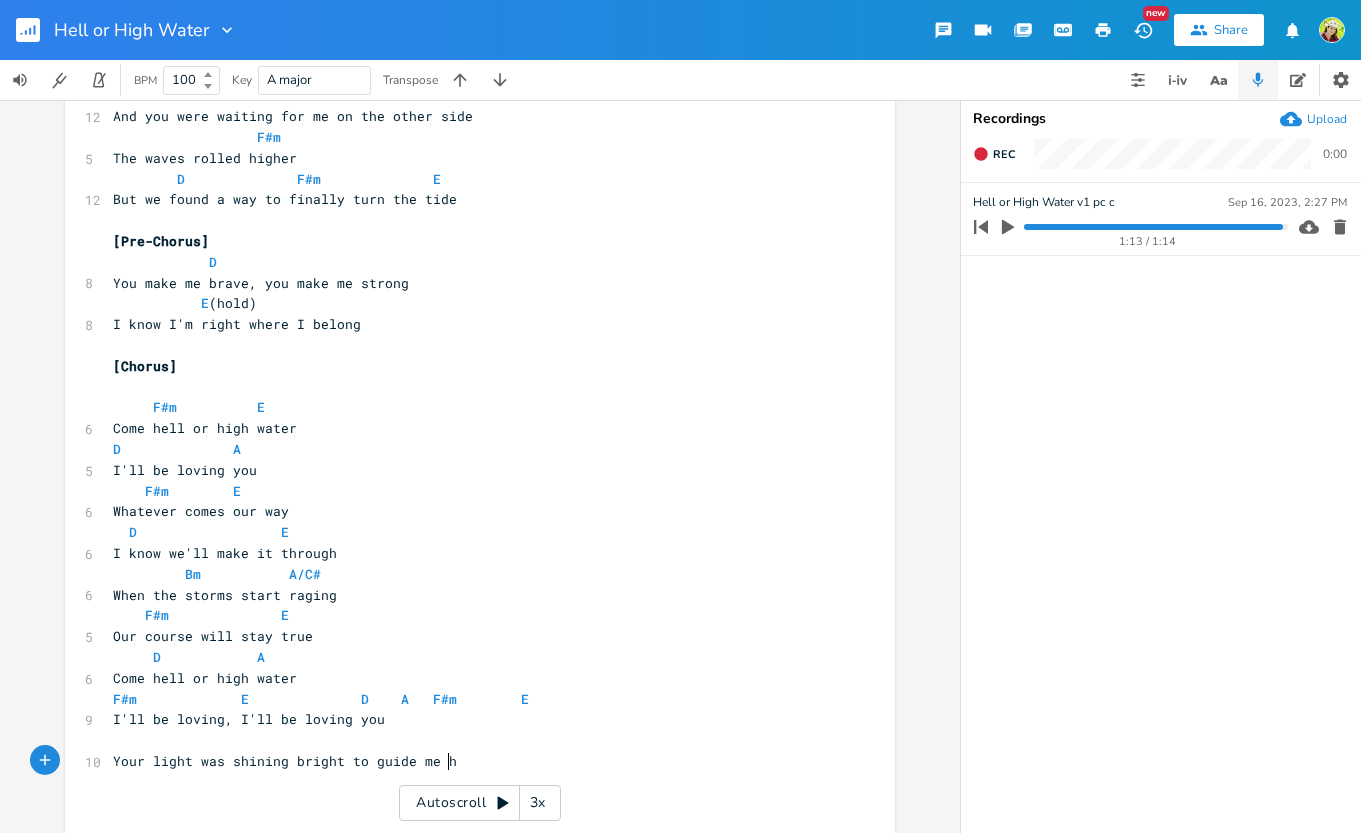 type on "ng bright to guide me home" 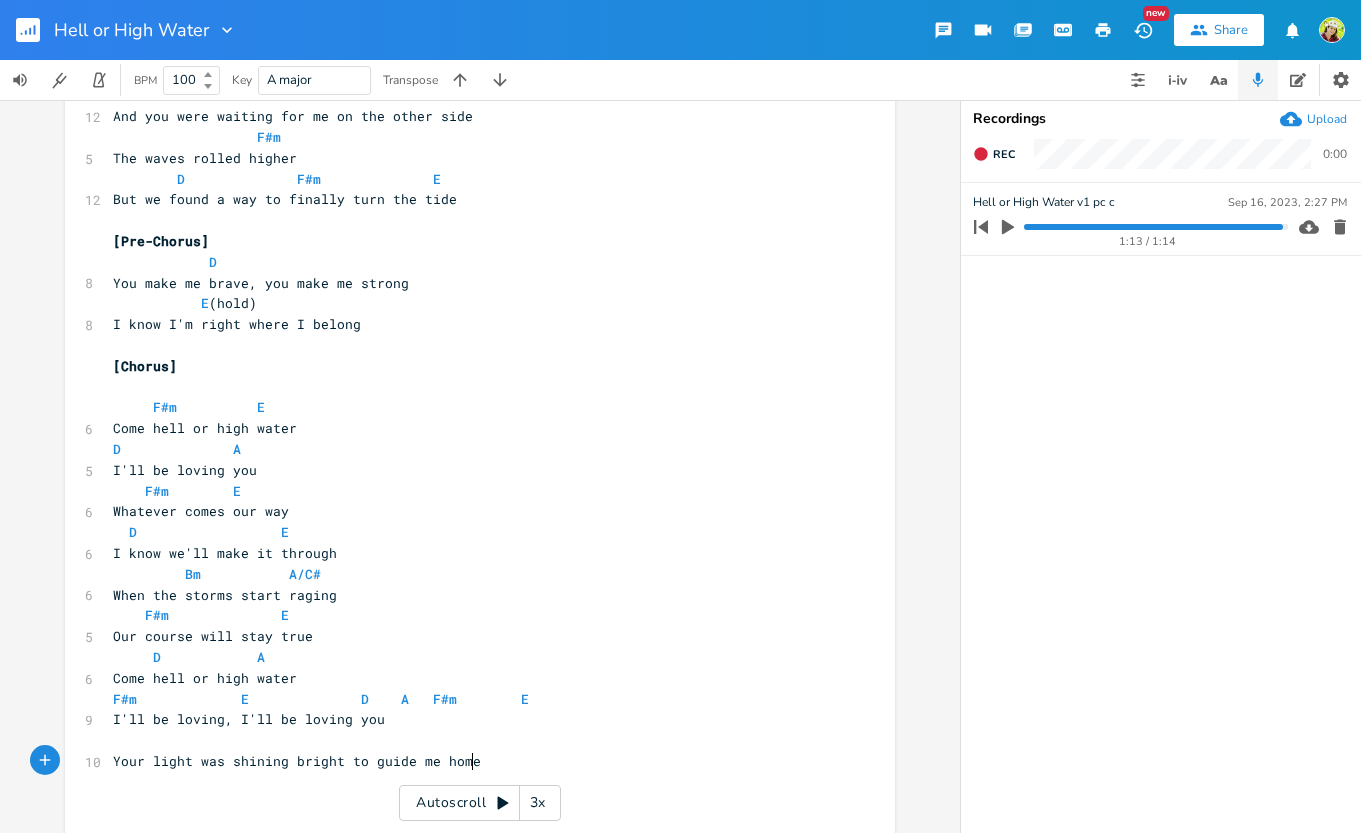 scroll, scrollTop: 0, scrollLeft: 164, axis: horizontal 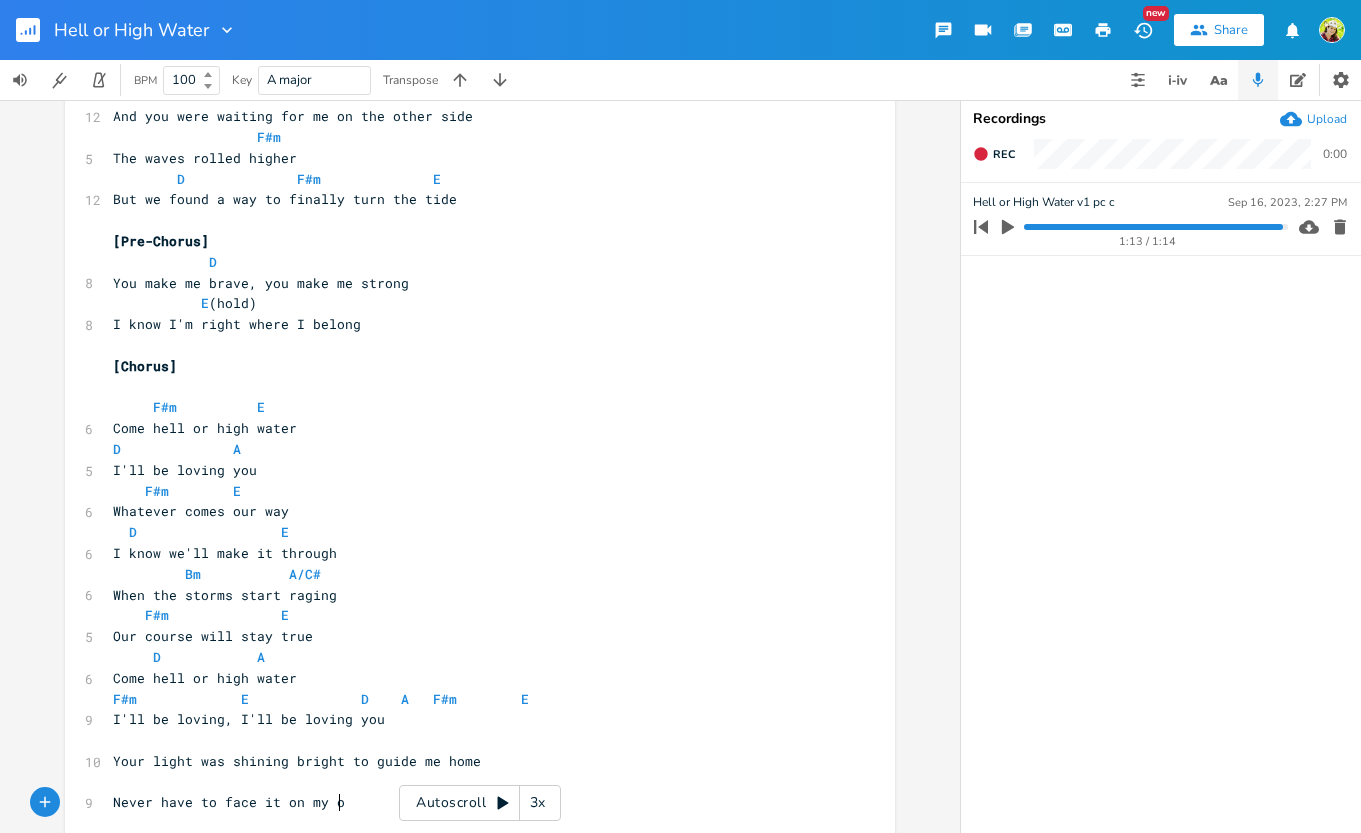type on "Never have to face it on my own" 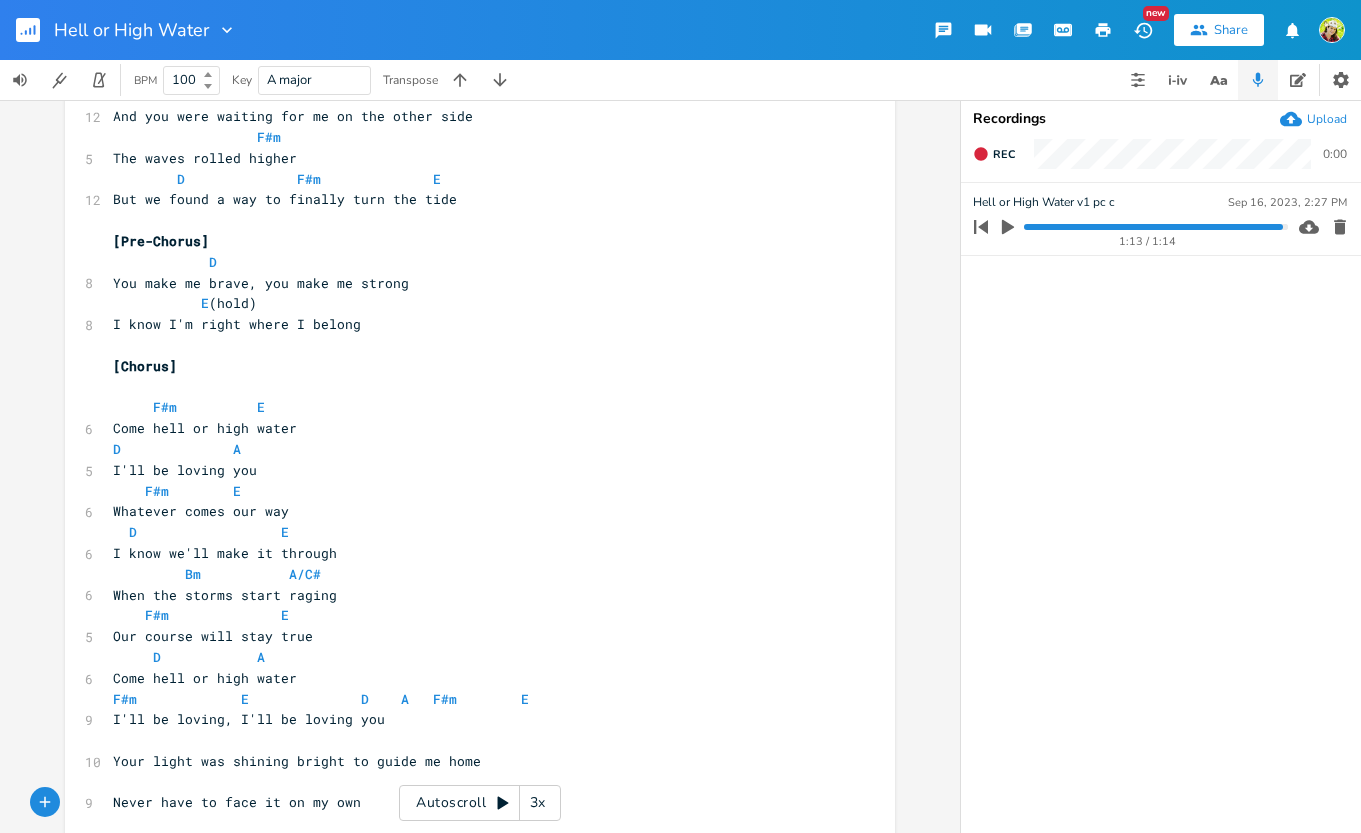 scroll, scrollTop: 187, scrollLeft: 0, axis: vertical 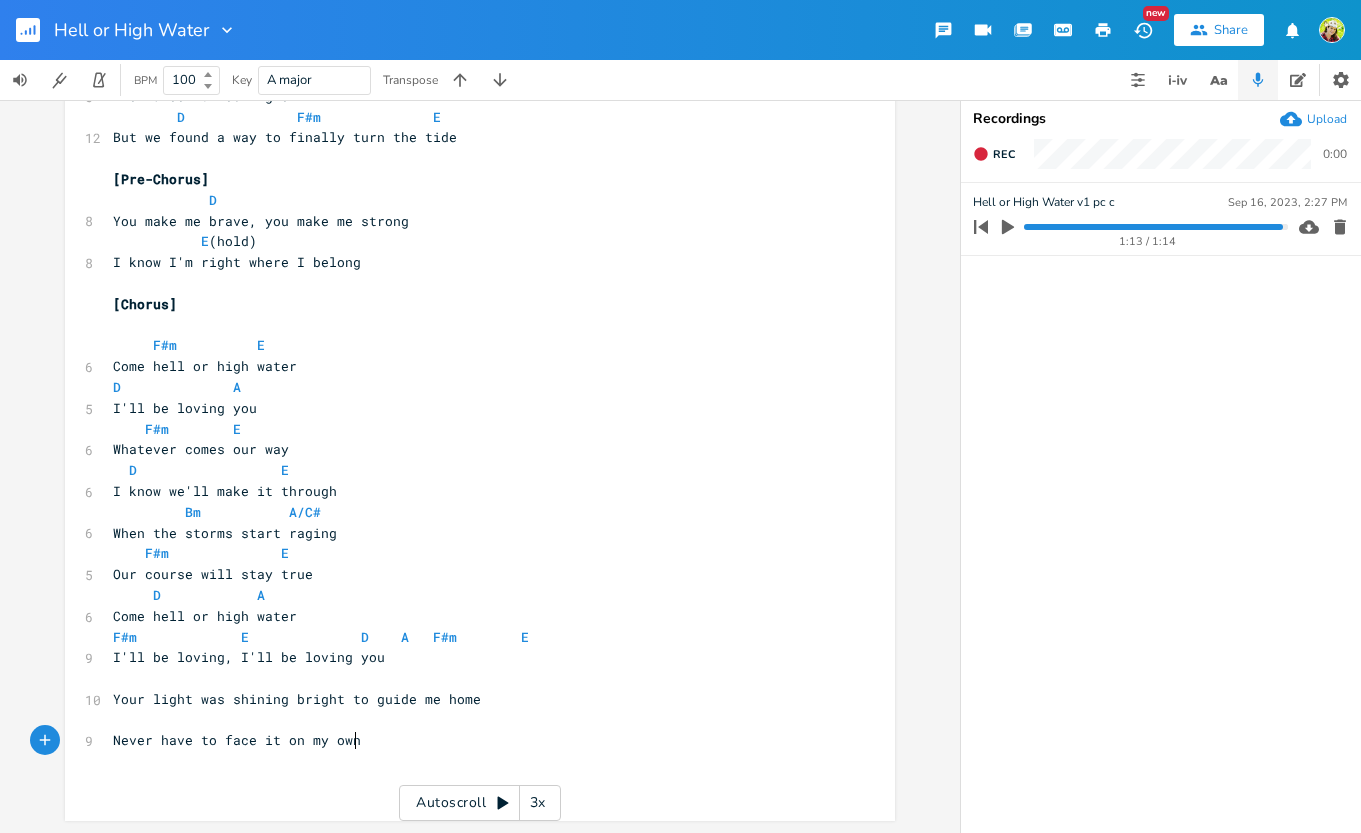 click on "Your light was shining bright to guide me home" at bounding box center [297, 699] 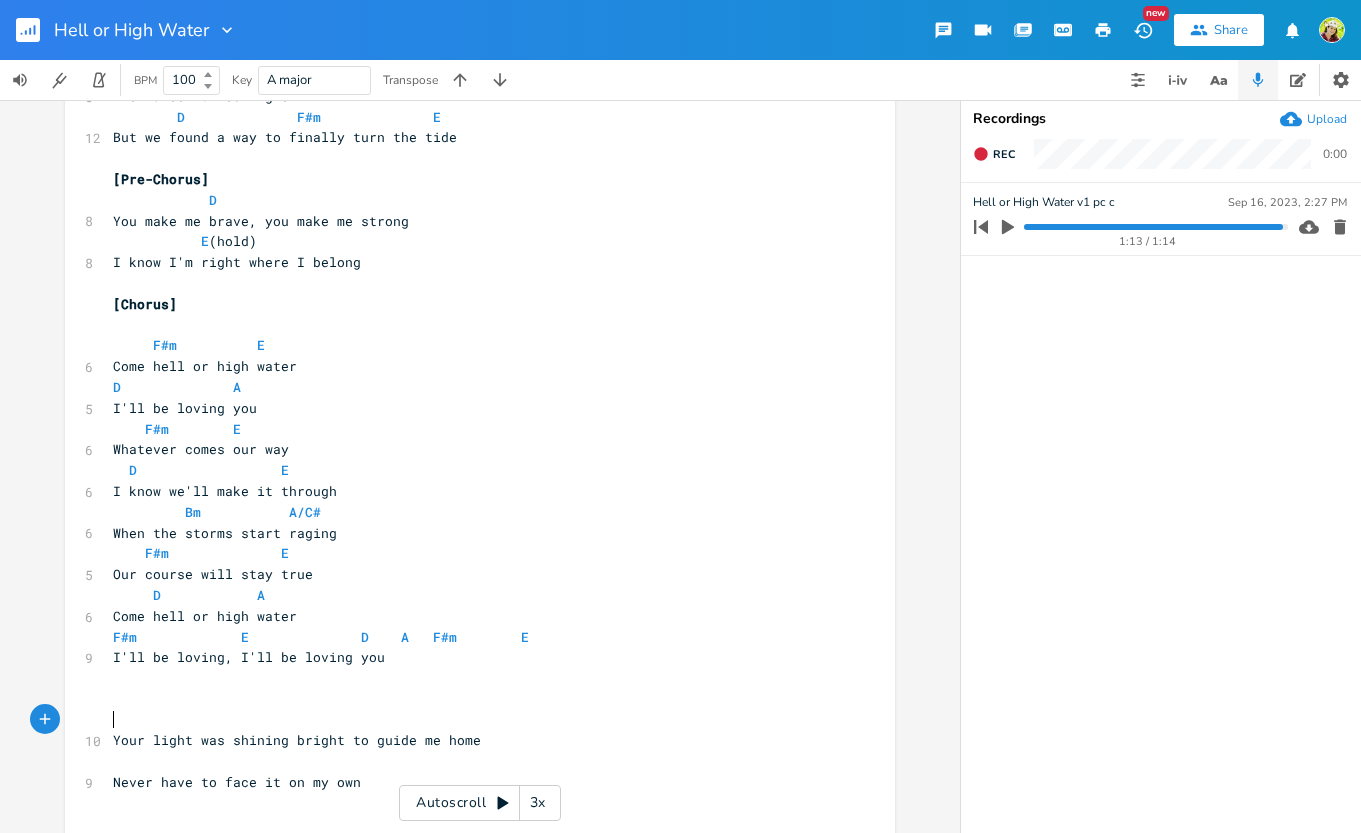 click on "​" at bounding box center [470, 720] 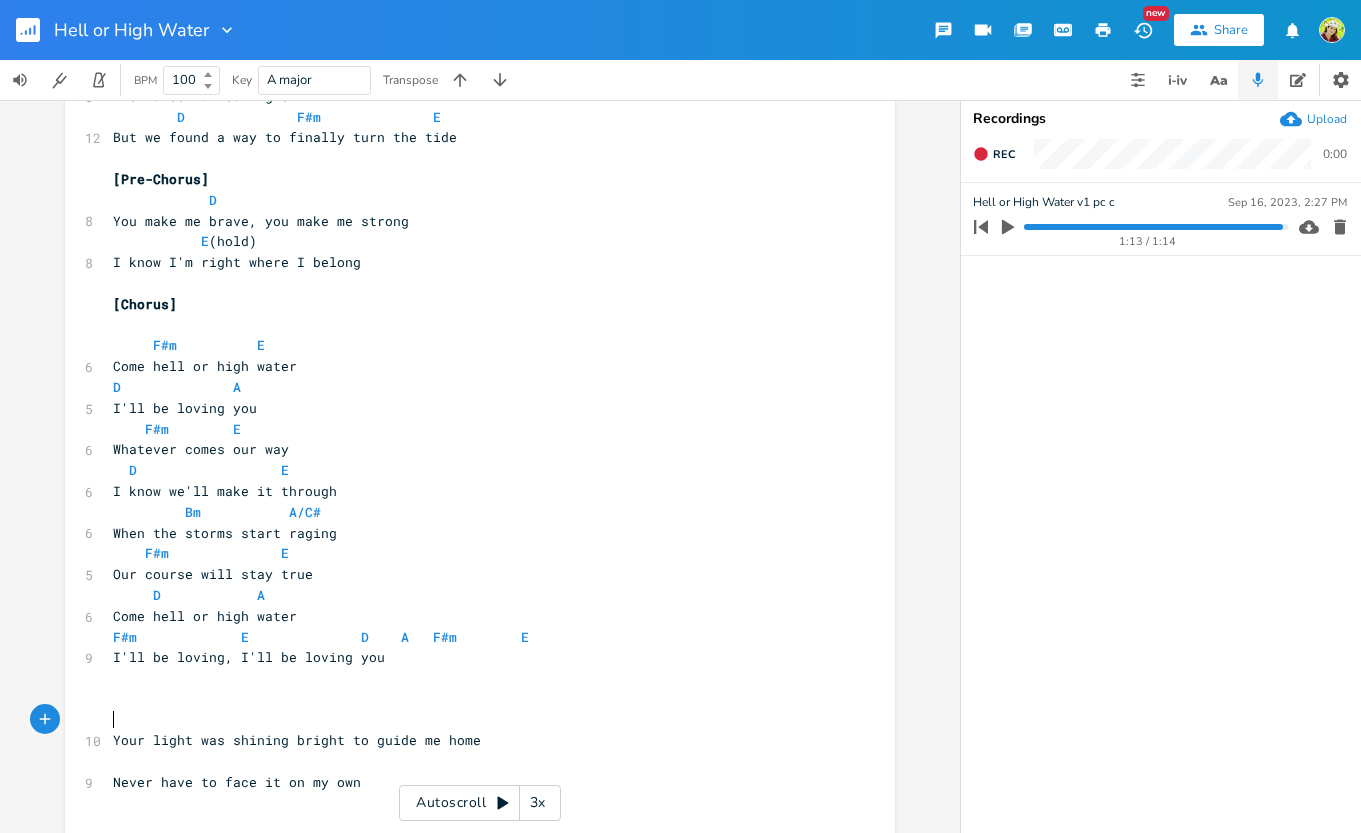 click on "Your light was shining bright to guide me home" at bounding box center [297, 740] 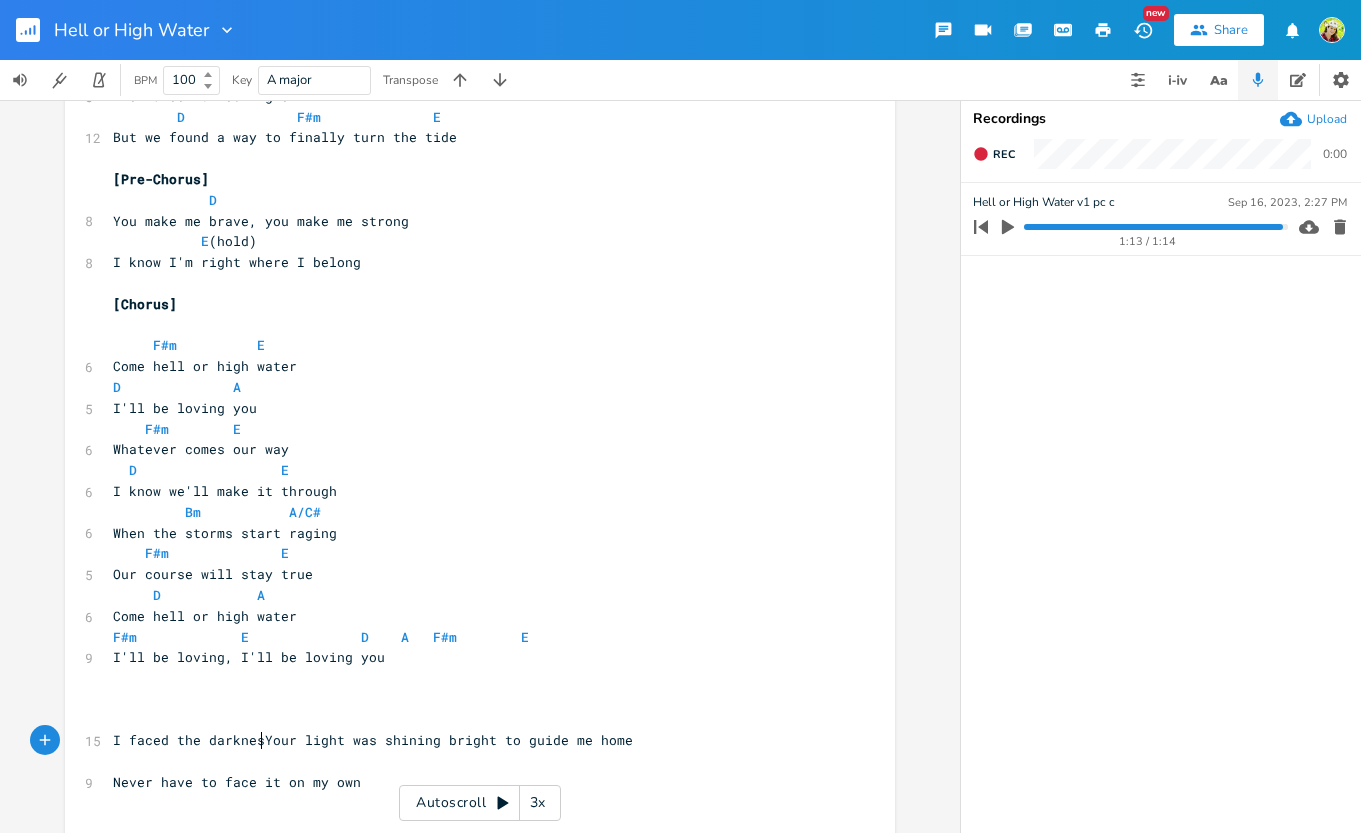 scroll, scrollTop: 0, scrollLeft: 118, axis: horizontal 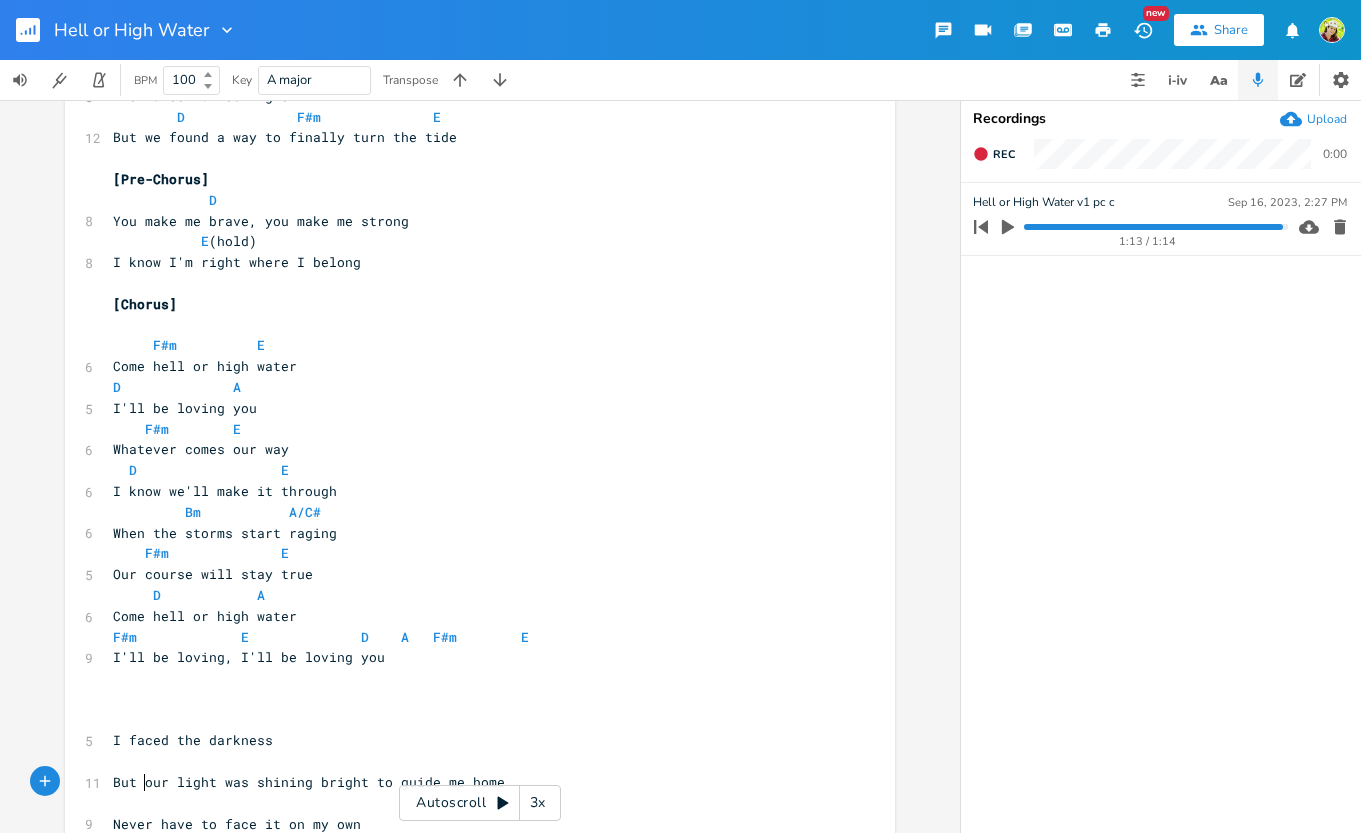 type on "But y" 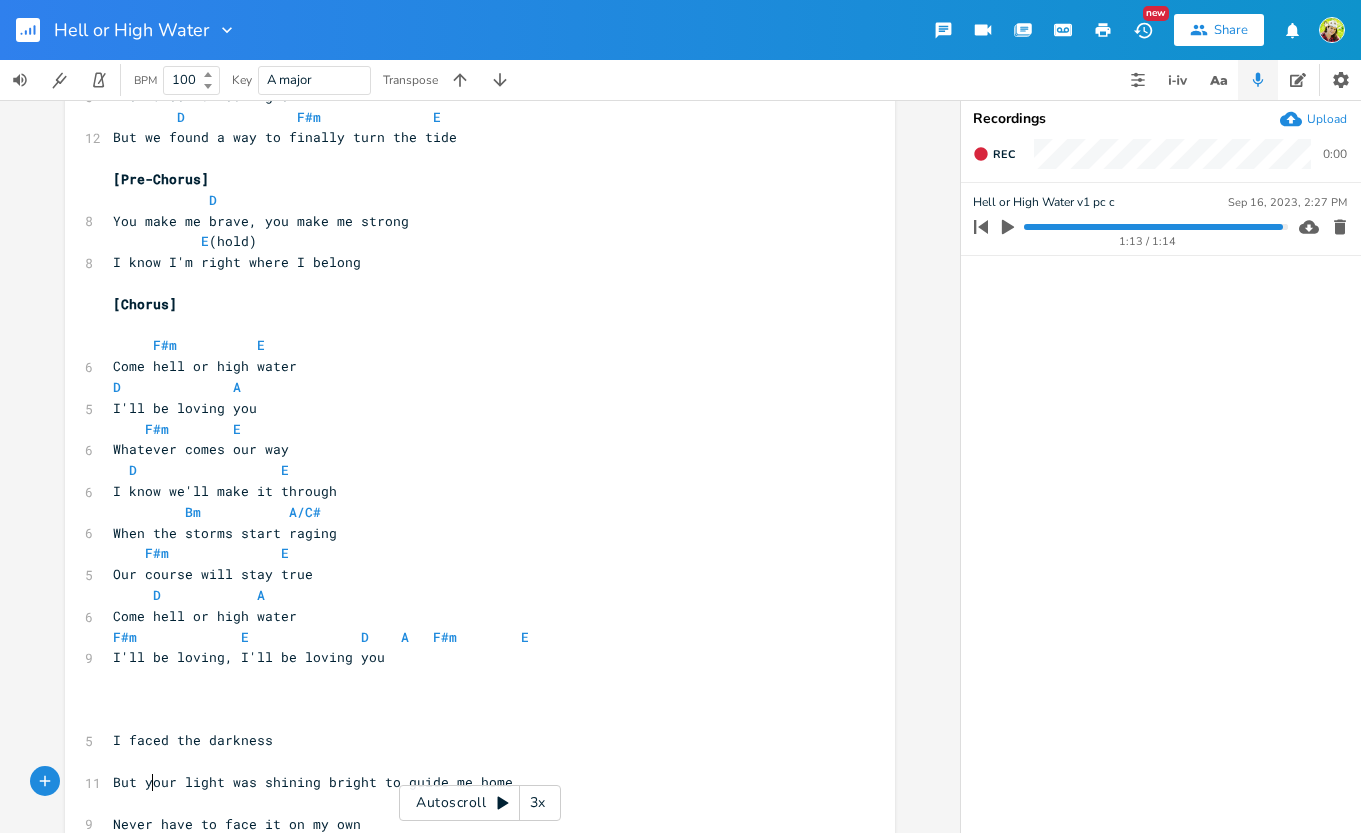 scroll, scrollTop: 0, scrollLeft: 30, axis: horizontal 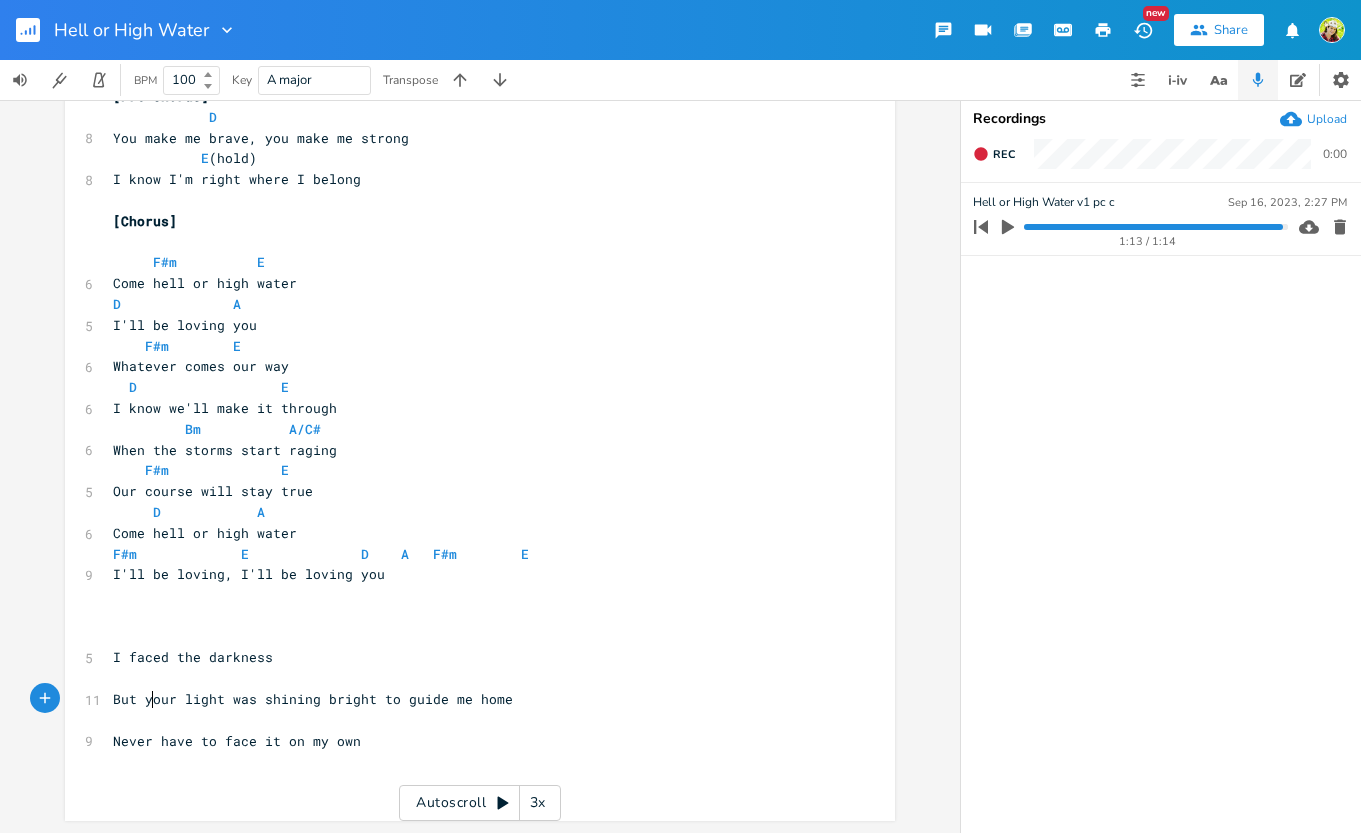 click on "Never have to face it on my own" at bounding box center [237, 741] 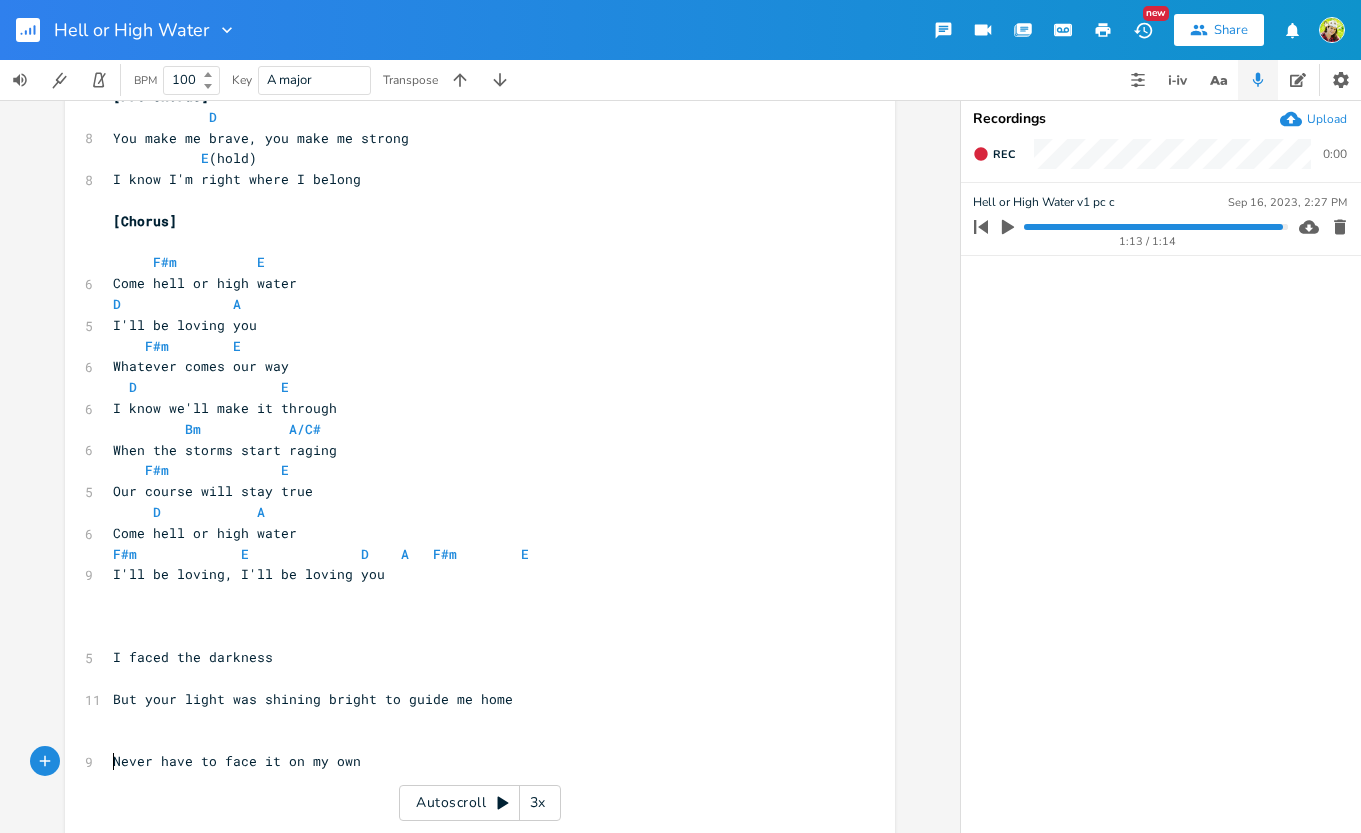 click on "​" at bounding box center (470, 720) 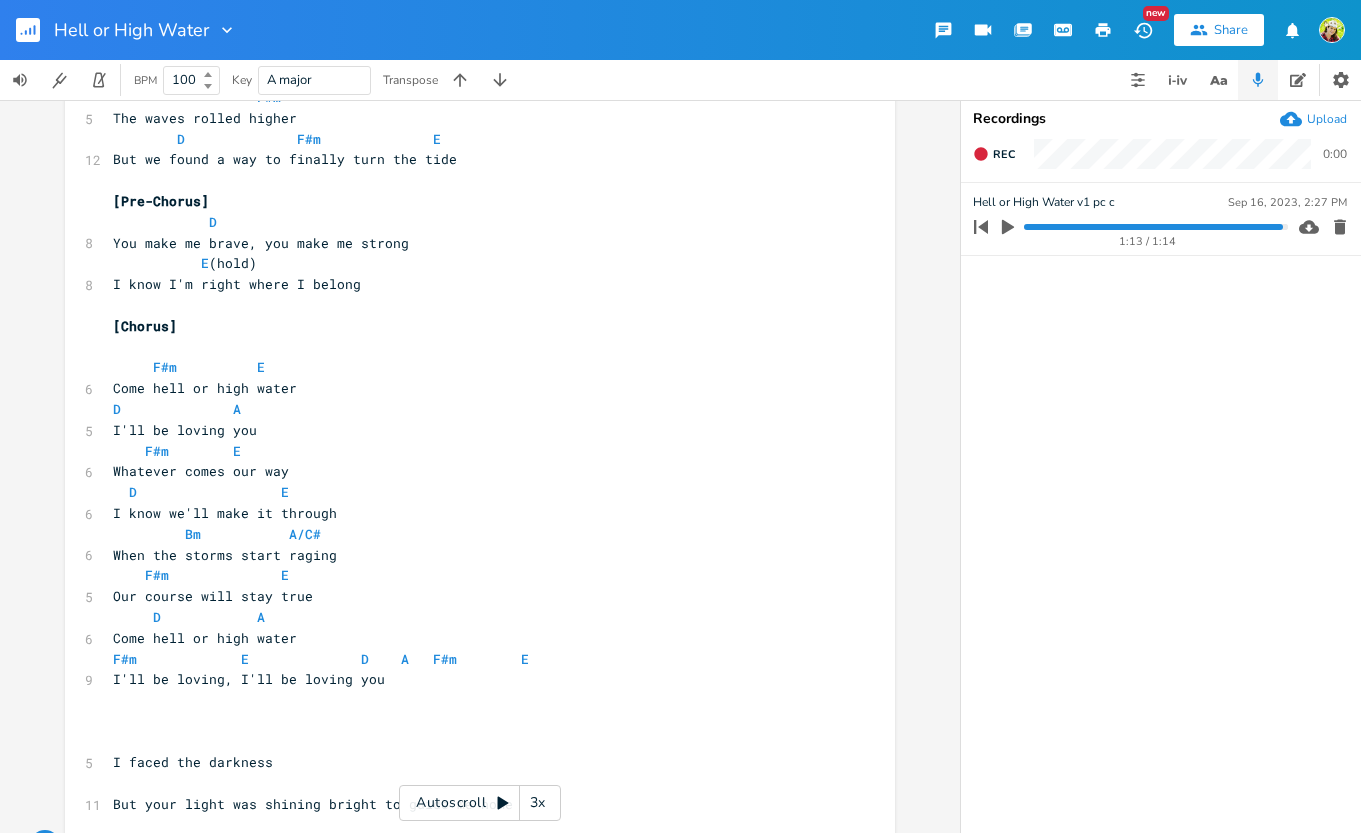 scroll, scrollTop: 312, scrollLeft: 0, axis: vertical 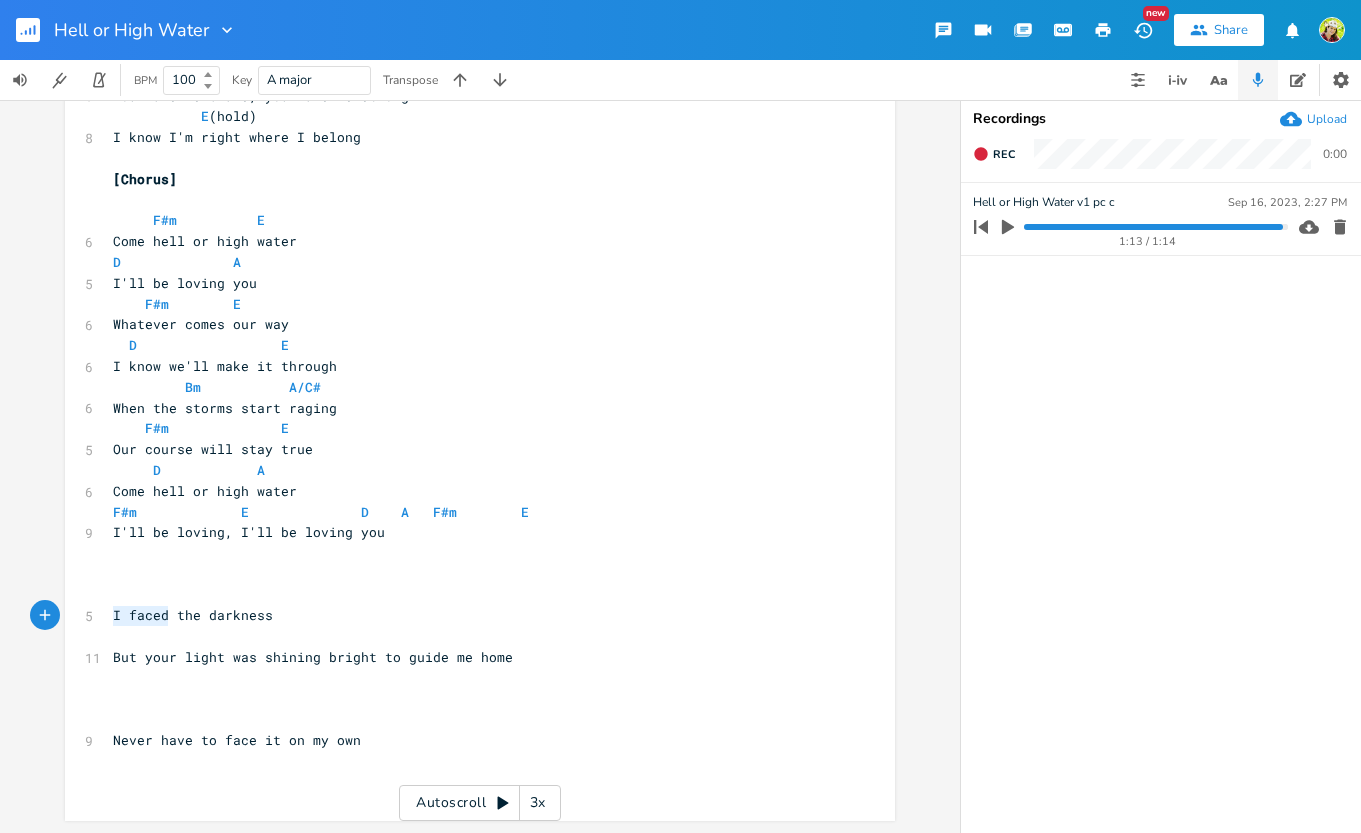 drag, startPoint x: 163, startPoint y: 616, endPoint x: 109, endPoint y: 614, distance: 54.037025 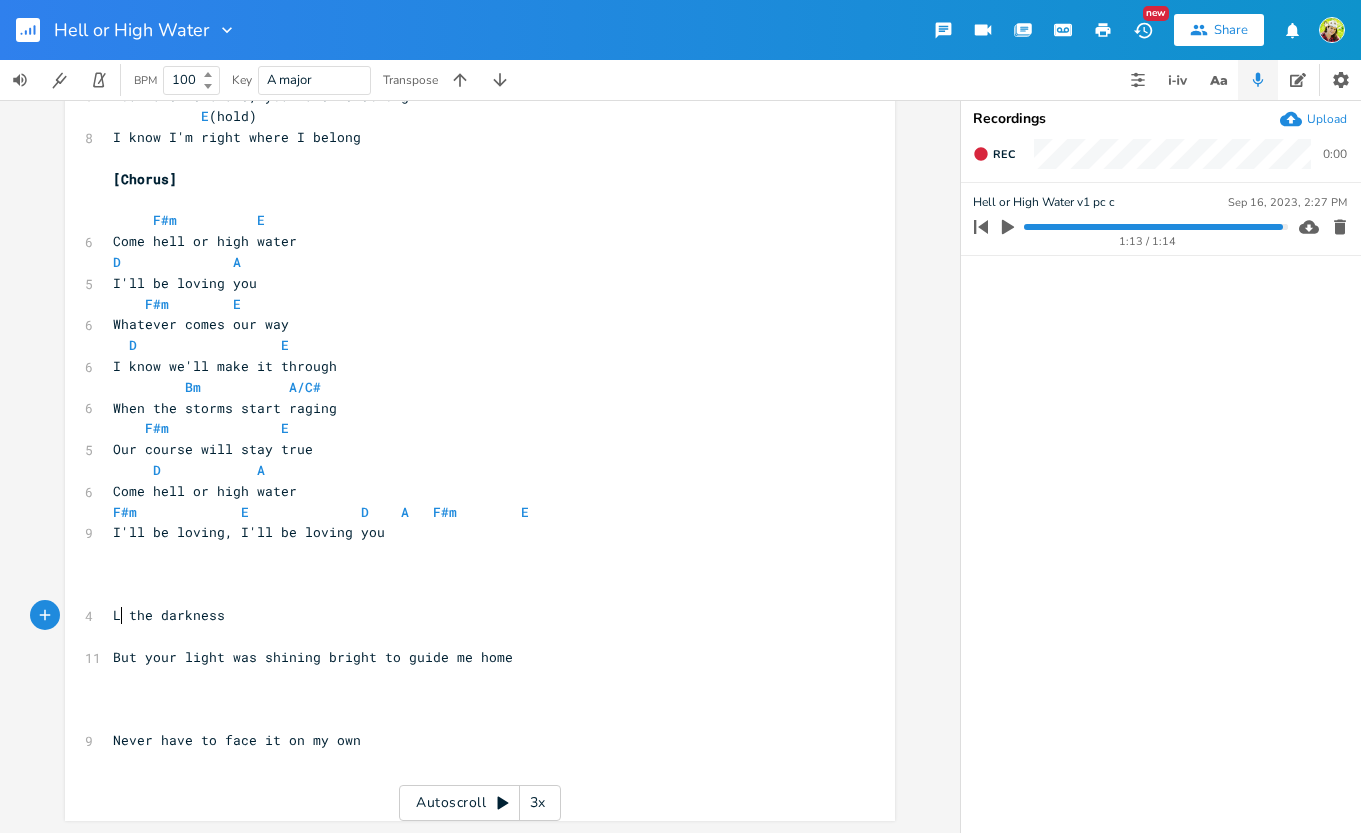 scroll, scrollTop: 0, scrollLeft: 7, axis: horizontal 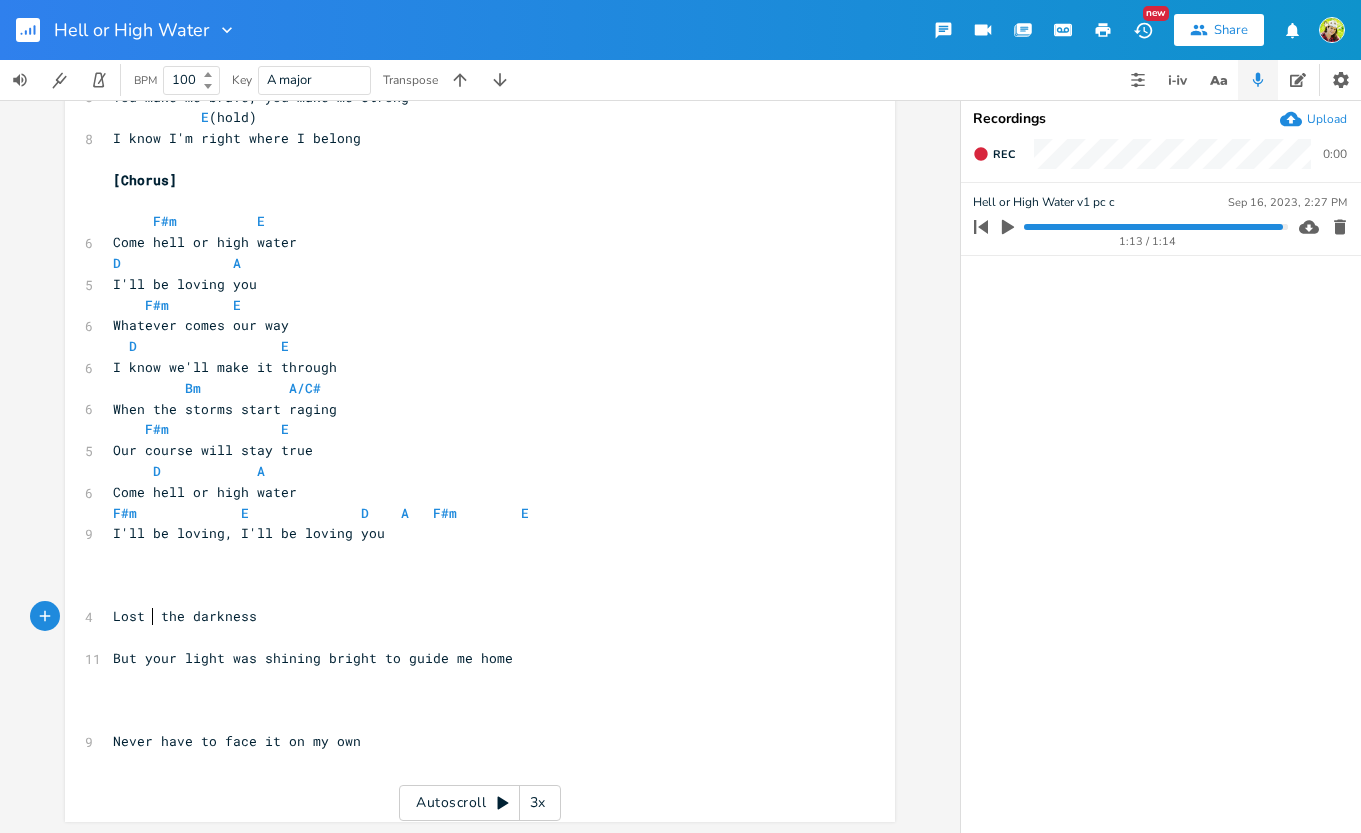 type on "Lost in" 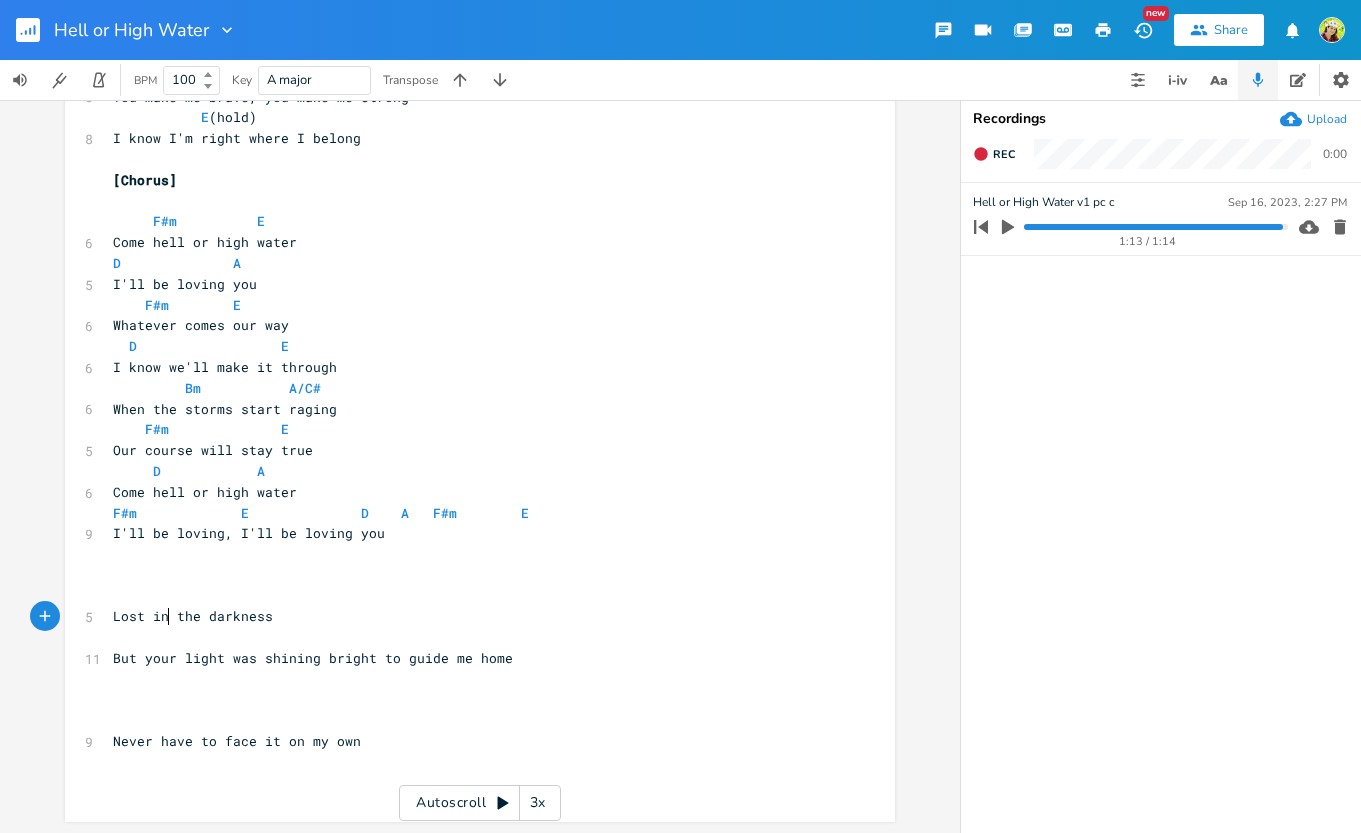scroll, scrollTop: 0, scrollLeft: 38, axis: horizontal 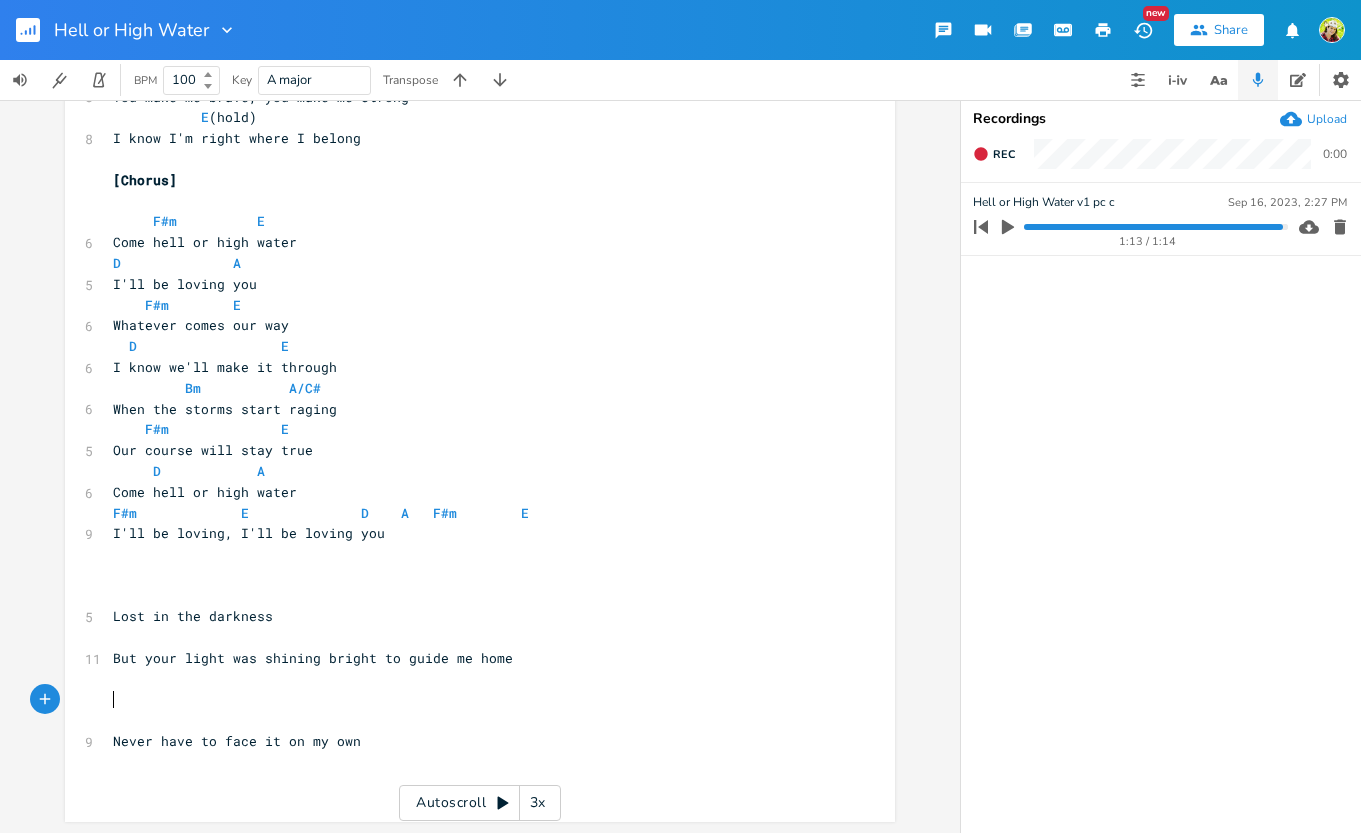 click on "​" at bounding box center (470, 700) 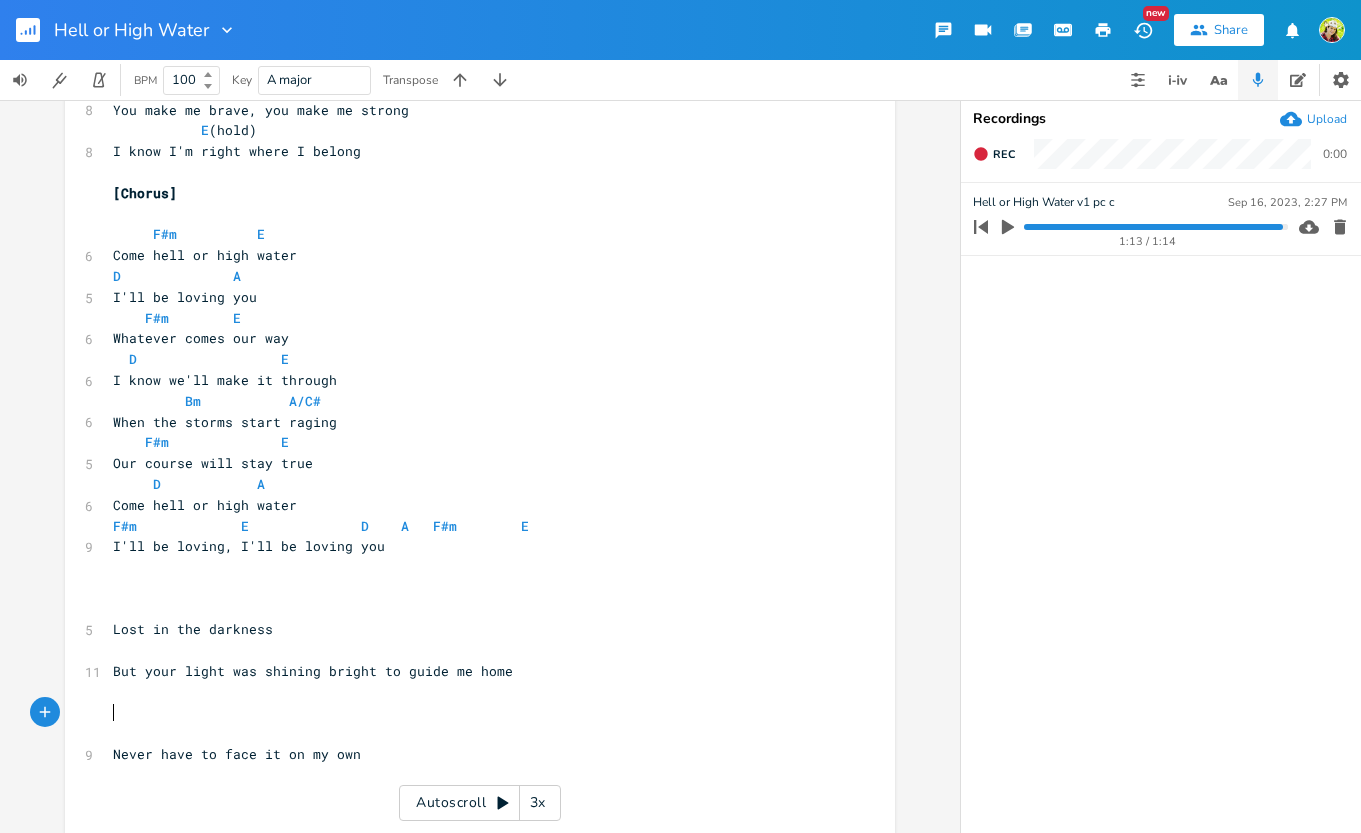 scroll, scrollTop: 312, scrollLeft: 0, axis: vertical 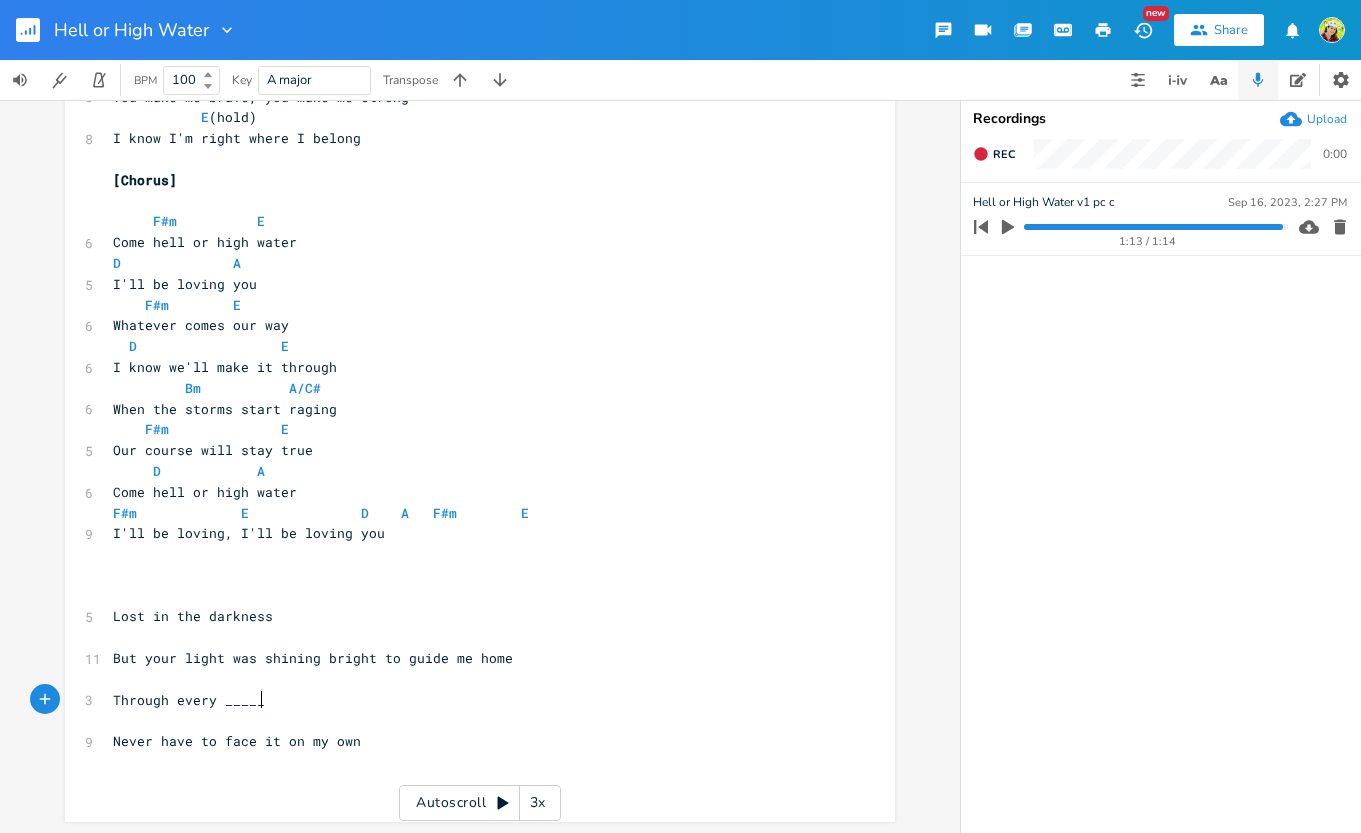 type on "Through every ______" 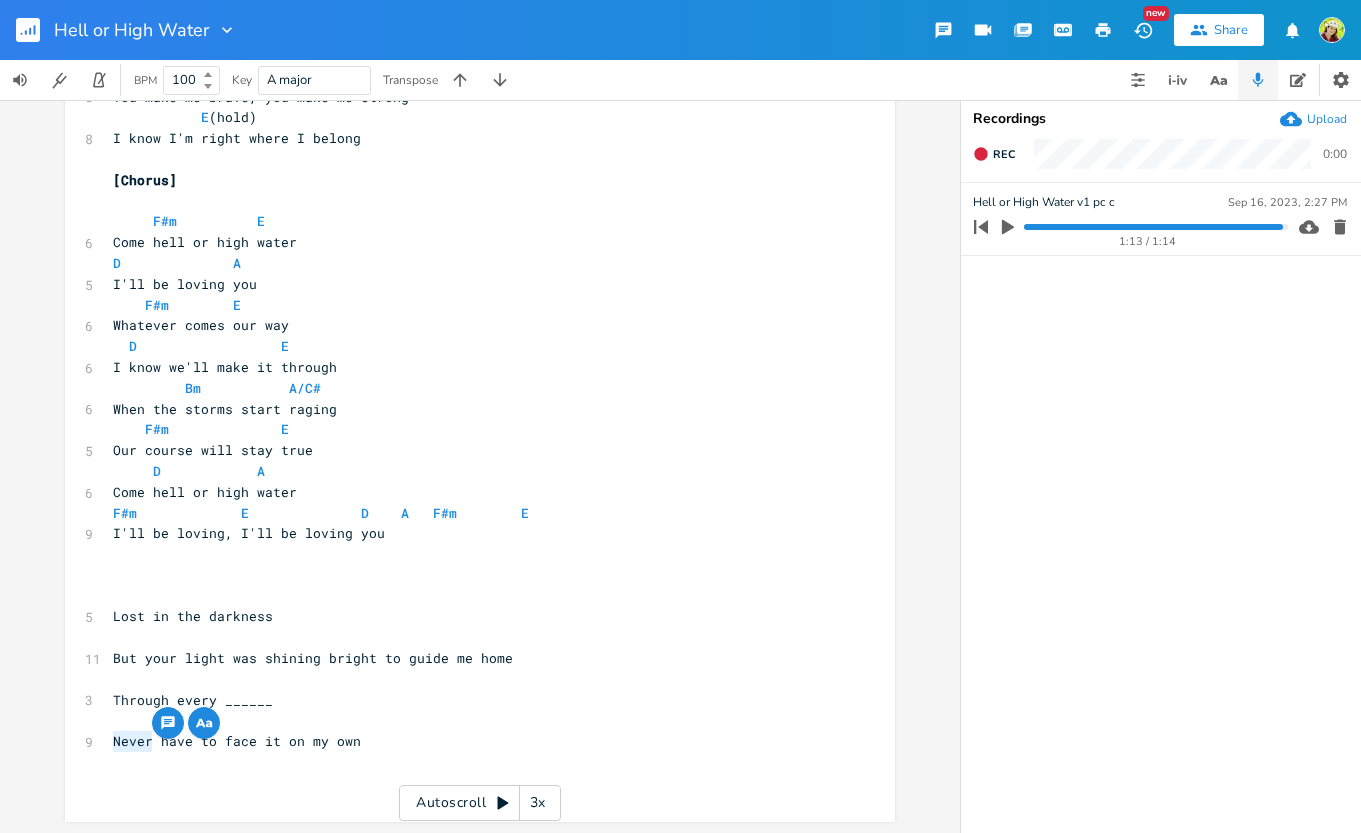 drag, startPoint x: 109, startPoint y: 743, endPoint x: 148, endPoint y: 751, distance: 39.812057 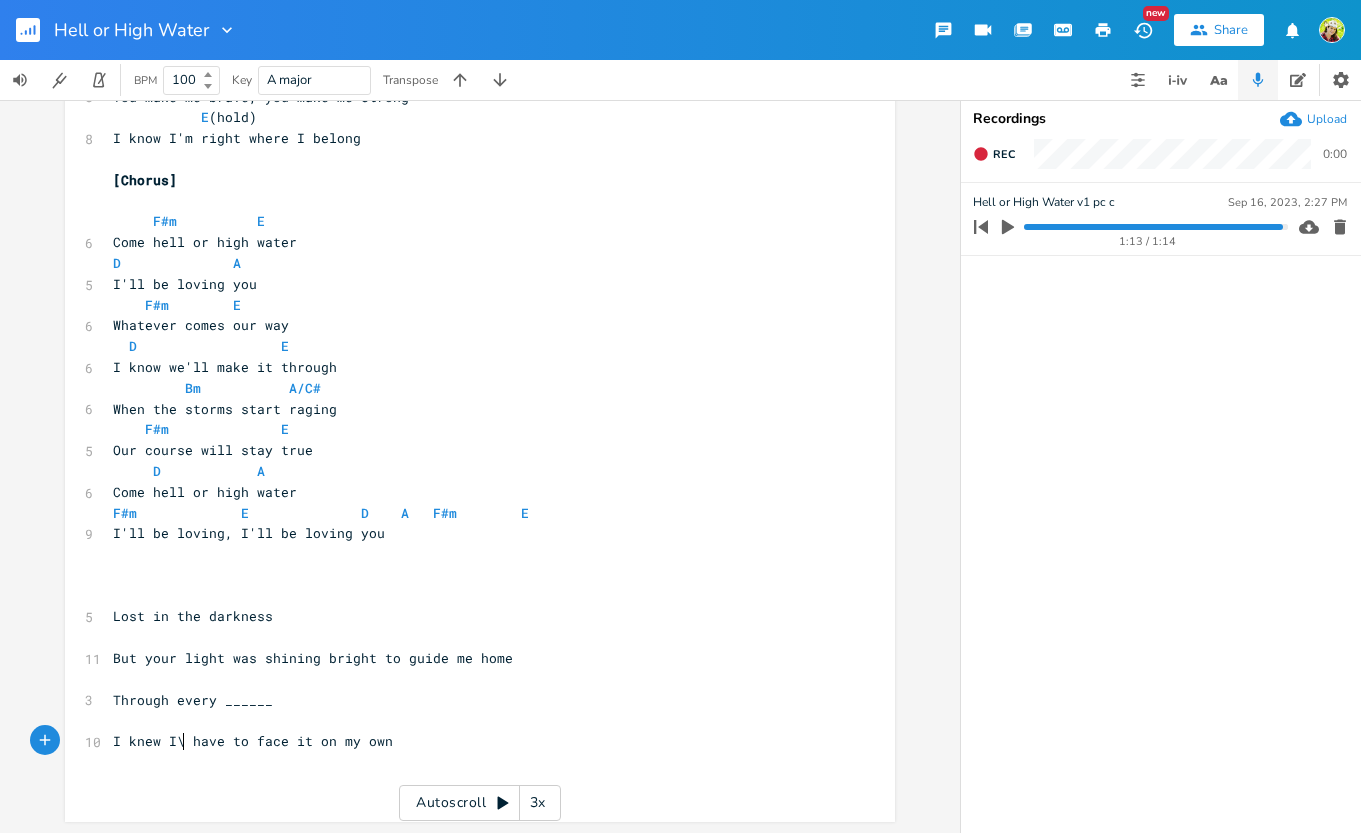 type on "I knew I\d" 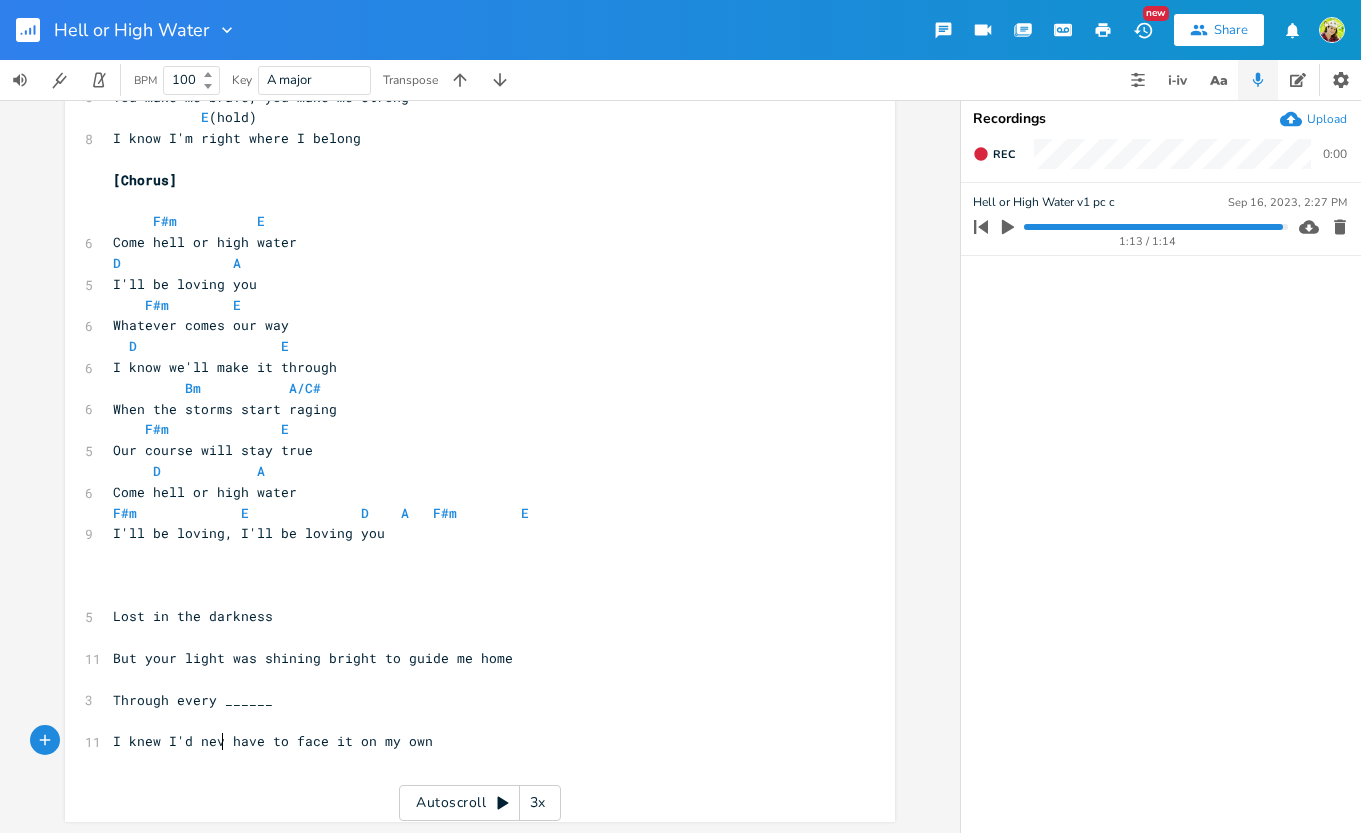 type on "'d never" 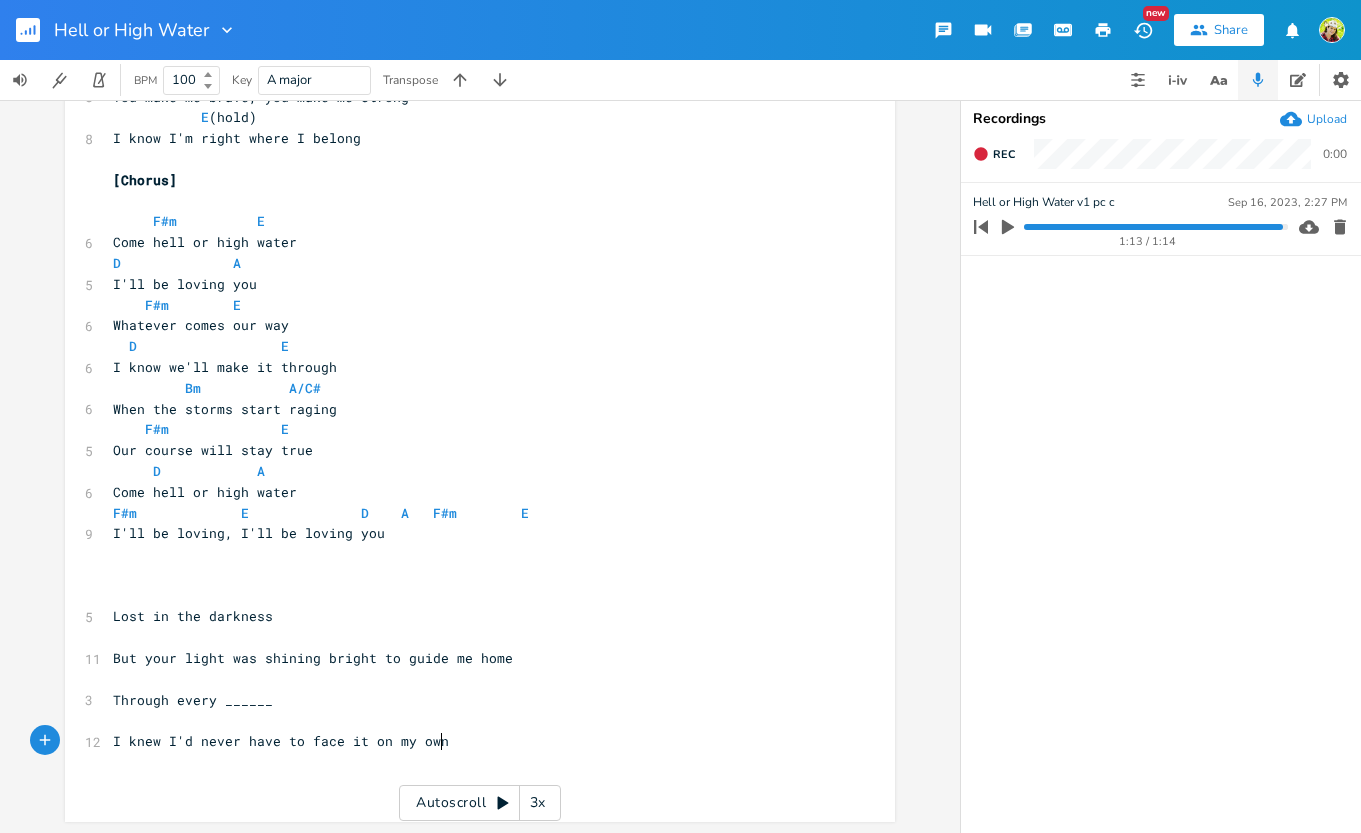 click on "I knew I'd never have to face it on my own" at bounding box center [470, 741] 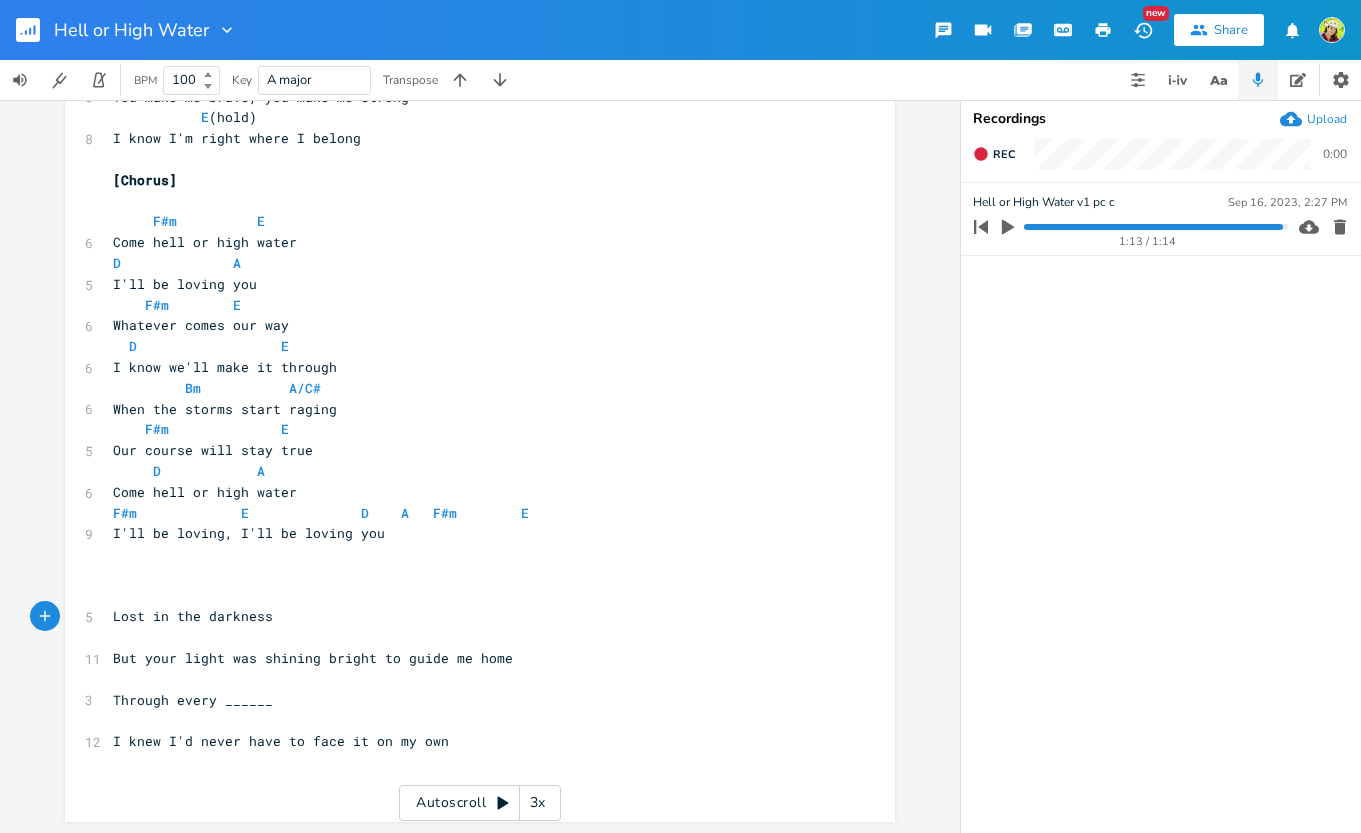 click on "Lost in the darkness" at bounding box center [470, 616] 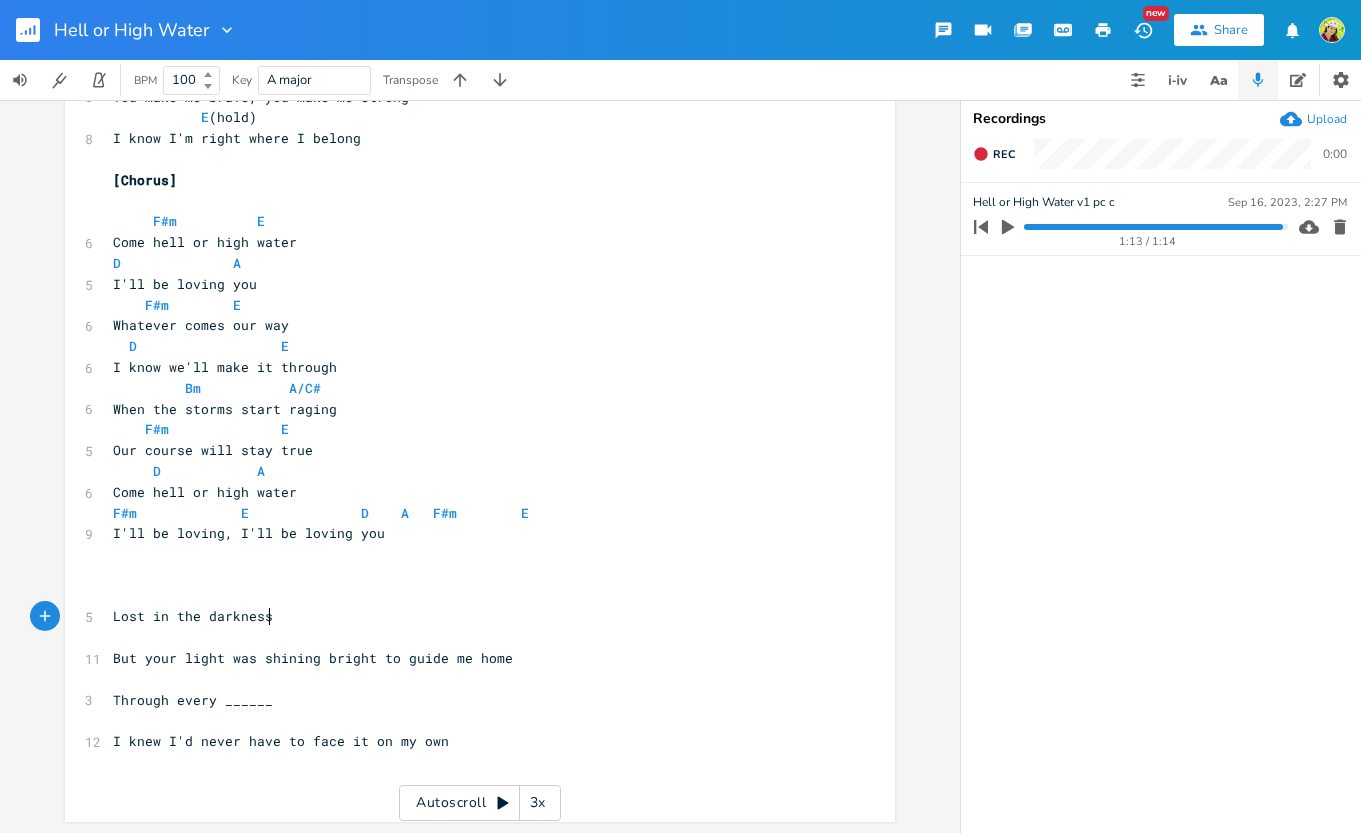click on "Lost in the darkness" at bounding box center (470, 616) 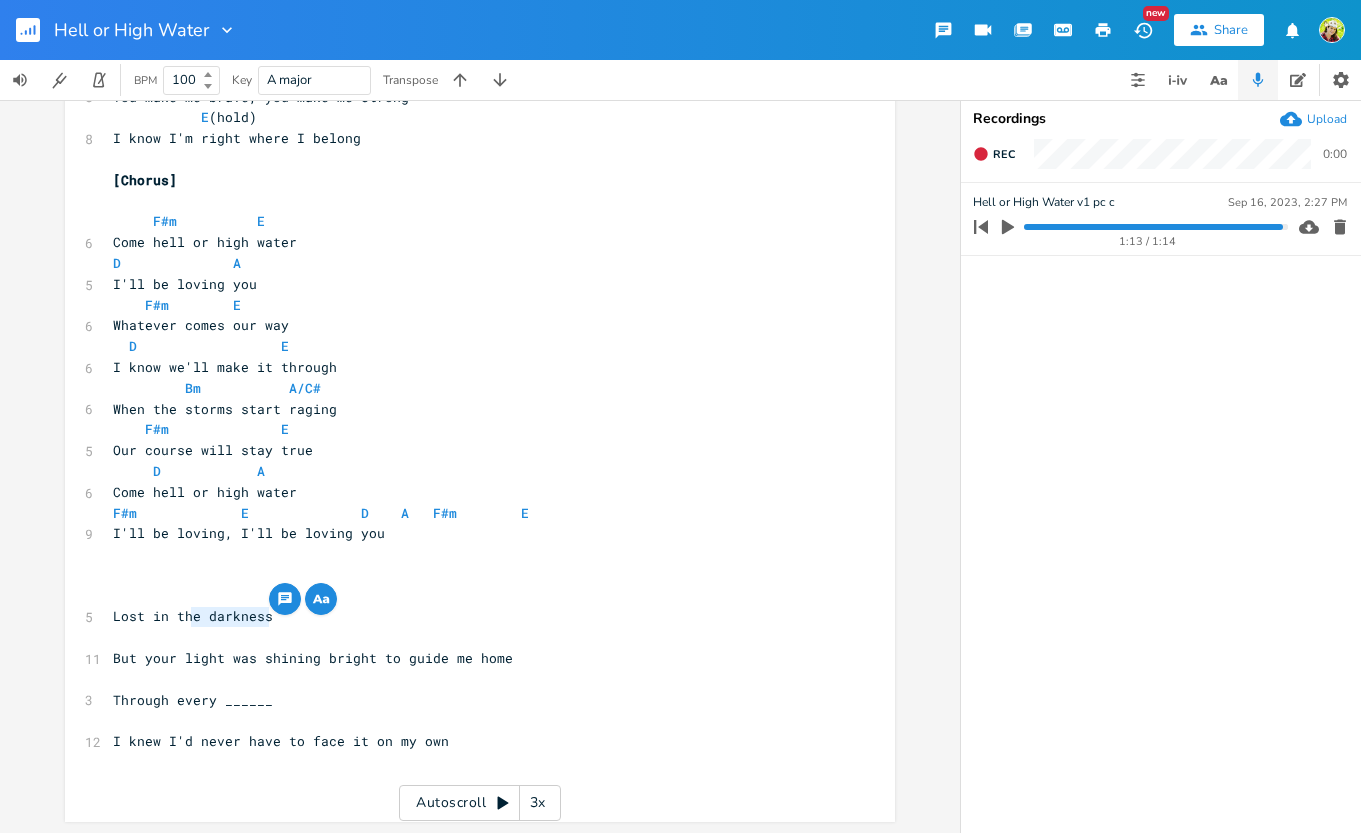 type on "darkness" 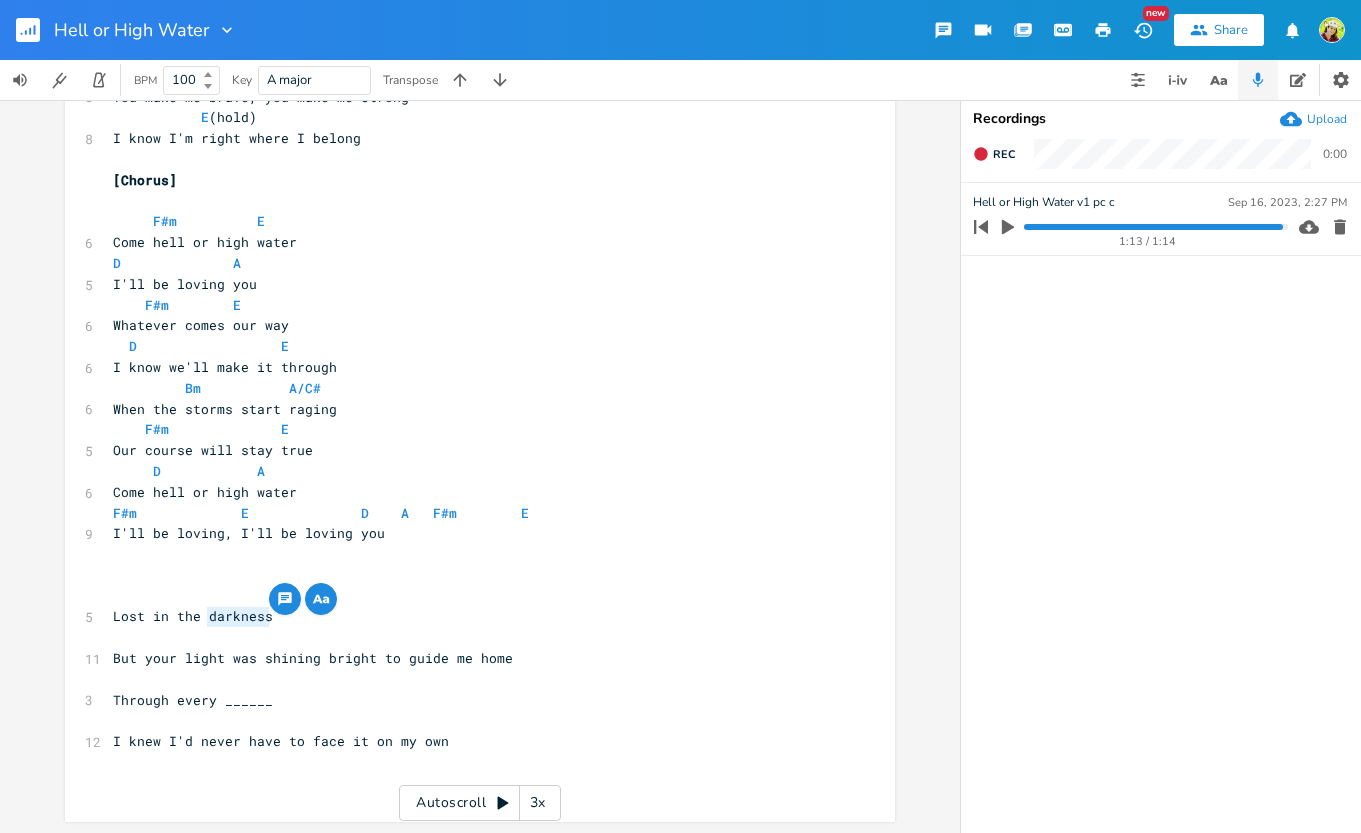 drag, startPoint x: 276, startPoint y: 616, endPoint x: 202, endPoint y: 614, distance: 74.02702 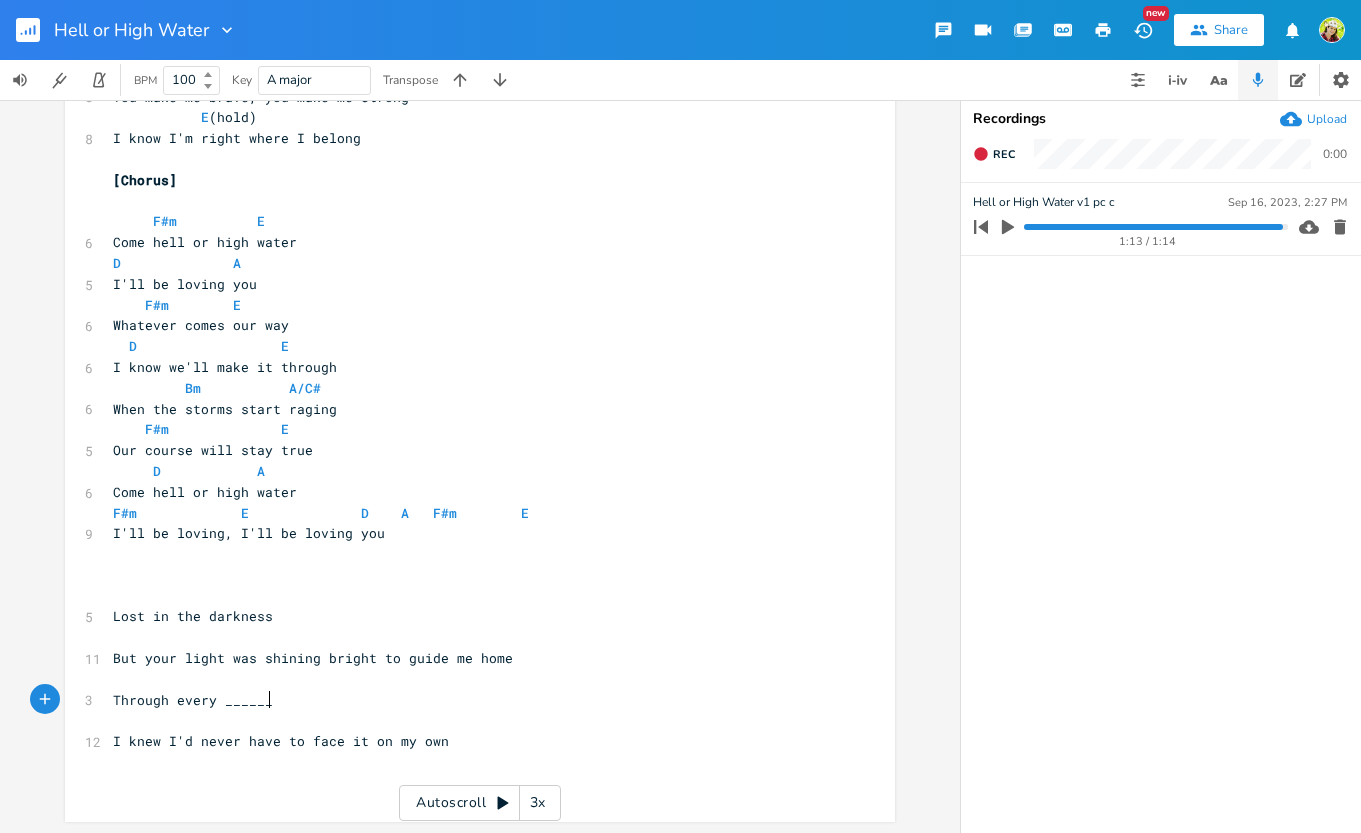 click on "Through every ______" at bounding box center [470, 700] 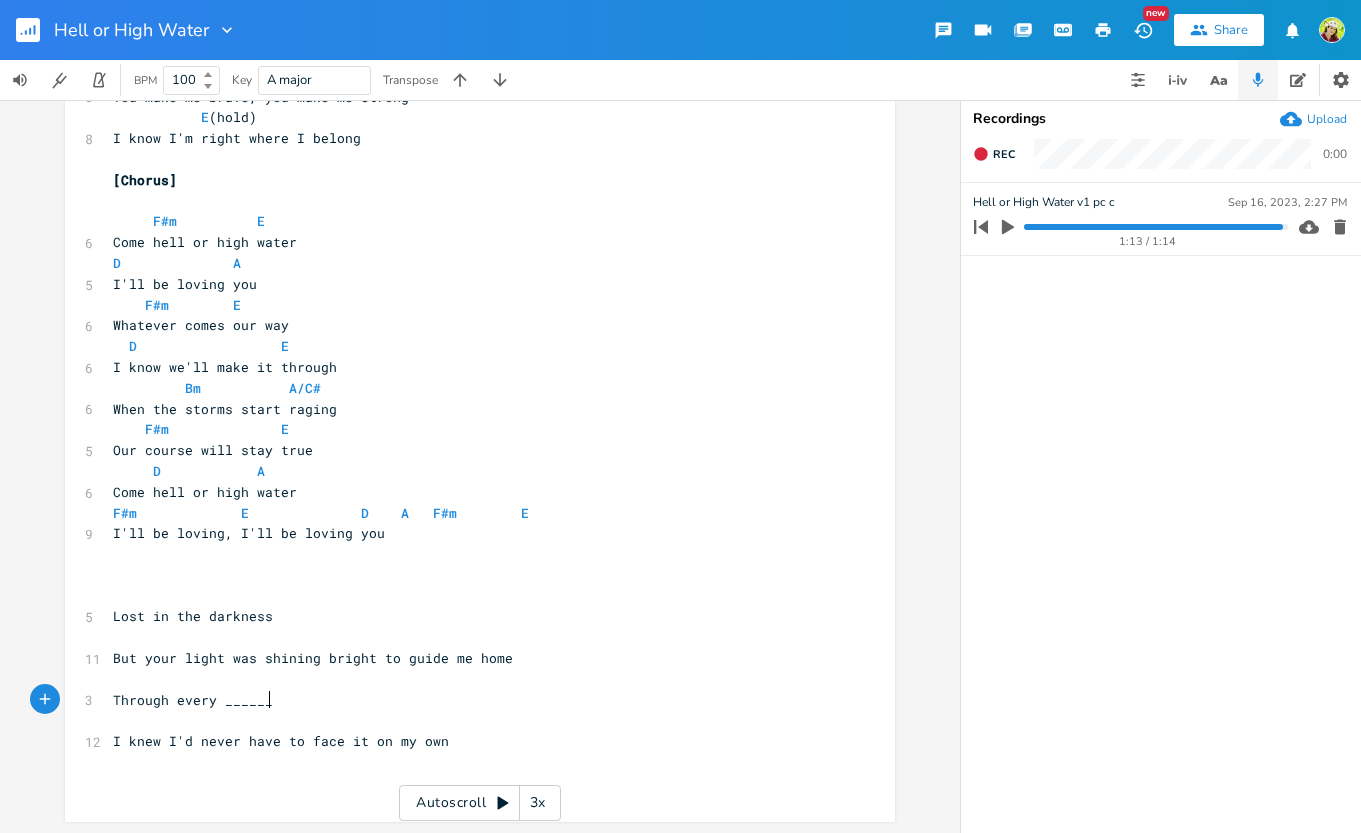 scroll, scrollTop: 312, scrollLeft: 0, axis: vertical 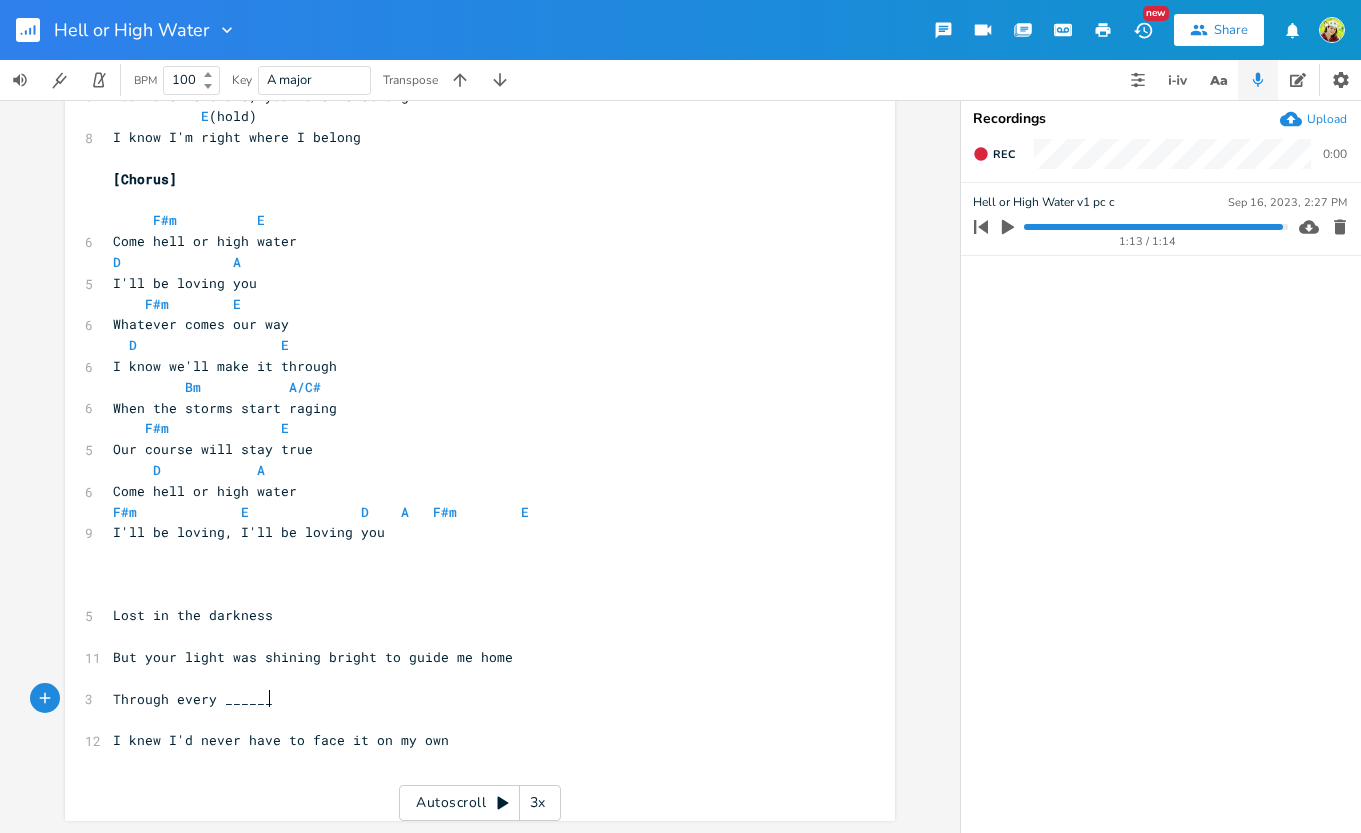 click on "Through every ______" at bounding box center (470, 699) 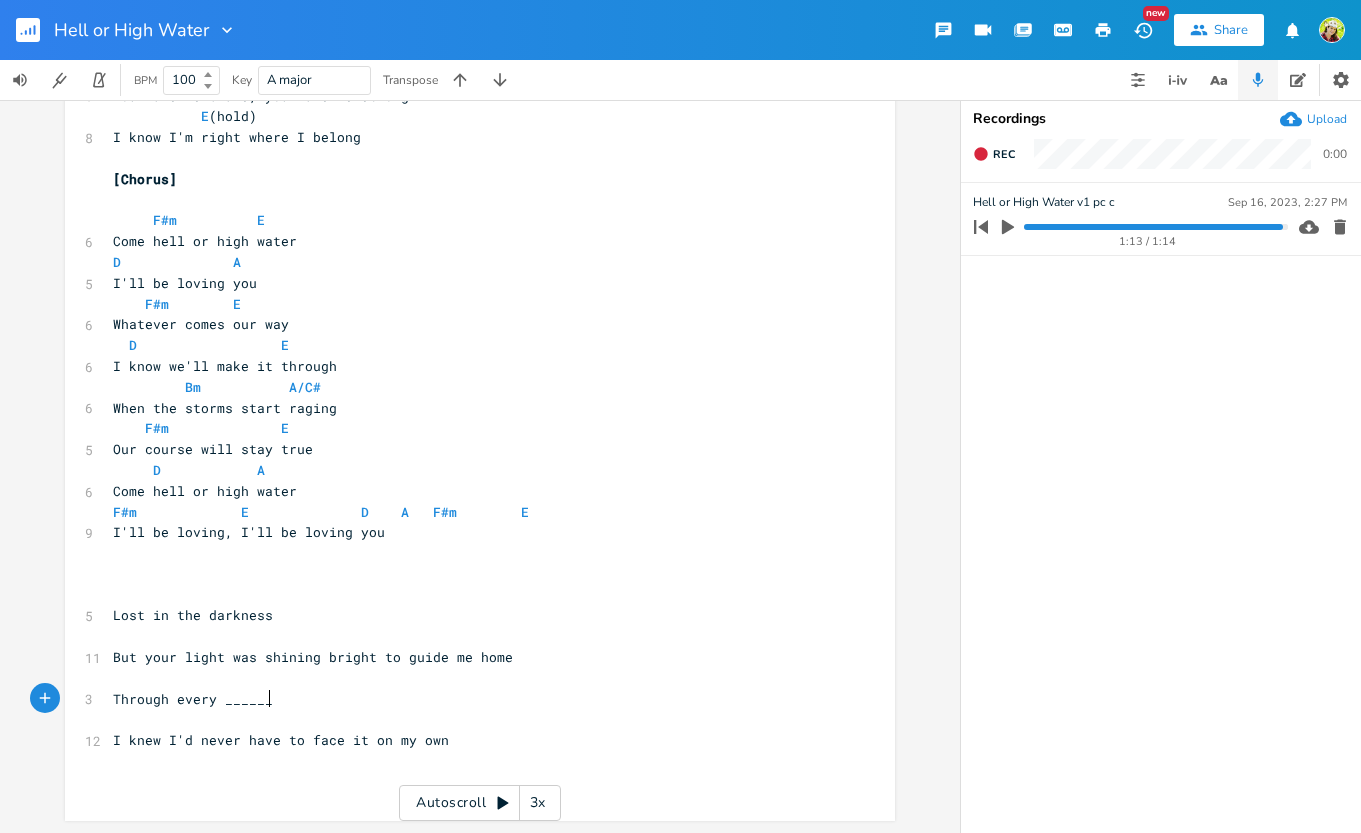 click on "I knew I'd never have to face it on my own" at bounding box center (470, 740) 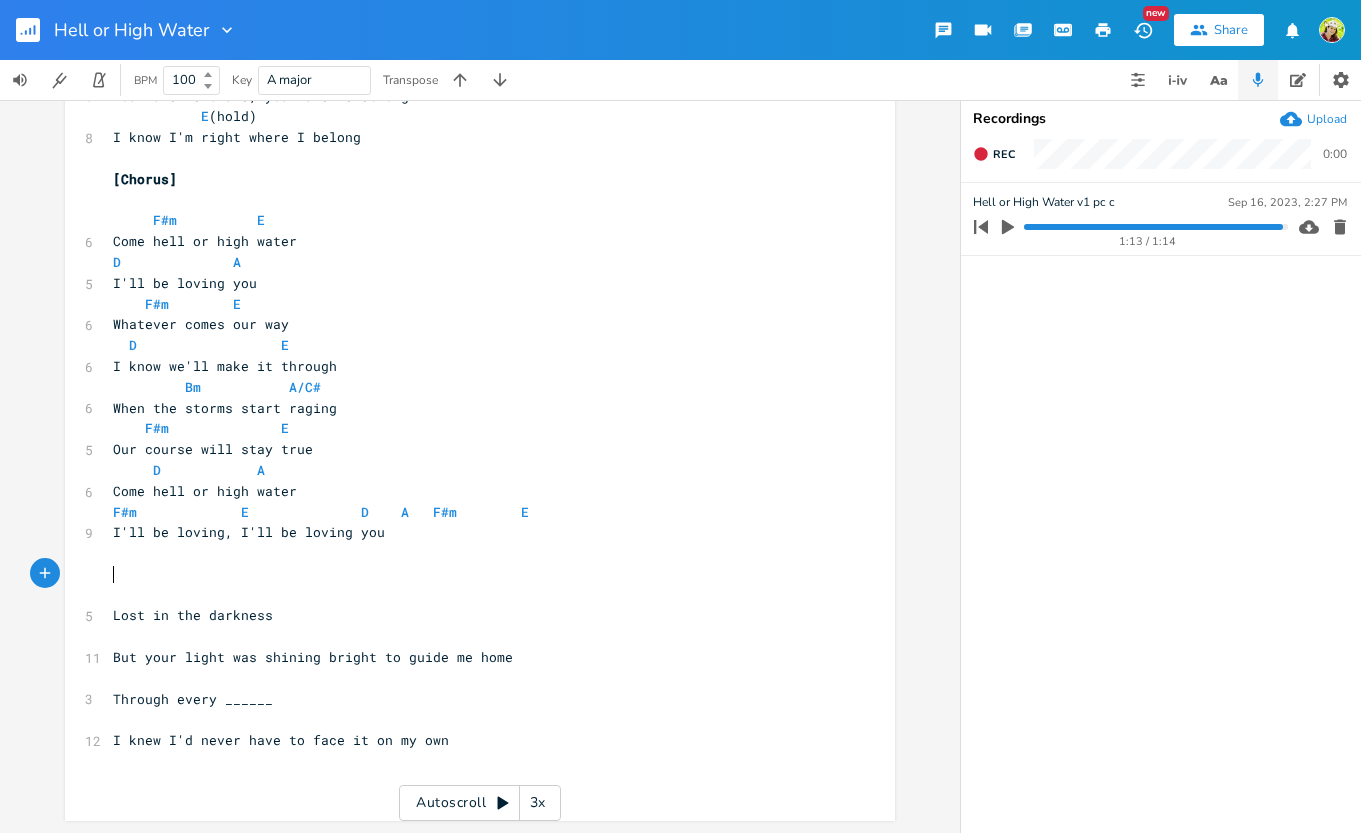click on "​" at bounding box center [470, 574] 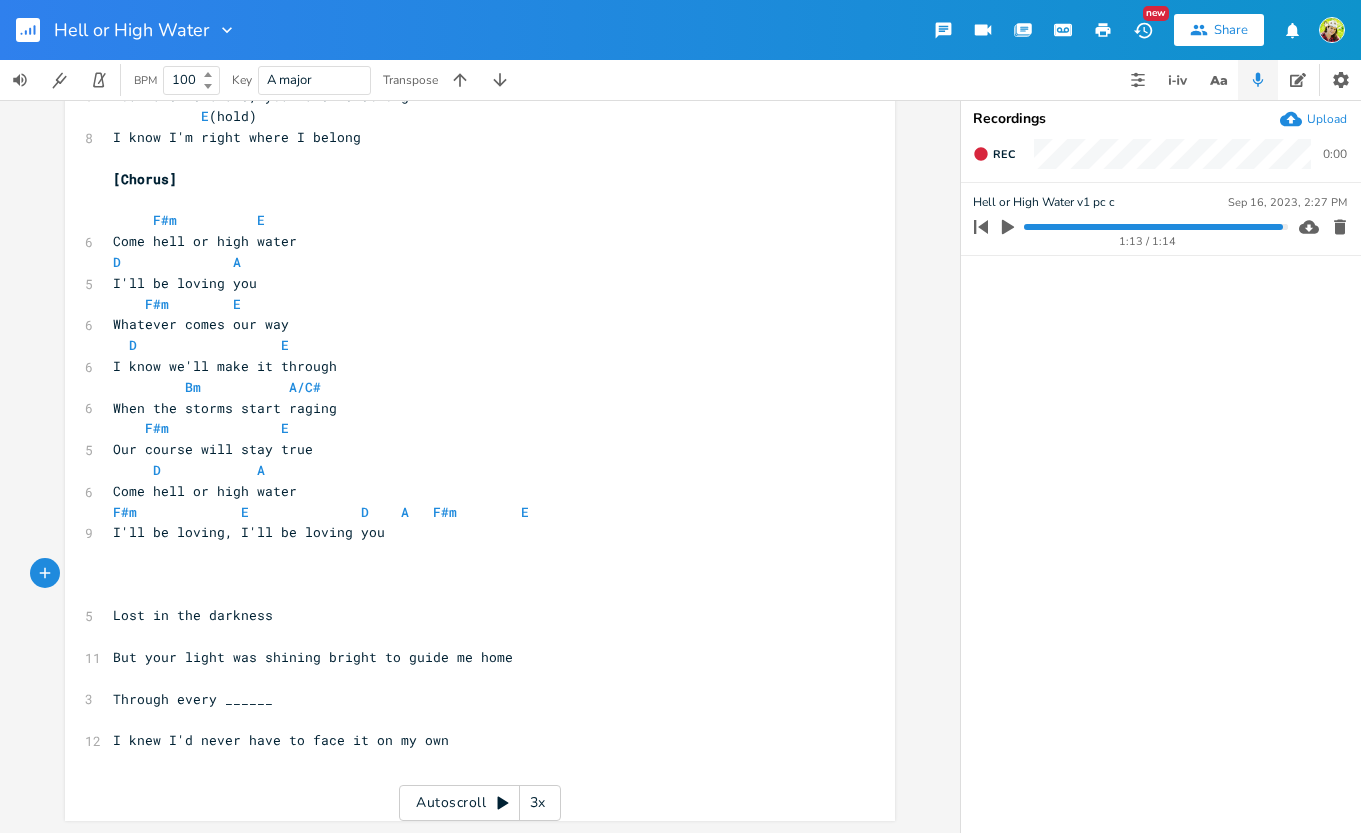 scroll, scrollTop: 0, scrollLeft: 9, axis: horizontal 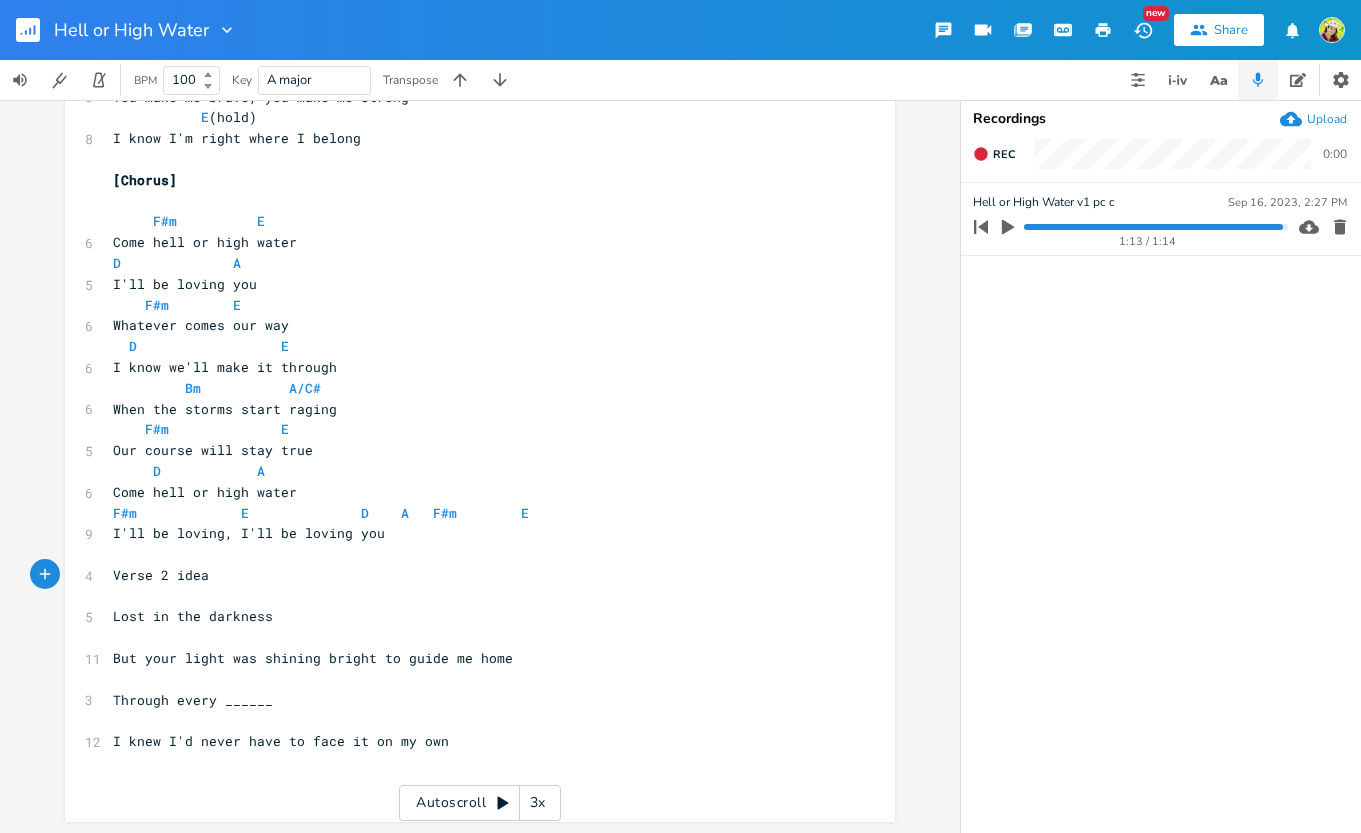 type on "Verse 2 idea:" 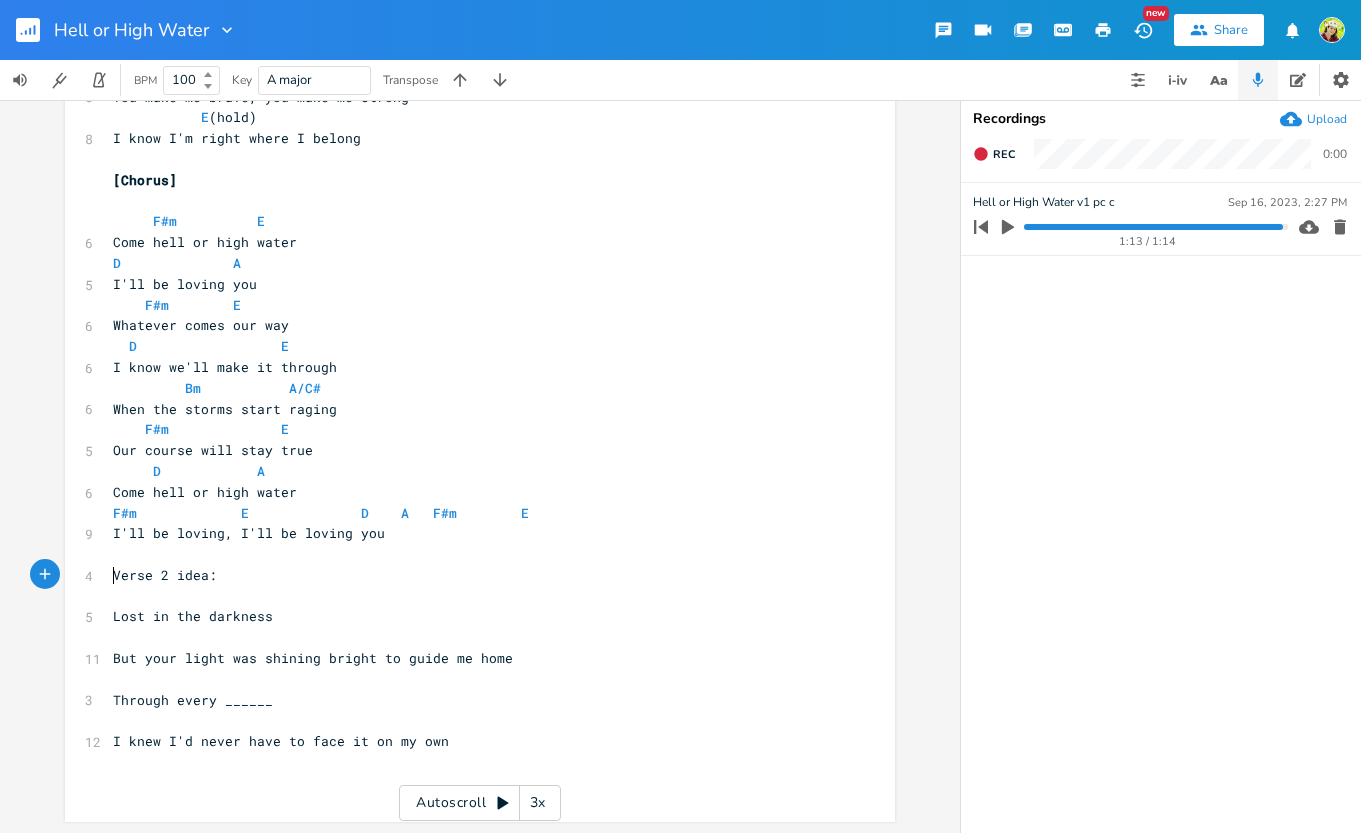 click on "Verse 2 idea:" at bounding box center (165, 575) 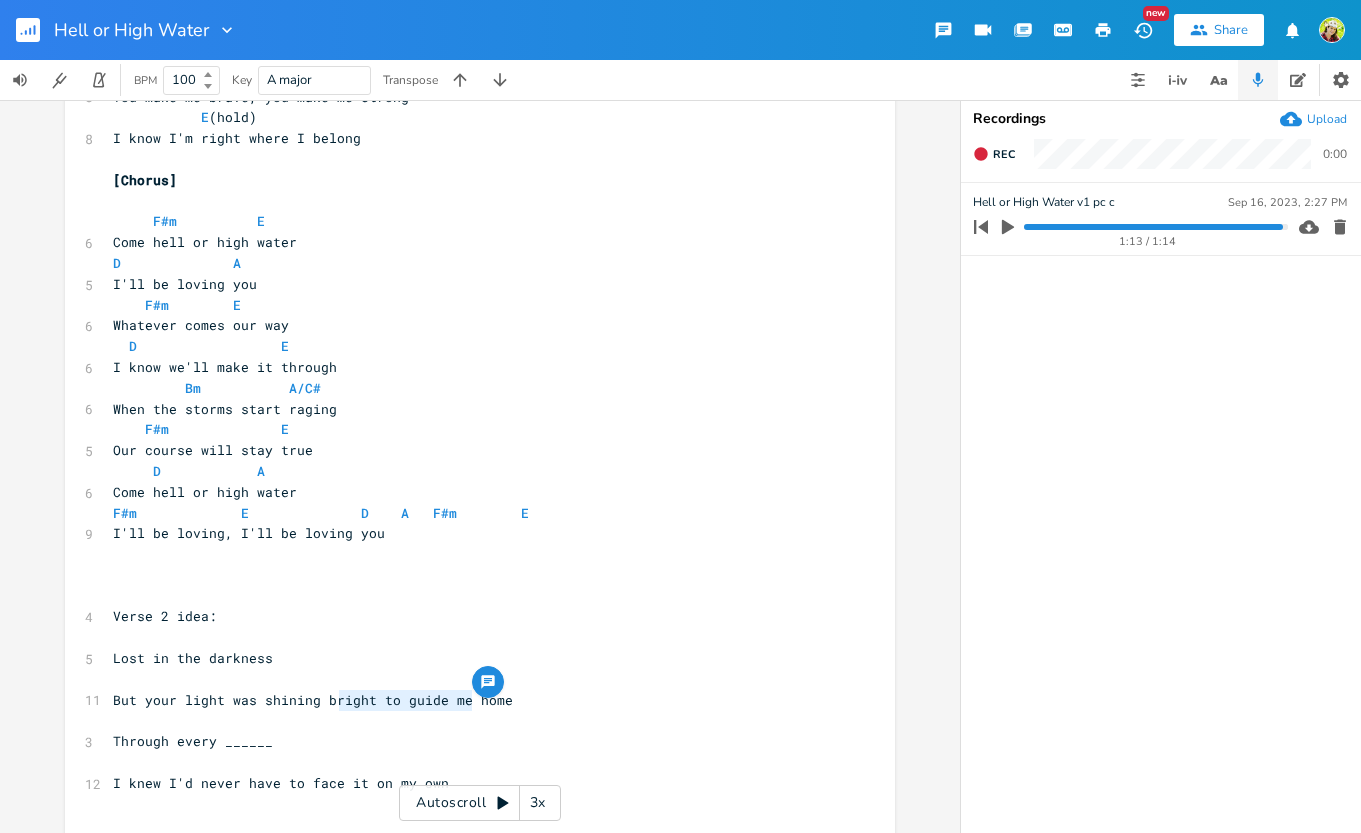 type on "bright to guide me" 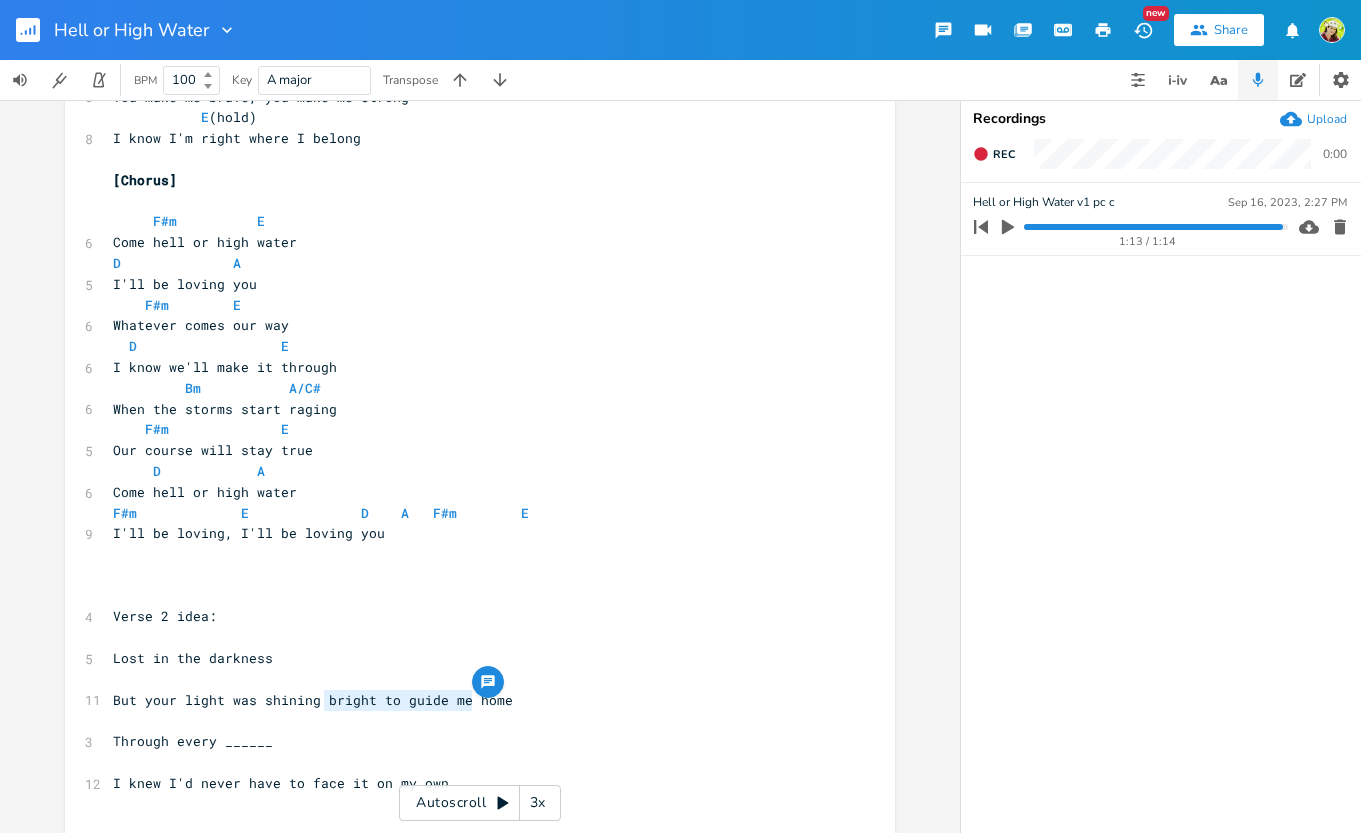 drag, startPoint x: 466, startPoint y: 705, endPoint x: 316, endPoint y: 695, distance: 150.33296 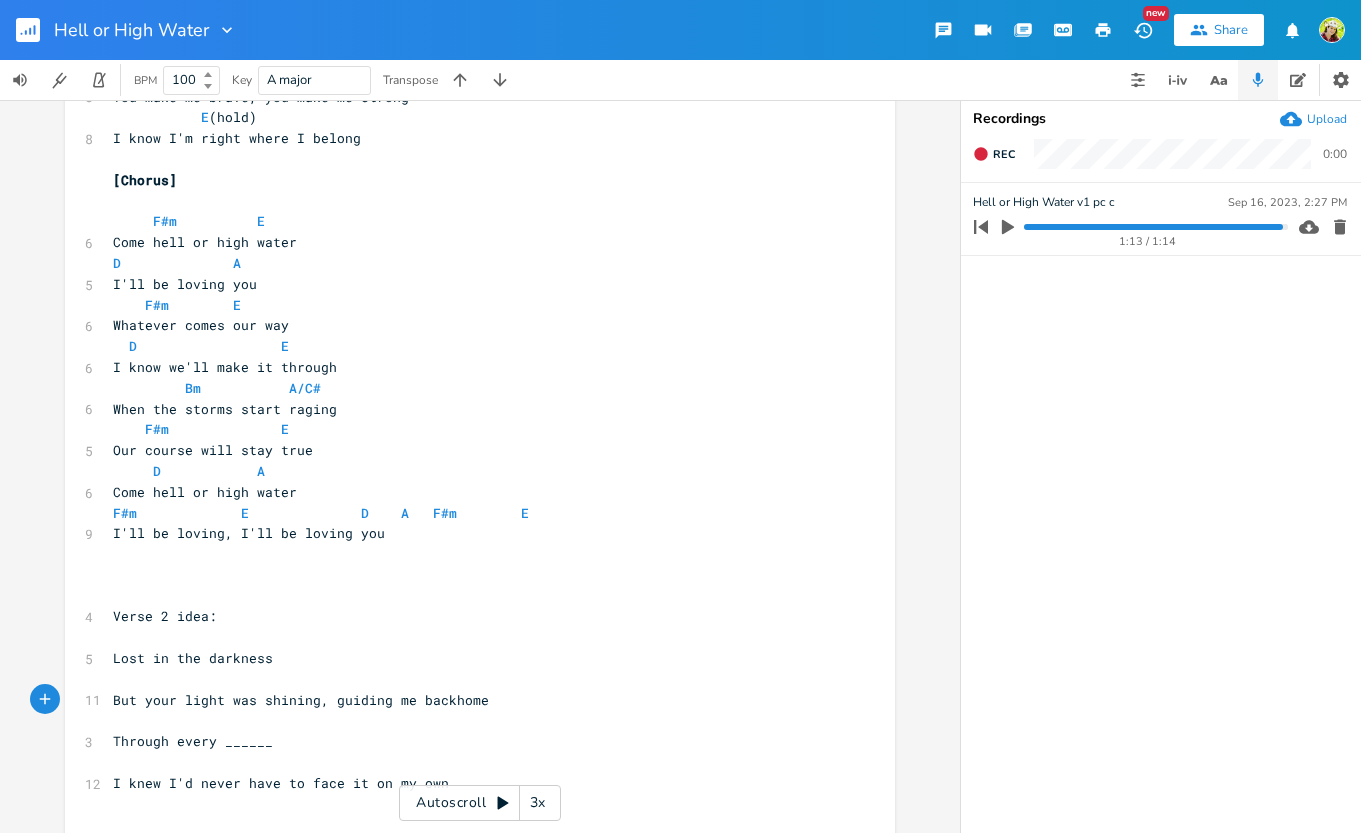 scroll, scrollTop: 0, scrollLeft: 106, axis: horizontal 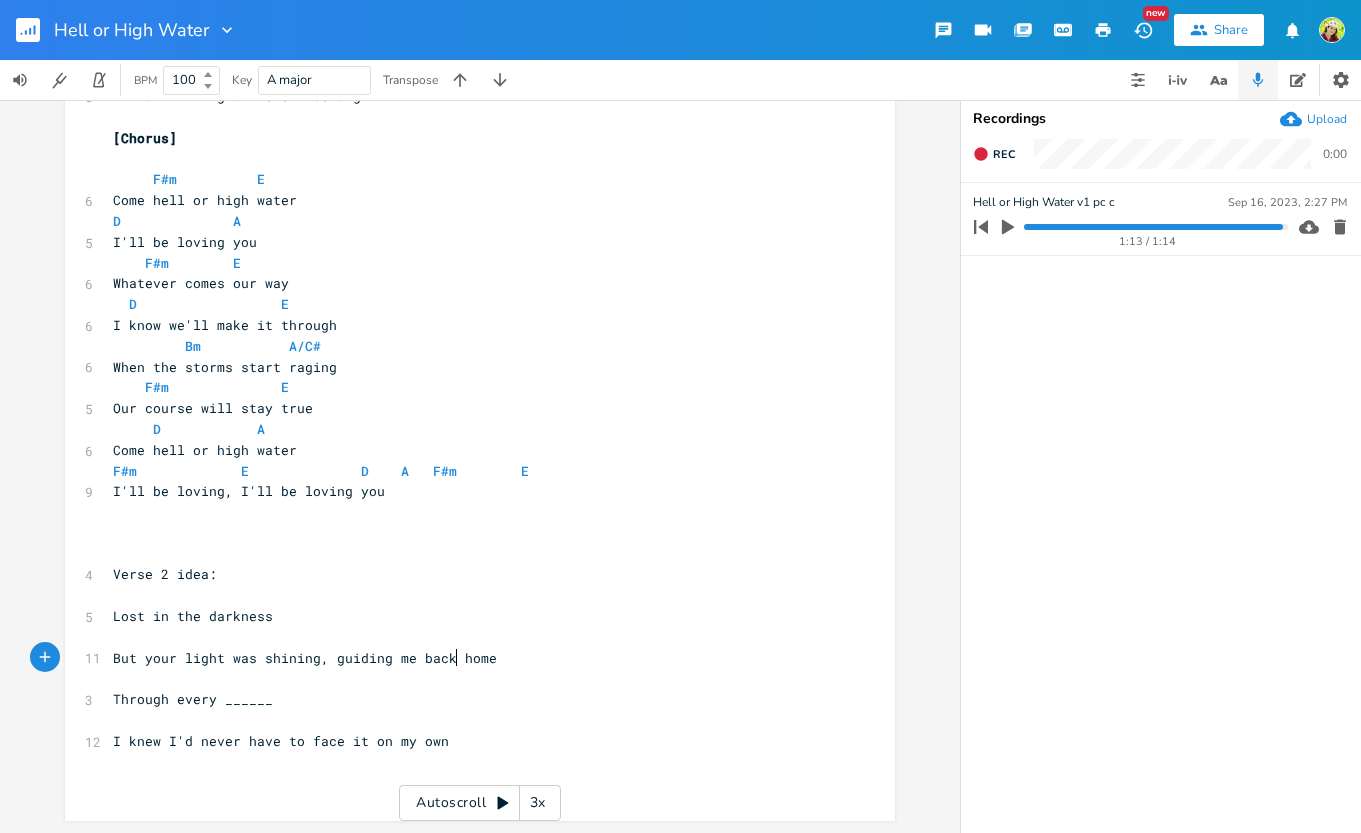 type on ", guiding me back" 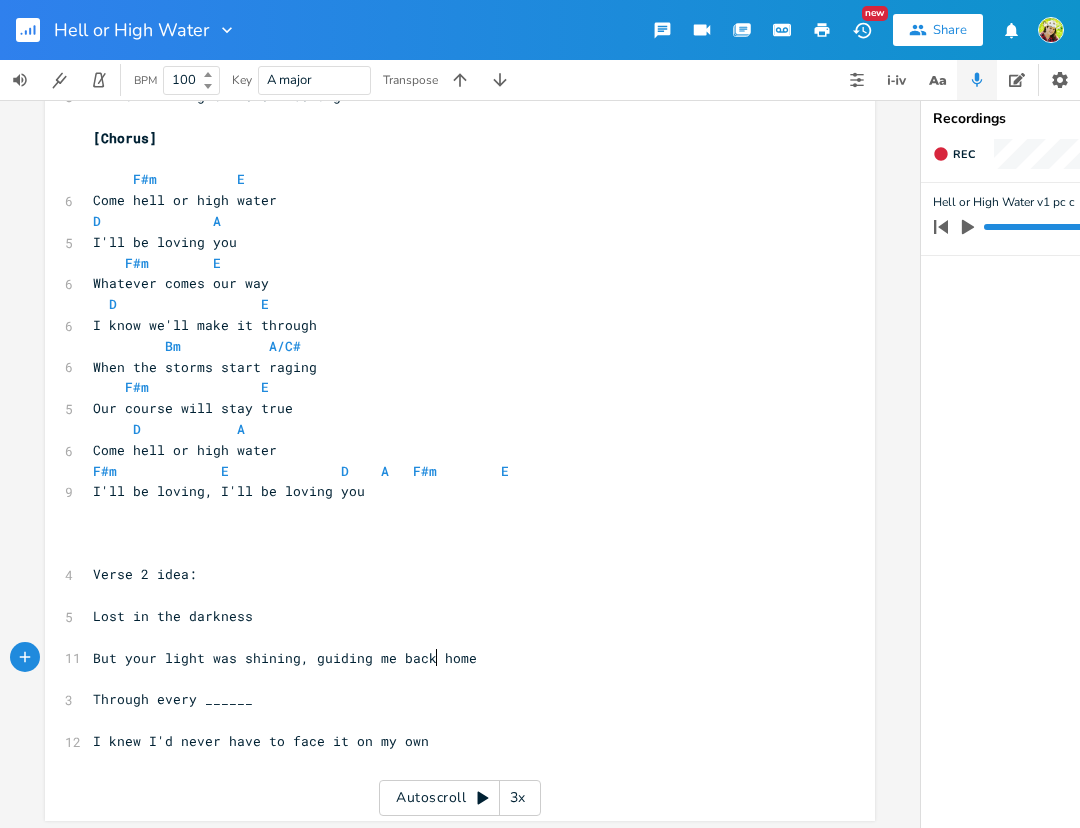 scroll, scrollTop: 354, scrollLeft: 0, axis: vertical 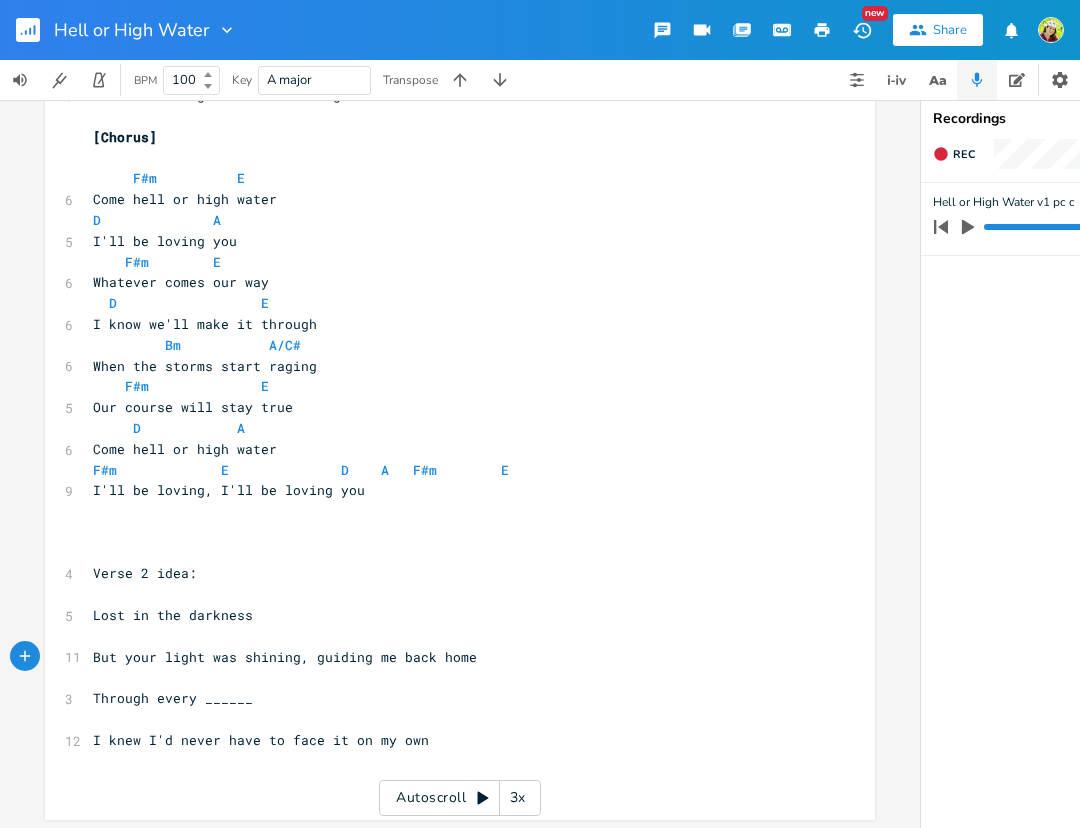 click 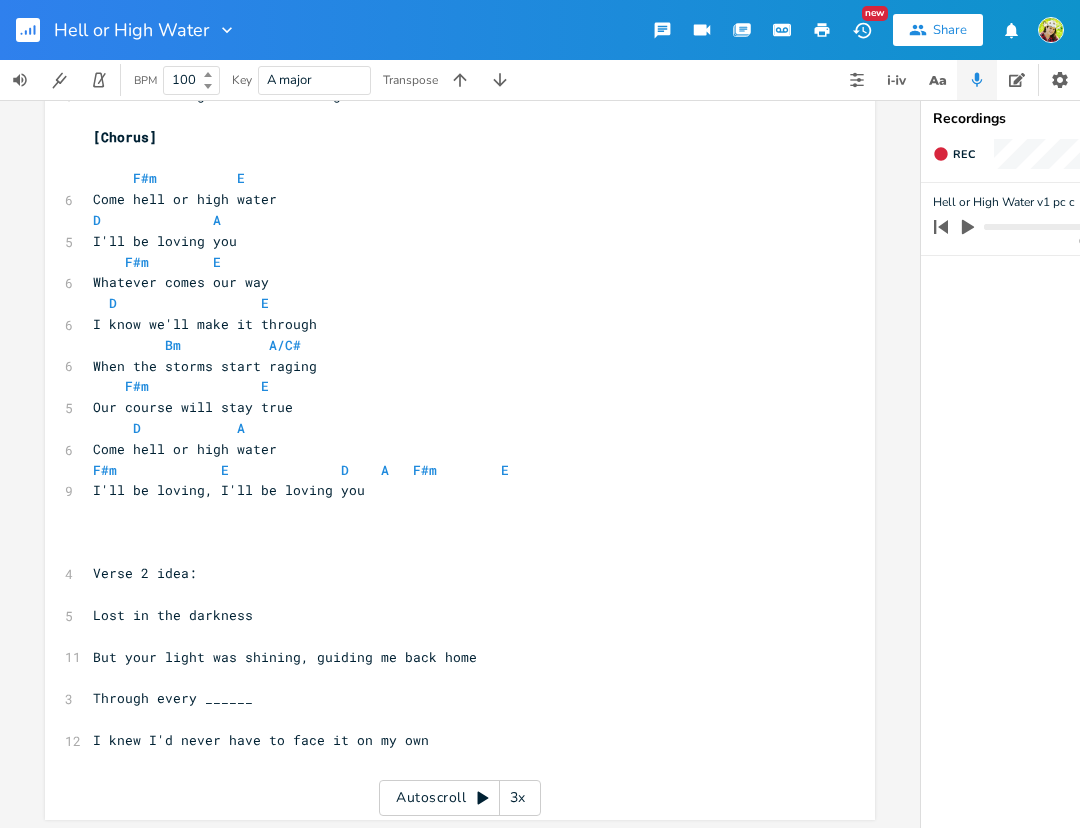 click 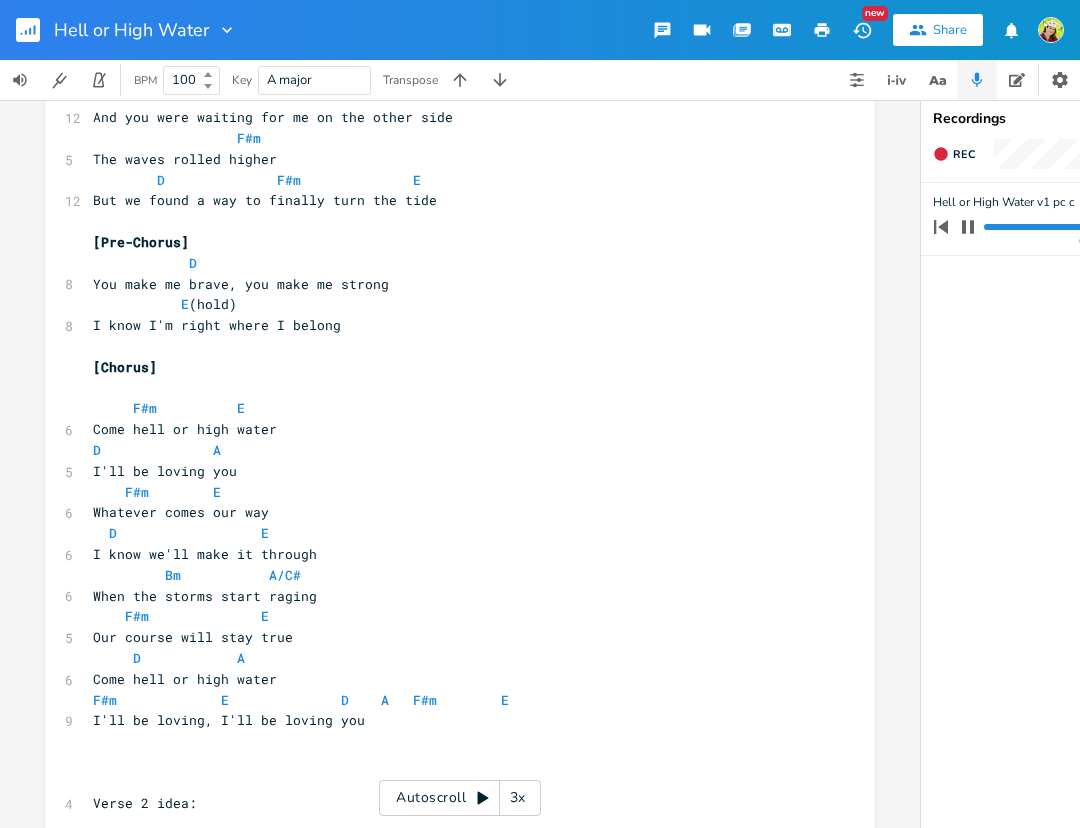 scroll, scrollTop: 125, scrollLeft: 0, axis: vertical 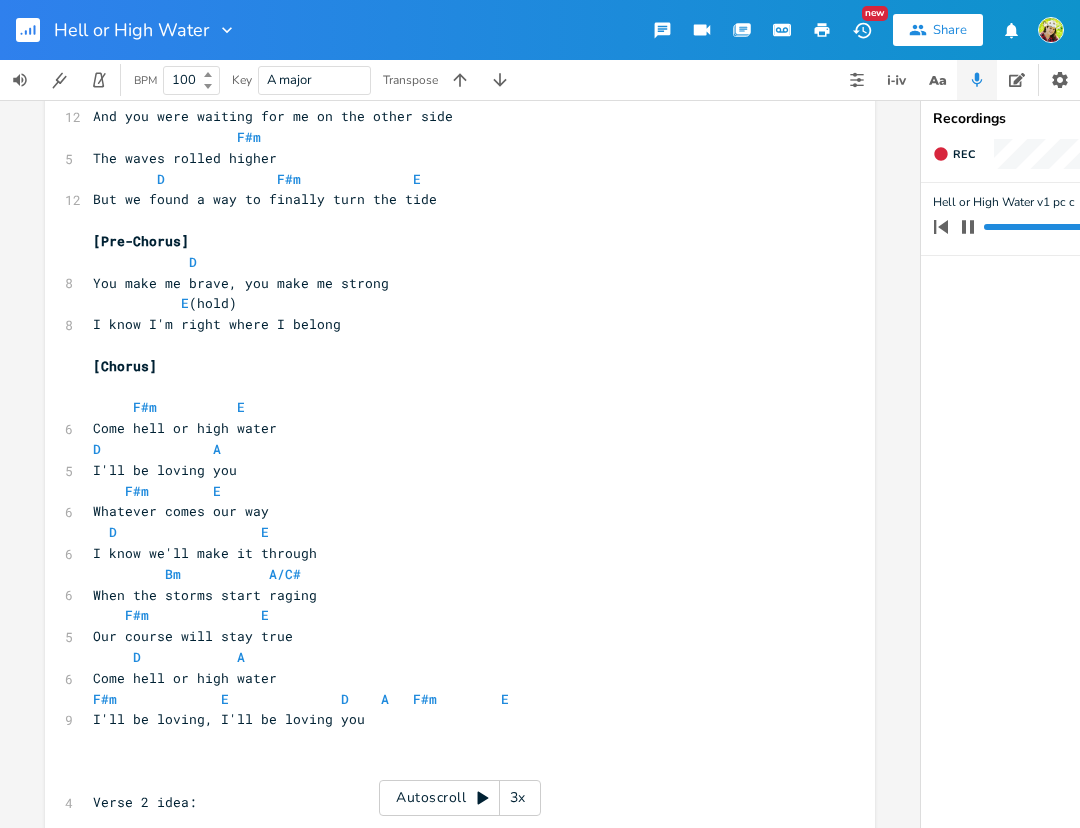 click 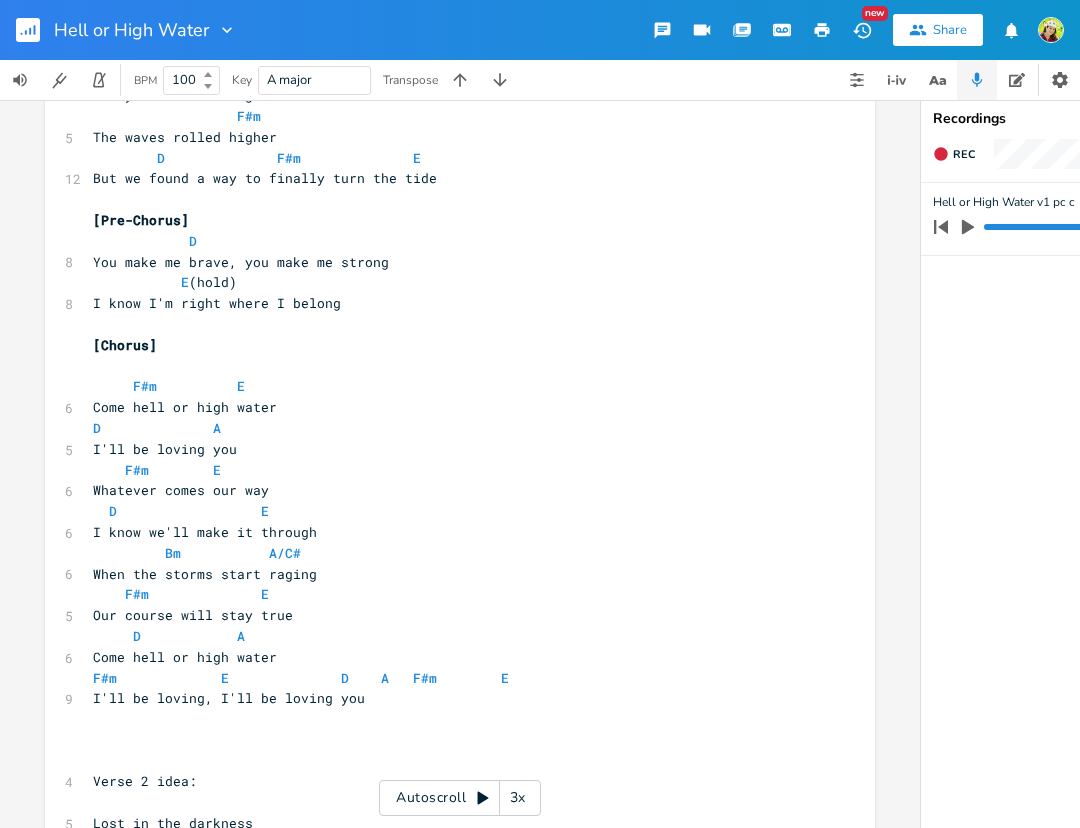 scroll, scrollTop: 0, scrollLeft: 0, axis: both 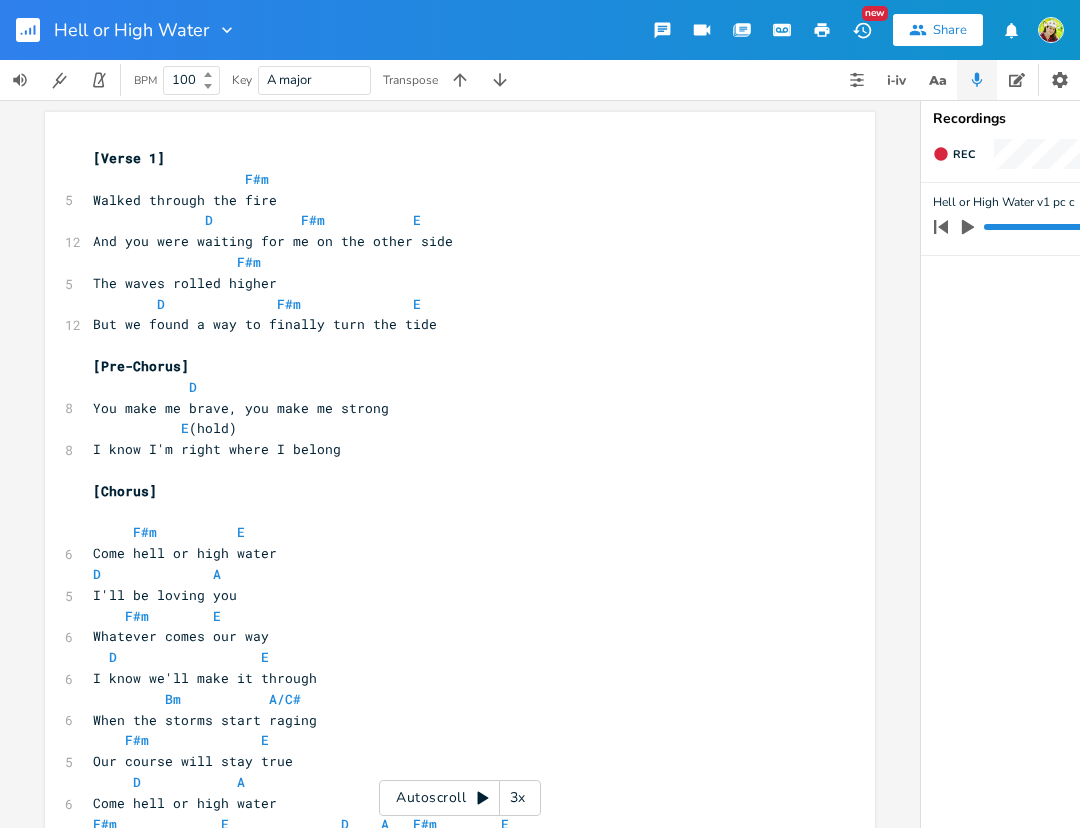 click on "I'll be loving you" at bounding box center (450, 595) 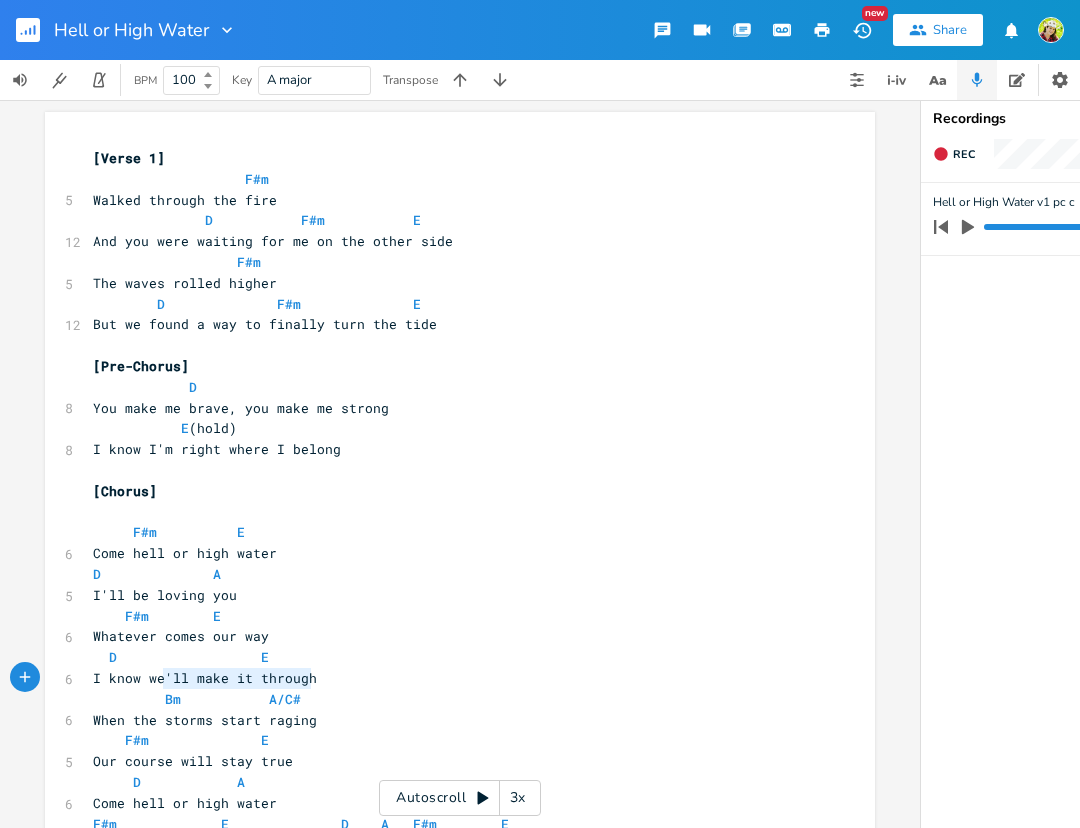 type on "e'll make it through" 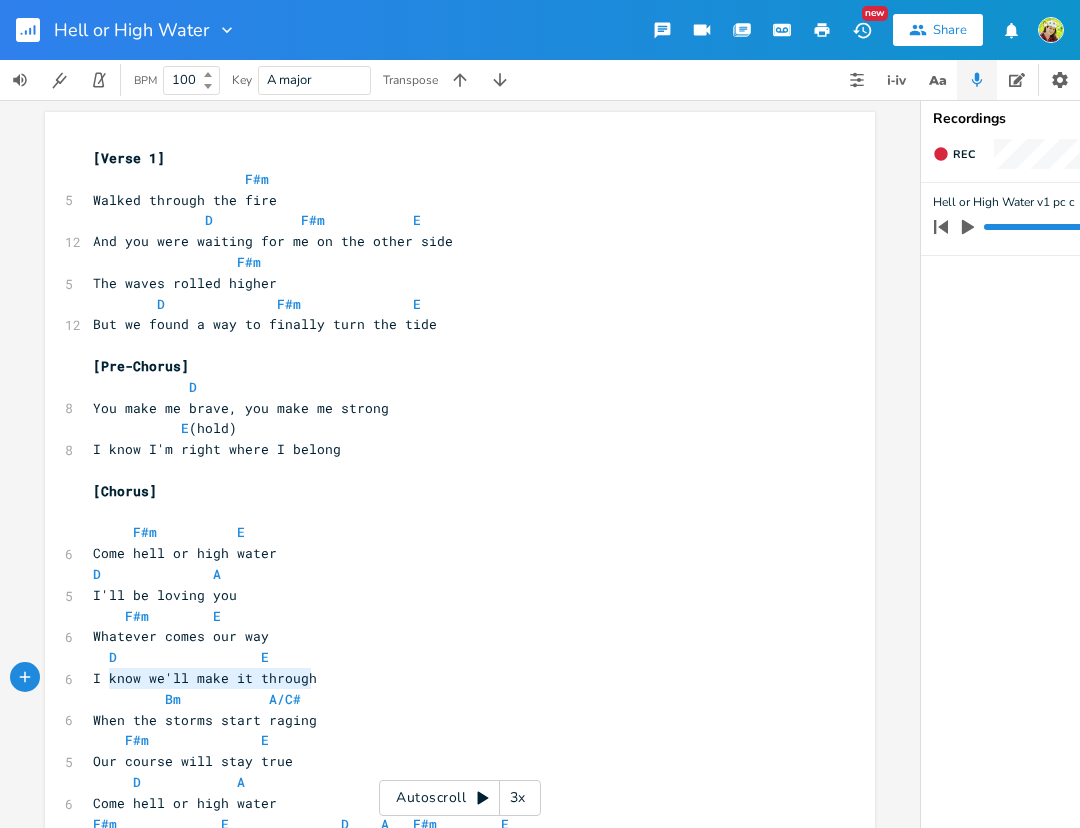 type on "I know we'll make it through" 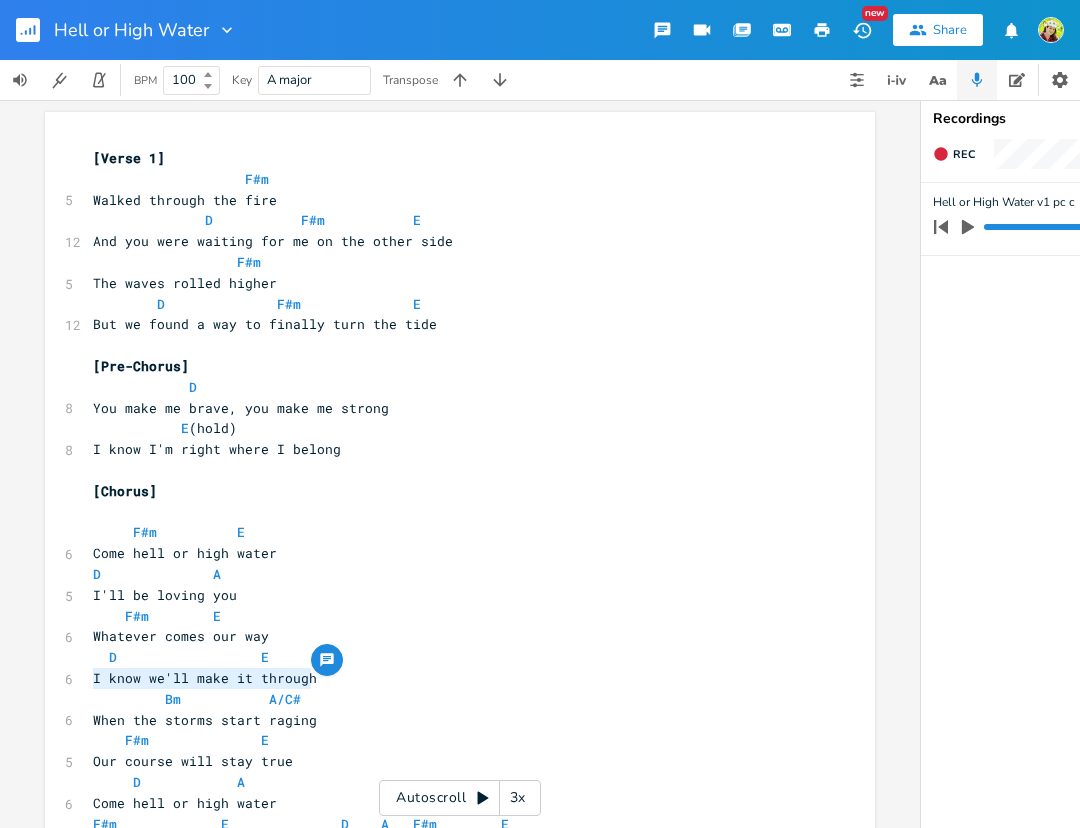 drag, startPoint x: 334, startPoint y: 677, endPoint x: 65, endPoint y: 678, distance: 269.00186 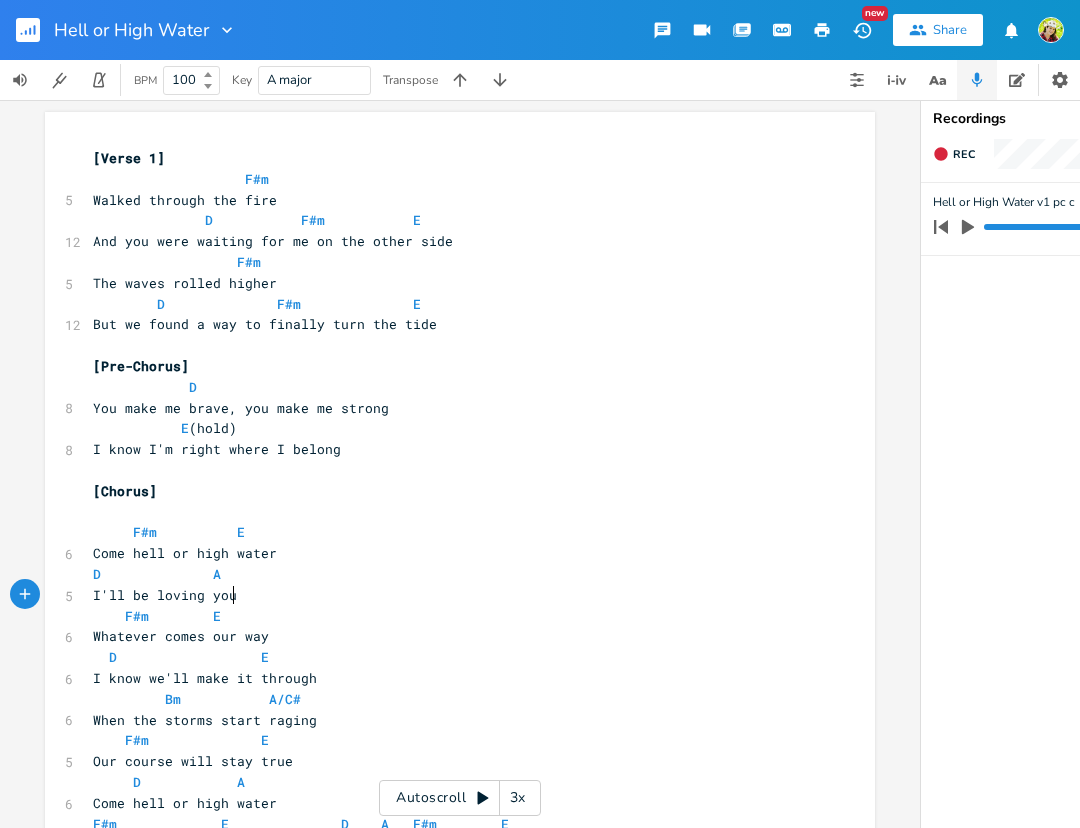 click on "I'll be loving you" at bounding box center (450, 595) 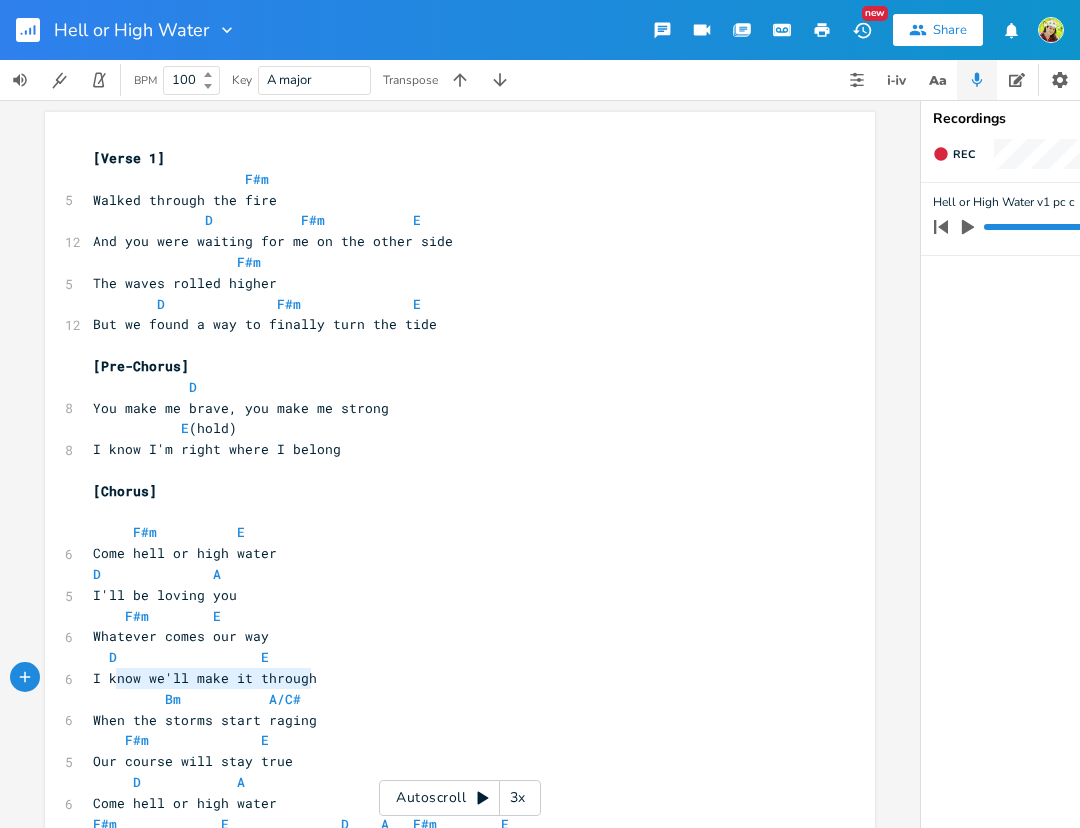 type on "I know we'll make it through" 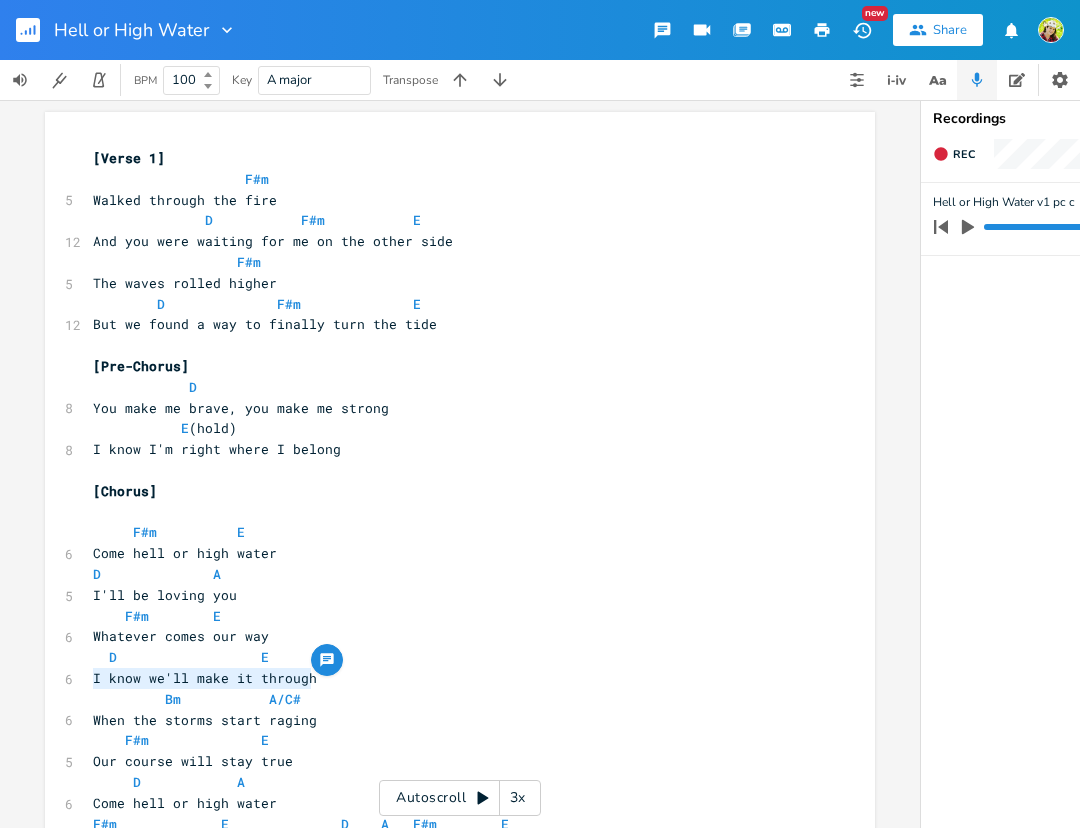 drag, startPoint x: 309, startPoint y: 678, endPoint x: 80, endPoint y: 678, distance: 229 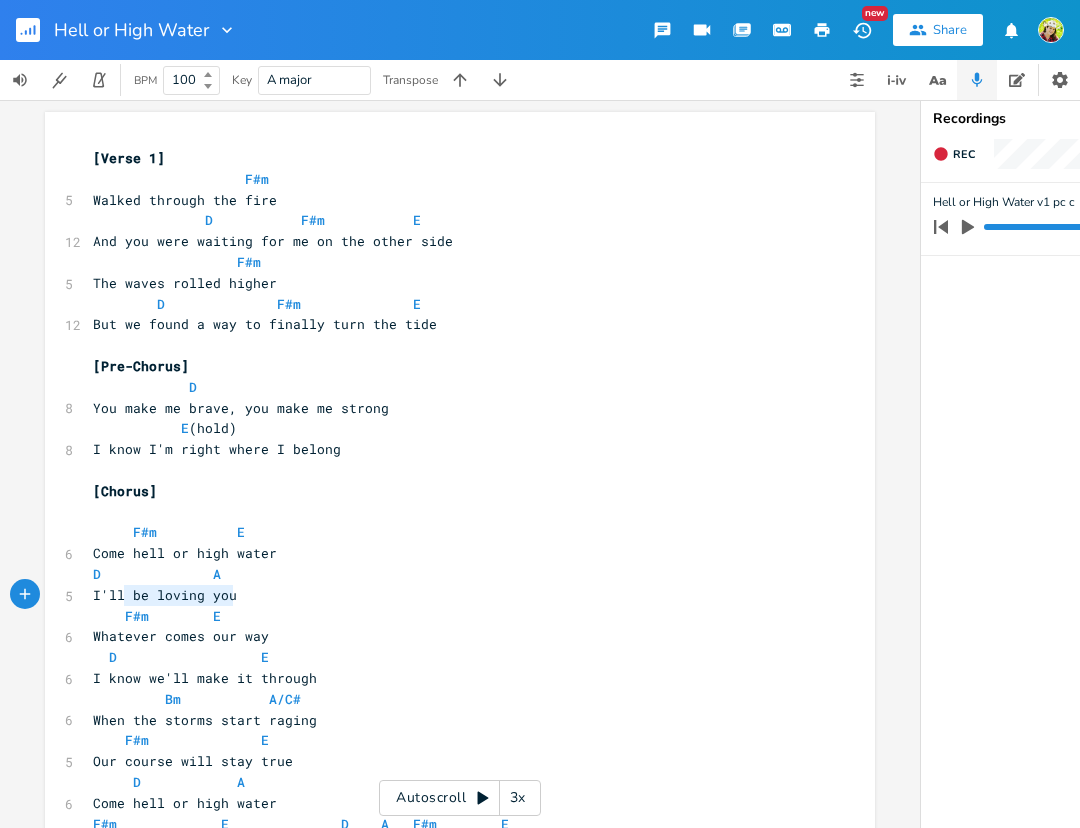 type on "I'll be loving you" 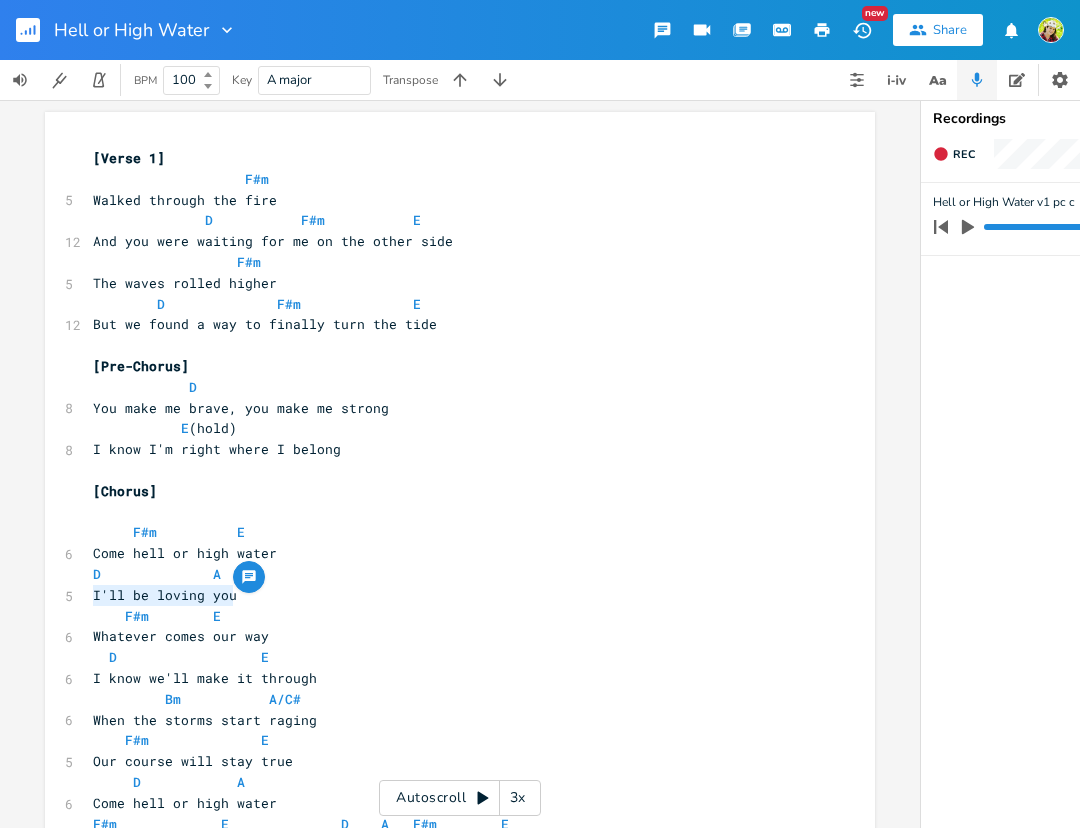 drag, startPoint x: 236, startPoint y: 593, endPoint x: 72, endPoint y: 590, distance: 164.02744 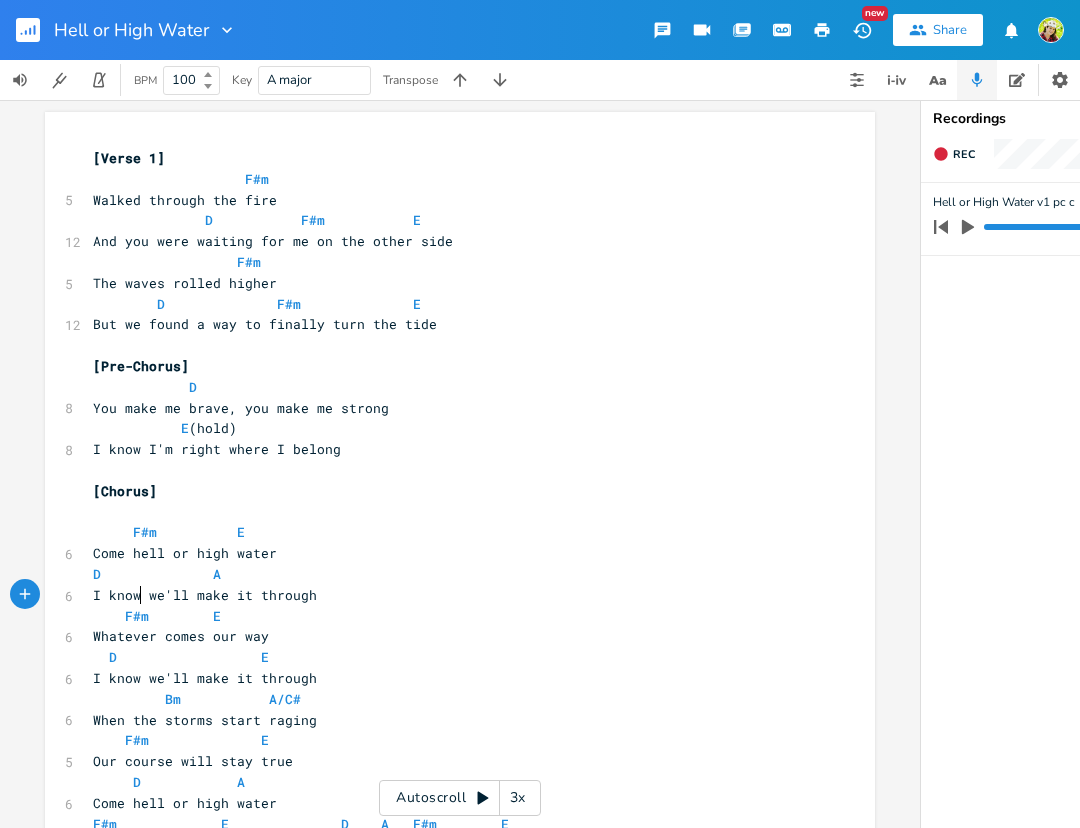 click on "I know we'll make it through" at bounding box center [205, 595] 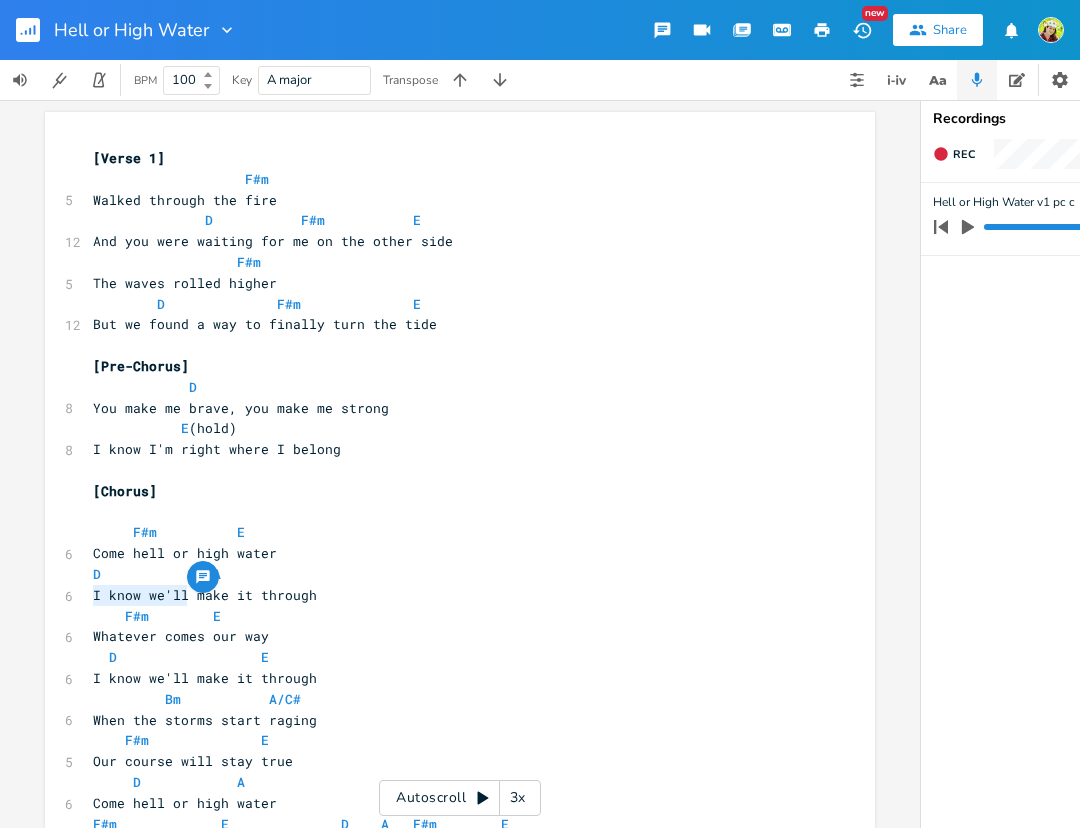 drag, startPoint x: 178, startPoint y: 596, endPoint x: 83, endPoint y: 593, distance: 95.047356 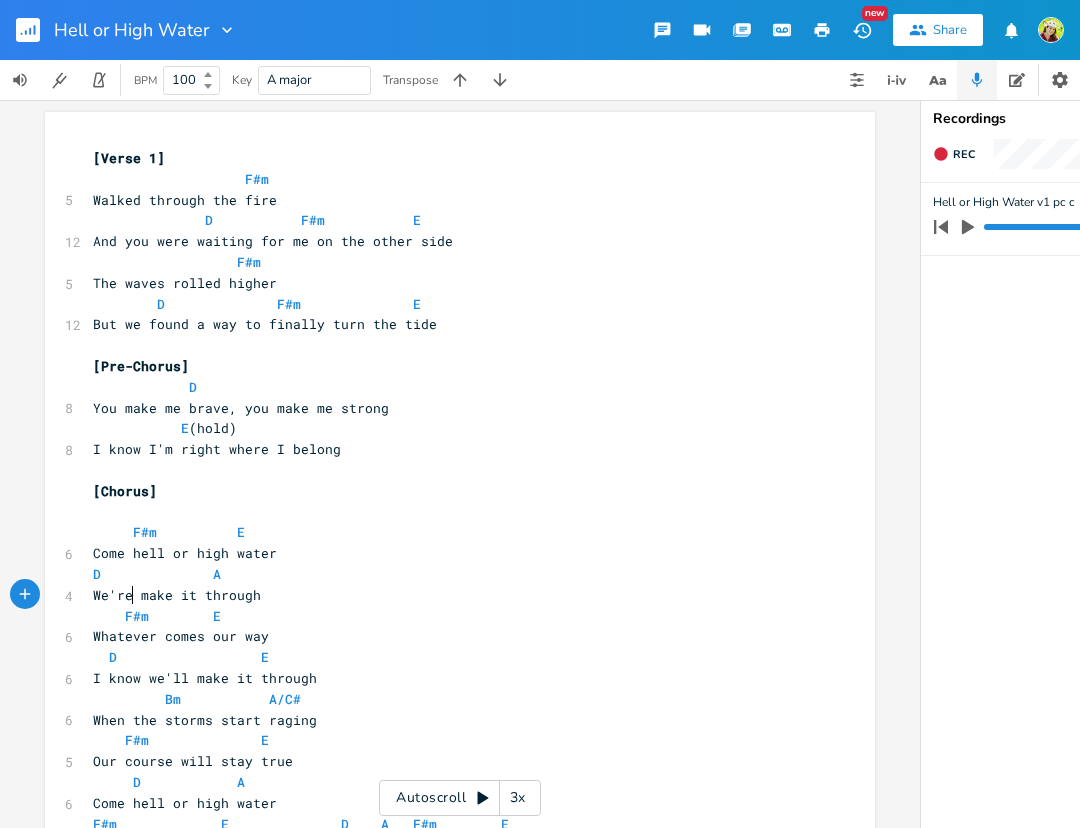 scroll, scrollTop: 0, scrollLeft: 34, axis: horizontal 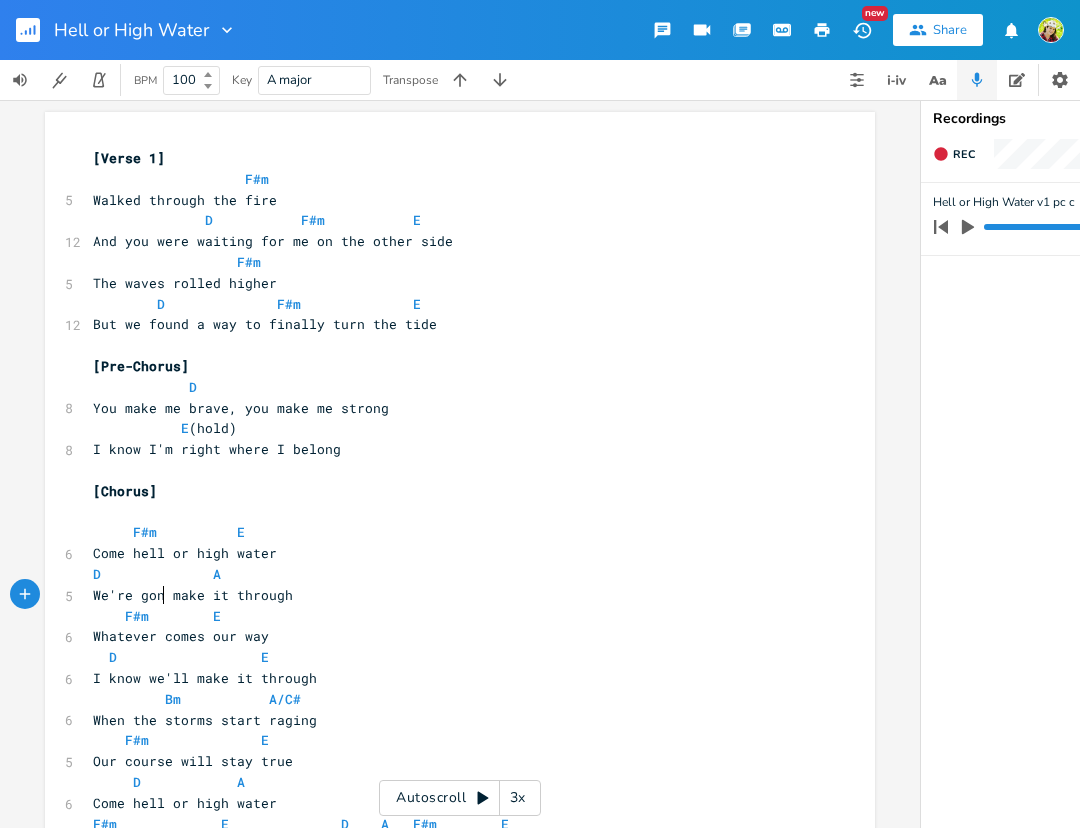 type on "We're gonna" 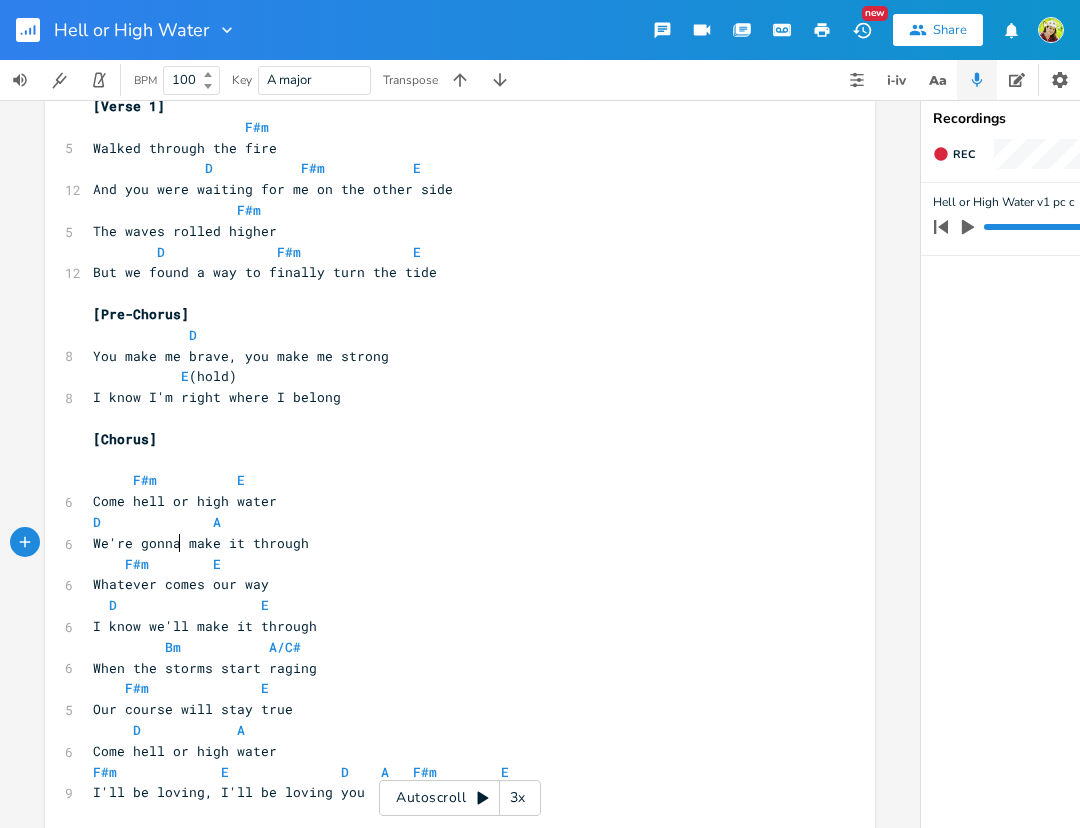 scroll, scrollTop: 55, scrollLeft: 0, axis: vertical 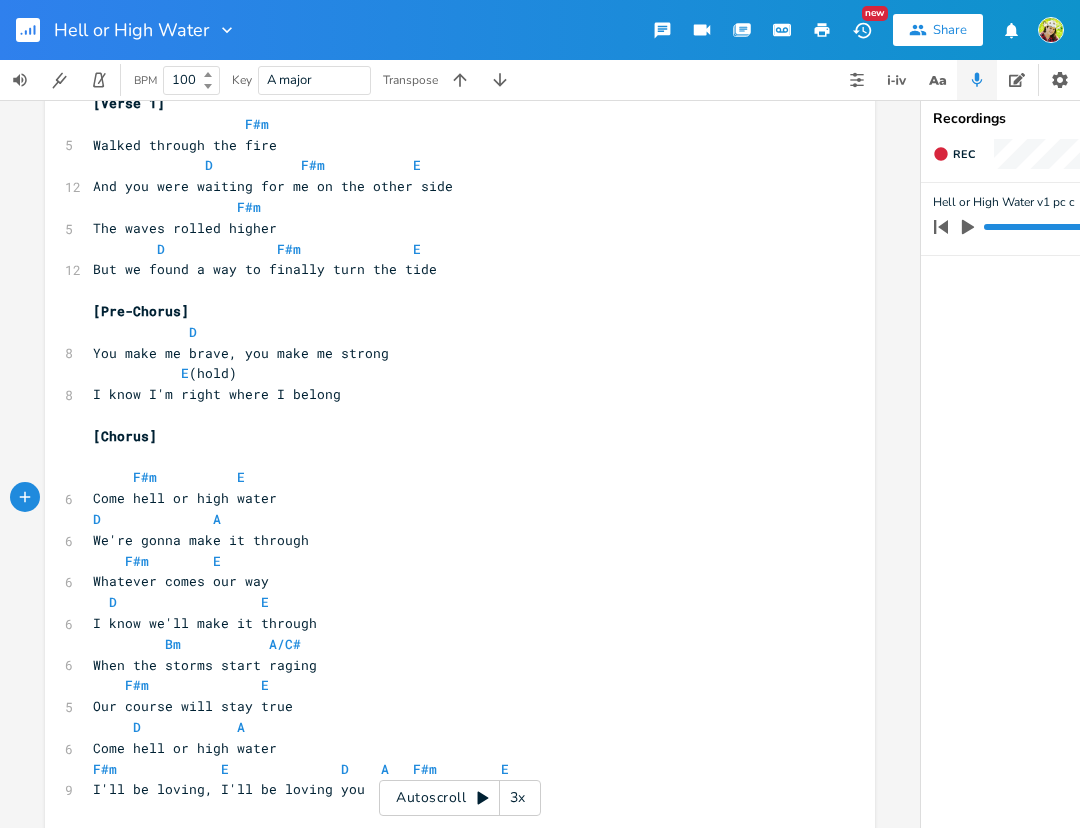 click on "Come hell or high water" at bounding box center (185, 498) 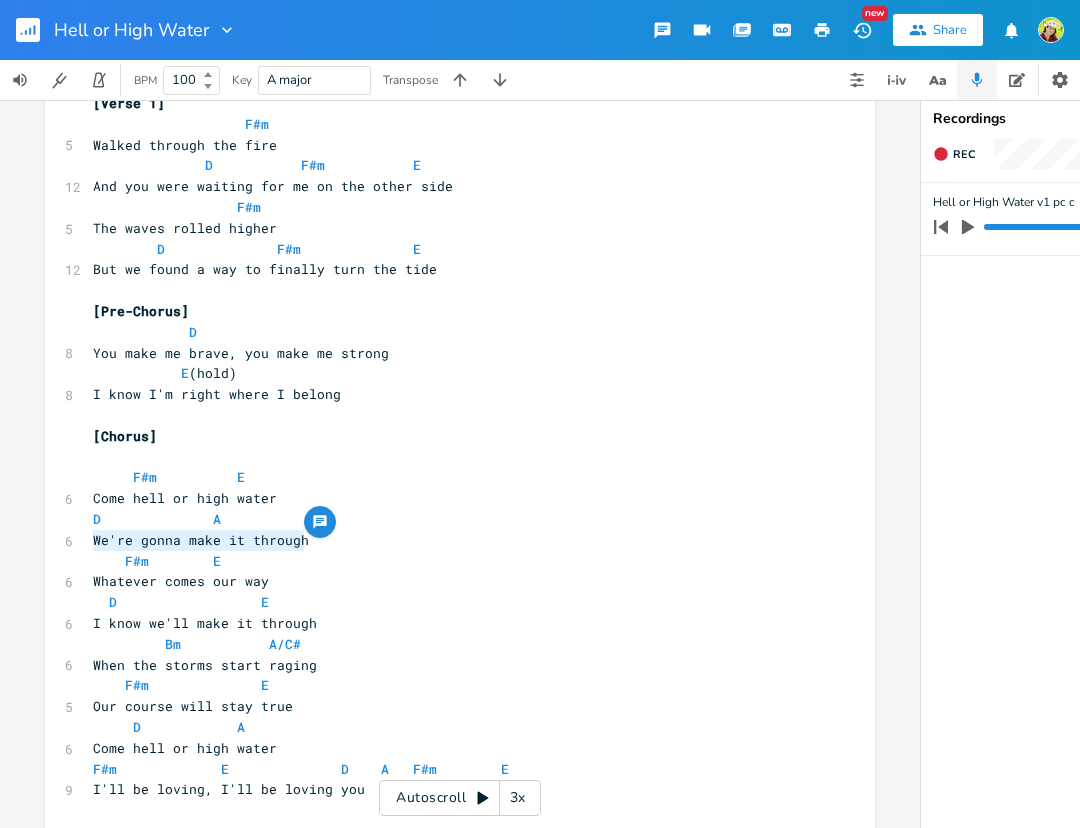 drag, startPoint x: 300, startPoint y: 543, endPoint x: 78, endPoint y: 542, distance: 222.00226 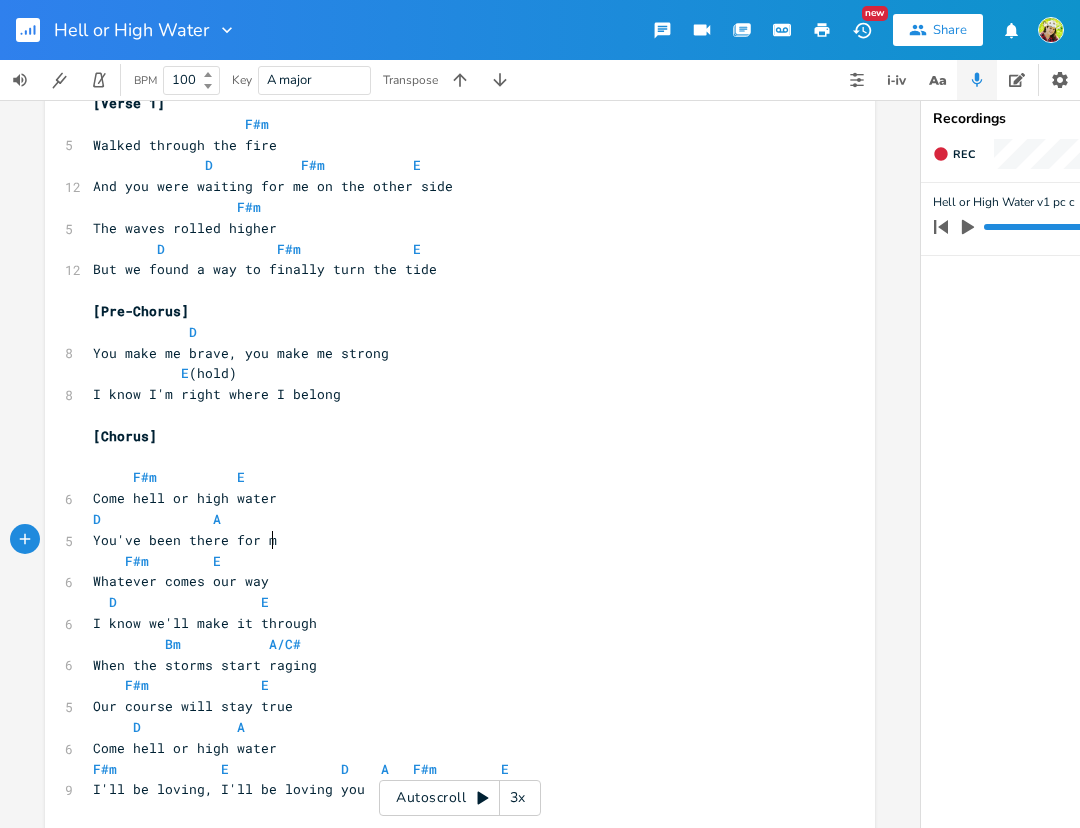 type on "You've been there for me" 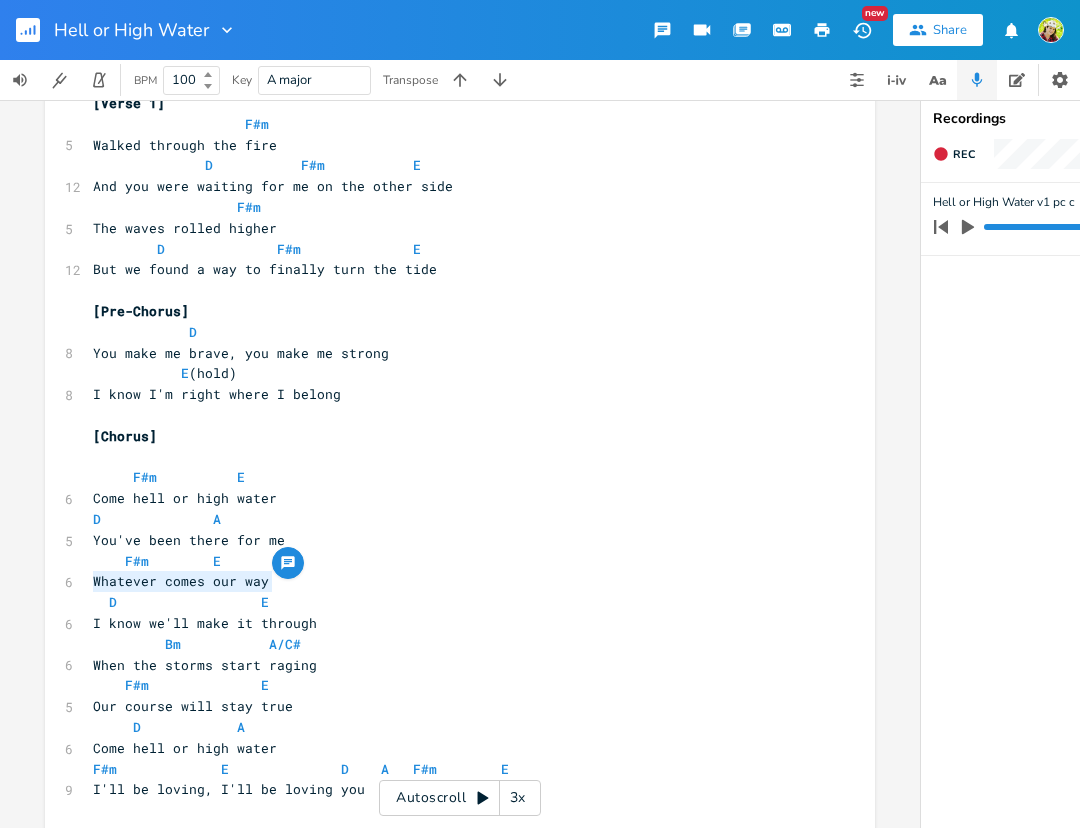 drag, startPoint x: 269, startPoint y: 579, endPoint x: 83, endPoint y: 580, distance: 186.00269 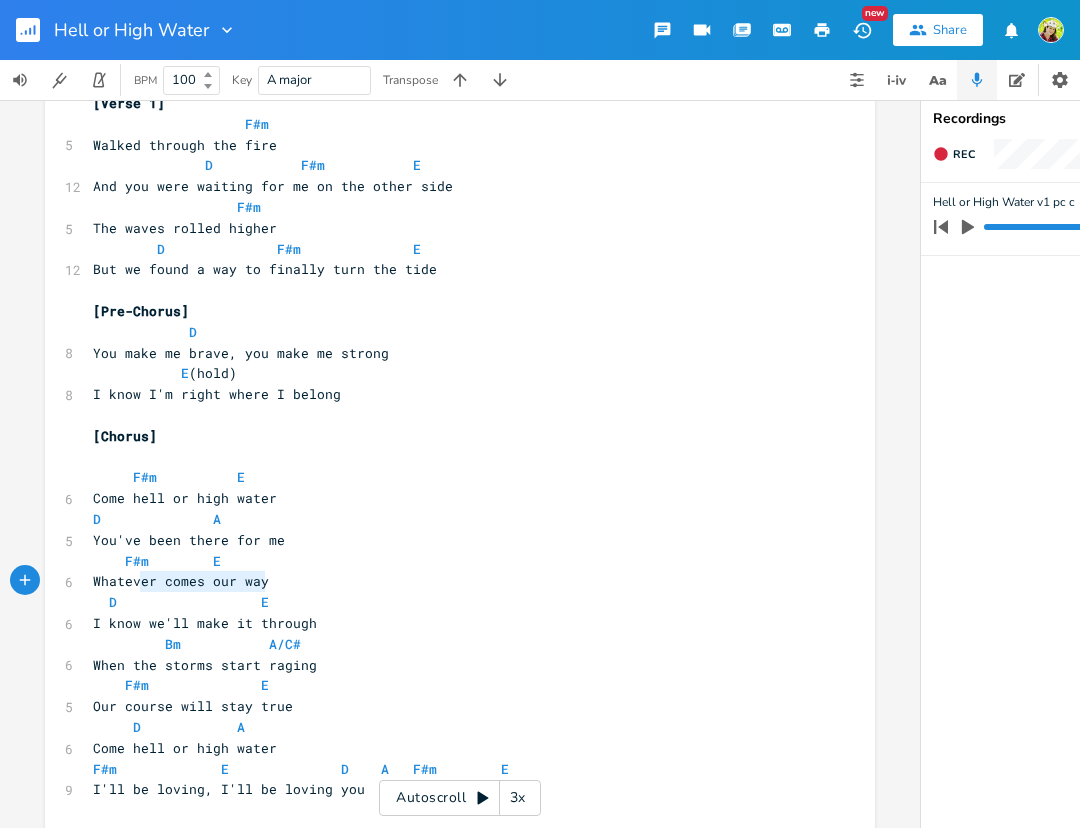 type on "Whatever comes our way" 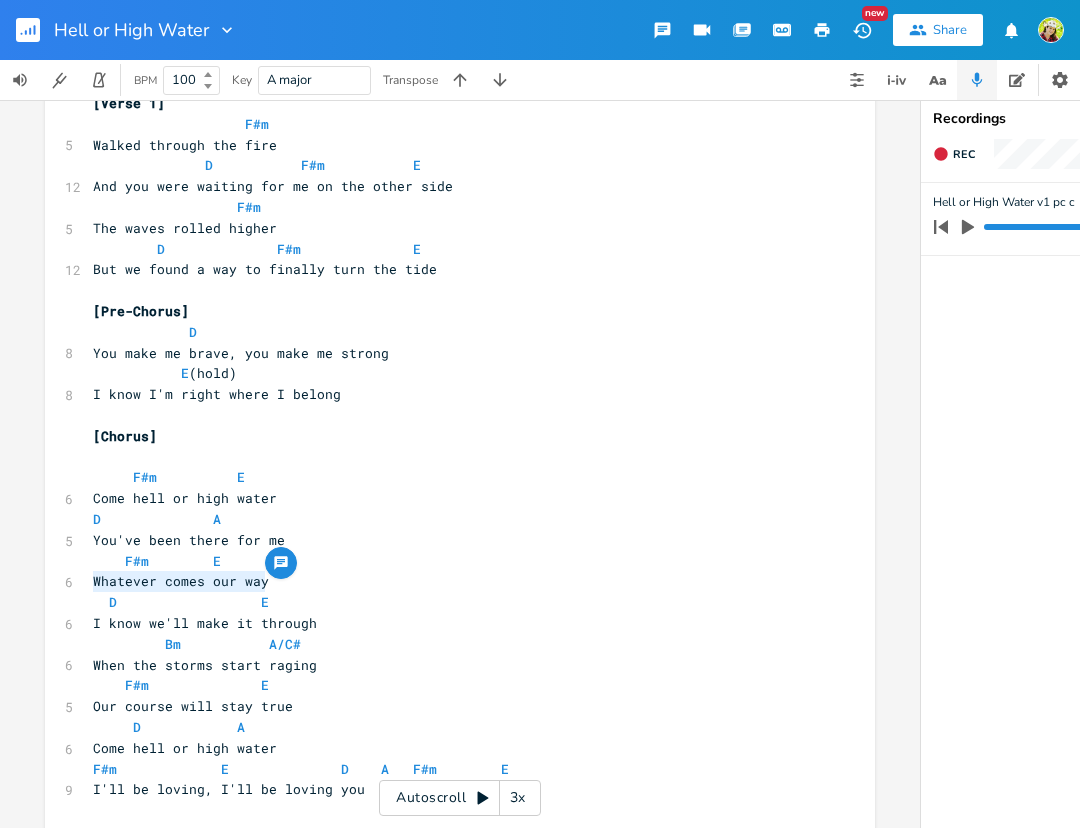 drag, startPoint x: 262, startPoint y: 585, endPoint x: 71, endPoint y: 578, distance: 191.12823 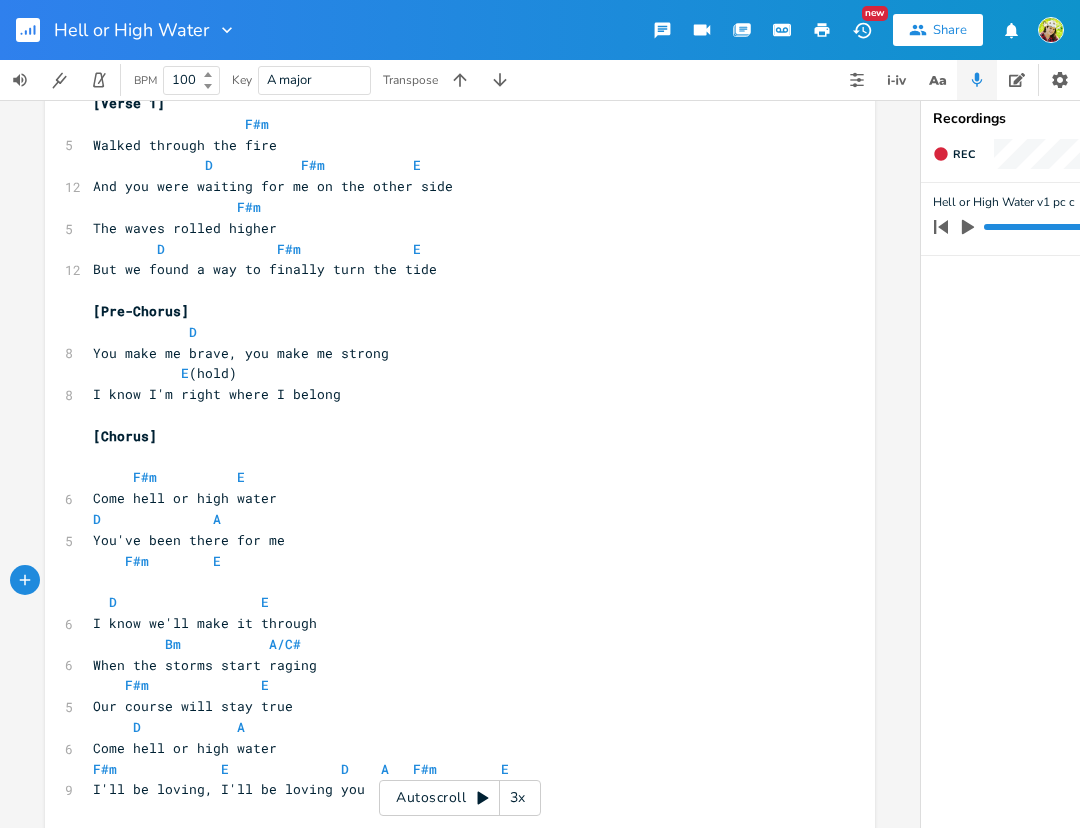 type on "Whatever comes our way" 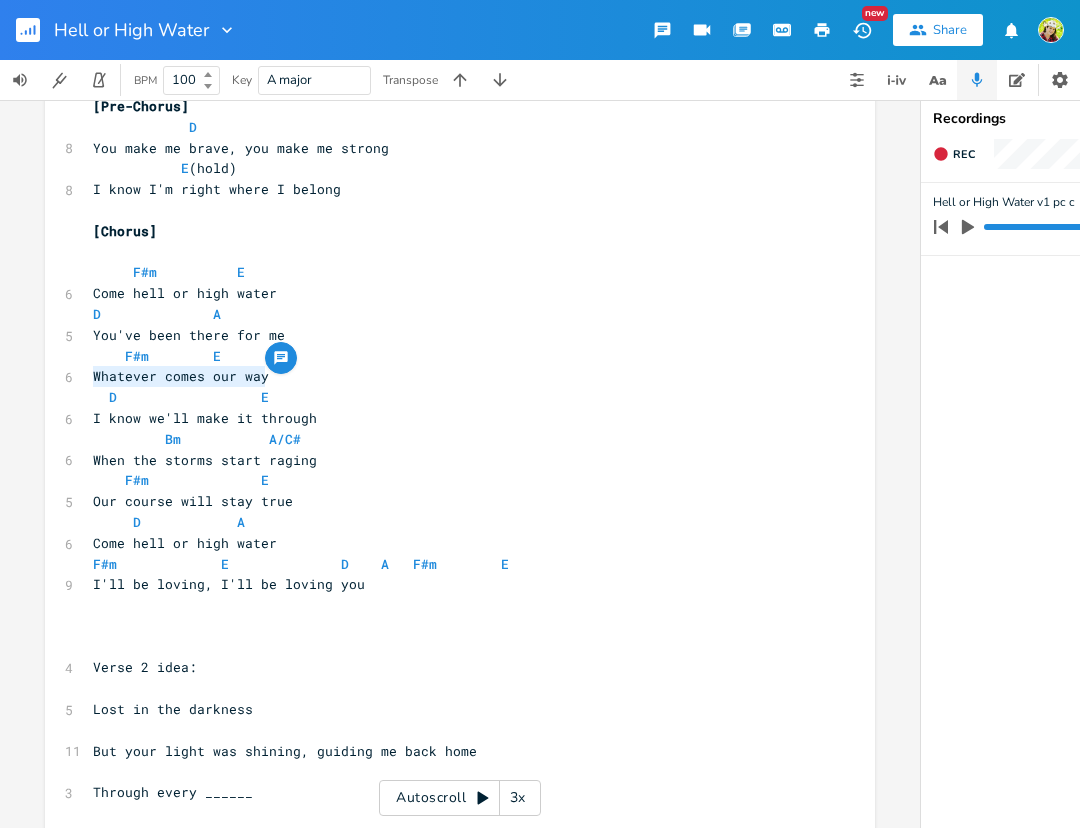 scroll, scrollTop: 229, scrollLeft: 0, axis: vertical 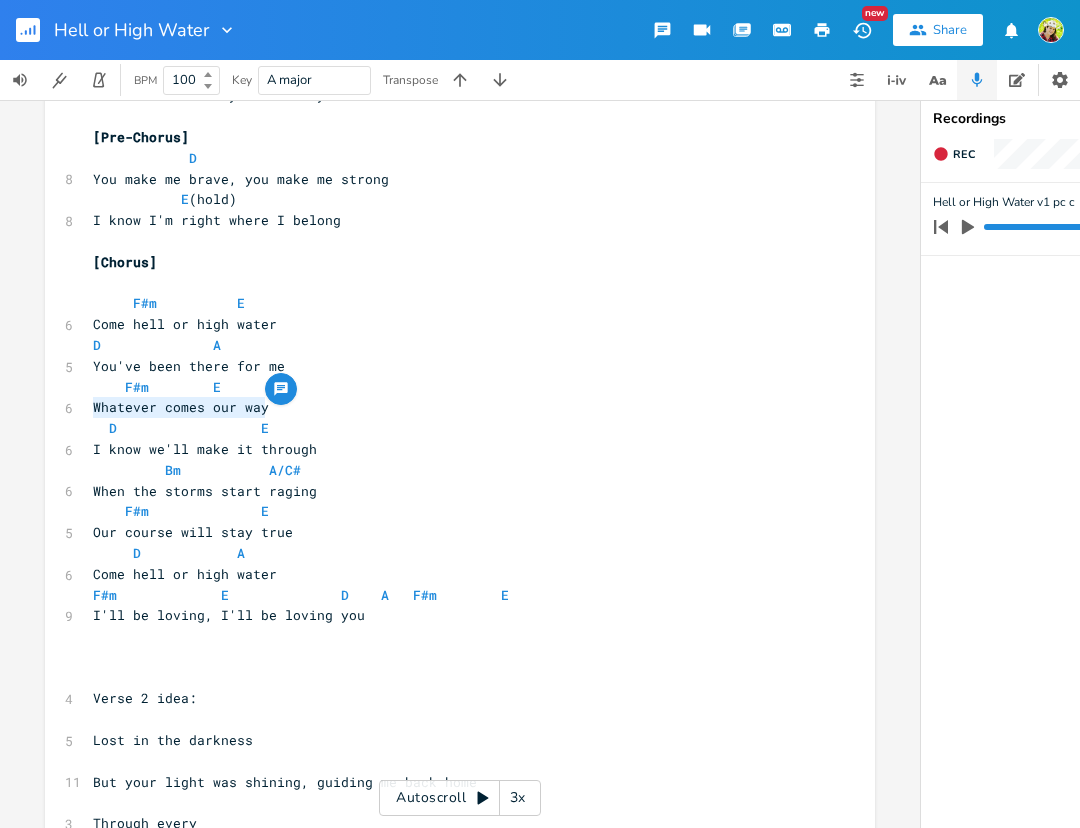 click on "​" at bounding box center (450, 657) 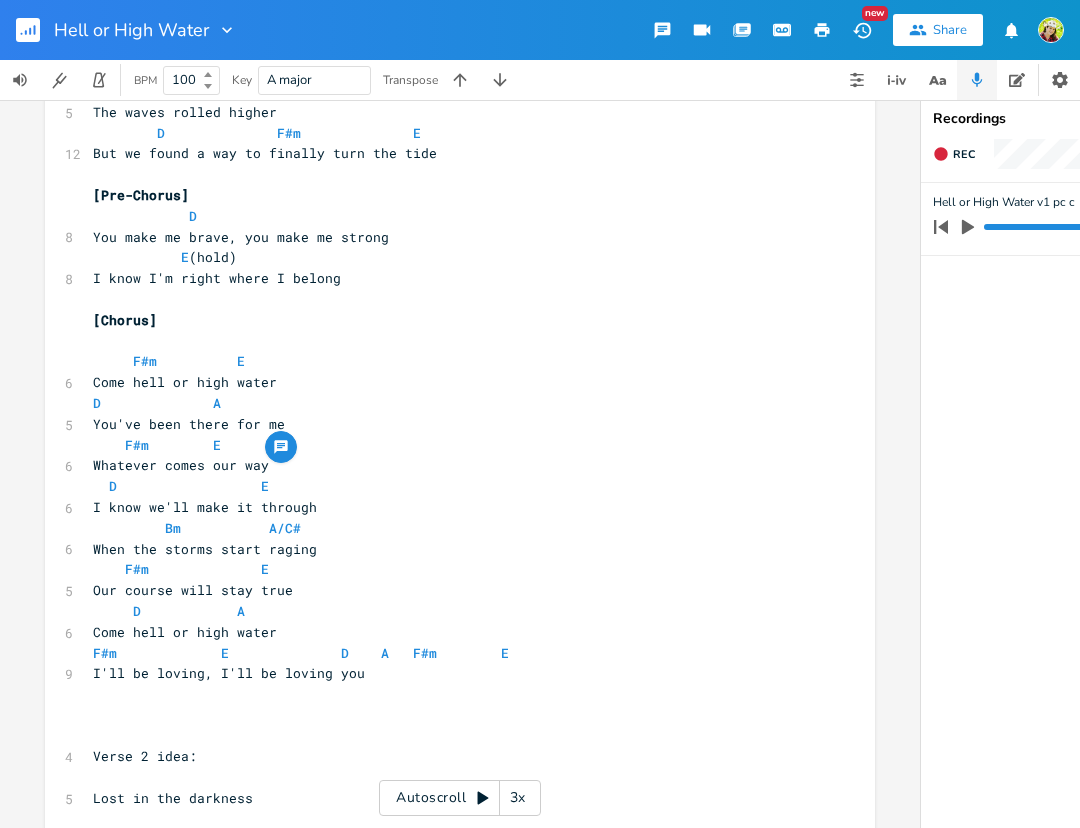 scroll, scrollTop: 174, scrollLeft: 0, axis: vertical 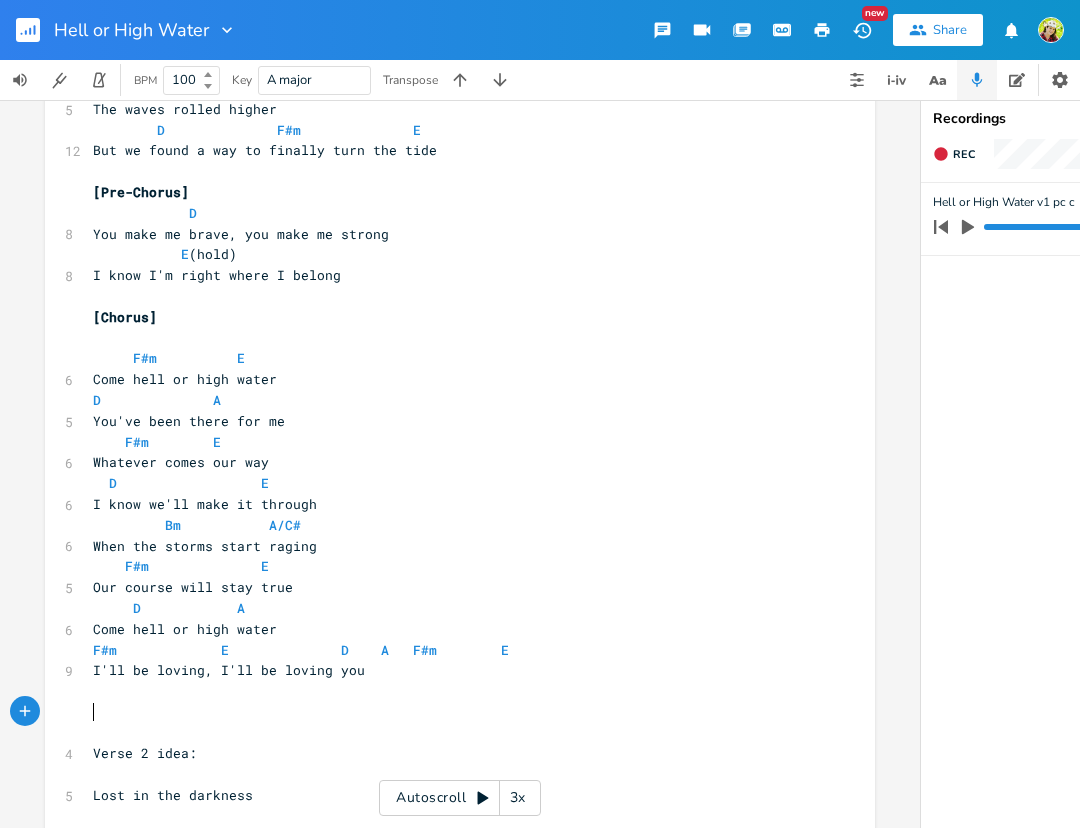 click on "​" at bounding box center (450, 712) 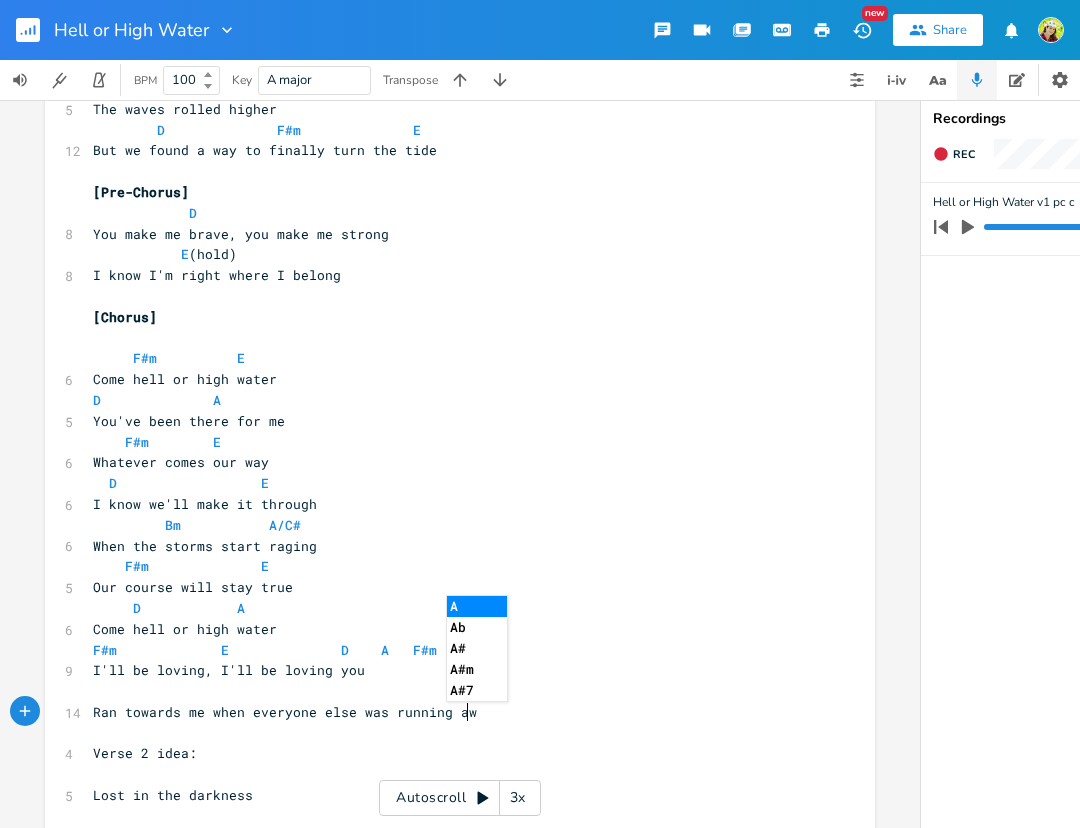 type on "Ran towards me when everyone else was running away" 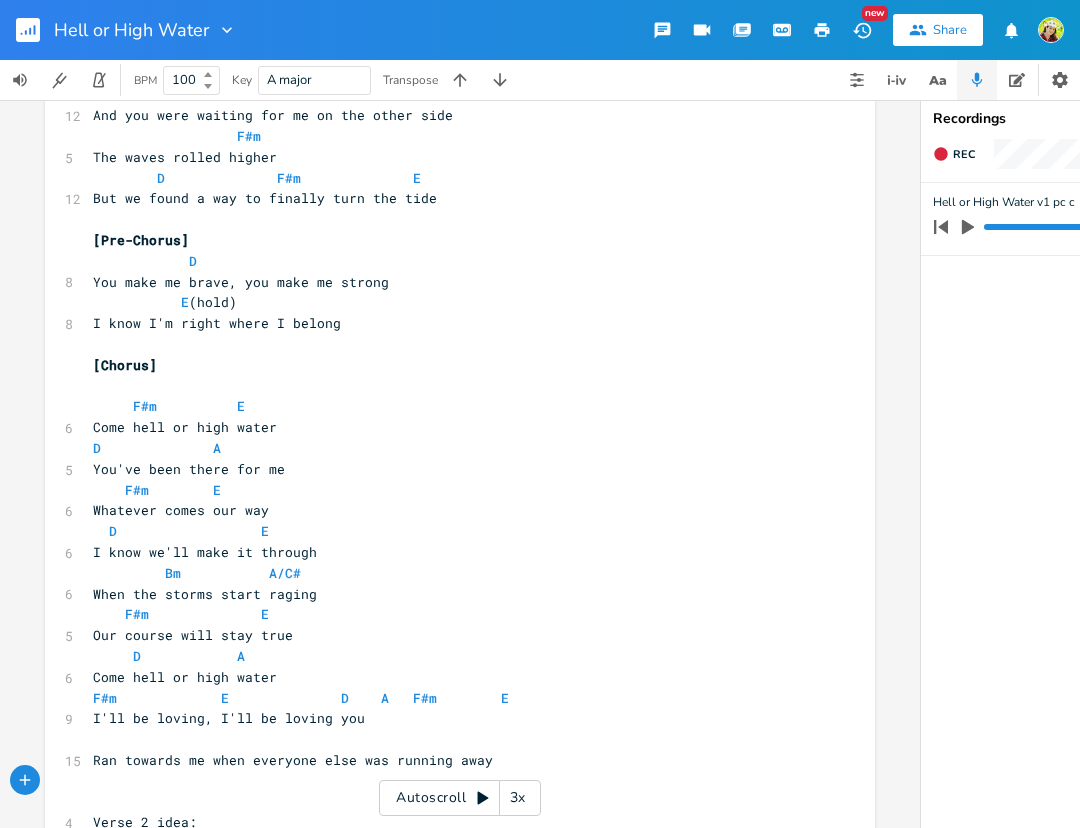scroll, scrollTop: 125, scrollLeft: 0, axis: vertical 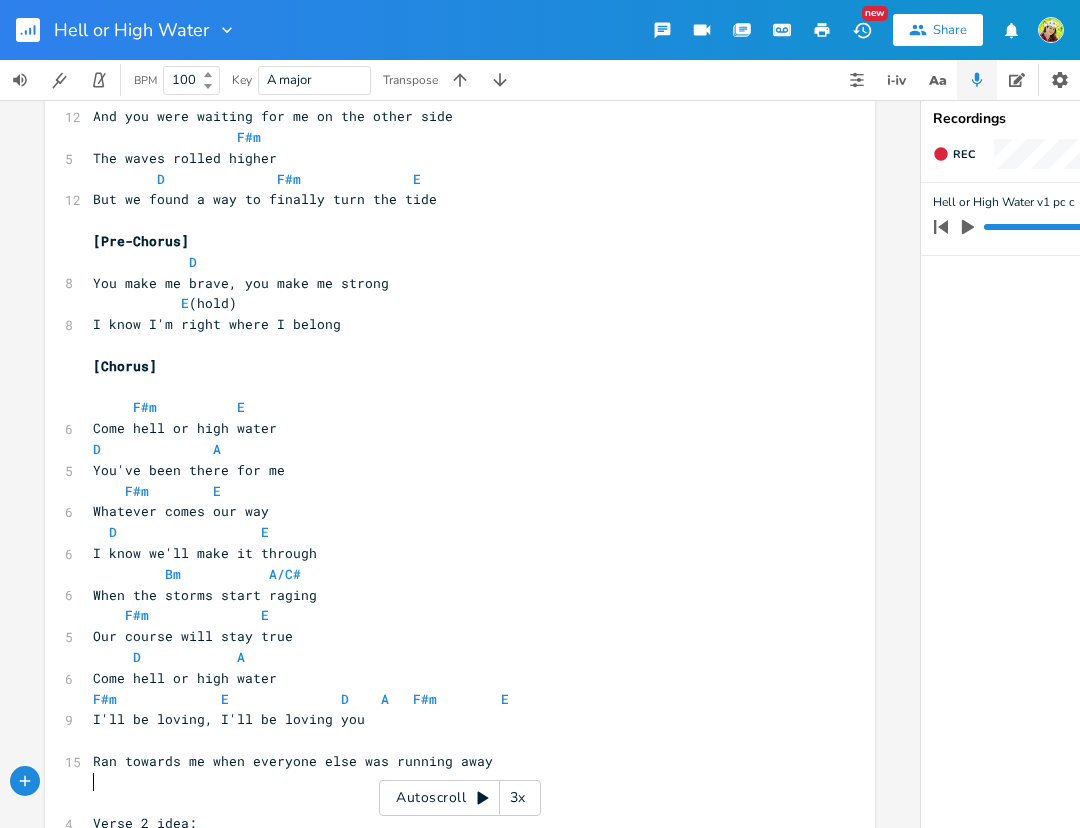 click on "Ran towards me when everyone else was running away" at bounding box center [450, 761] 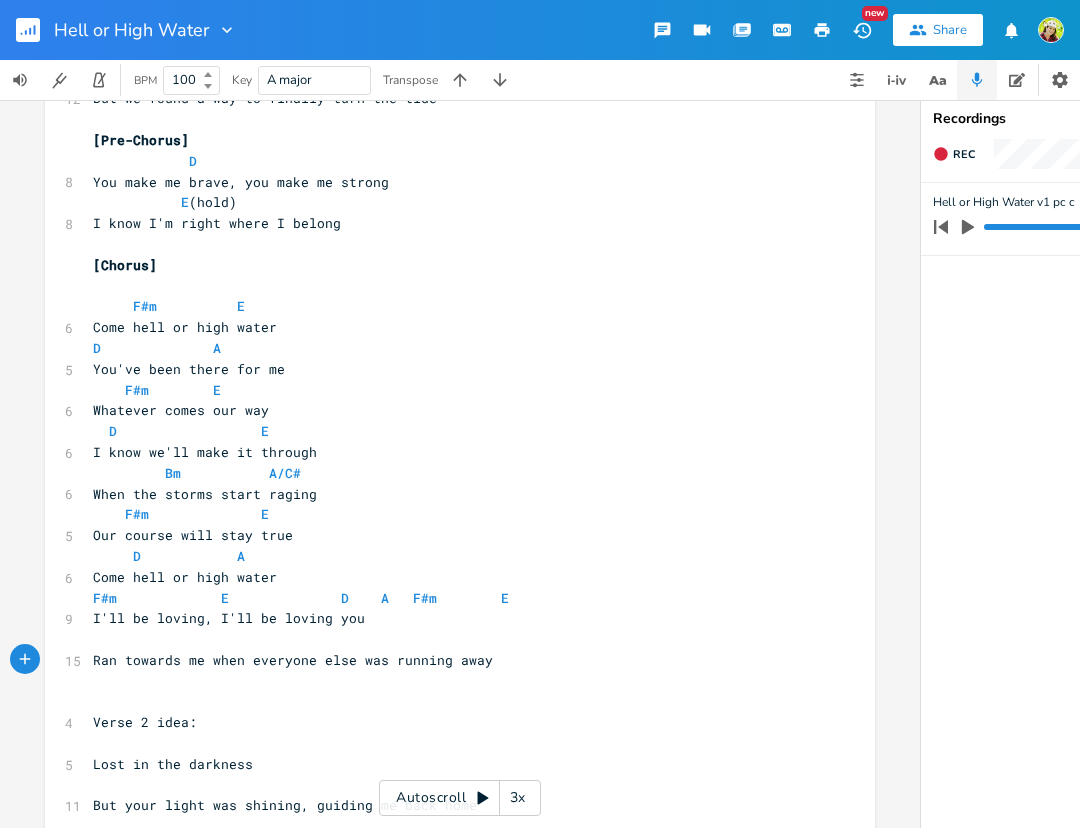 scroll, scrollTop: 228, scrollLeft: 0, axis: vertical 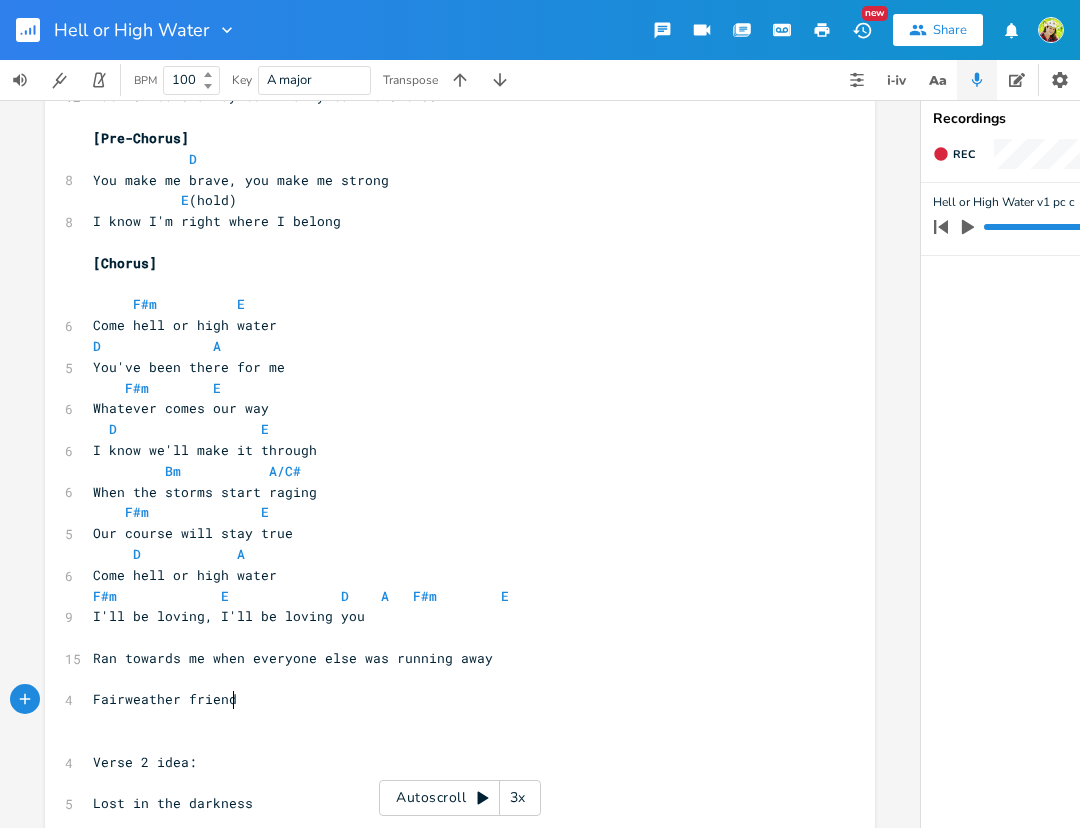 type on "Fairweather friends" 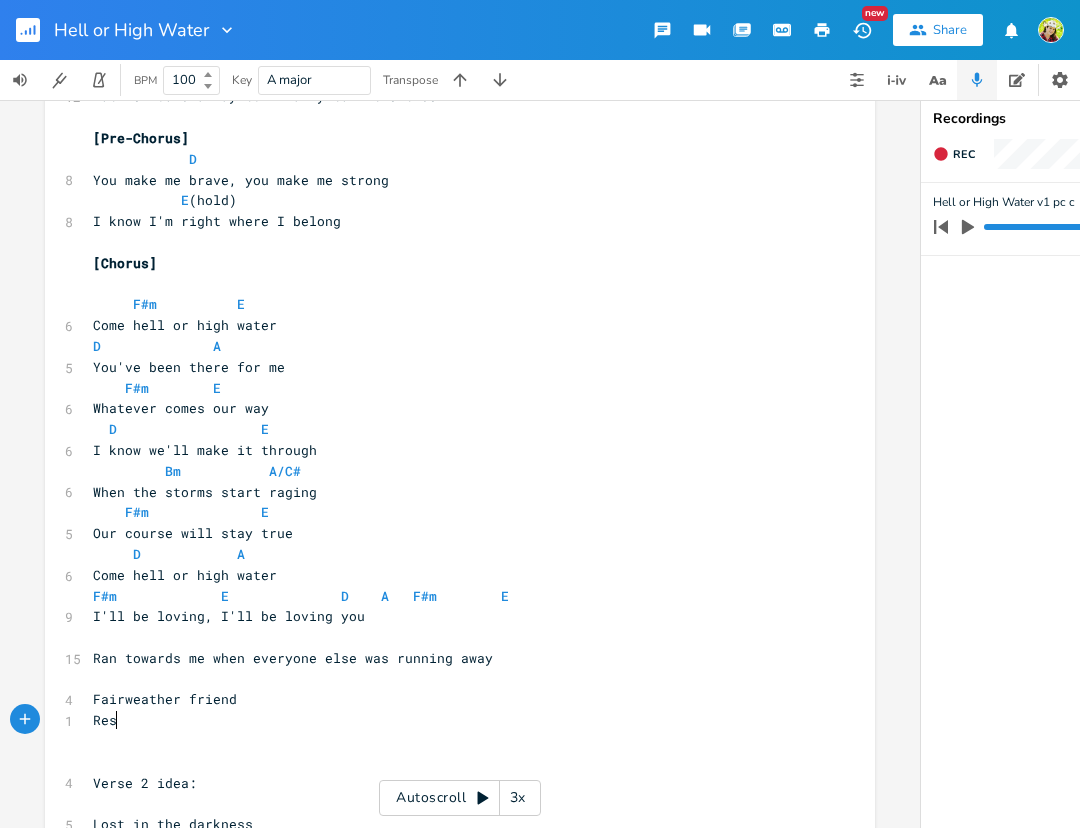 type on "Resu" 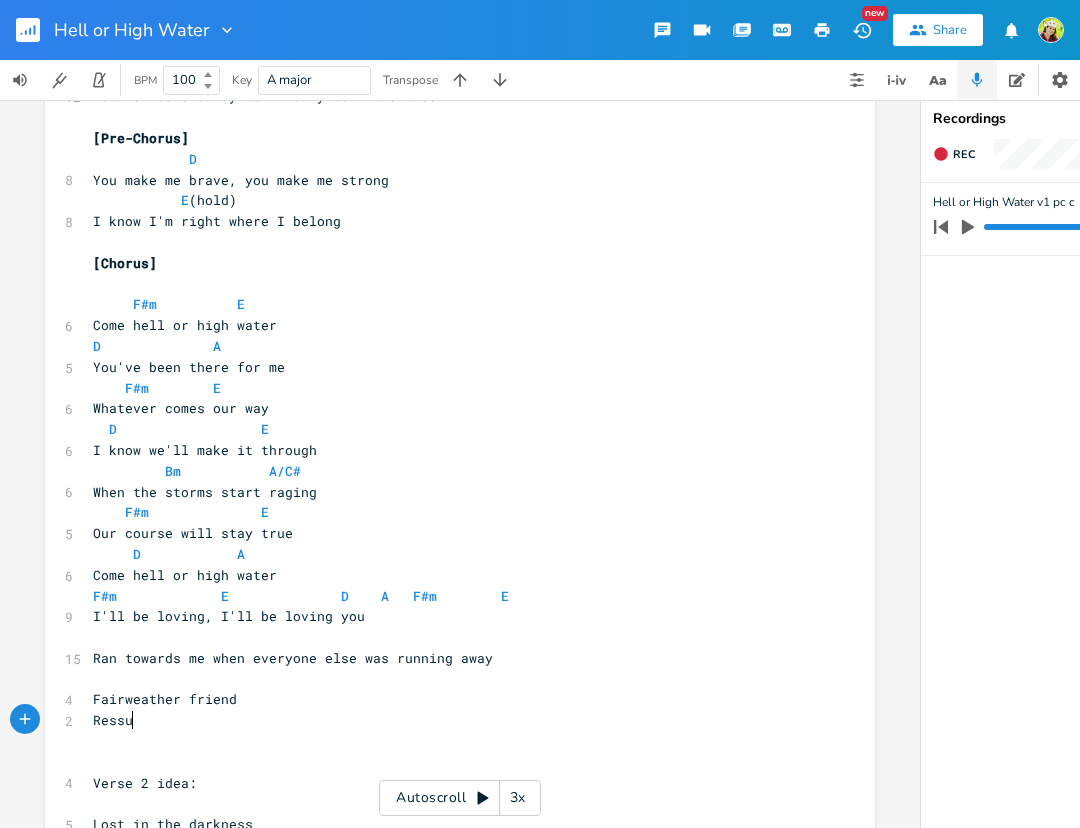 scroll, scrollTop: 0, scrollLeft: 19, axis: horizontal 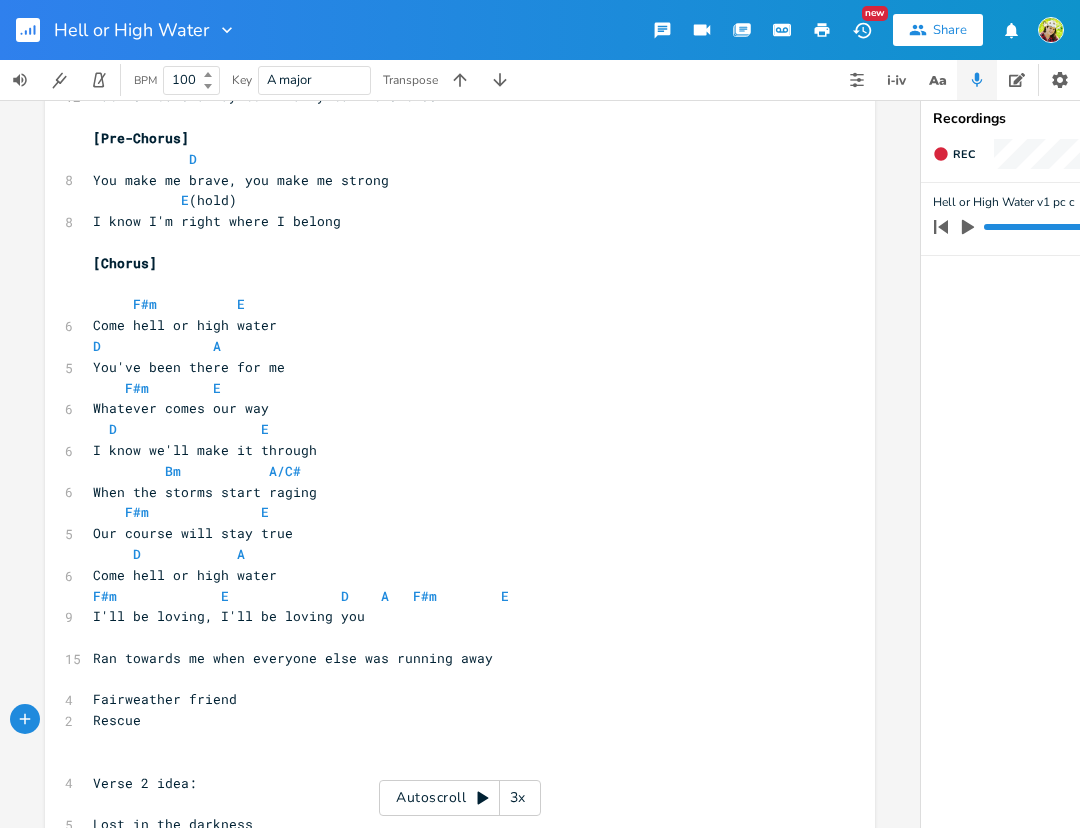 type on "cue" 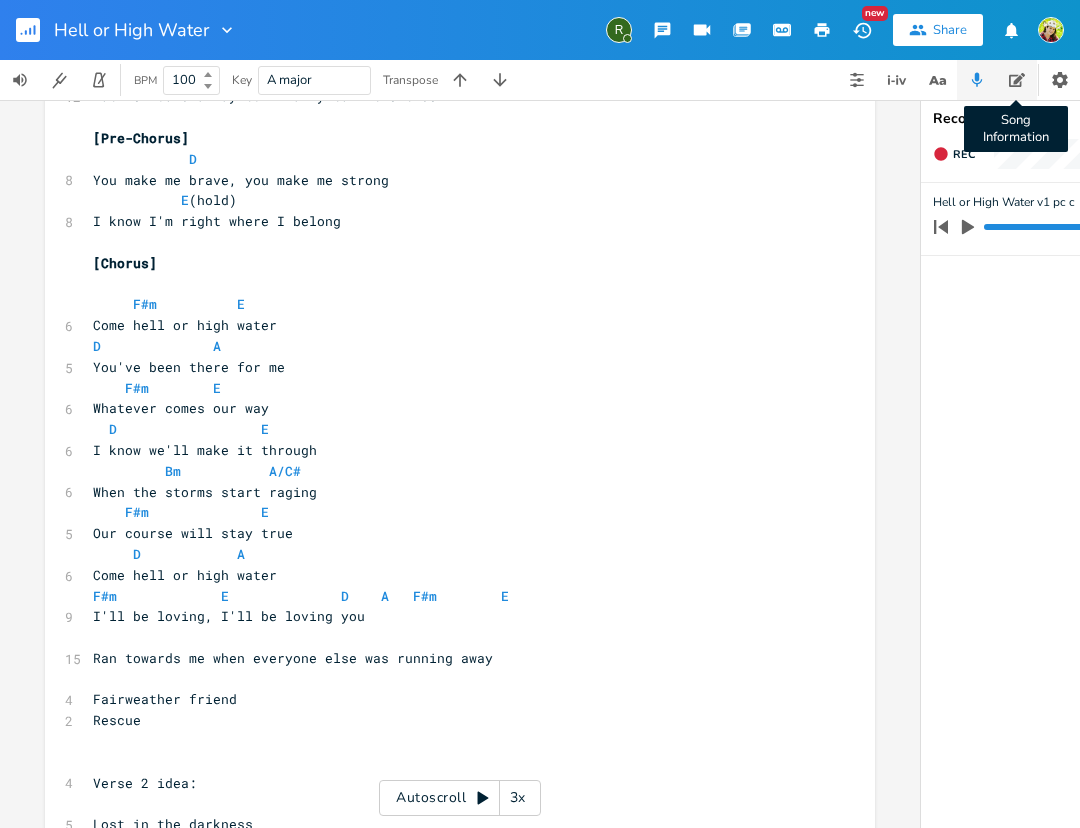 click 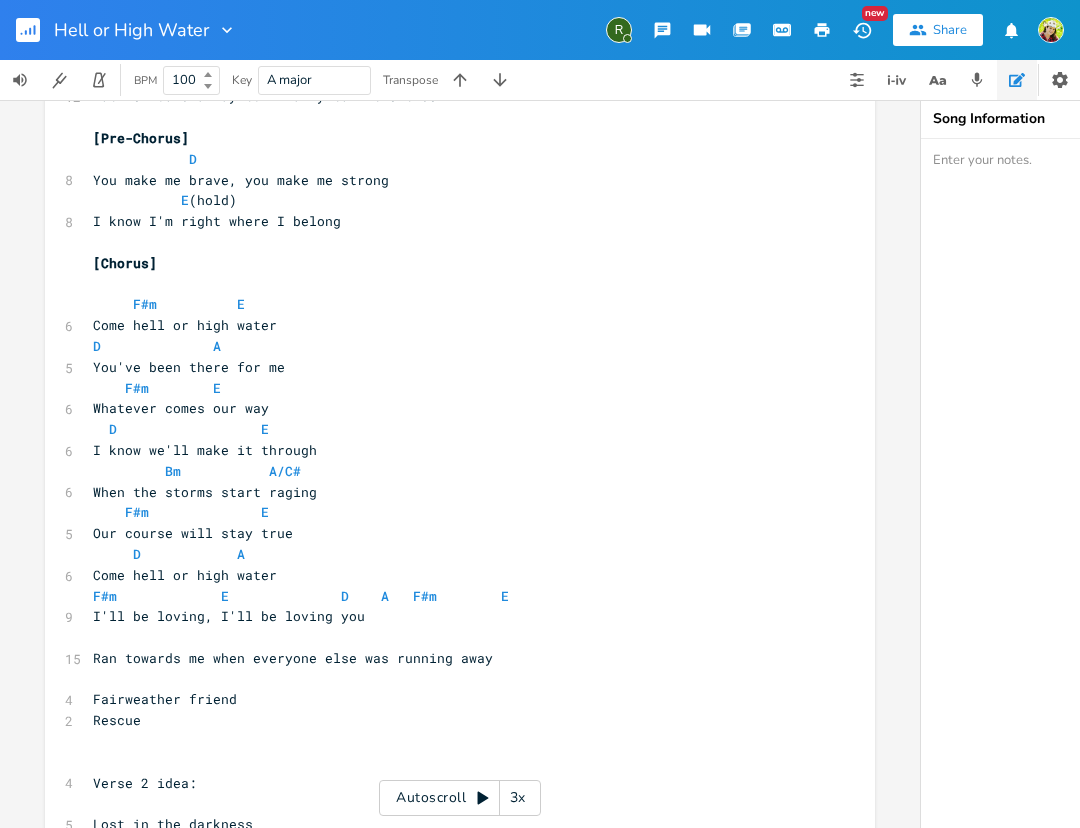 click at bounding box center [1121, 483] 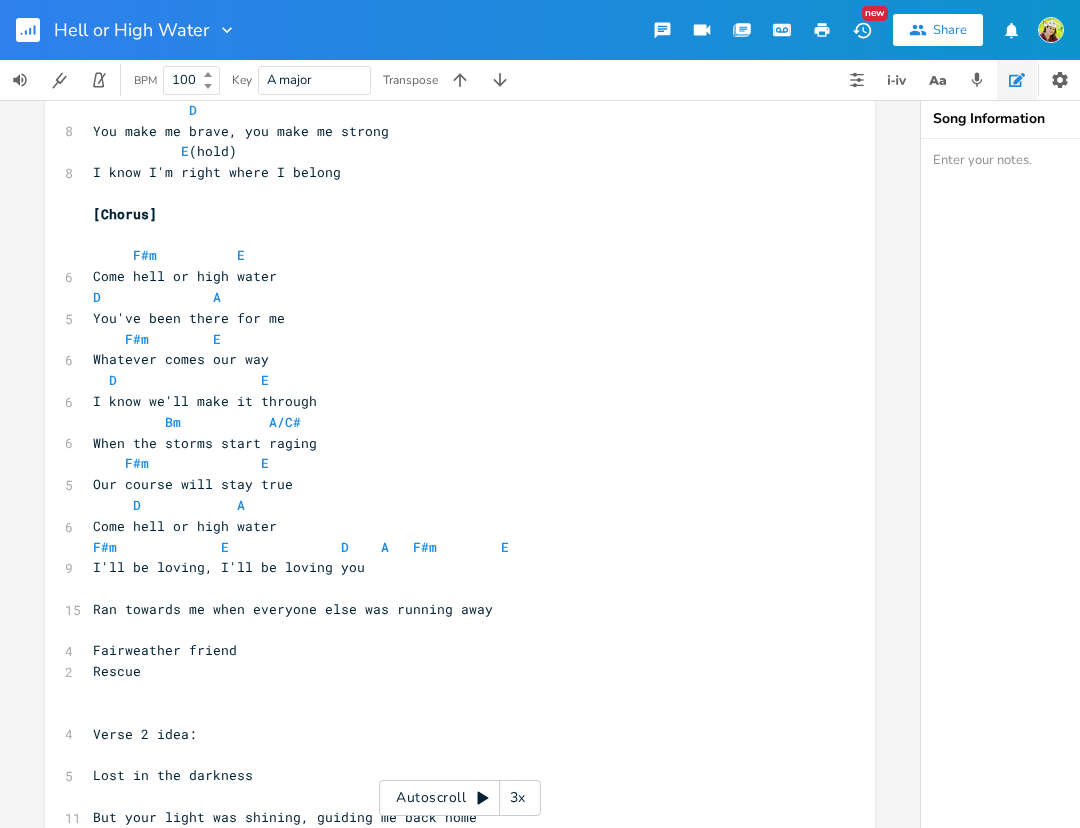 scroll, scrollTop: 302, scrollLeft: 0, axis: vertical 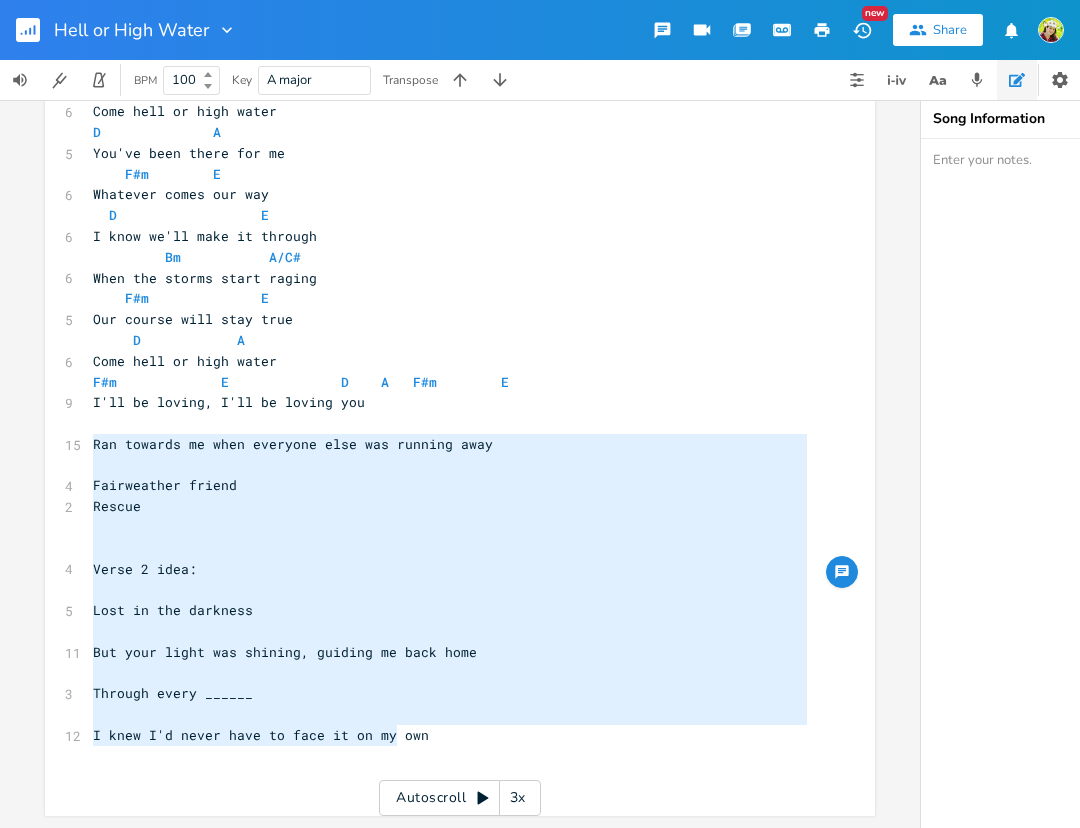 type on "Ran towards me when everyone else was running away
Fairweather friend
Rescue
Verse 2 idea:
Lost in the darkness
But your light was shining, guiding me back home
Through every ______
I knew I'd never have to face it on my own" 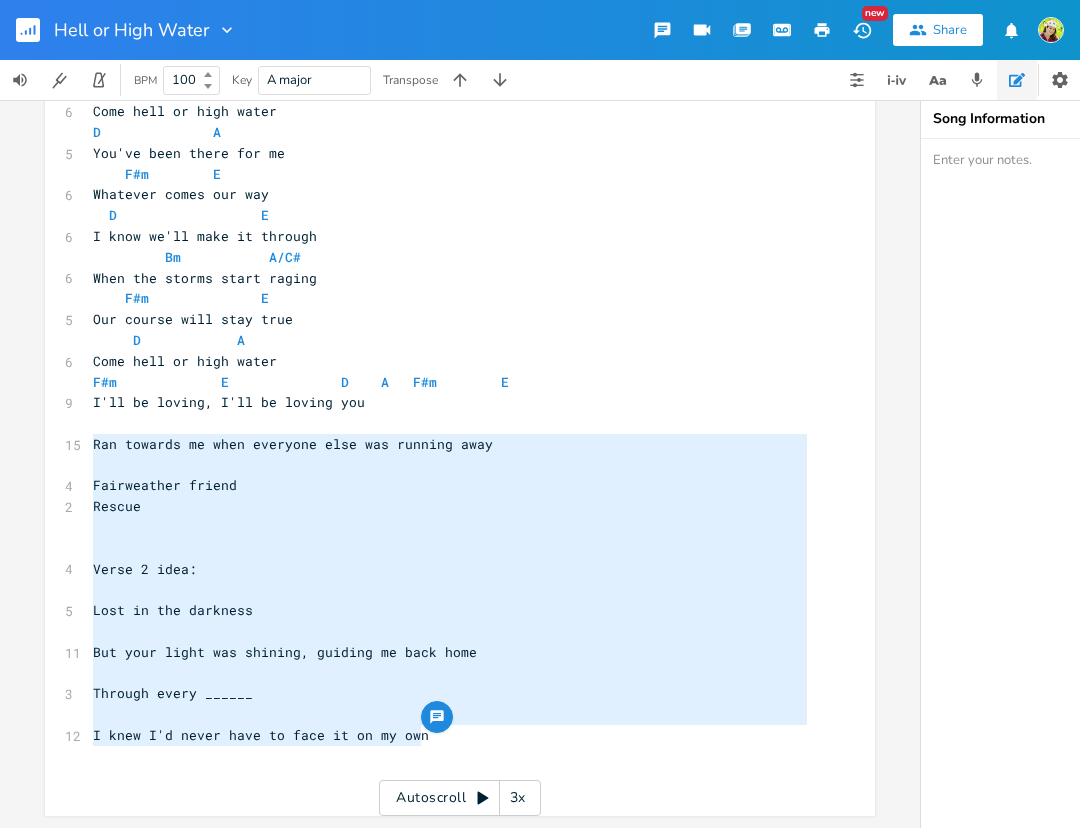 drag, startPoint x: 85, startPoint y: 582, endPoint x: 453, endPoint y: 732, distance: 397.3965 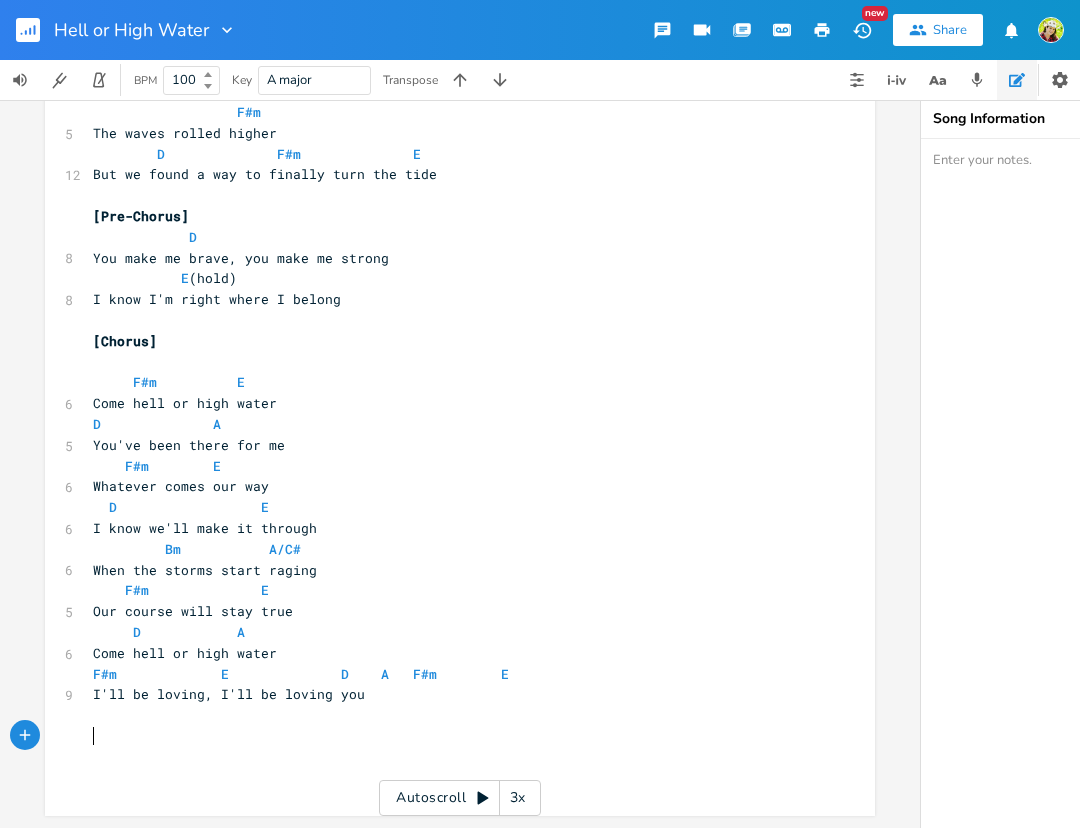 scroll, scrollTop: 162, scrollLeft: 0, axis: vertical 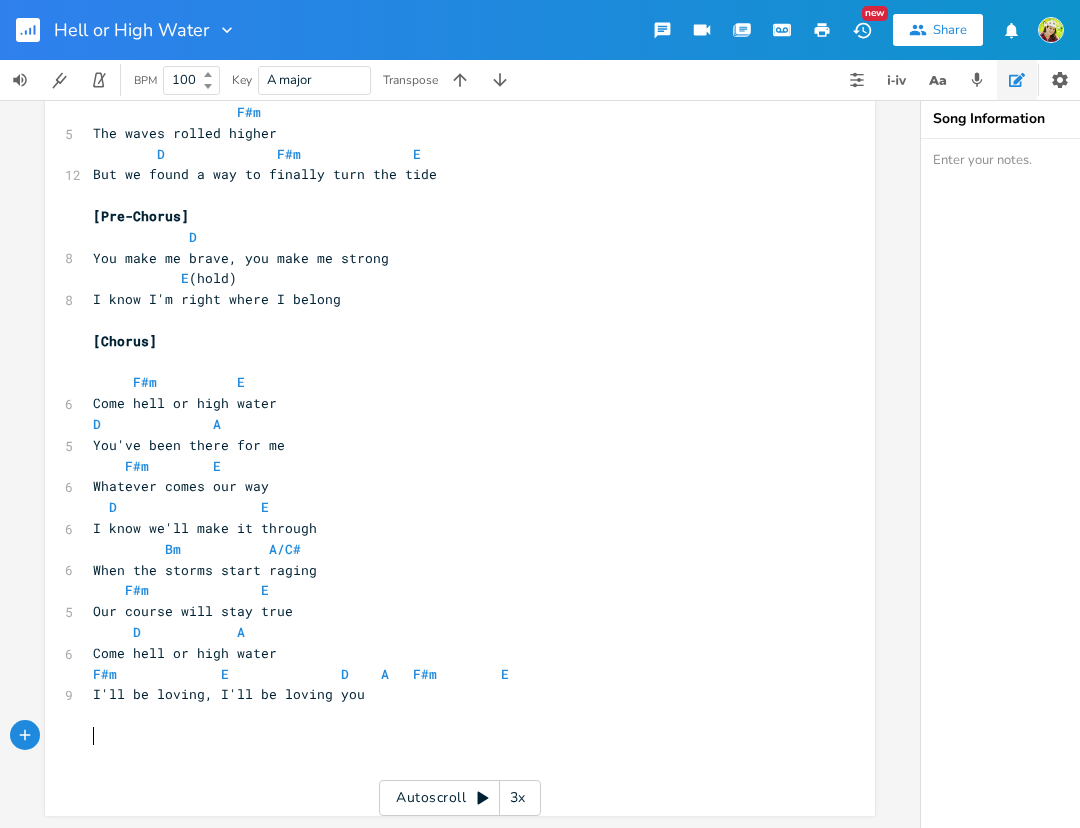 type 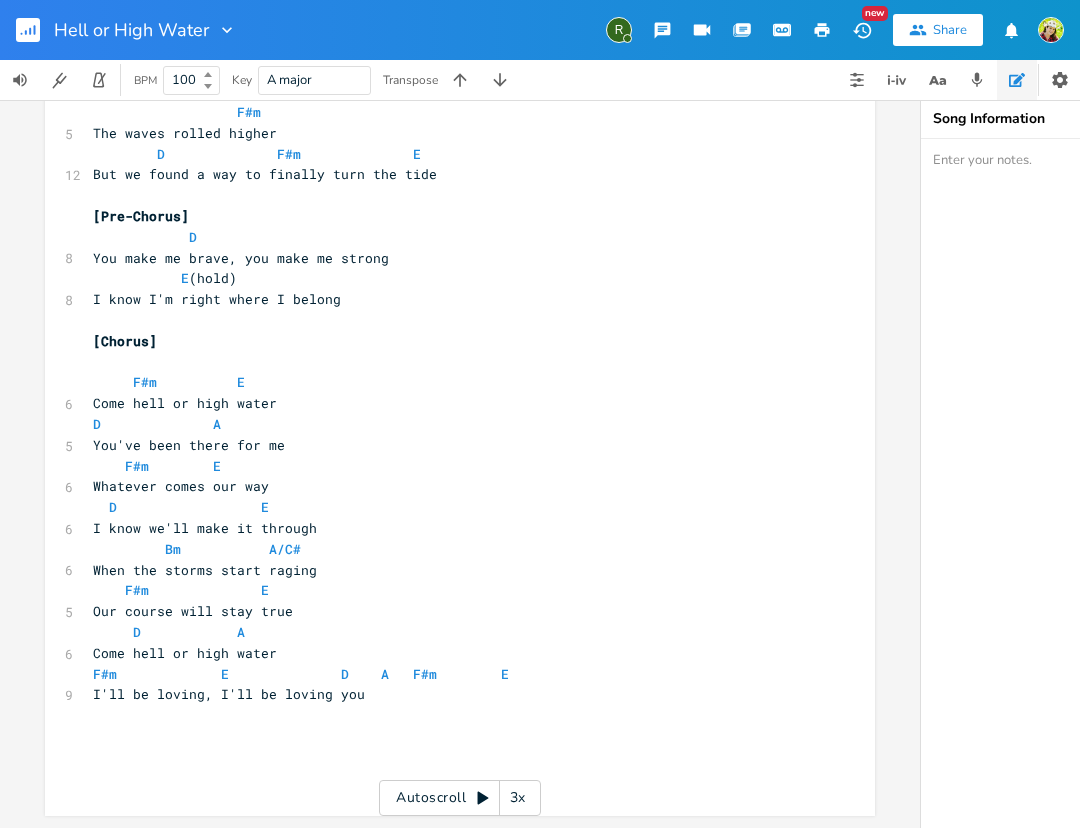 click at bounding box center (1121, 483) 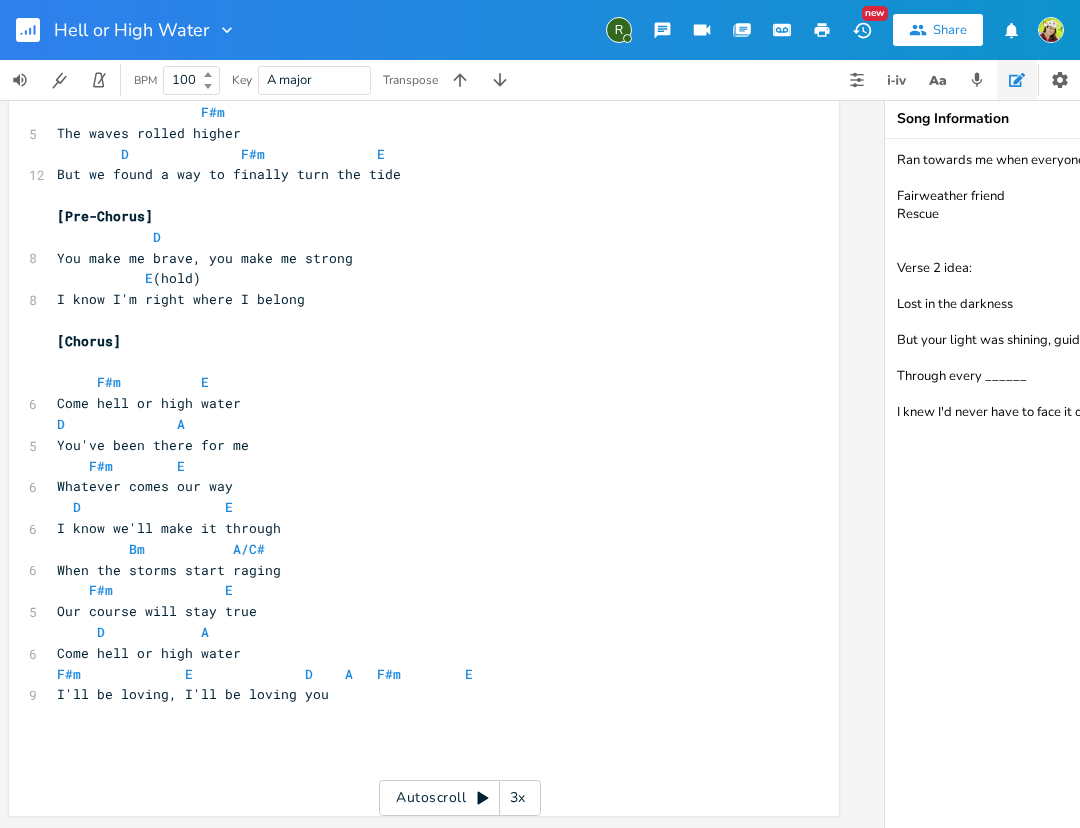 scroll, scrollTop: 0, scrollLeft: 0, axis: both 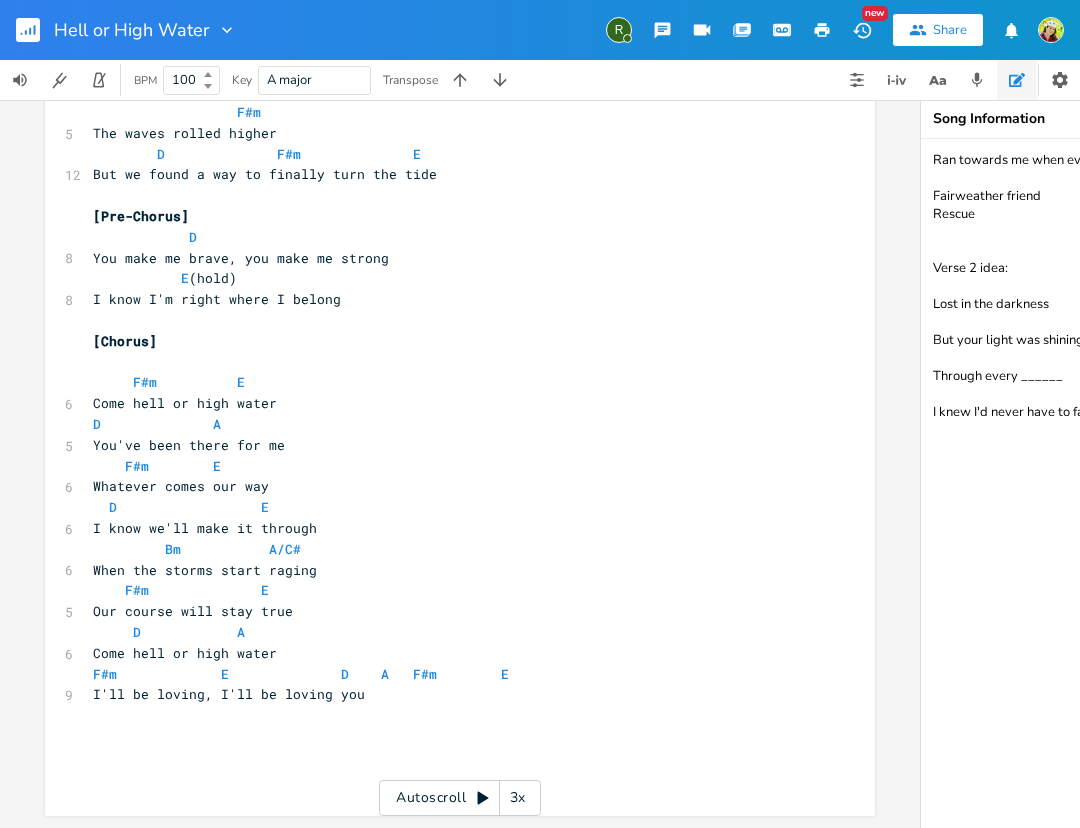 type on "Ran towards me when everyone else was running away
Fairweather friend
Rescue
Verse 2 idea:
Lost in the darkness
But your light was shining, guiding me back home
Through every ______
I knew I'd never have to face it on my own" 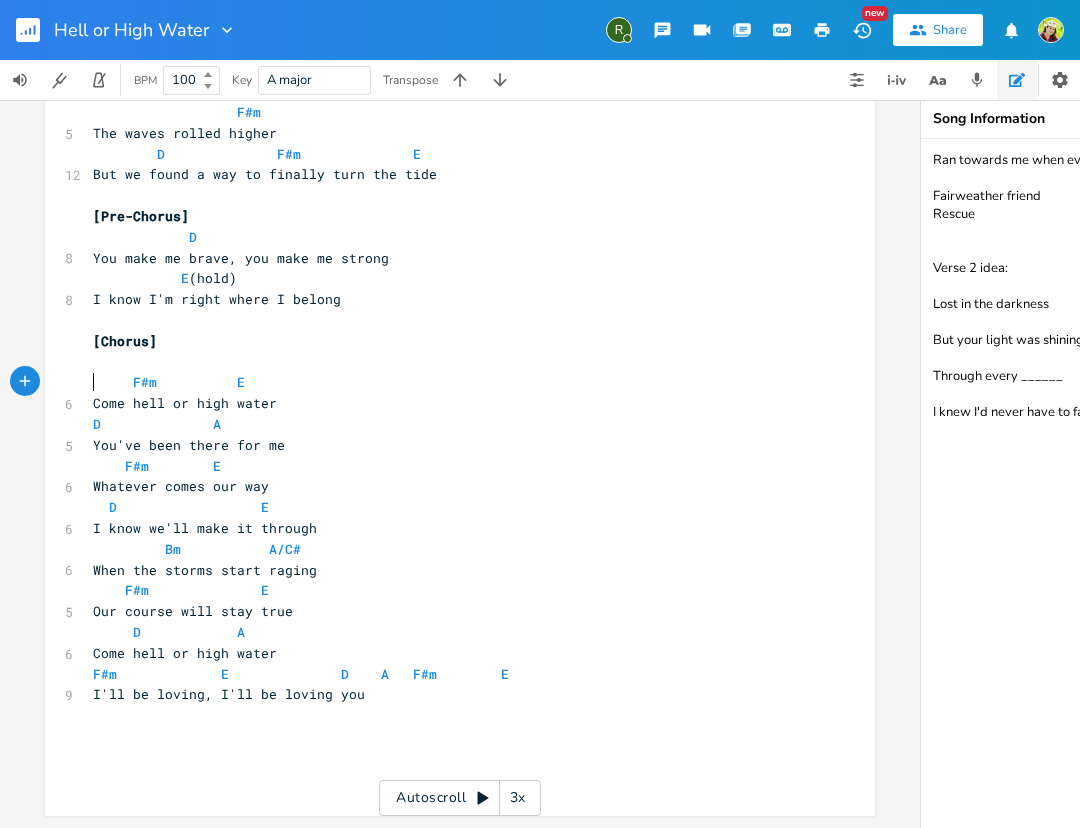 scroll, scrollTop: 0, scrollLeft: 0, axis: both 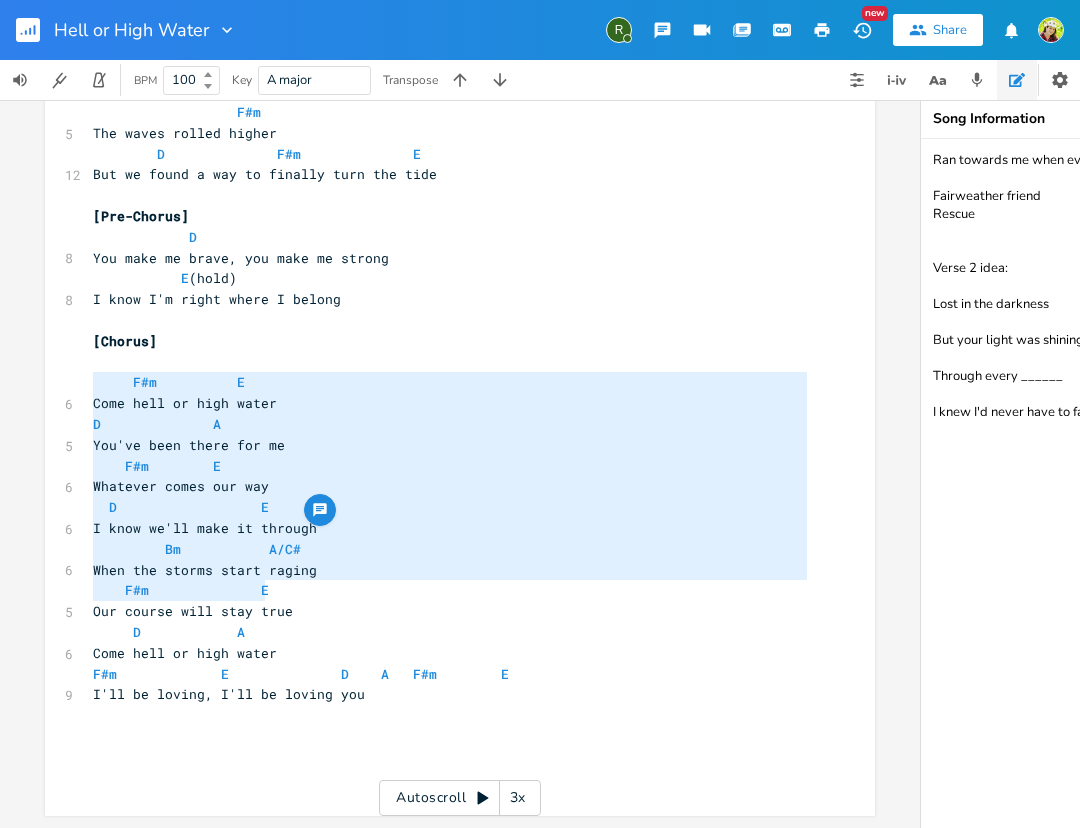 type on "F#m E Come hell or high water D A You've been there for me F#m E Whatever comes our way D E I know we'll make it through Bm A/C# When the storms start raging F#m E Our course will stay true D A Come hell or high water F#m E D A F#m E I'll be loving, I'll be loving you" 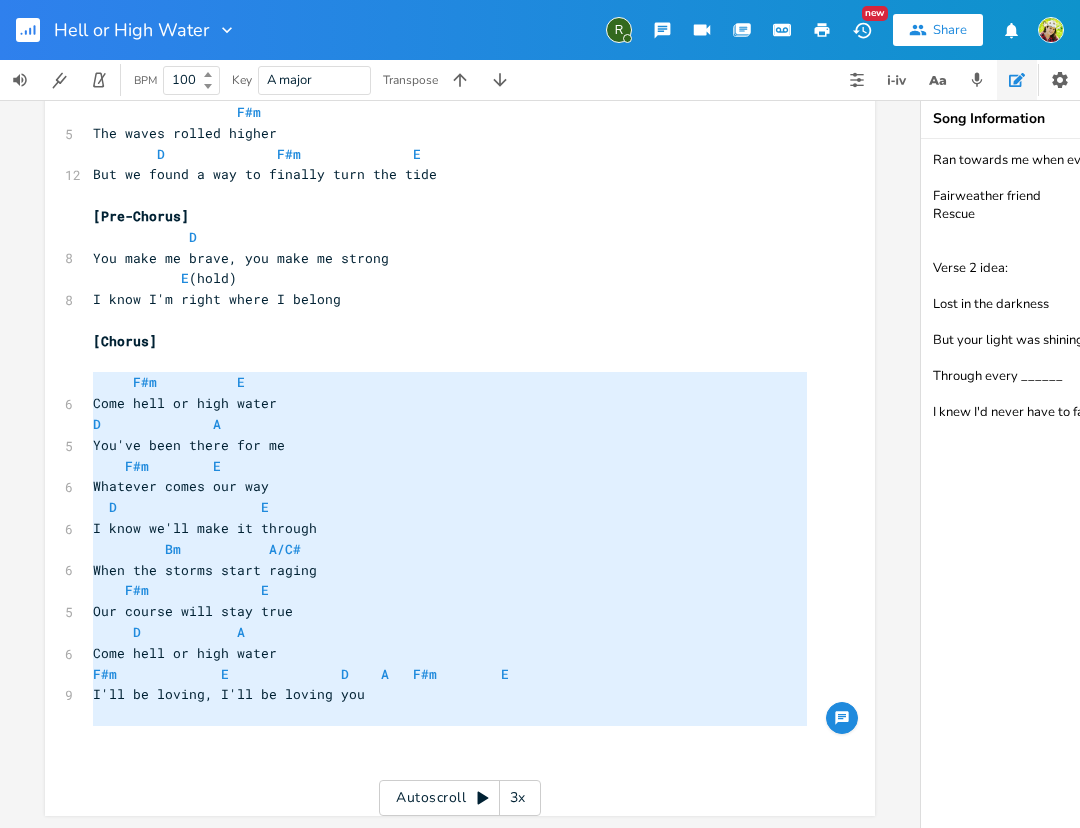 drag, startPoint x: 83, startPoint y: 371, endPoint x: 461, endPoint y: 721, distance: 515.15436 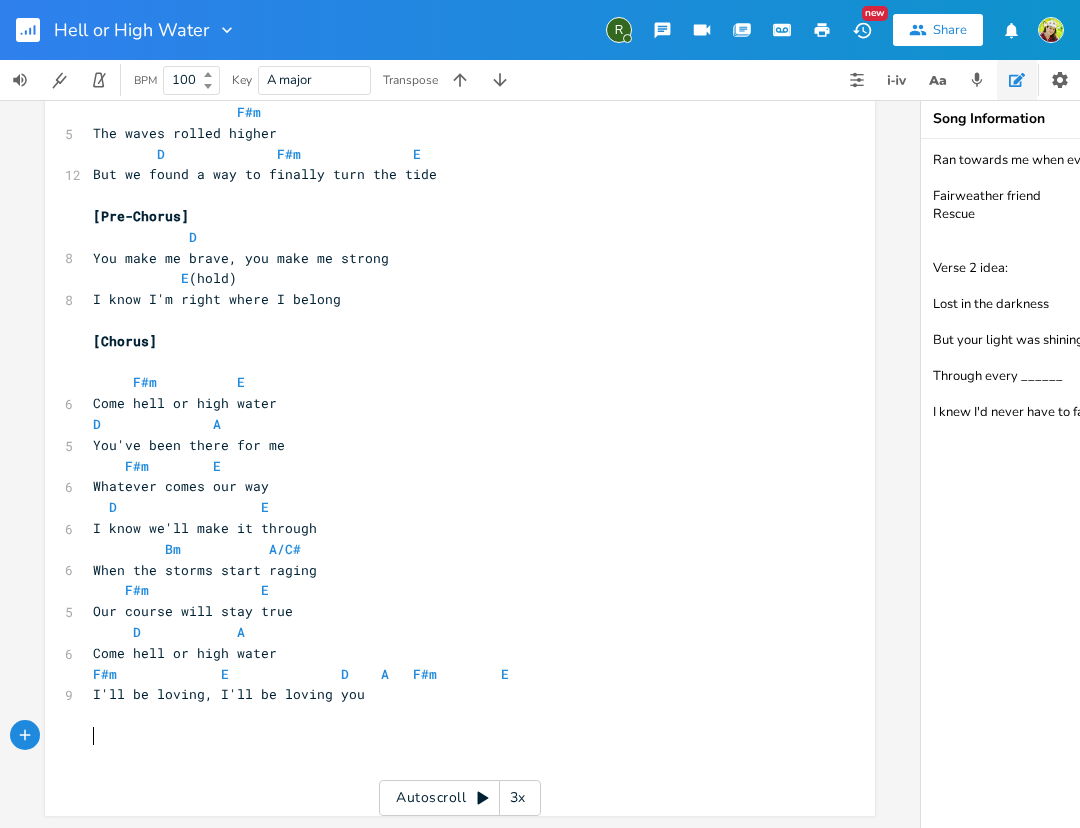 click on "​" at bounding box center (450, 736) 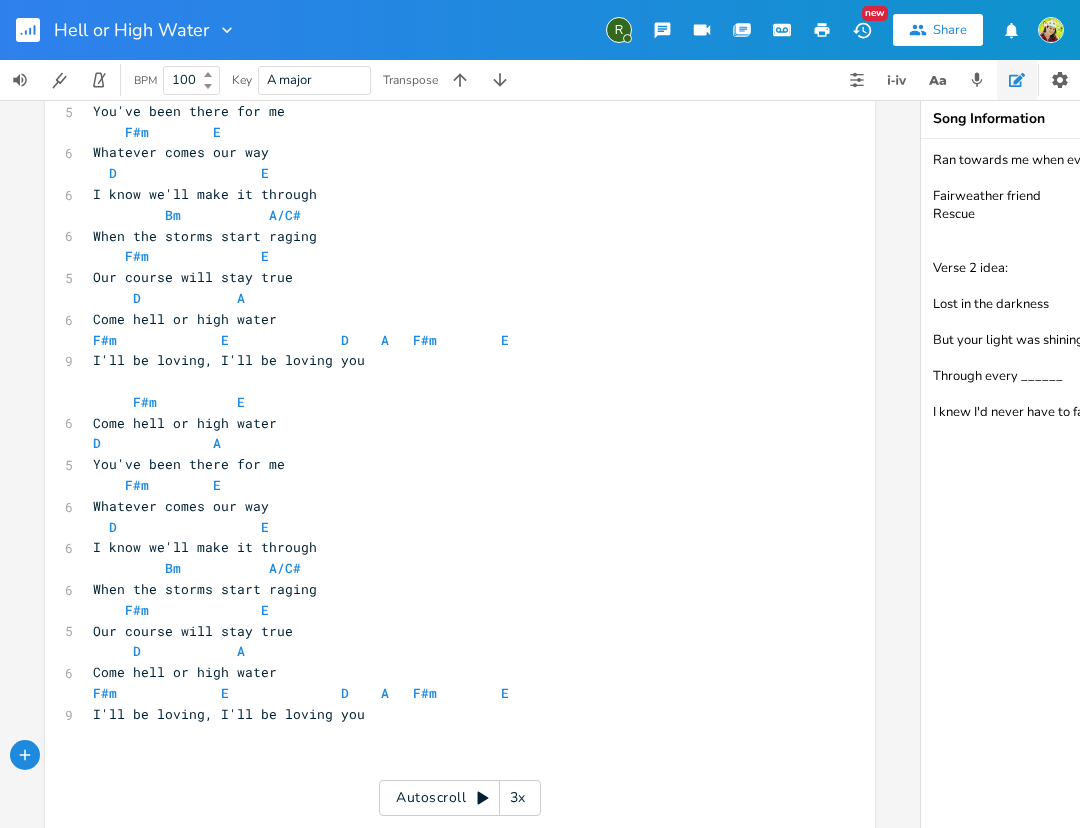 scroll, scrollTop: 473, scrollLeft: 0, axis: vertical 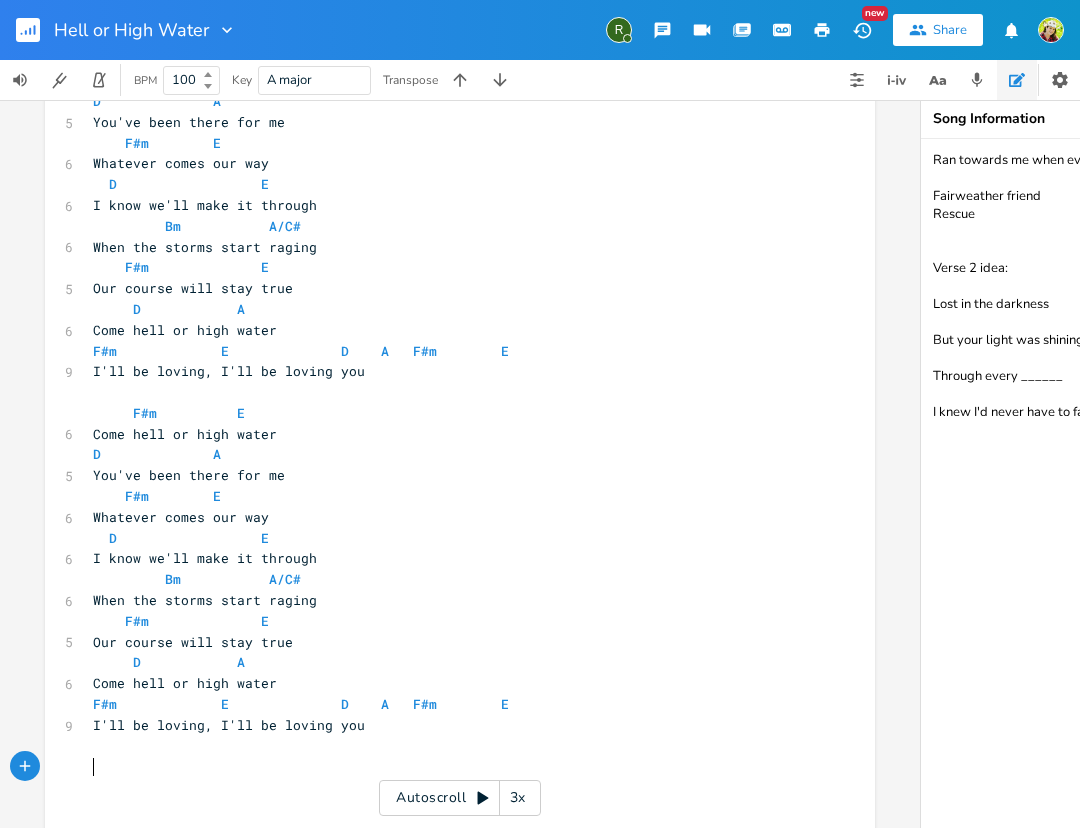 click on "​" at bounding box center [450, 392] 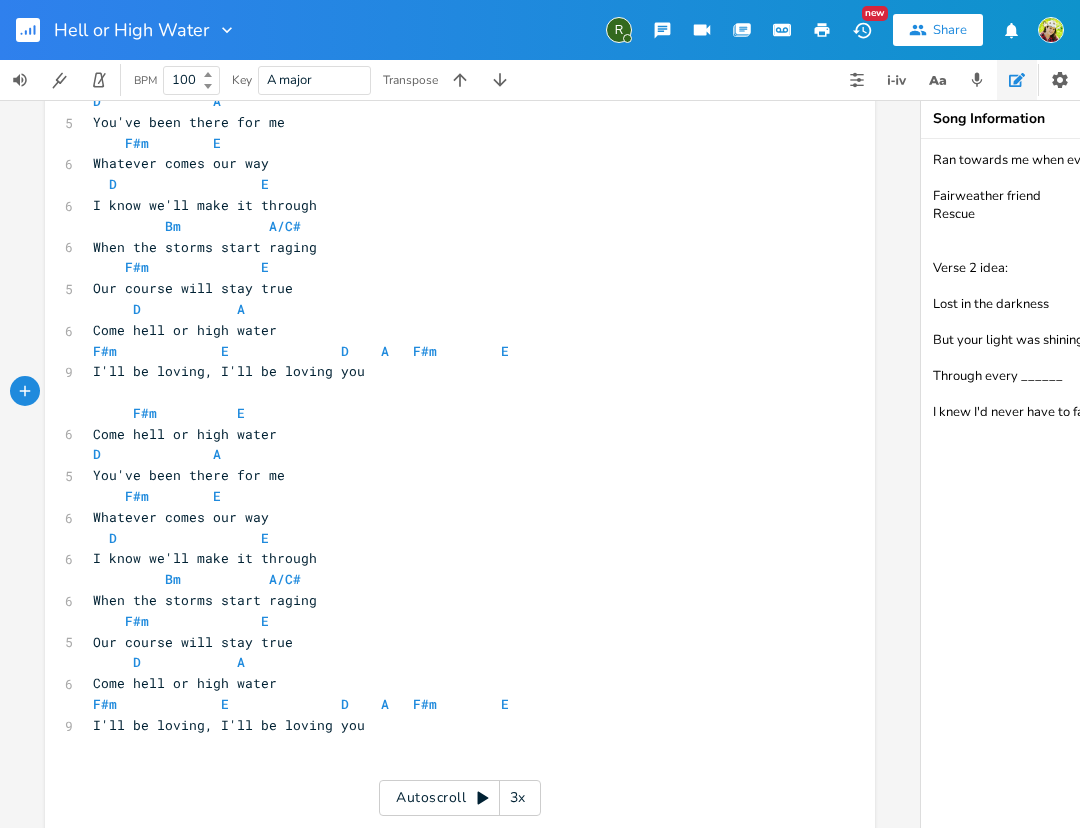 click on "xxxxxxxxxx [Verse 1] F#m 5 Walked through the fire D F#m E 12 And you were waiting for me on the other side F#m 5 The waves rolled higher D F#m E 12 But we found a way to finally turn the tide [Pre-Chorus] D 8 You make me brave, you make me strong E (hold) 8 I know I'm right where I belong [Chorus] F#m E 6 Come hell or high water D A 5 You've been there for me F#m E 6 Whatever comes our way D E 6 I know we'll make it through Bm A/C# 6 When the storms start raging F#m E 5 Our course will stay true D A 6 Come hell or high water F#m E D A F#m" at bounding box center (460, 243) 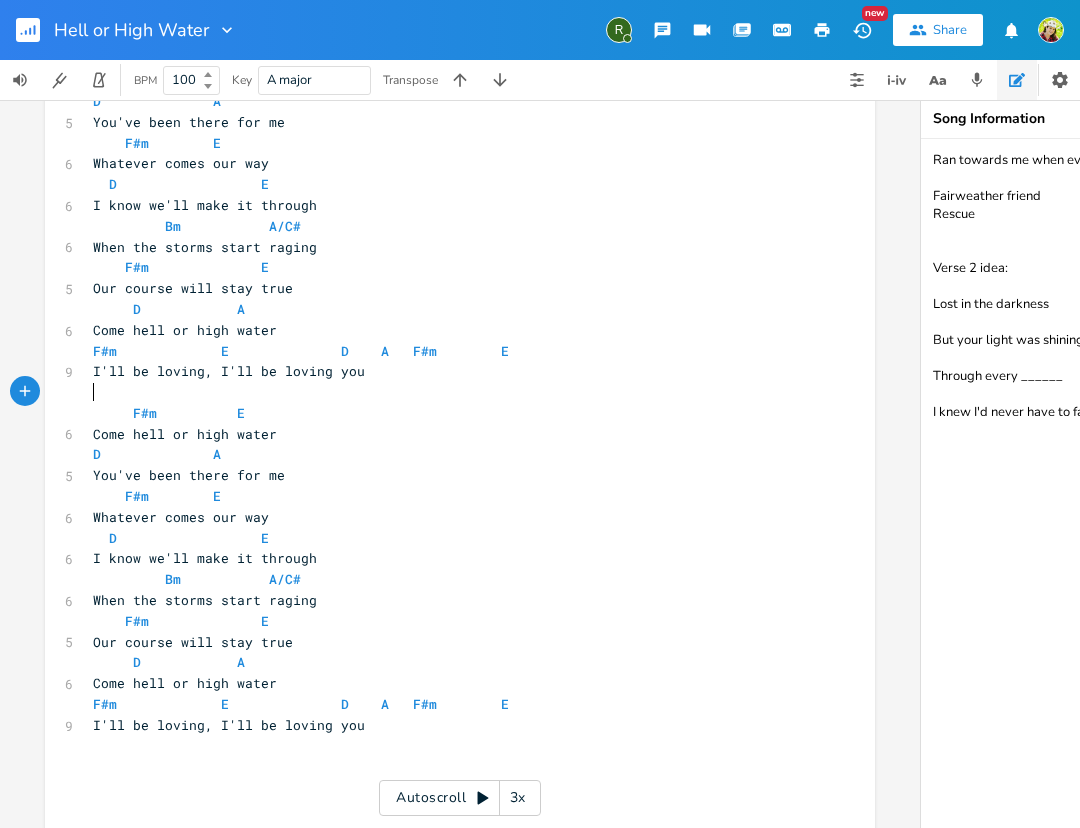 click on "​" at bounding box center [450, 392] 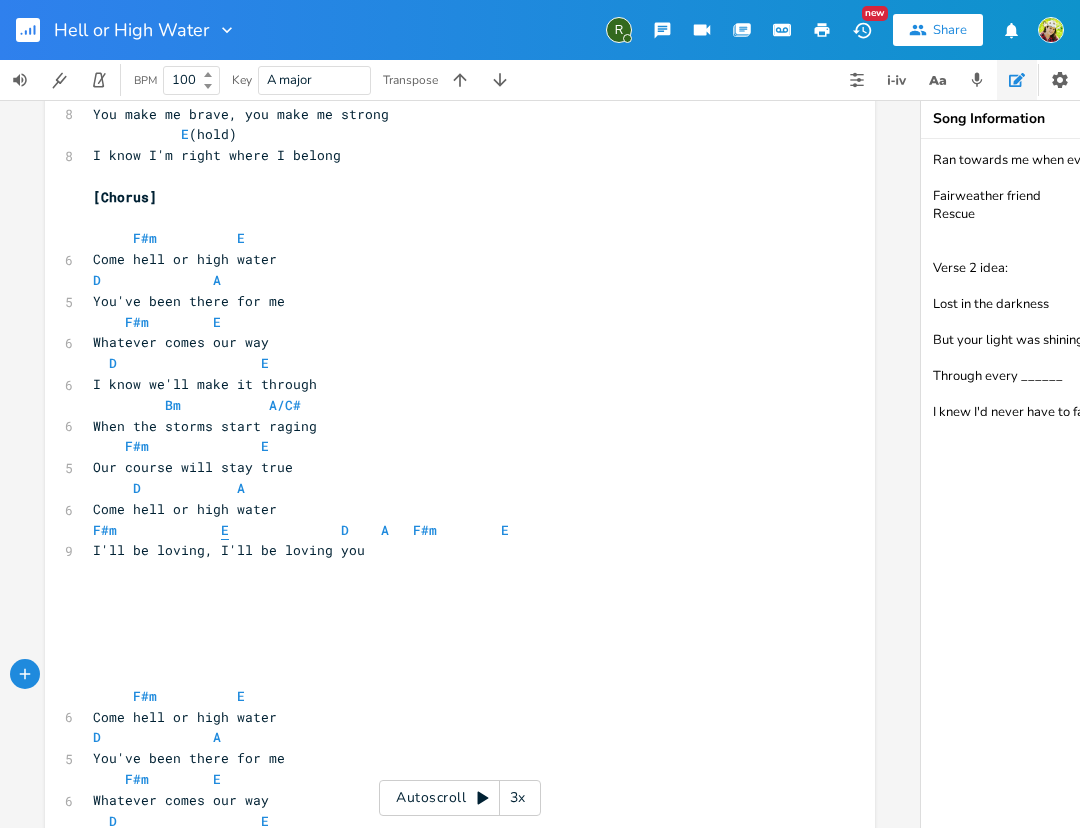 scroll, scrollTop: 281, scrollLeft: 0, axis: vertical 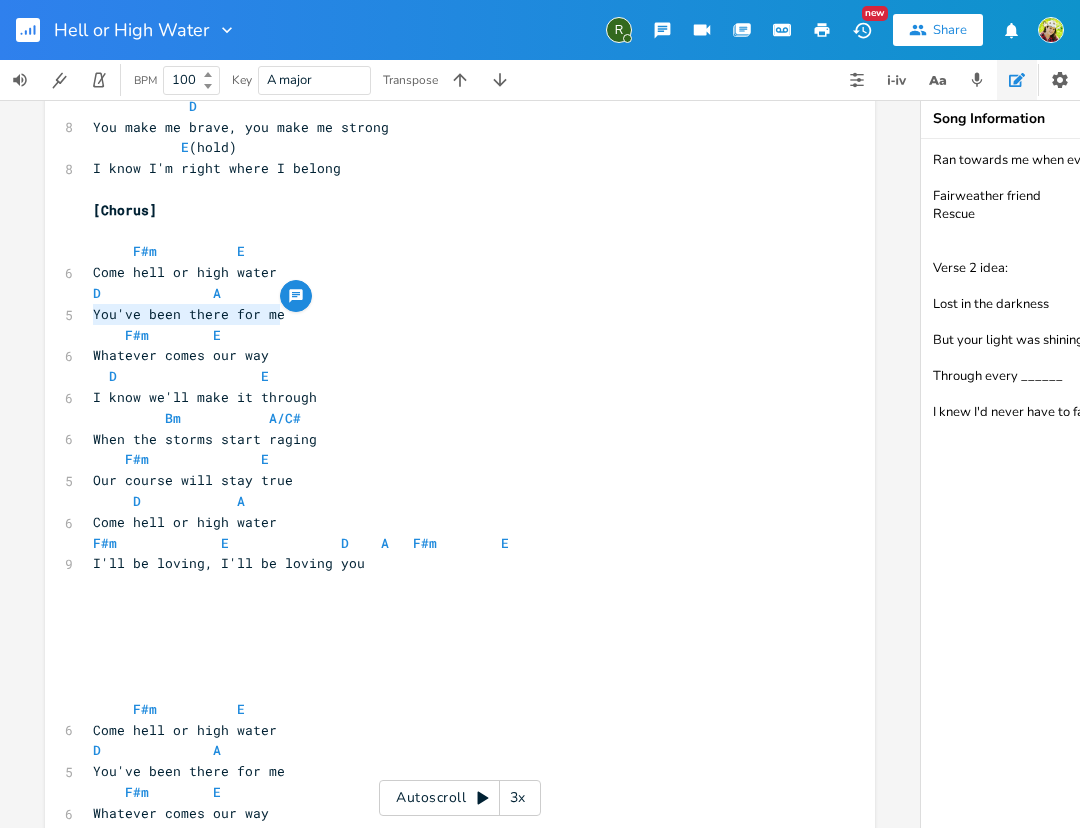 drag, startPoint x: 276, startPoint y: 313, endPoint x: 69, endPoint y: 316, distance: 207.02174 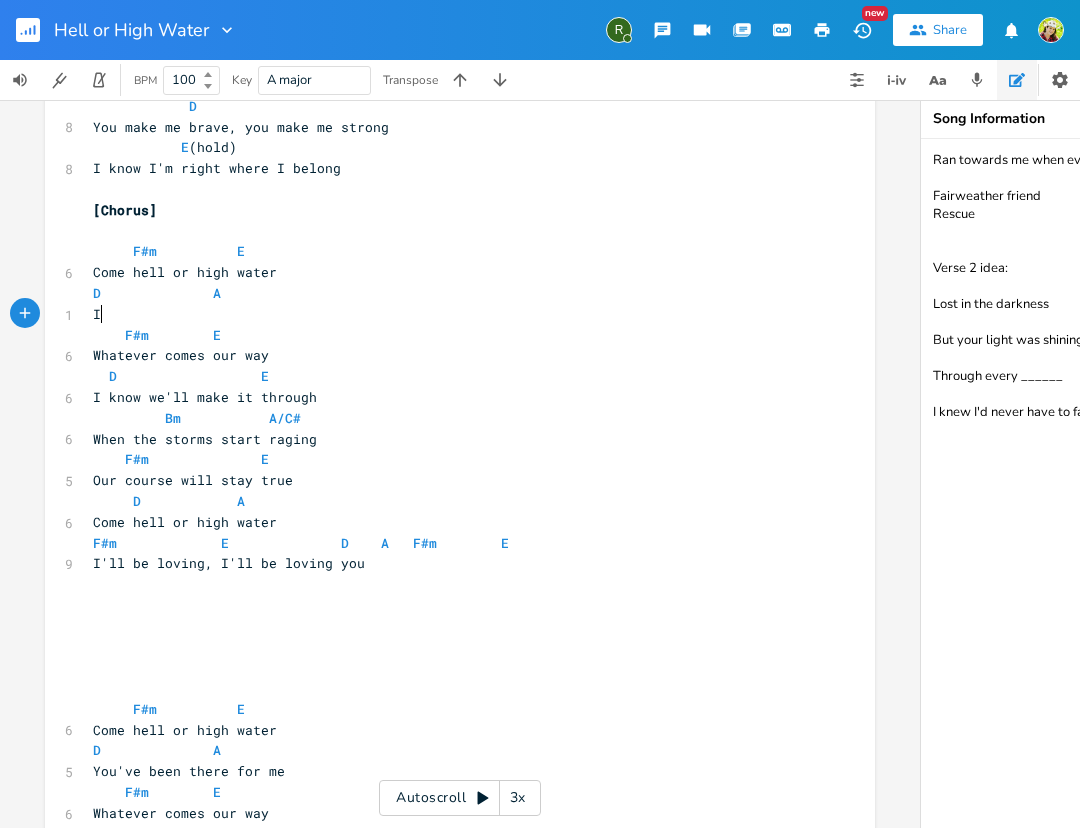 type on "I'l" 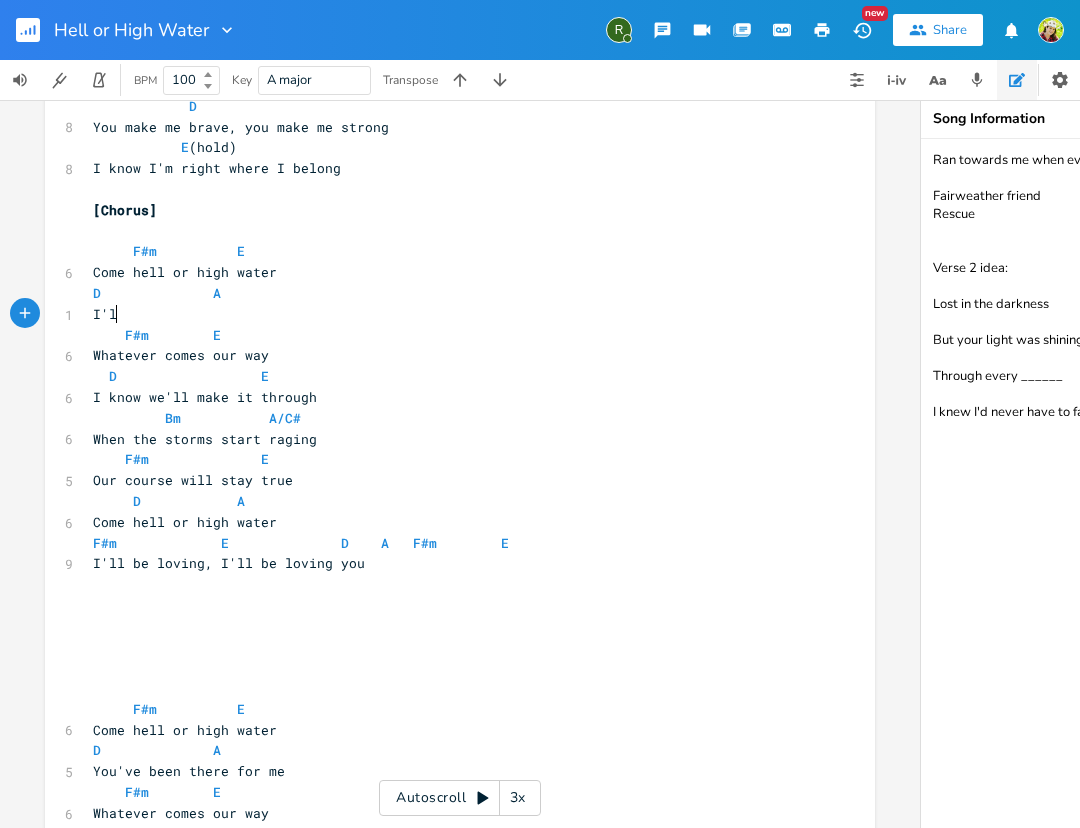 scroll, scrollTop: 0, scrollLeft: 10, axis: horizontal 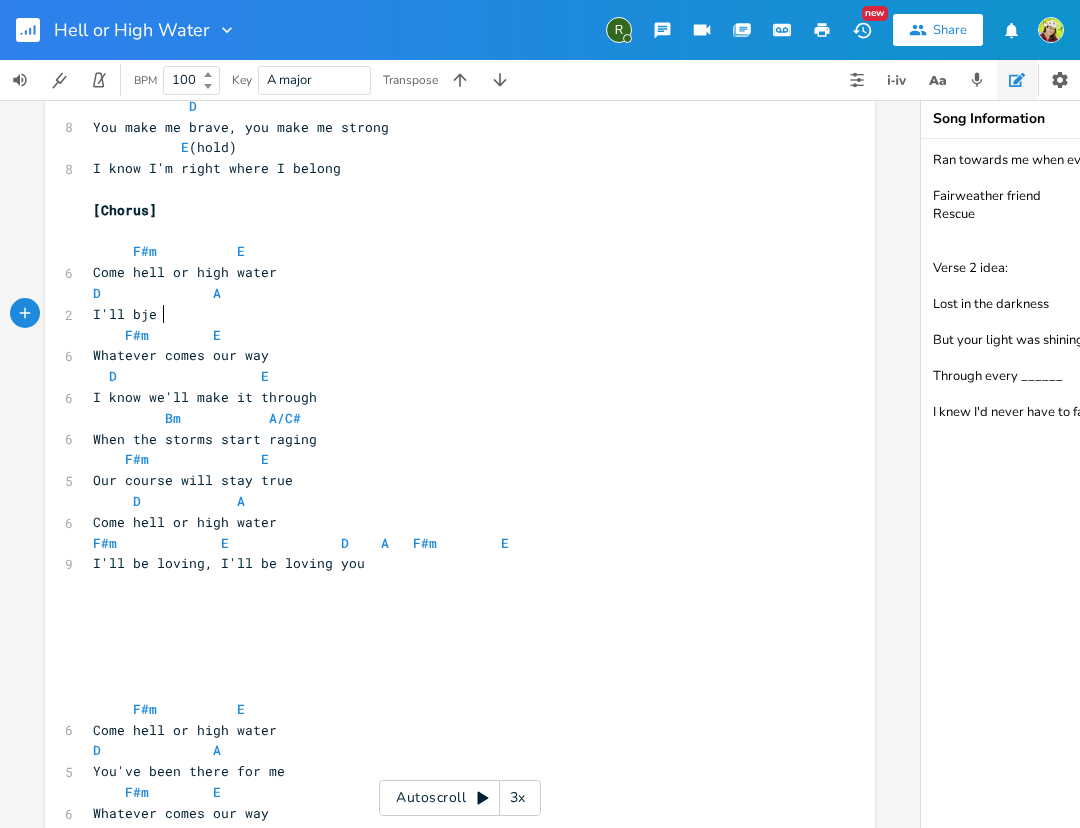type on "ll bje l" 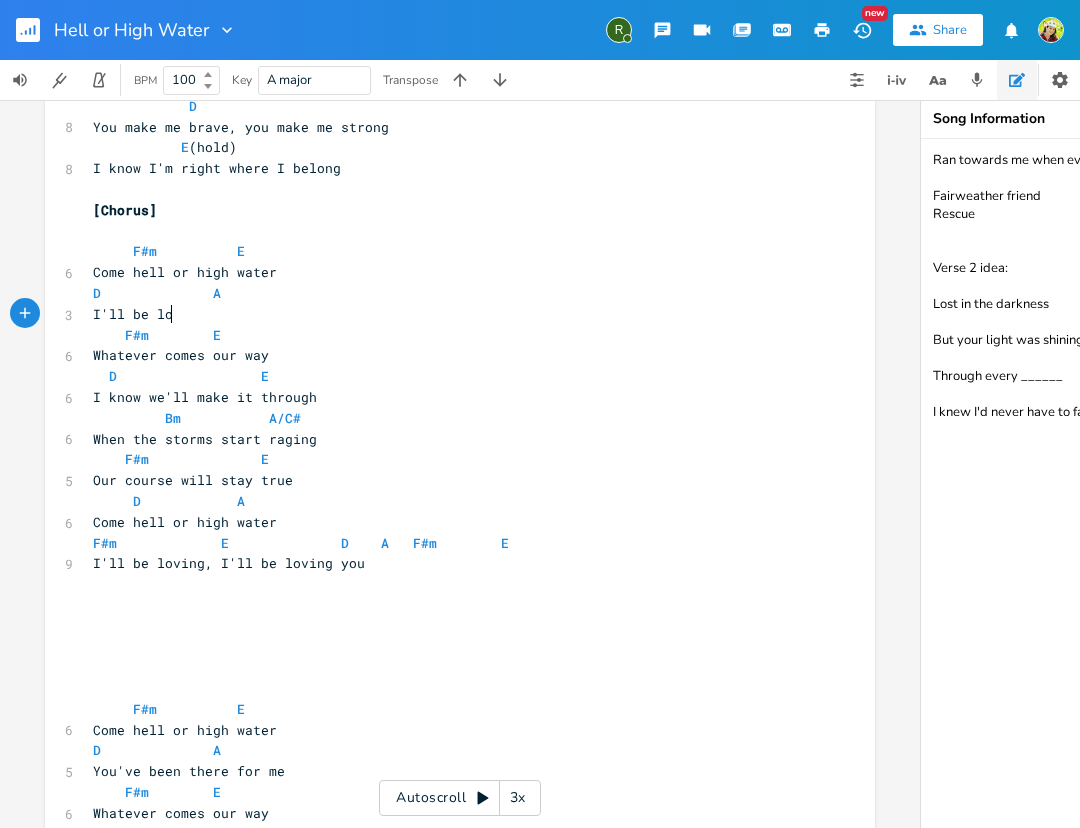 type on "e lovl" 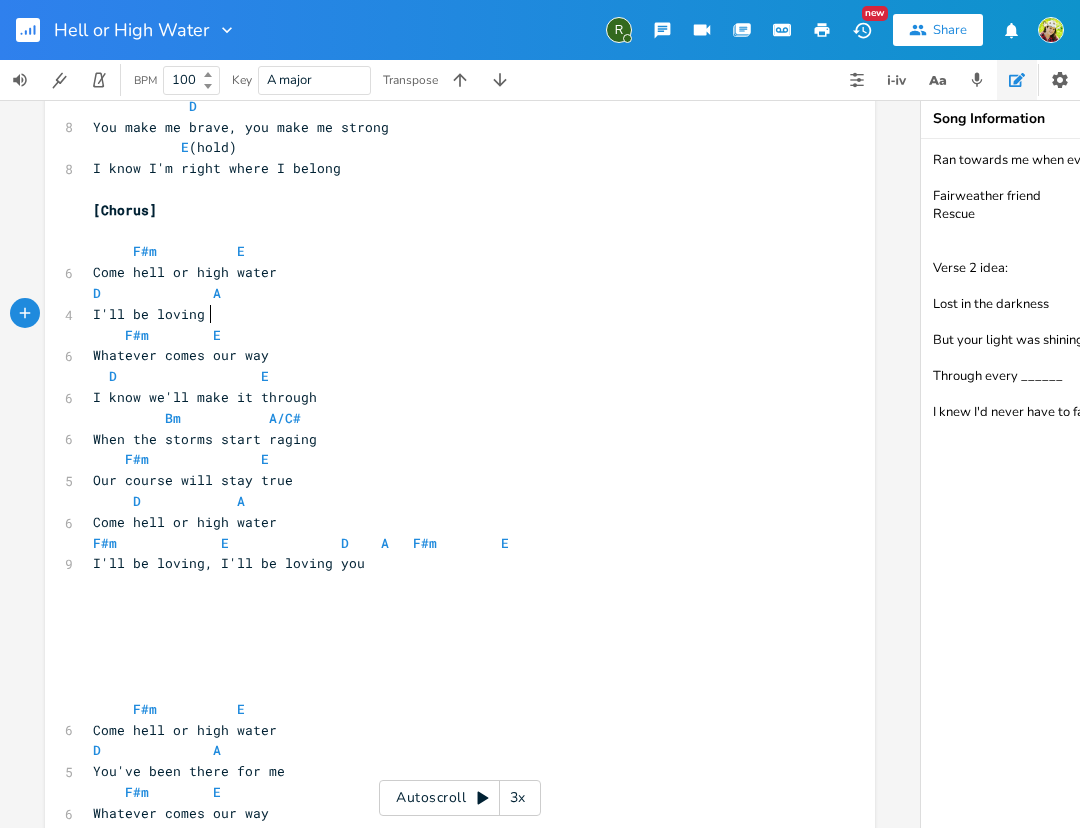 type on "ing you" 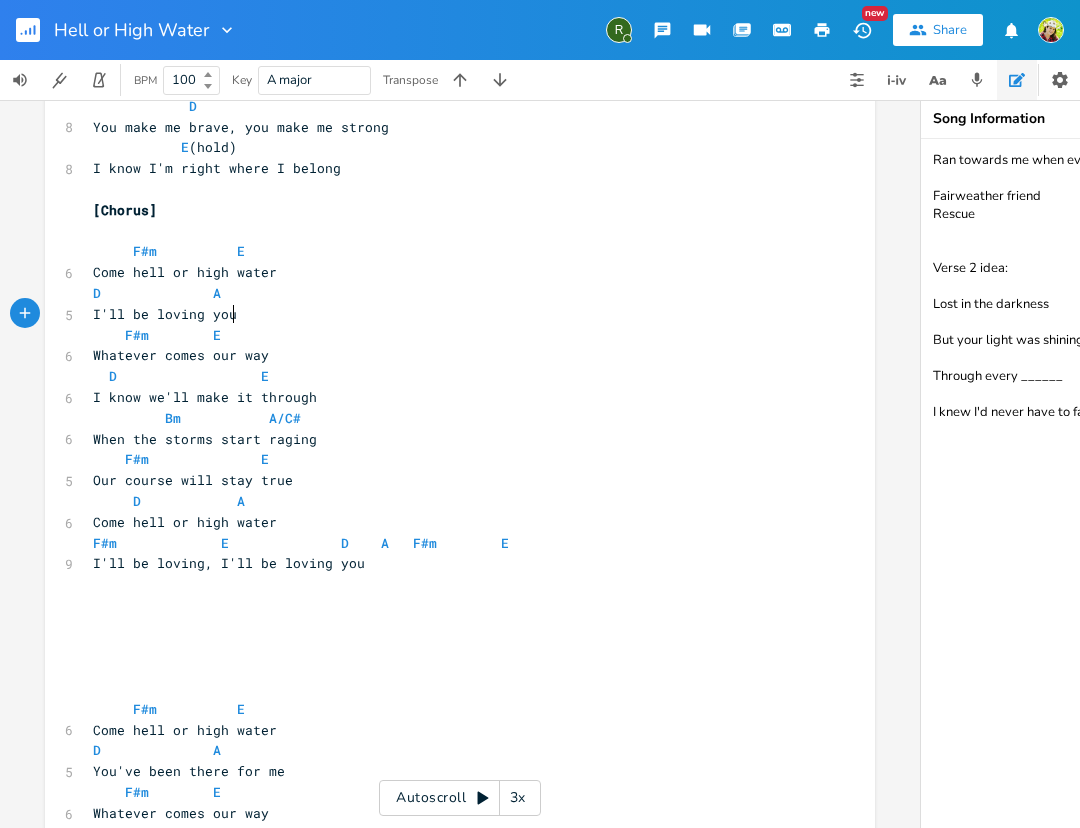 scroll, scrollTop: 0, scrollLeft: 43, axis: horizontal 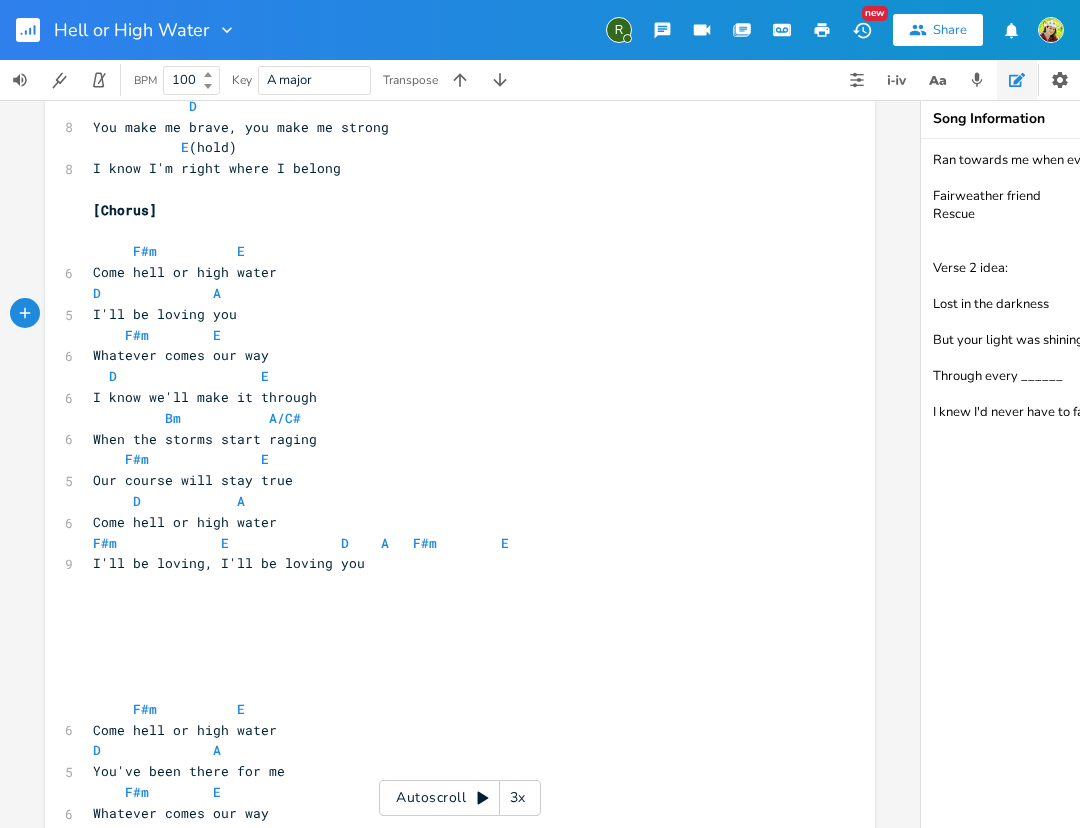 click on "​" at bounding box center (450, 646) 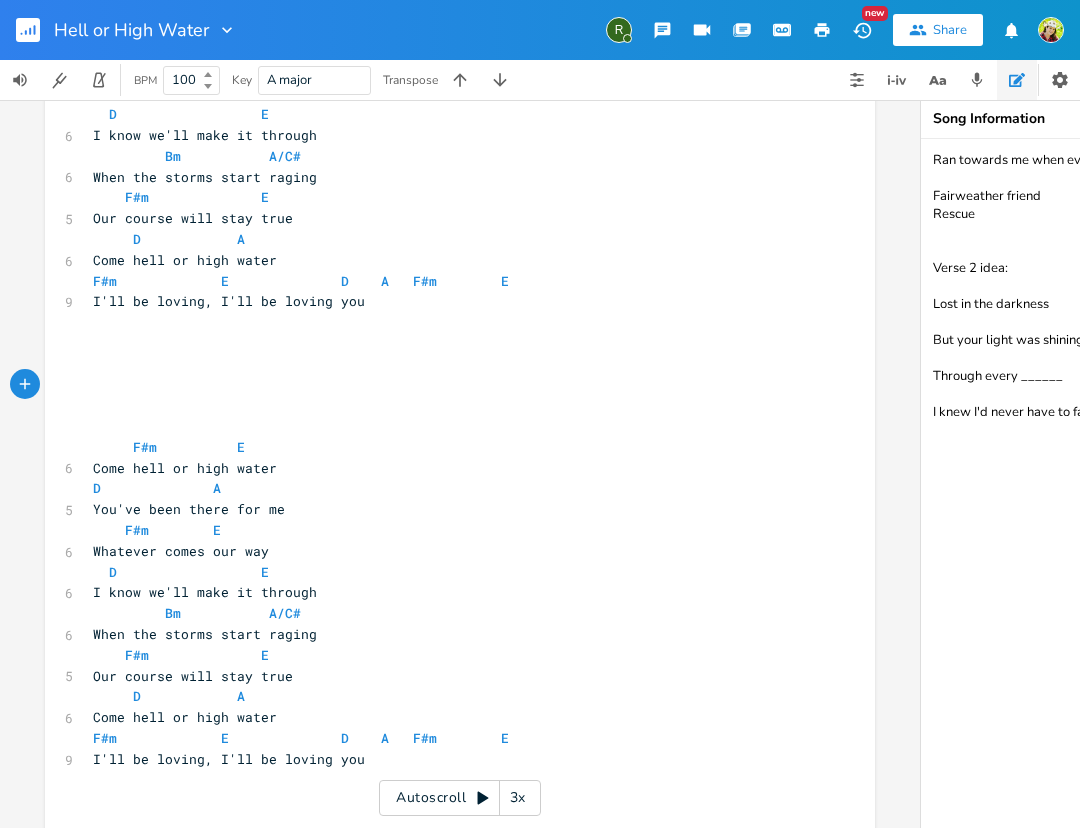 scroll, scrollTop: 546, scrollLeft: 0, axis: vertical 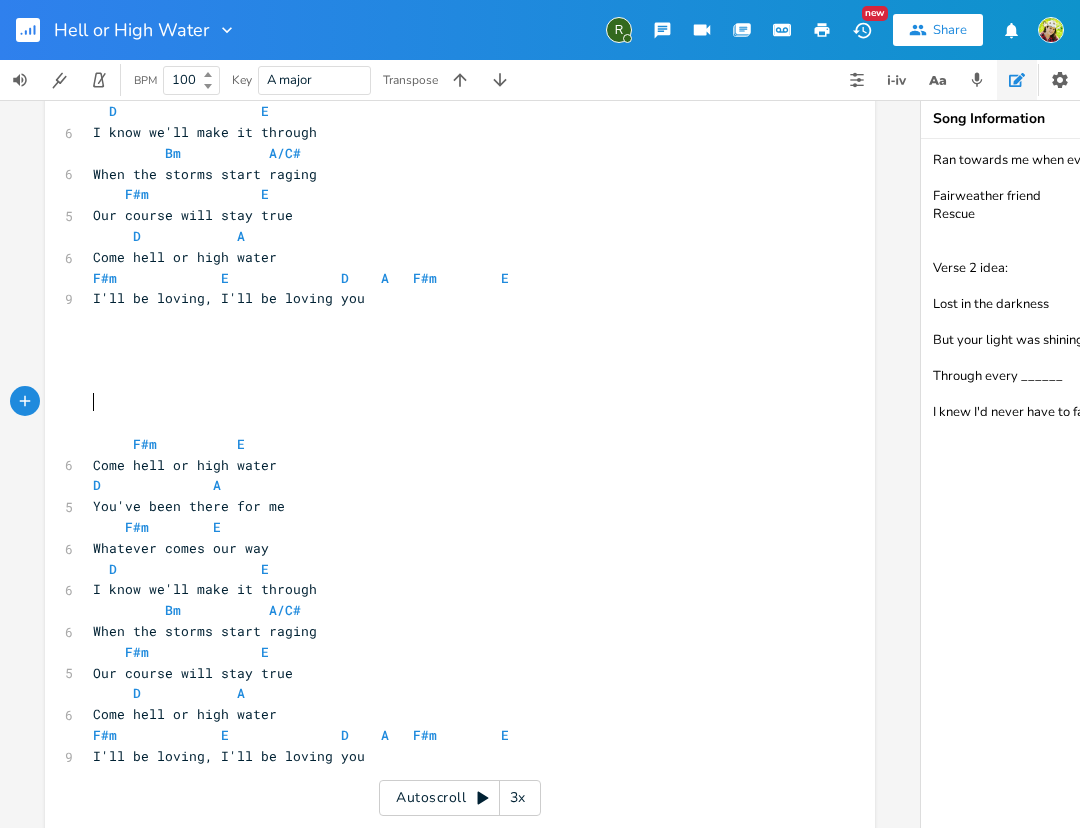 click on "​" at bounding box center [450, 402] 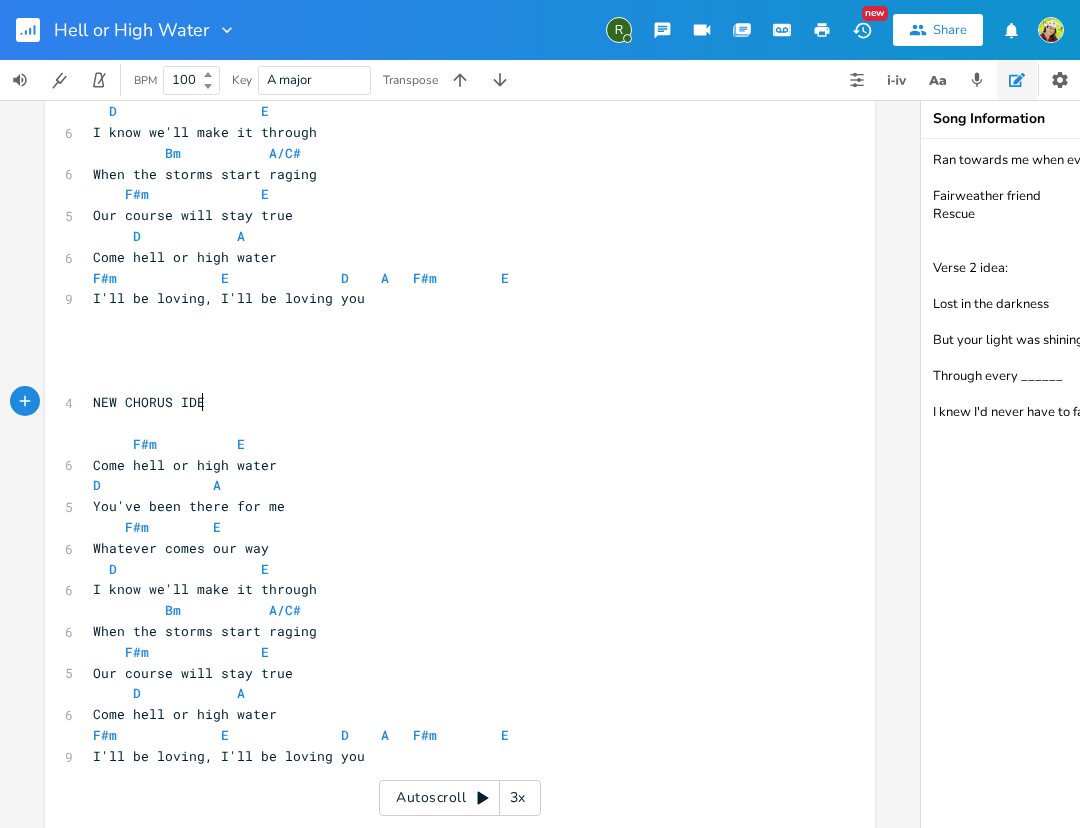 scroll, scrollTop: 0, scrollLeft: 125, axis: horizontal 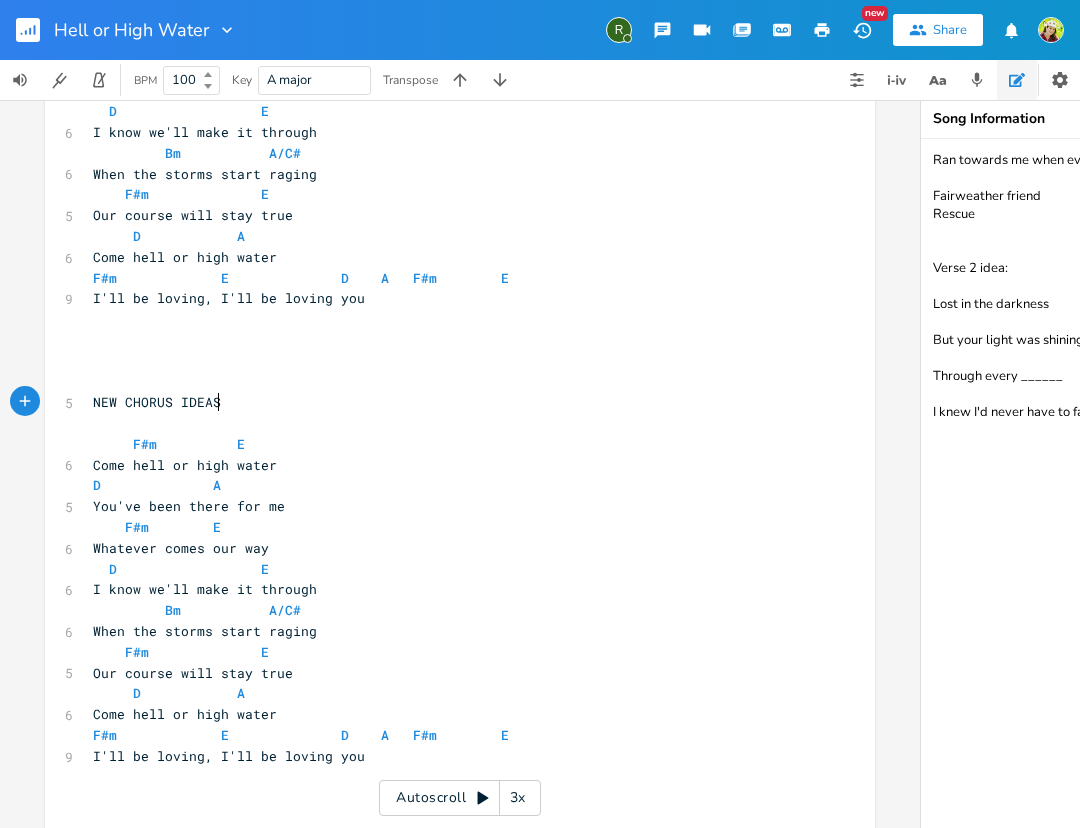 type on "NEW CHORUS IDEAS:" 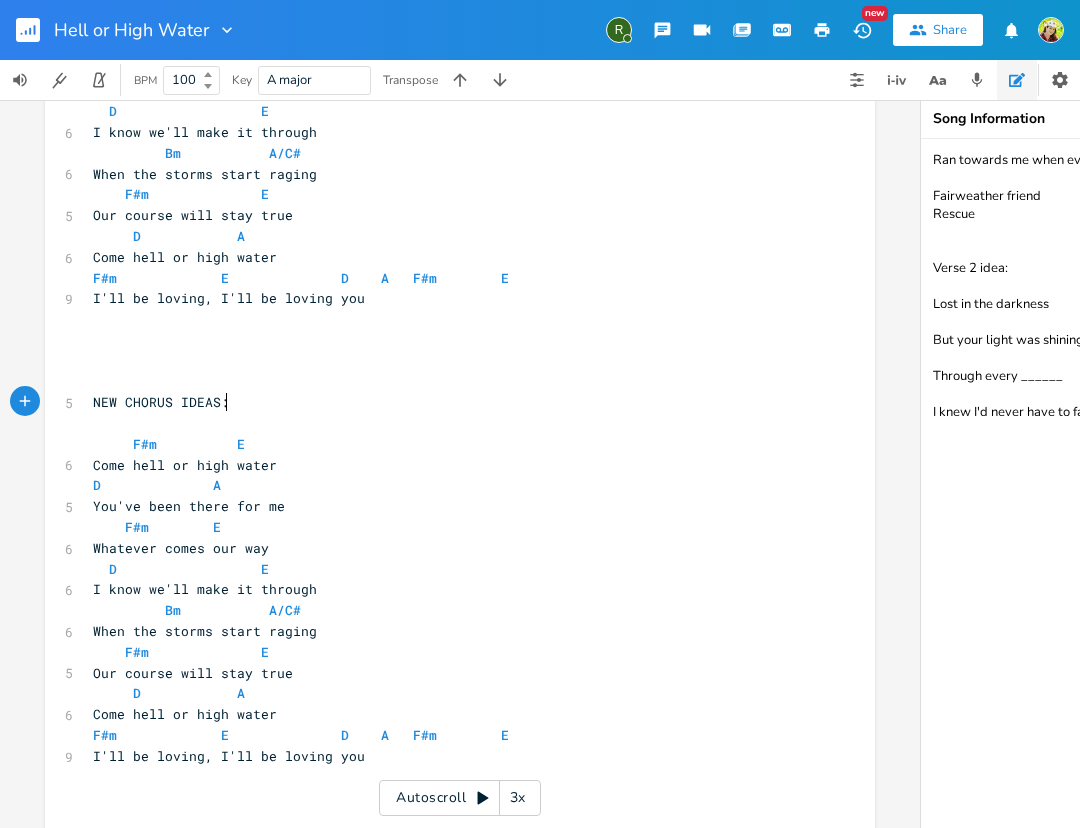 scroll, scrollTop: 0, scrollLeft: 136, axis: horizontal 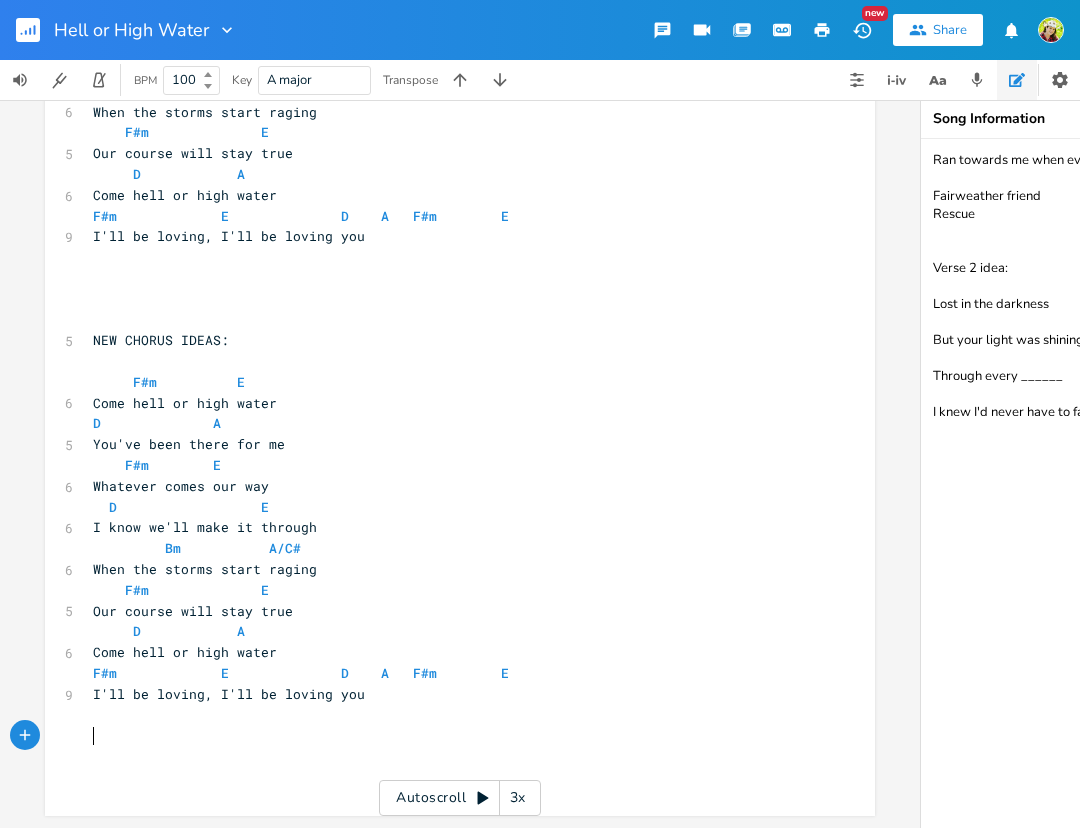 click on "​" at bounding box center [450, 735] 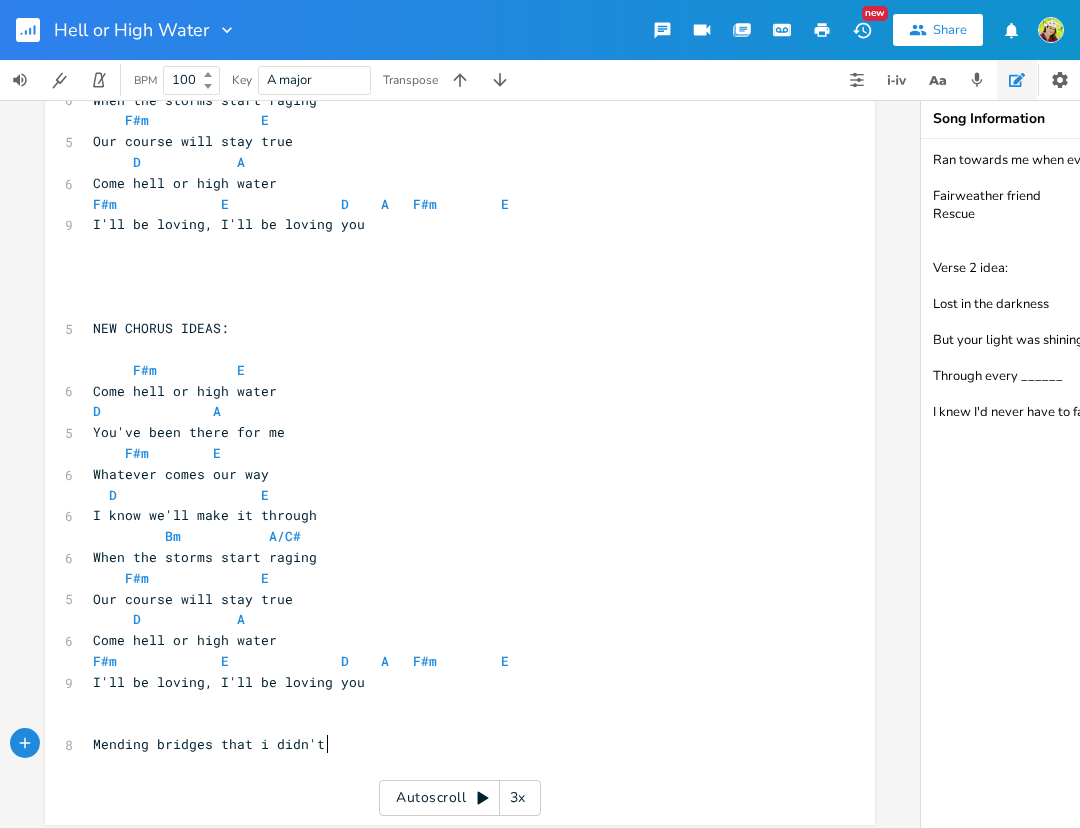 type on "Mending bridges that i didn't n" 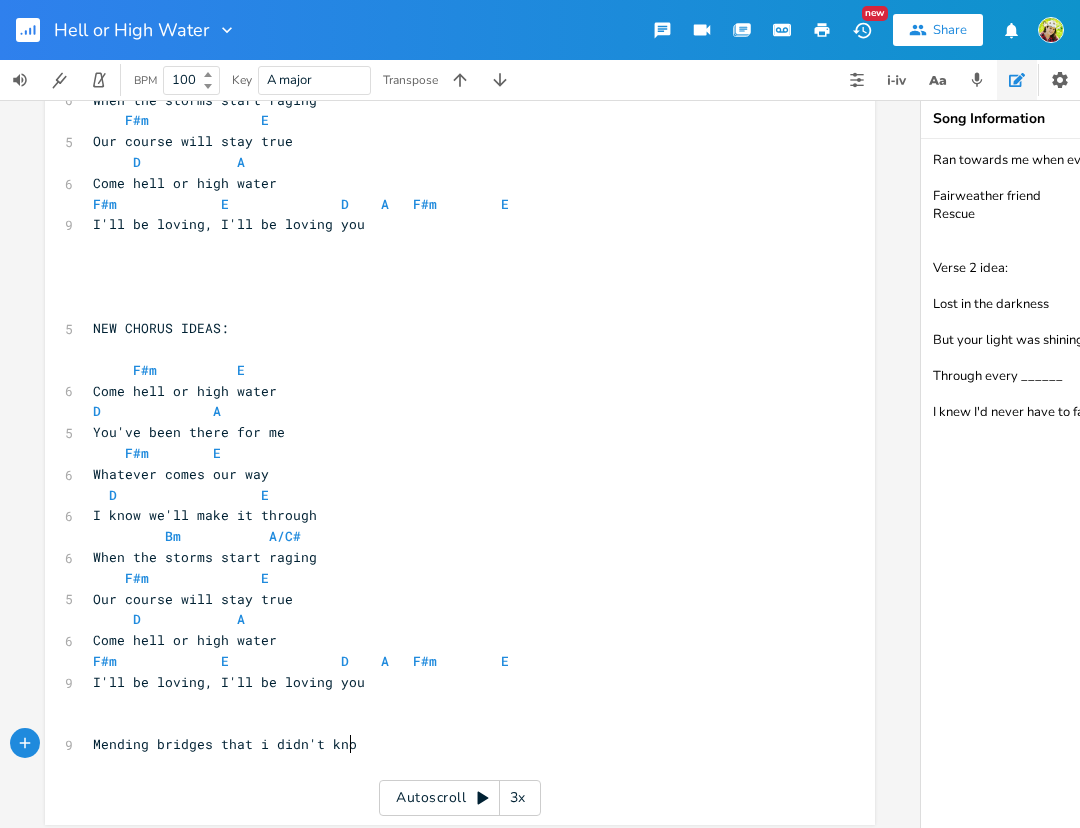 scroll, scrollTop: 0, scrollLeft: 32, axis: horizontal 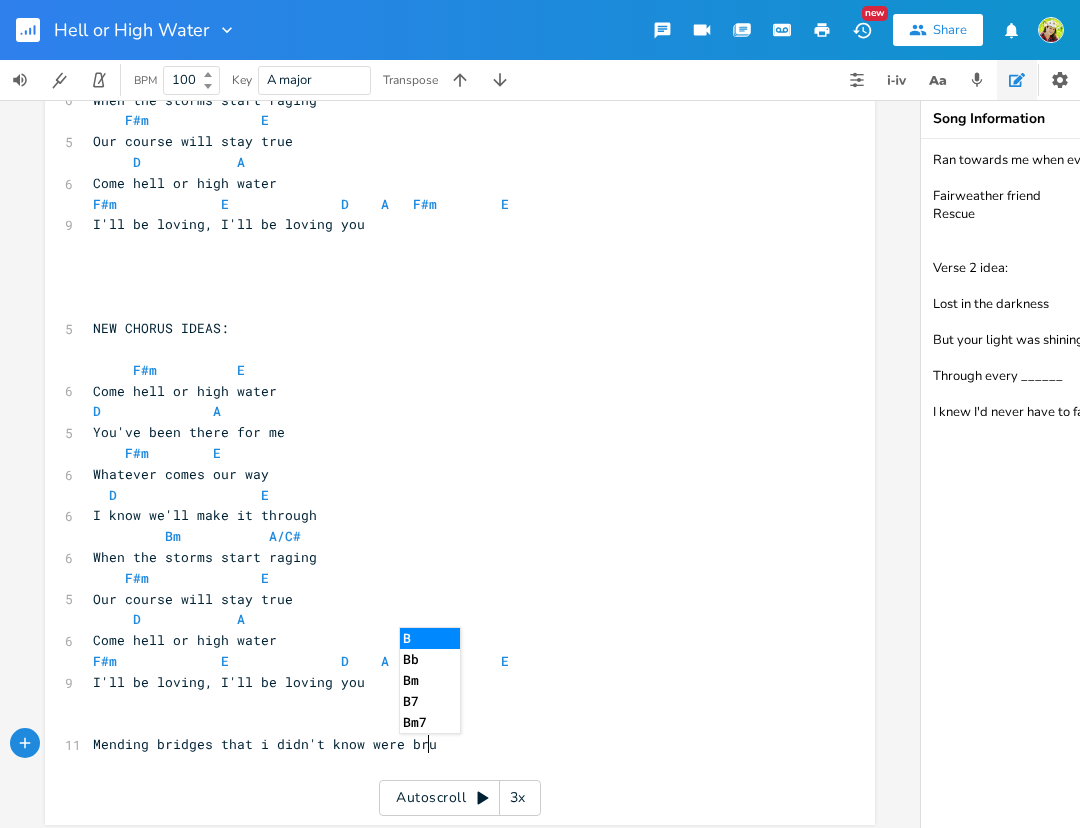 type on "know were brun" 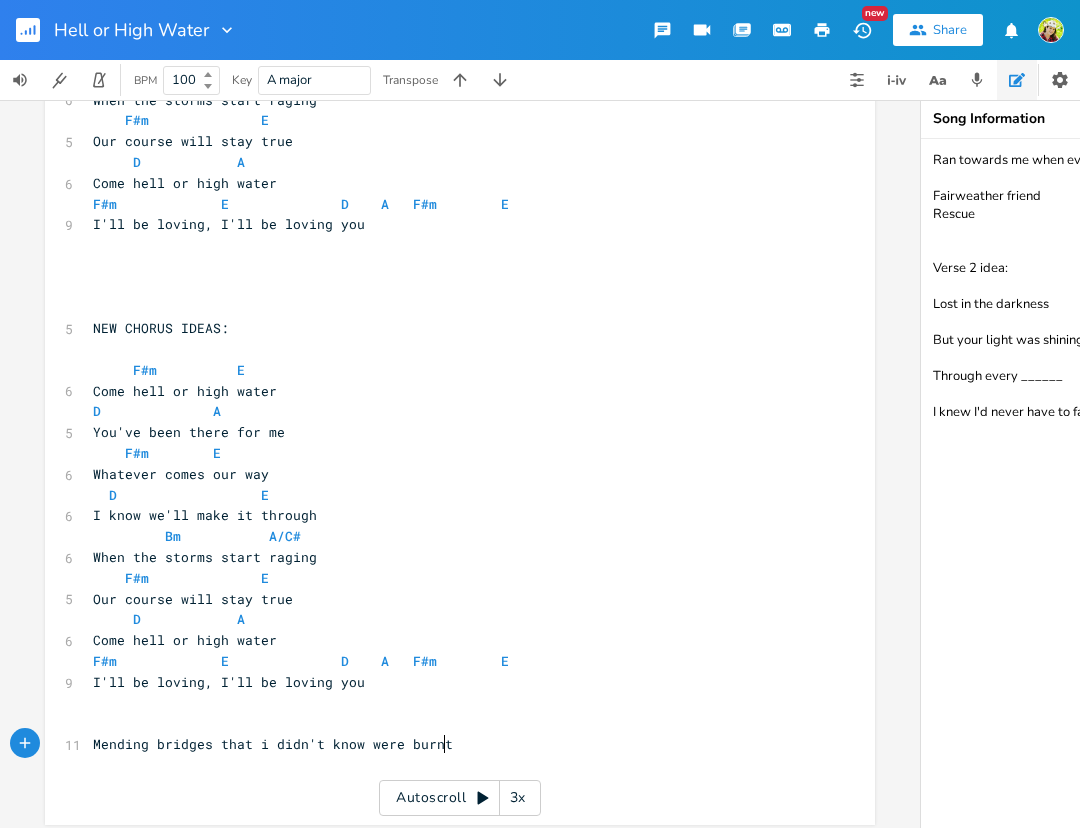 scroll, scrollTop: 0, scrollLeft: 24, axis: horizontal 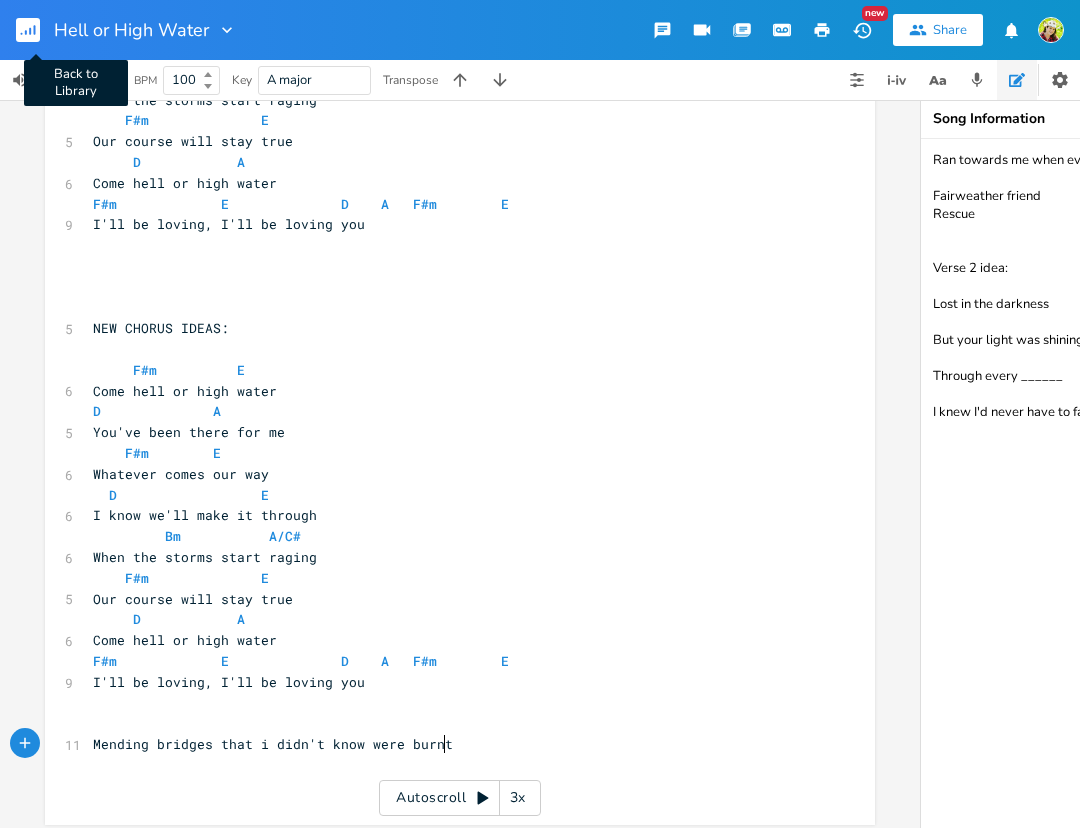 type on "urnt" 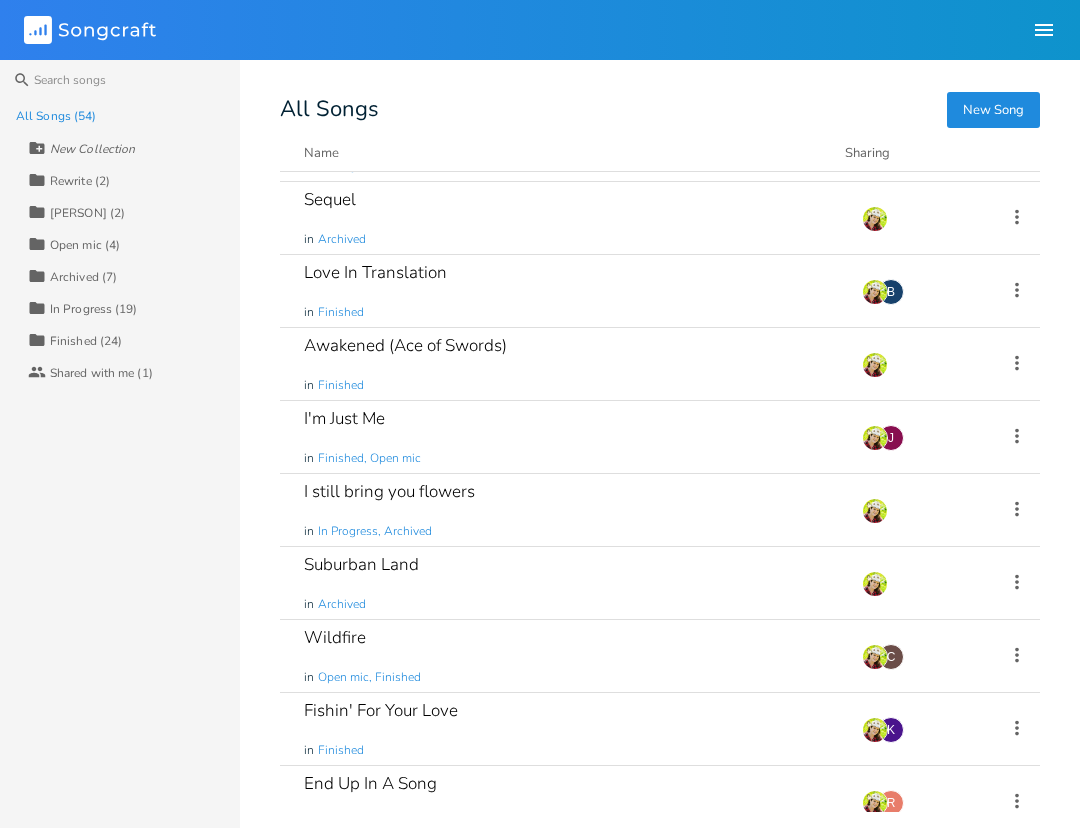 scroll, scrollTop: 3302, scrollLeft: 0, axis: vertical 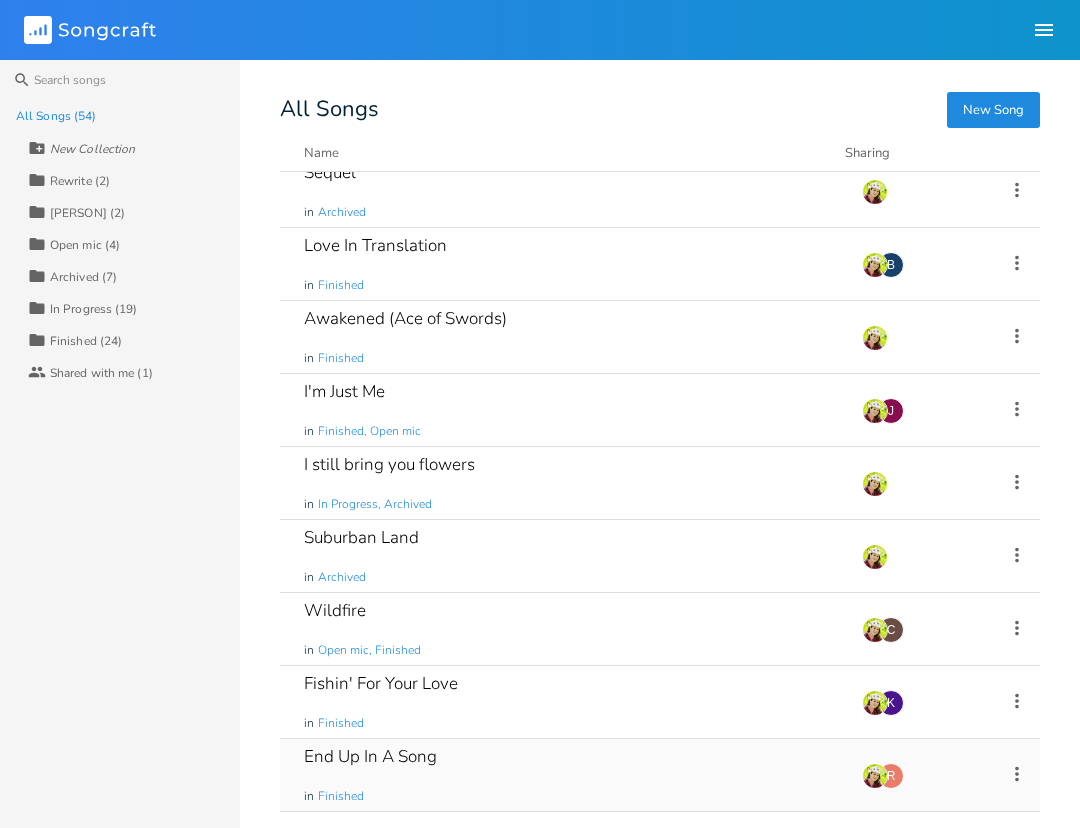click on "End Up In A Song in Finished" at bounding box center [571, 775] 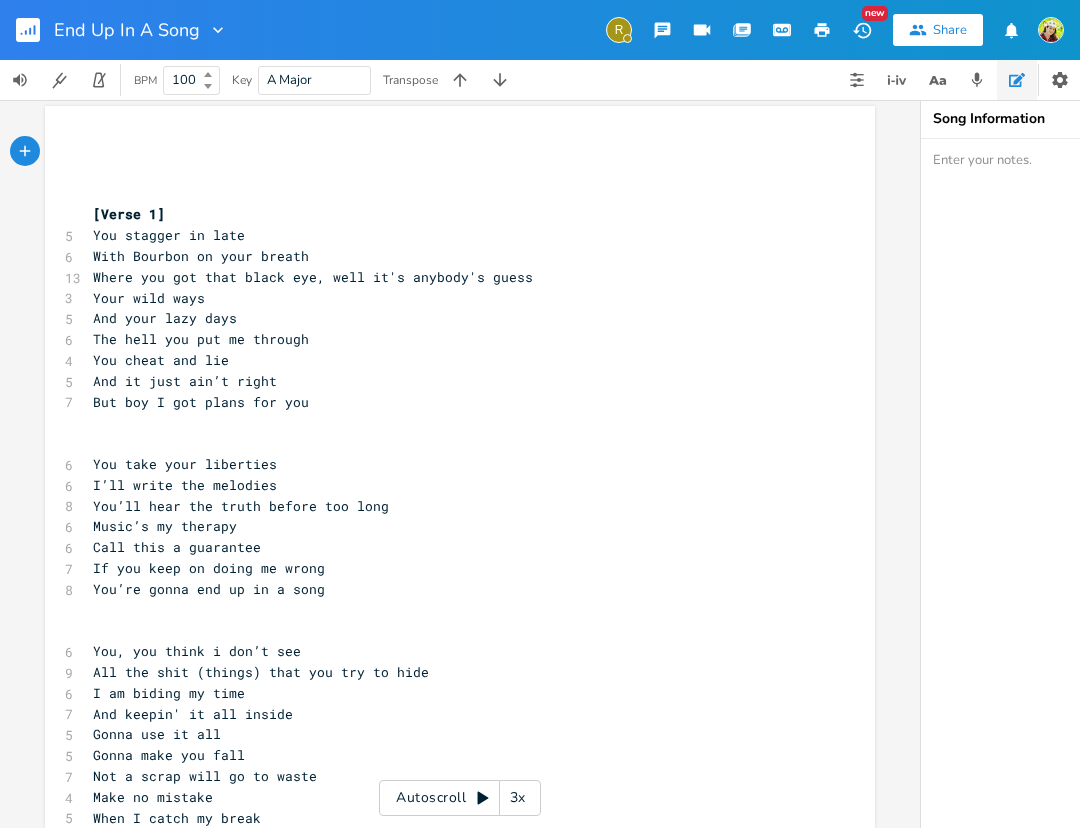 scroll, scrollTop: 0, scrollLeft: 0, axis: both 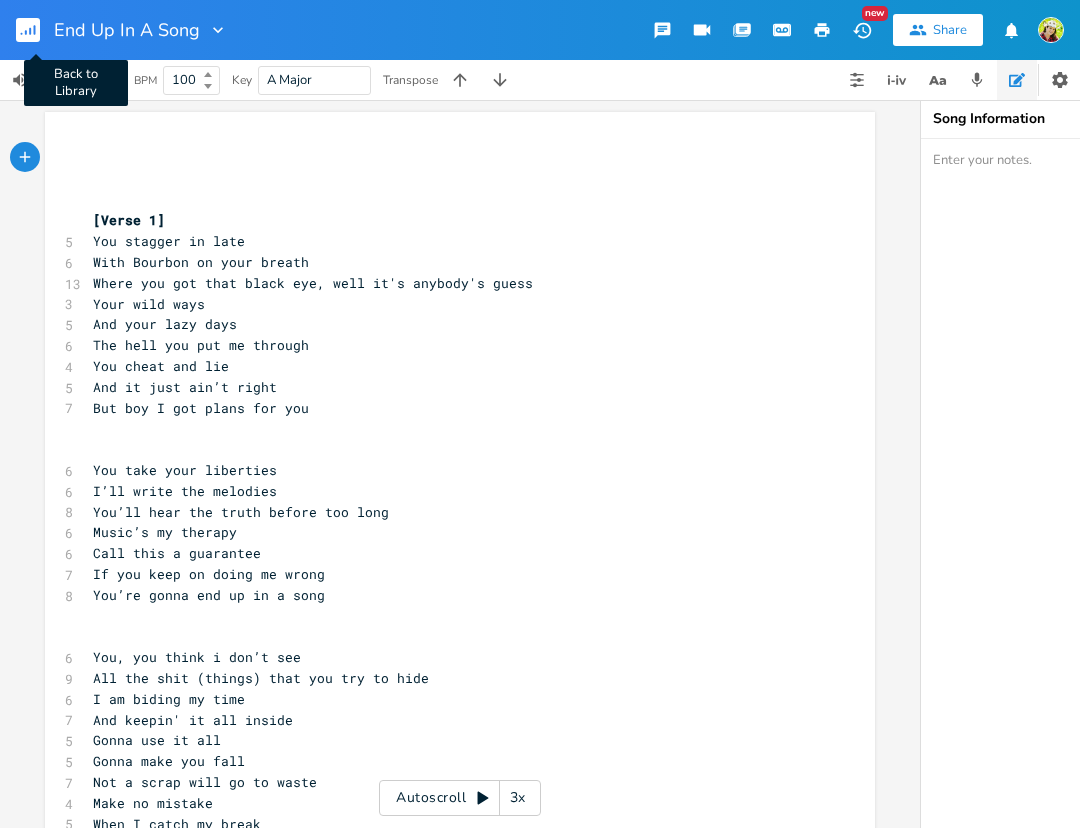 click 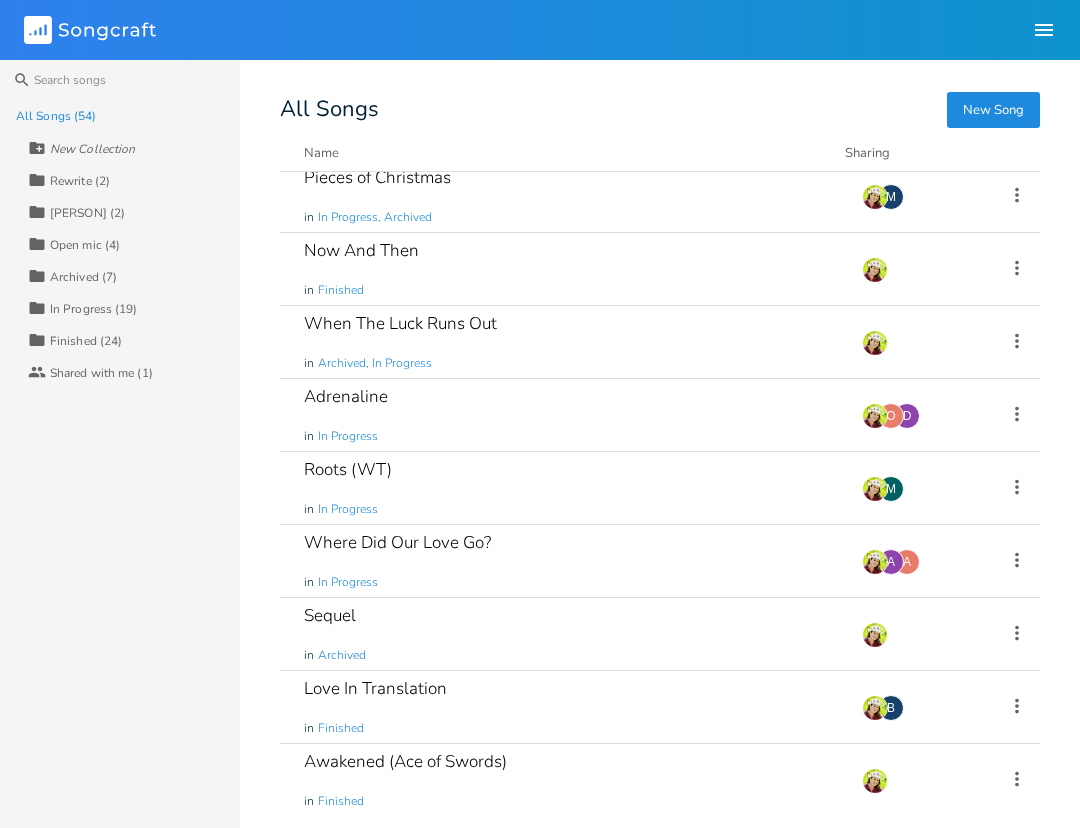 scroll, scrollTop: 3302, scrollLeft: 0, axis: vertical 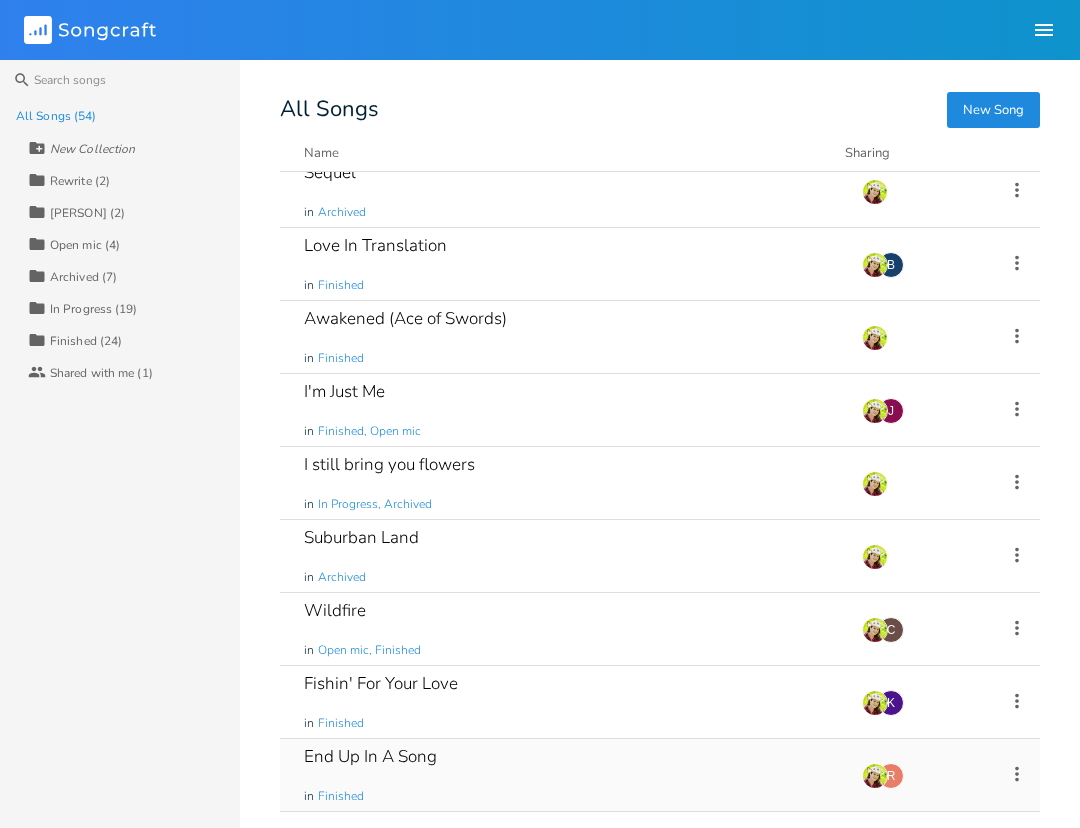 click on "End Up In A Song" at bounding box center [370, 756] 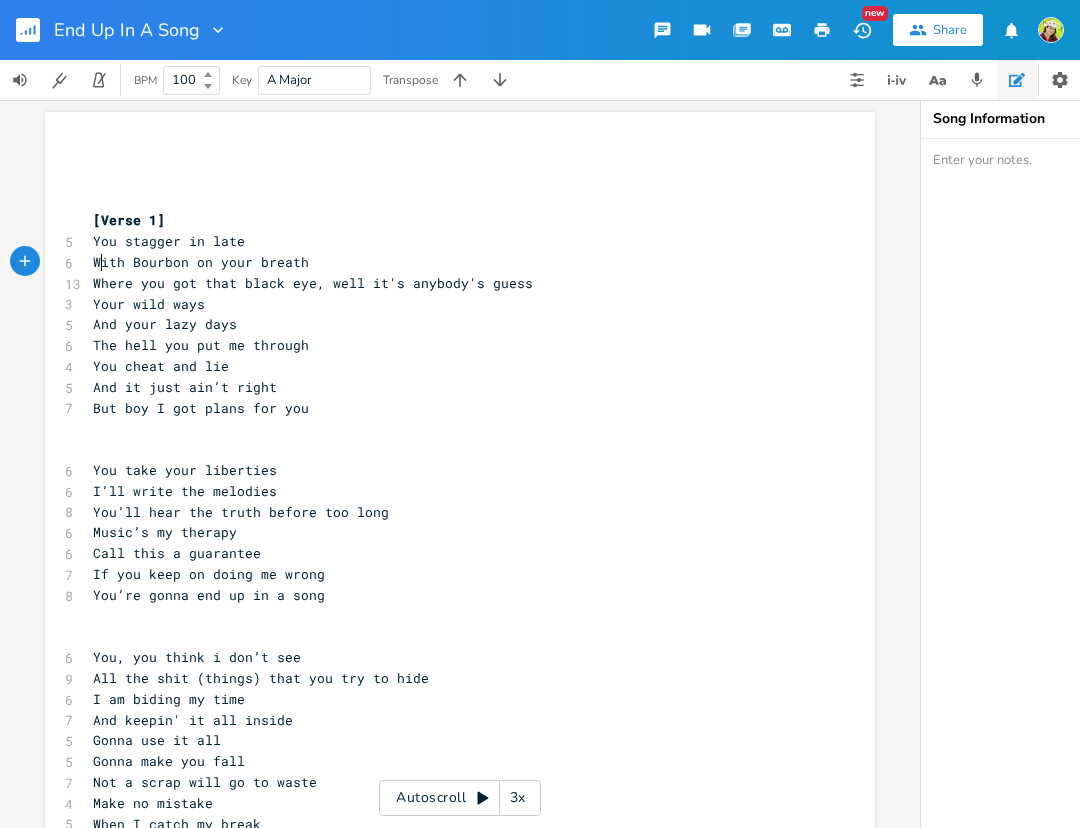 click on "With Bourbon on your breath" at bounding box center (201, 262) 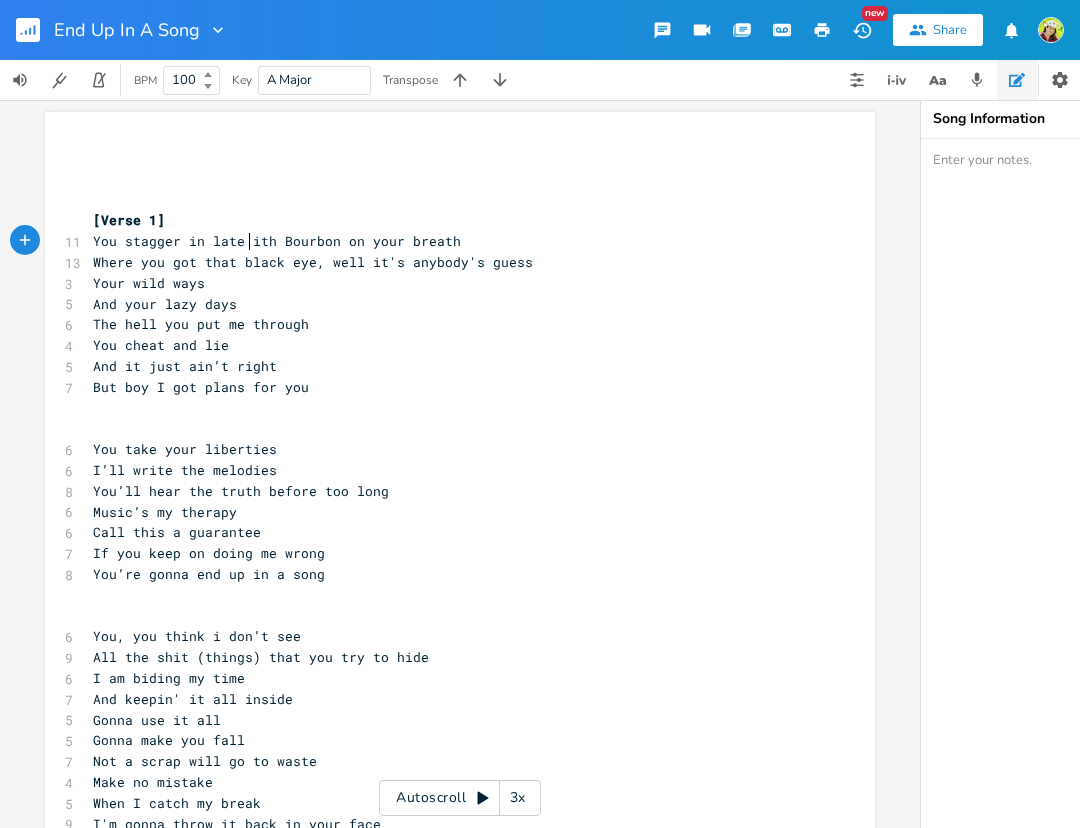 type on "w" 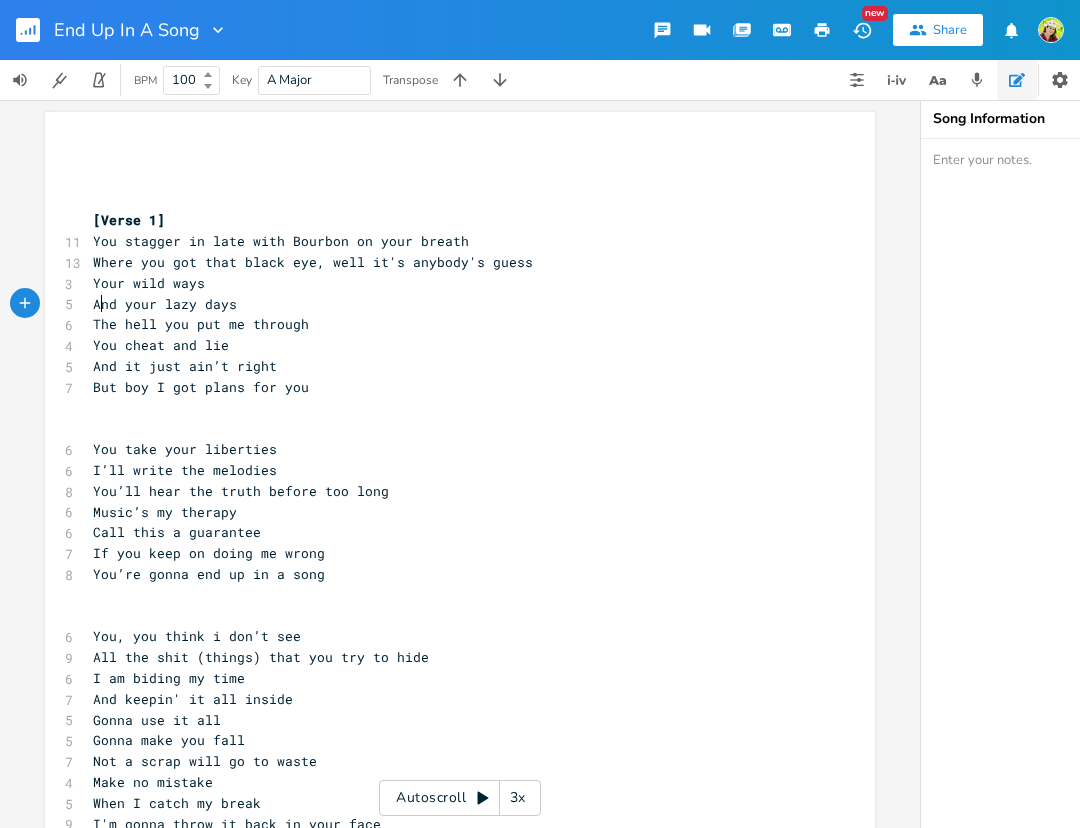 click on "And your lazy days" at bounding box center [165, 304] 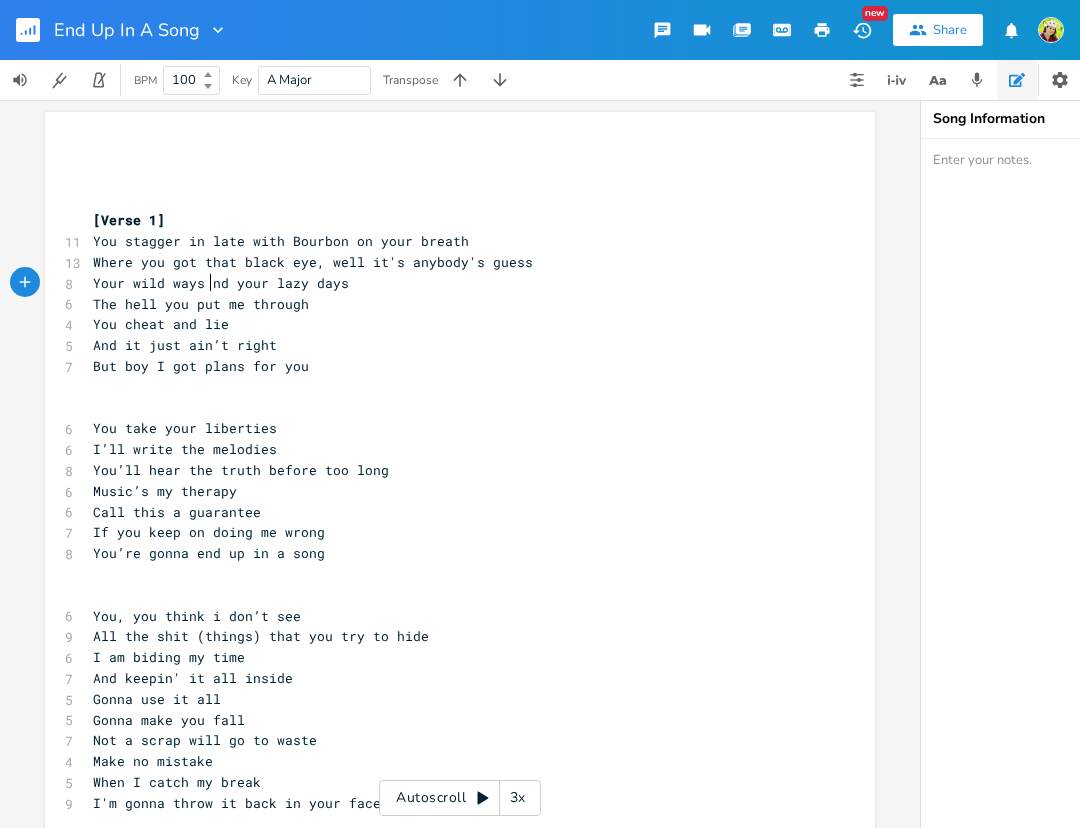 type on "a" 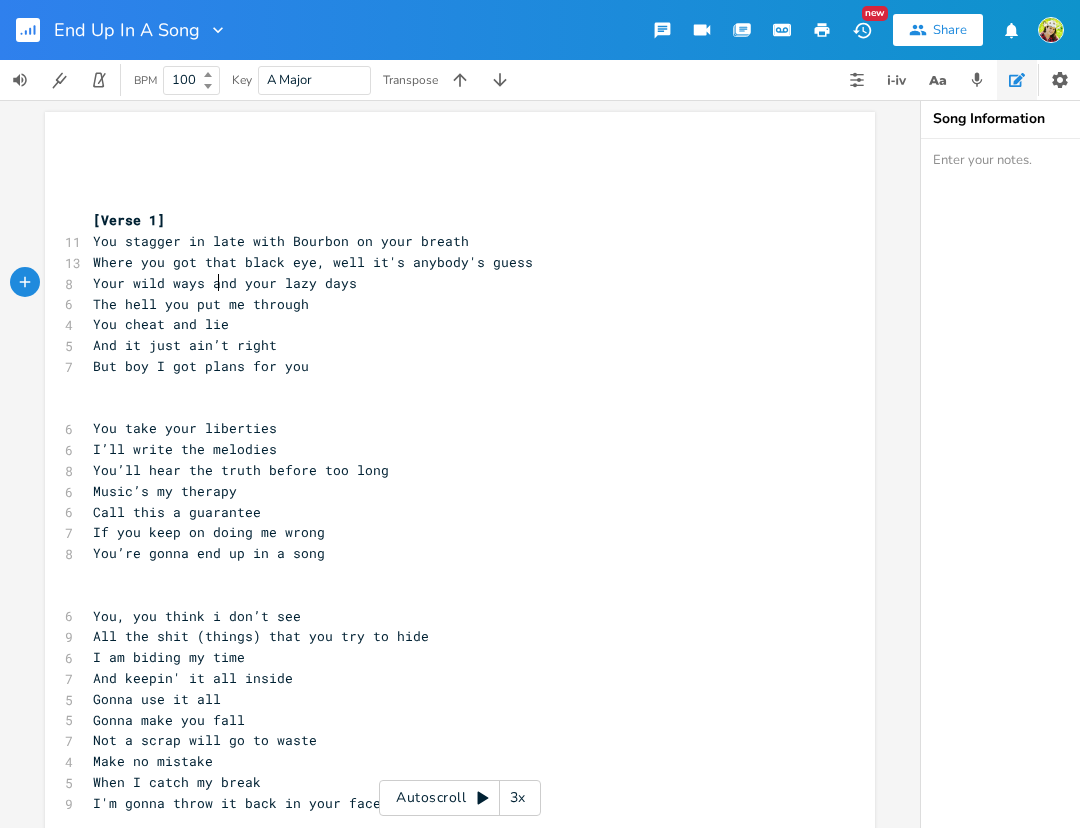 click on "And it just ain’t right" at bounding box center [185, 345] 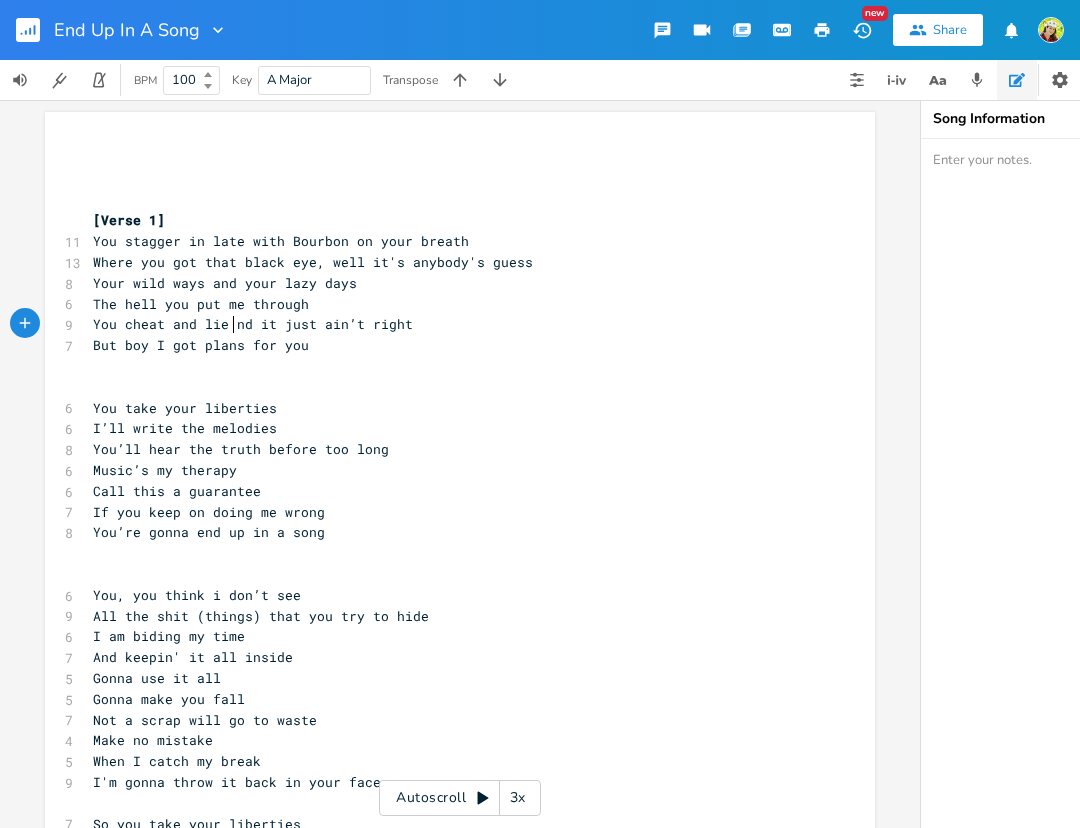 type on "a" 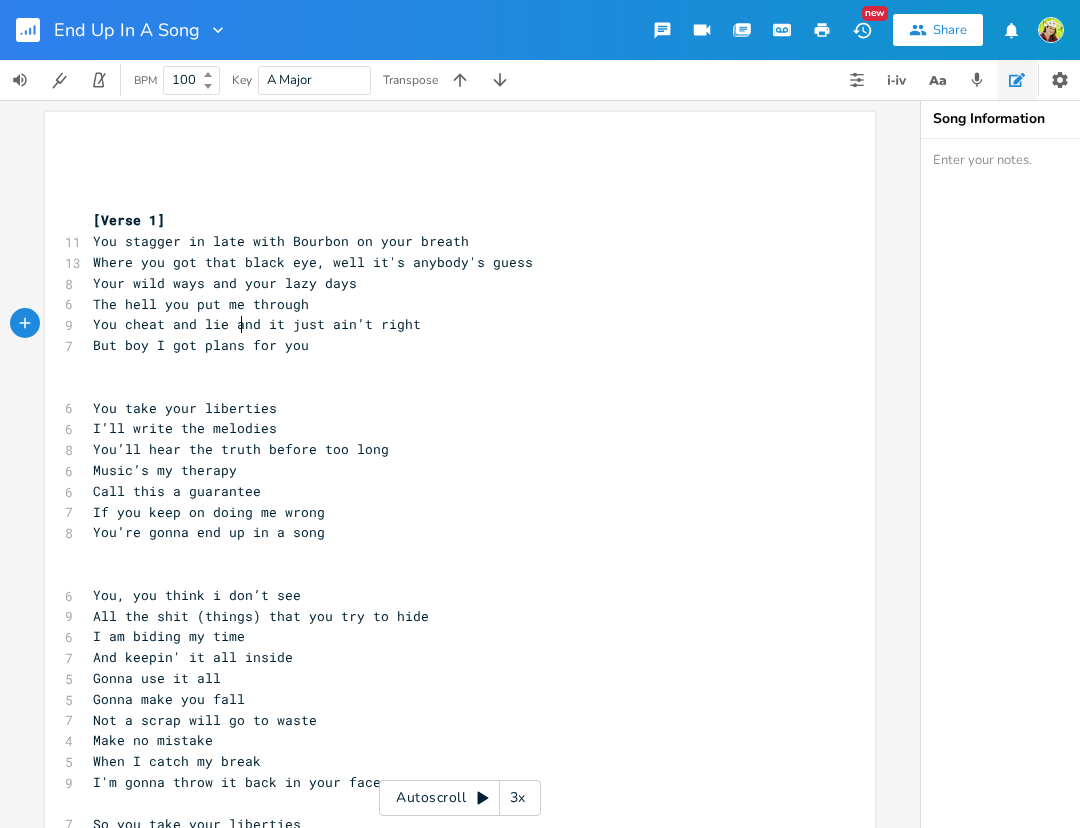 scroll, scrollTop: 0, scrollLeft: 9, axis: horizontal 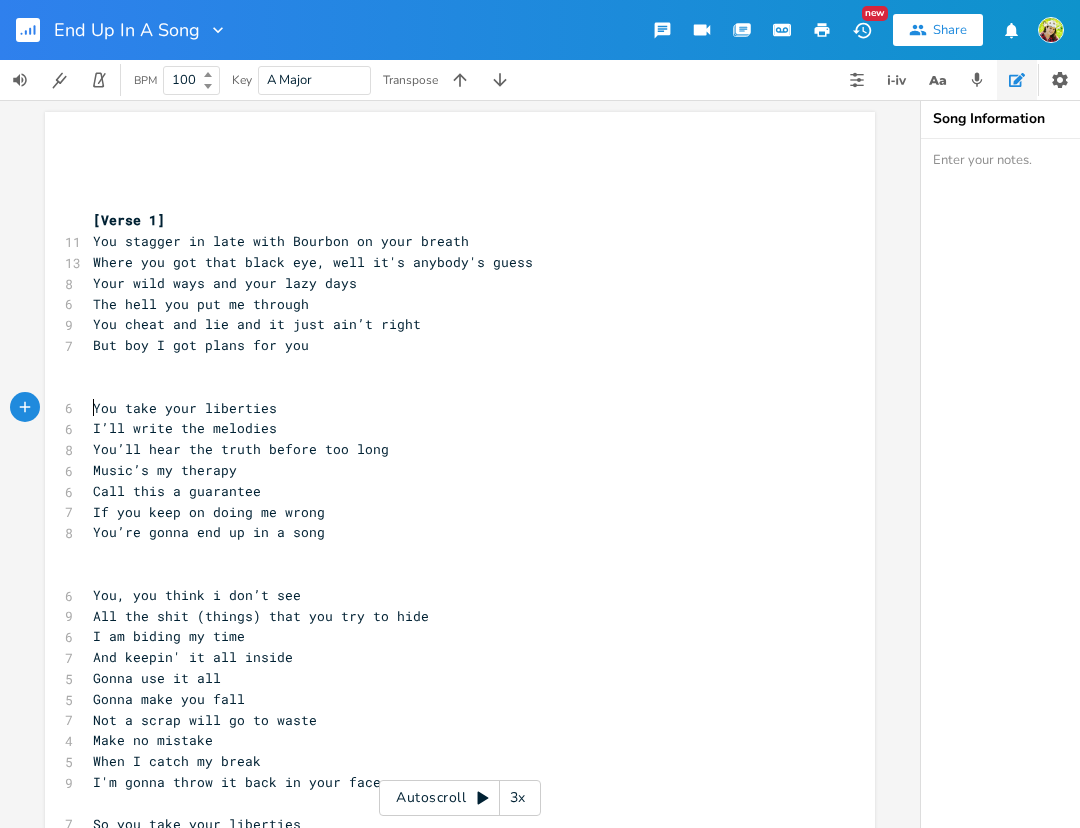 click on "You take your liberties" at bounding box center (185, 408) 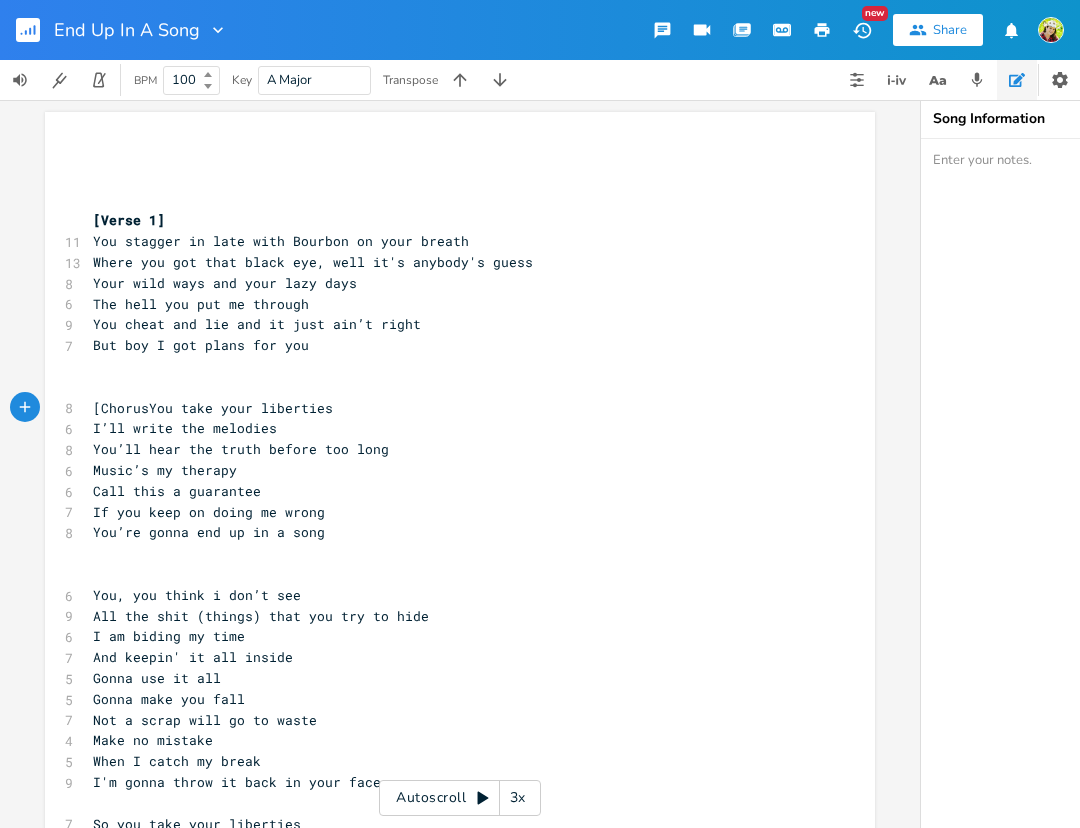 type on "[Chorus]" 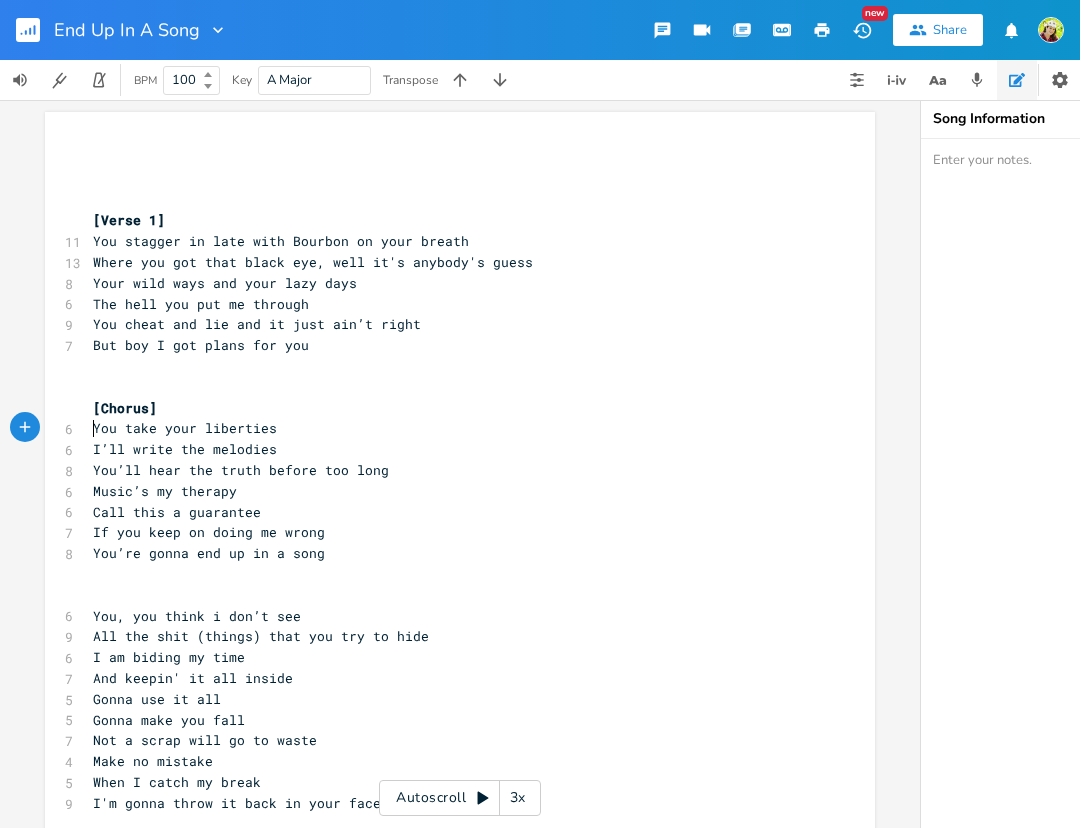 click on "You, you think i don’t see" at bounding box center (197, 616) 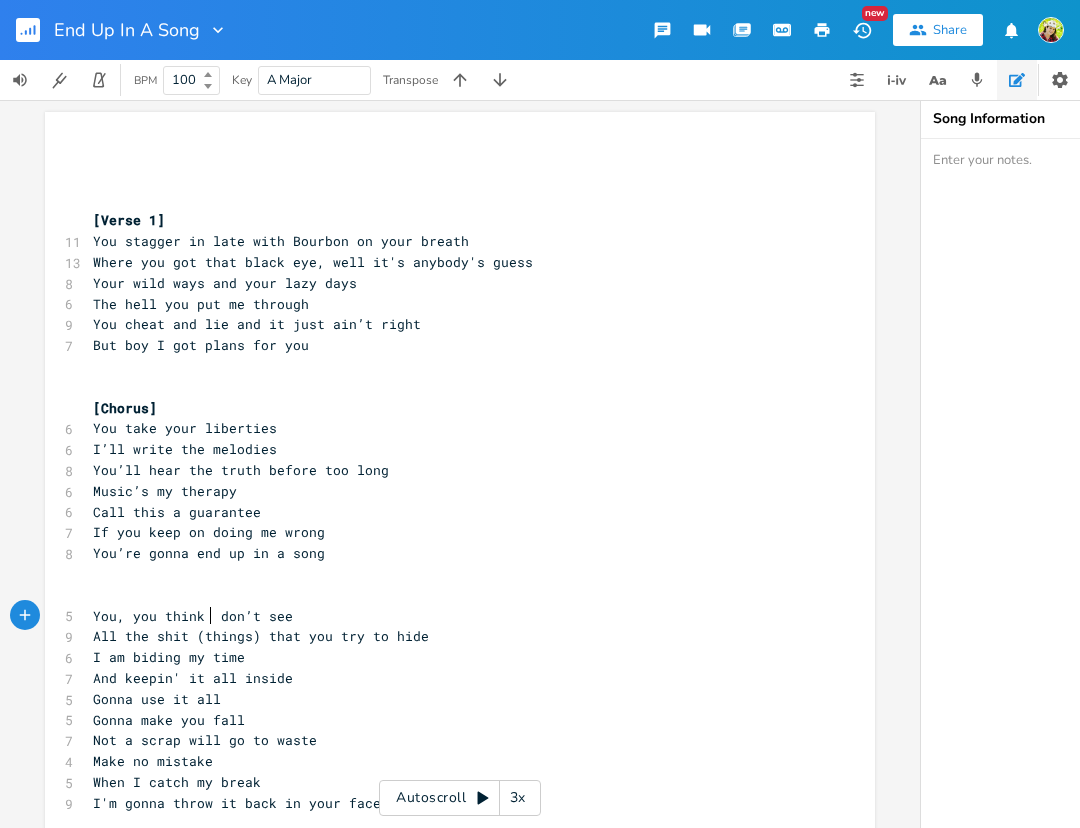 type on "I" 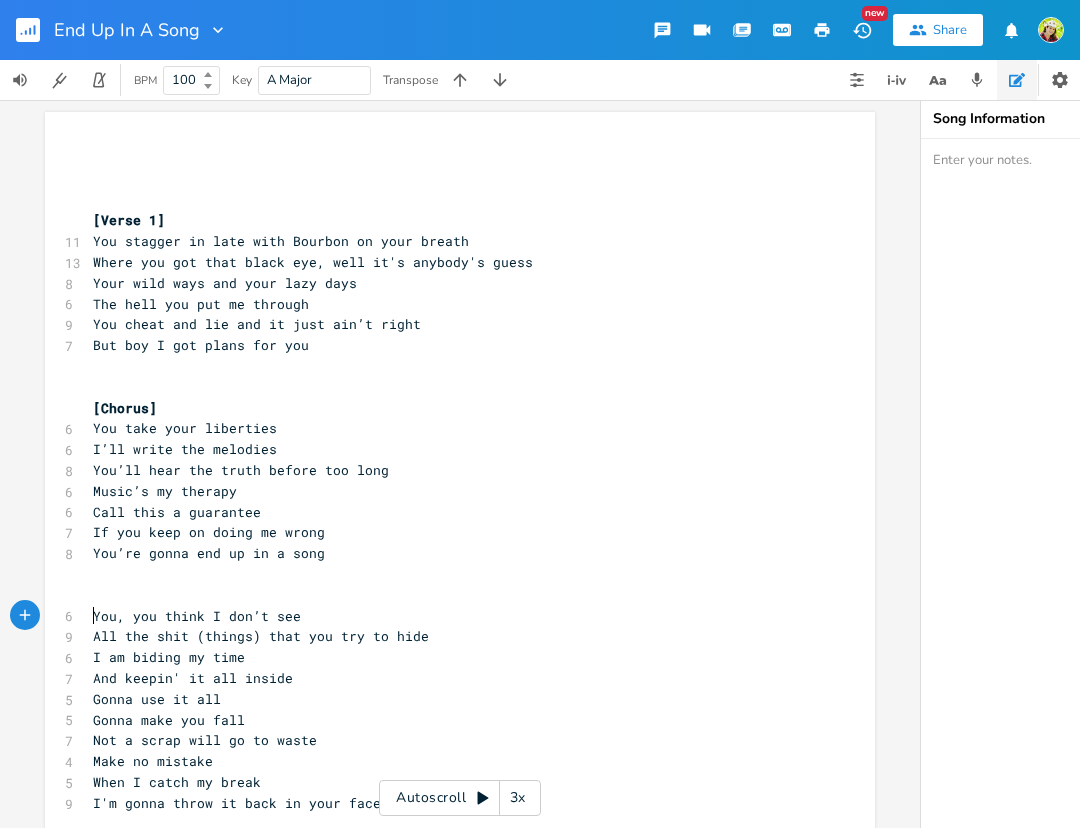 click on "You, you think I don’t see" at bounding box center (450, 616) 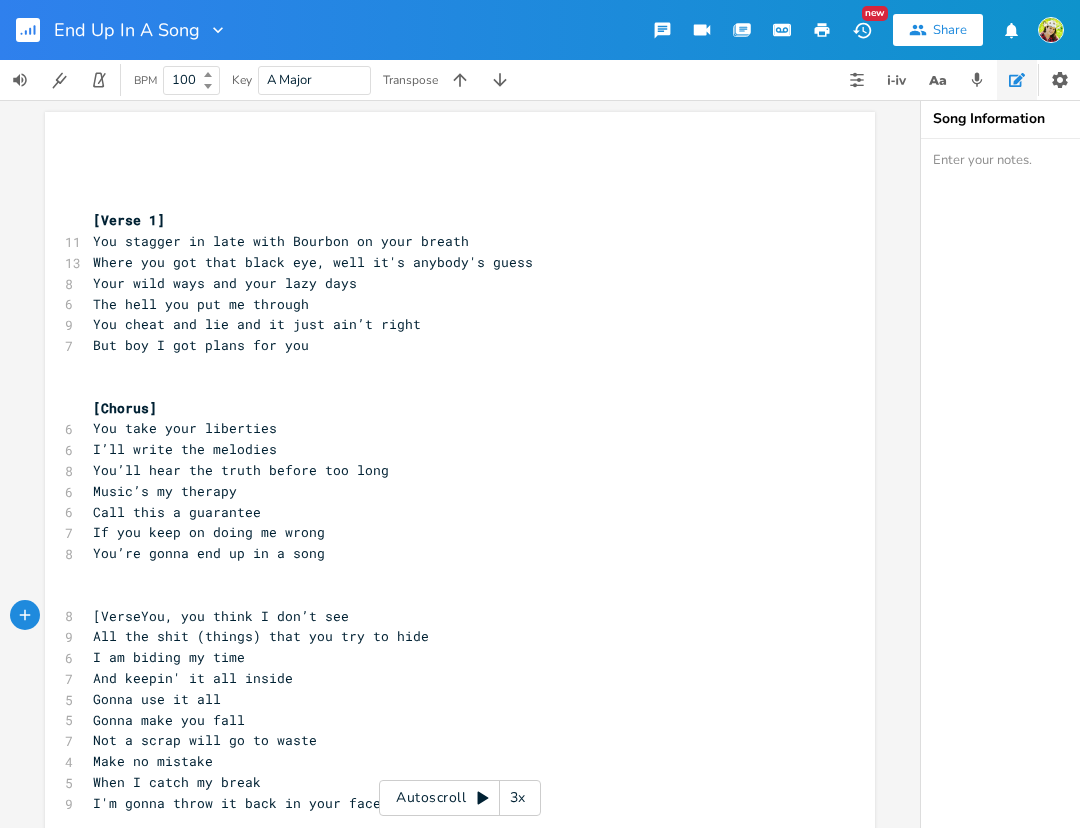 type on "[Verse2" 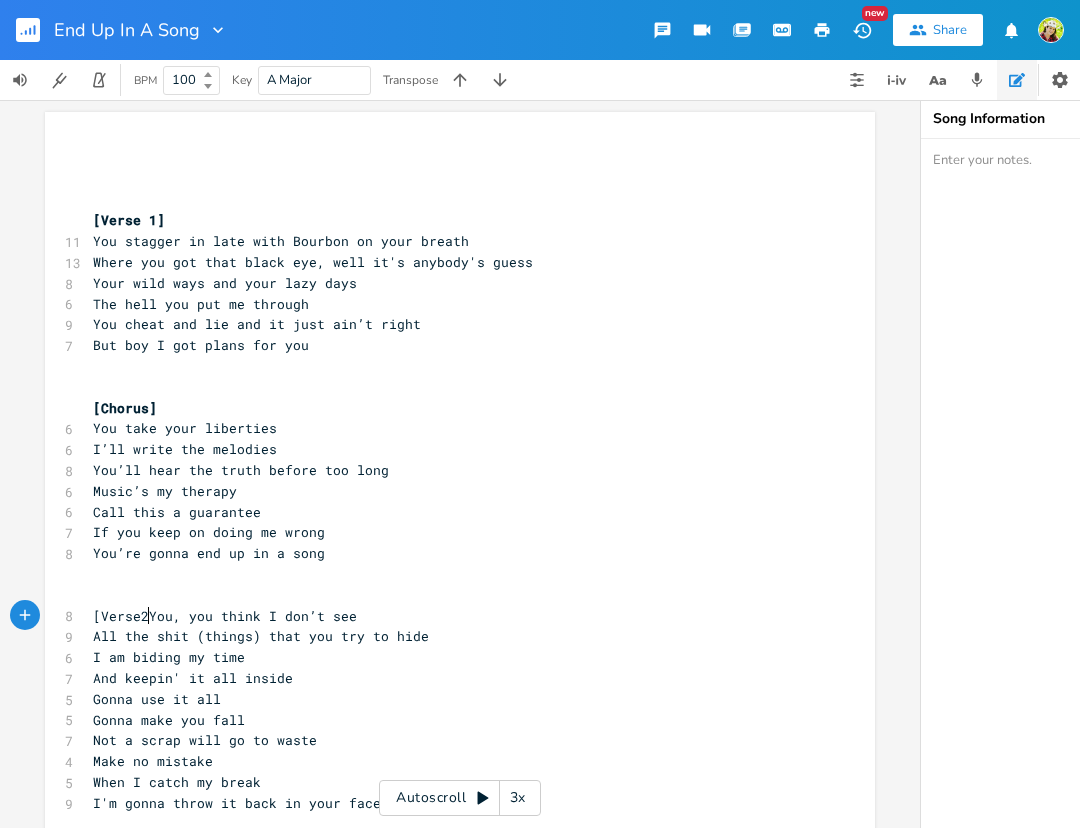 scroll, scrollTop: 0, scrollLeft: 45, axis: horizontal 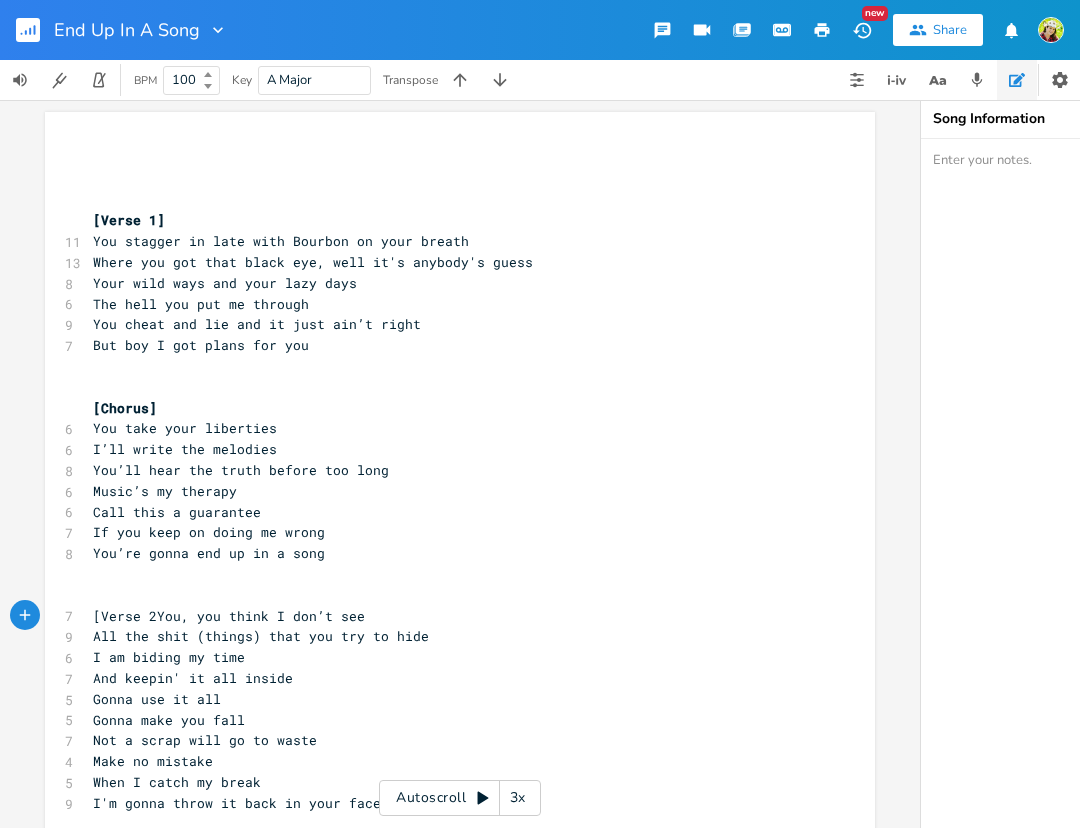 type on "2]" 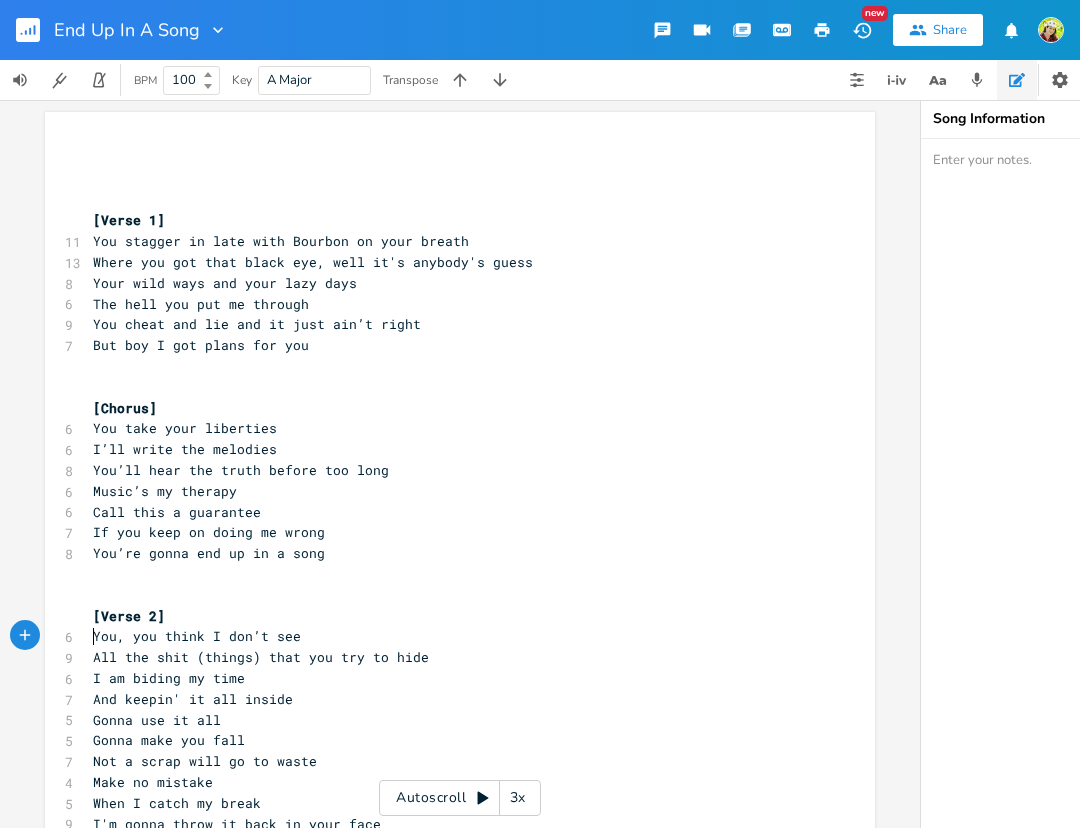 click on "All the shit (things) that you try to hide" at bounding box center (261, 657) 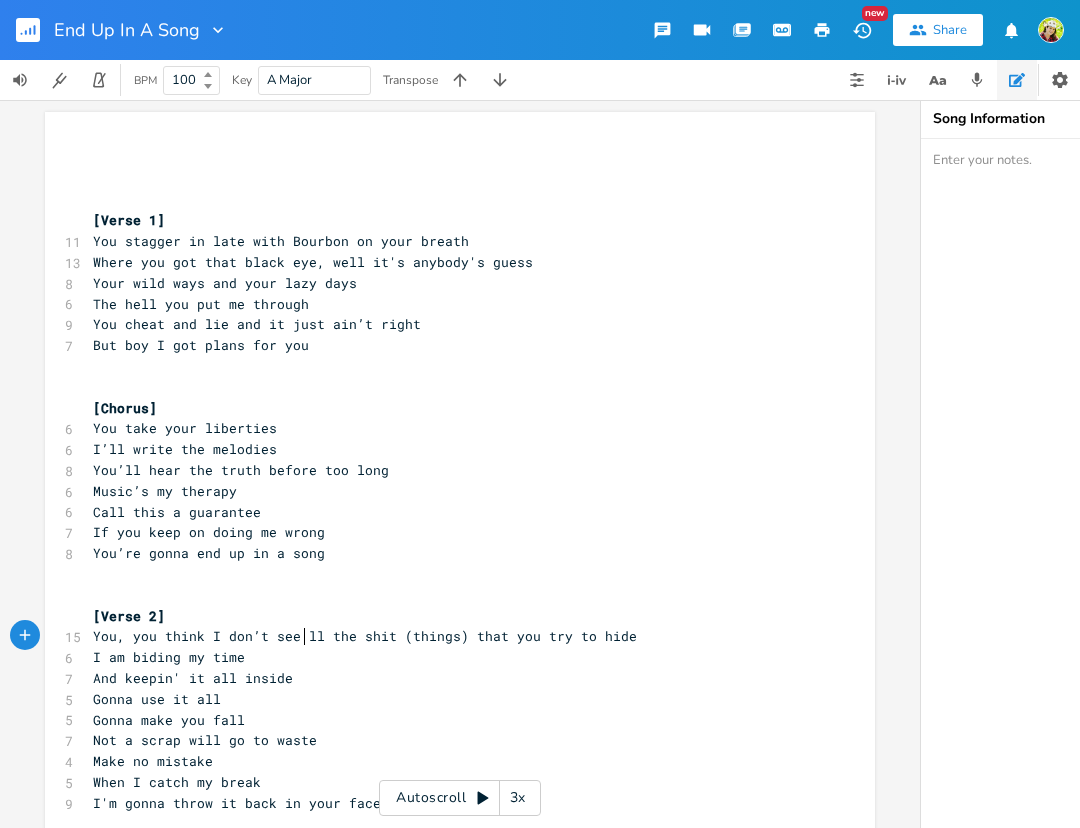 type on "a" 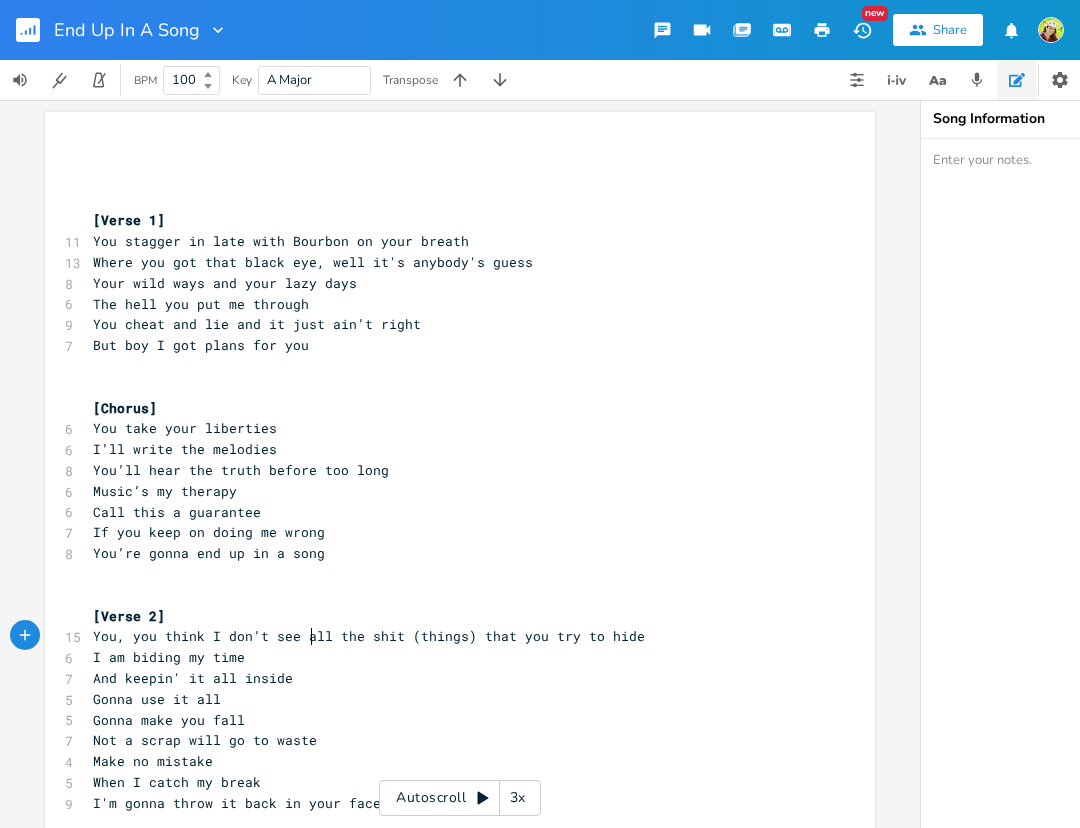 click on "And keepin' it all inside" at bounding box center (193, 678) 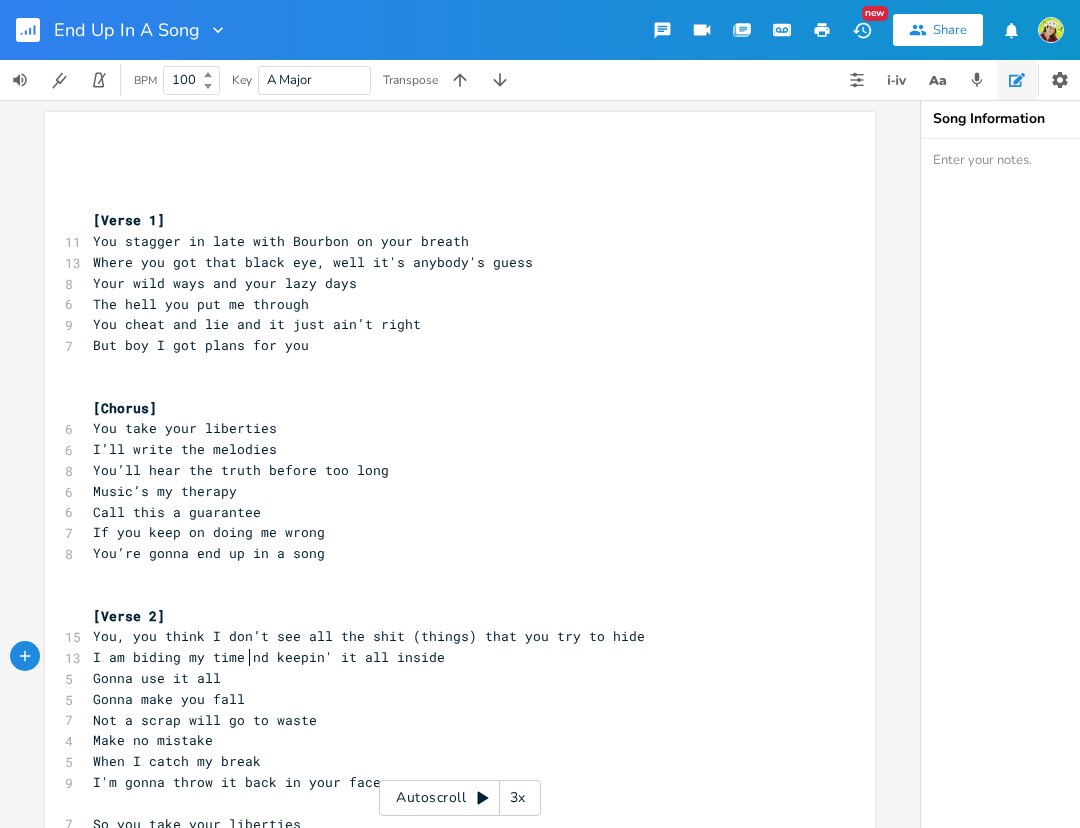 type on "a" 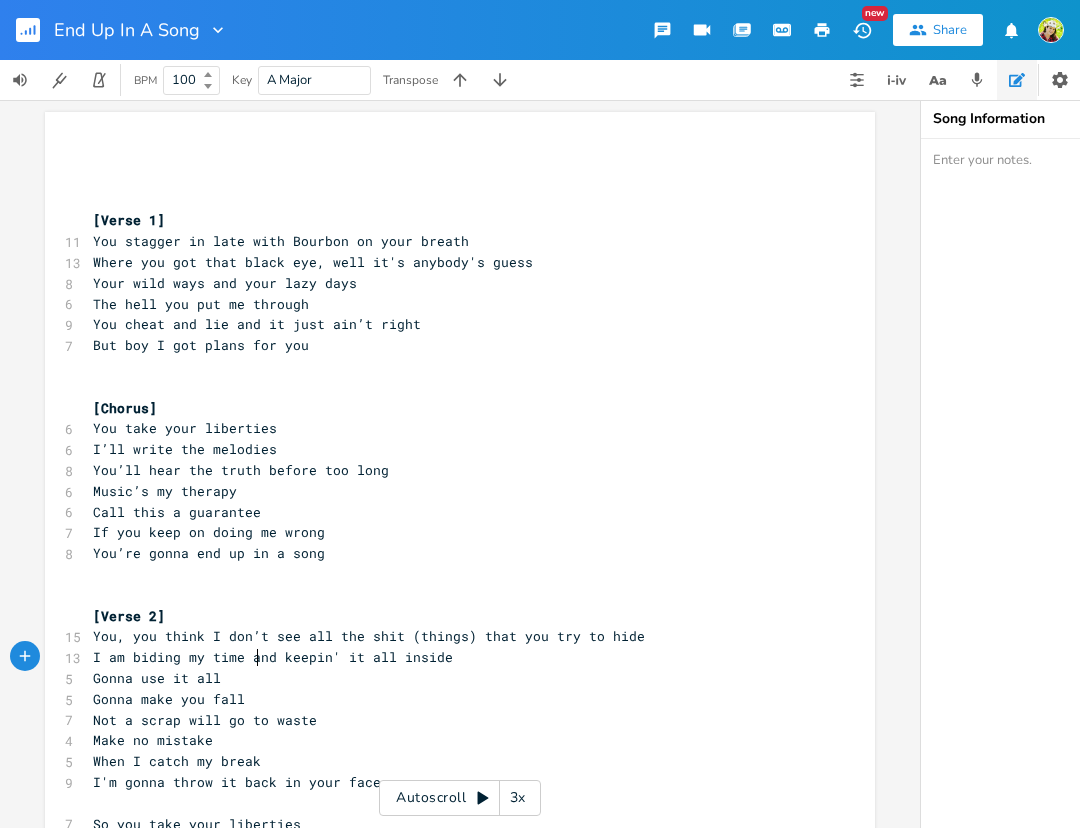 scroll, scrollTop: 0, scrollLeft: 9, axis: horizontal 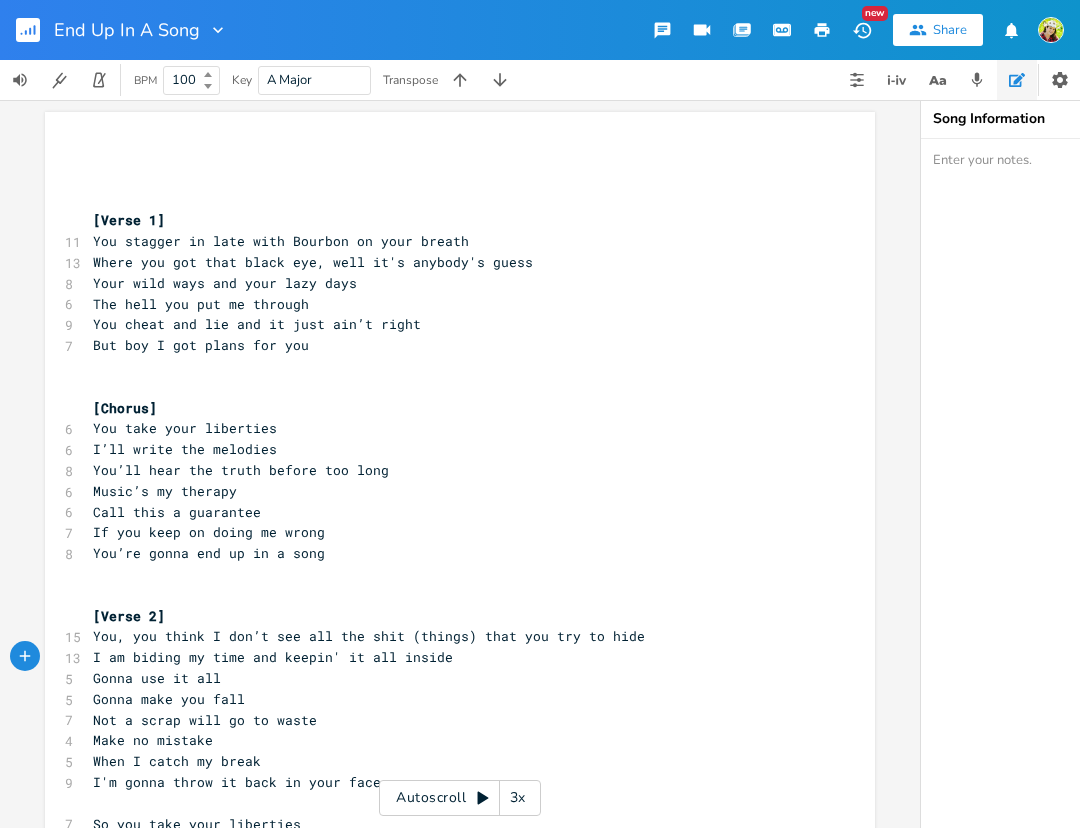 click on "Gonna make you fall" at bounding box center [169, 699] 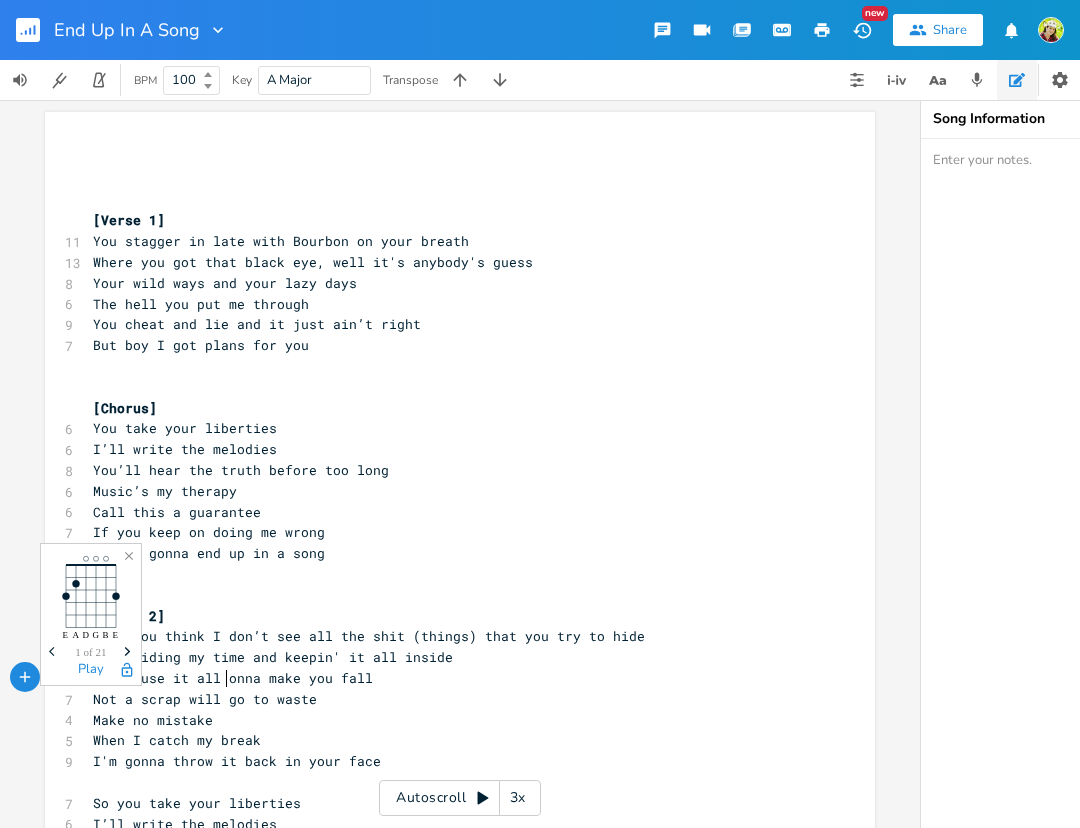 type on "g" 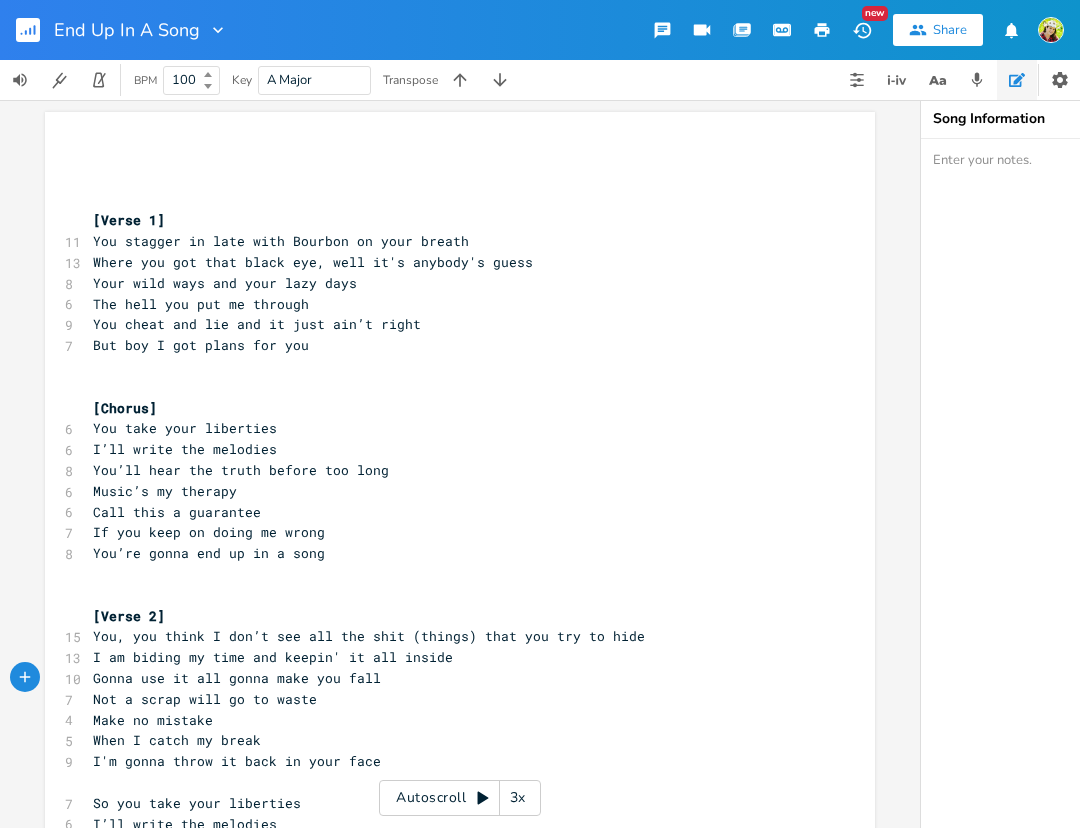 click on "When I catch my break" at bounding box center [177, 740] 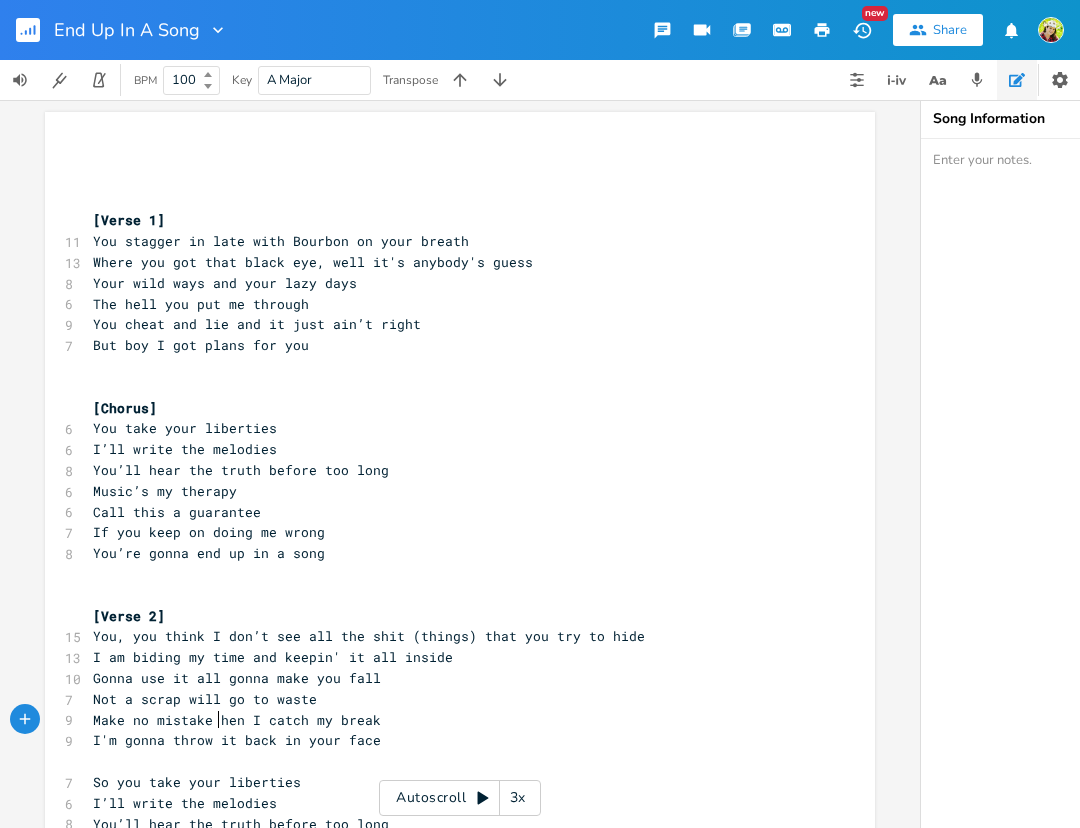 type on "w" 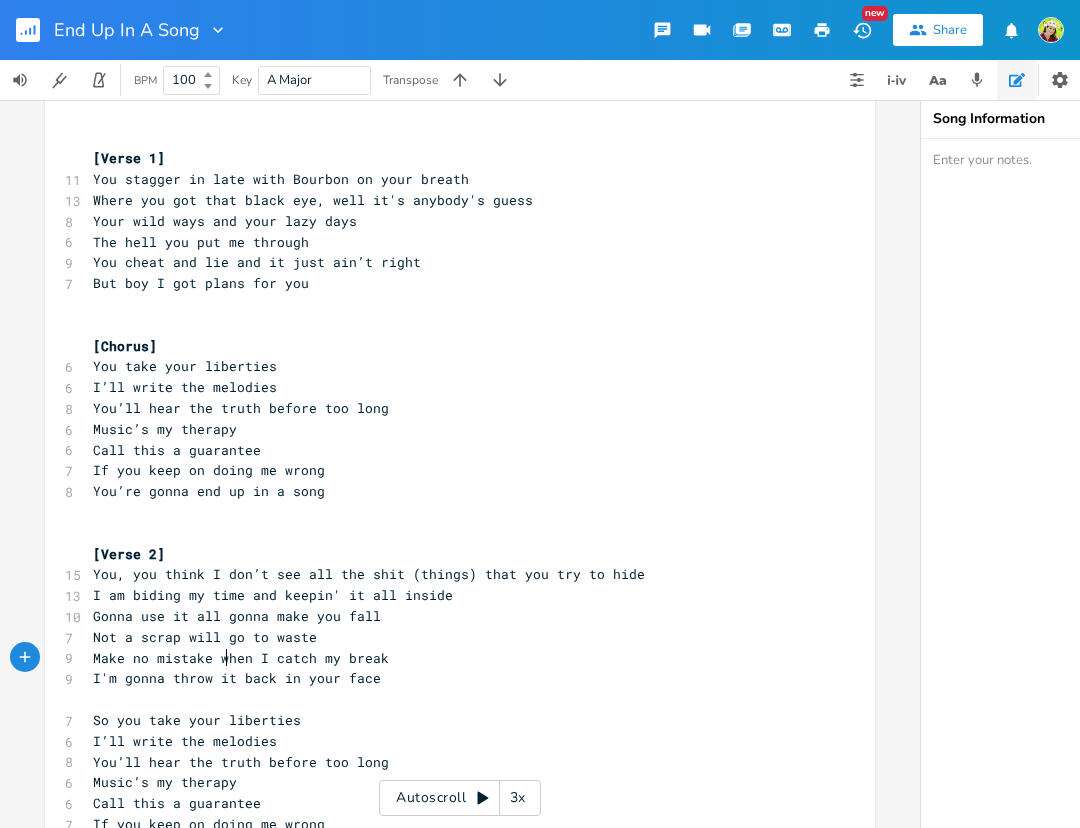 scroll, scrollTop: 65, scrollLeft: 0, axis: vertical 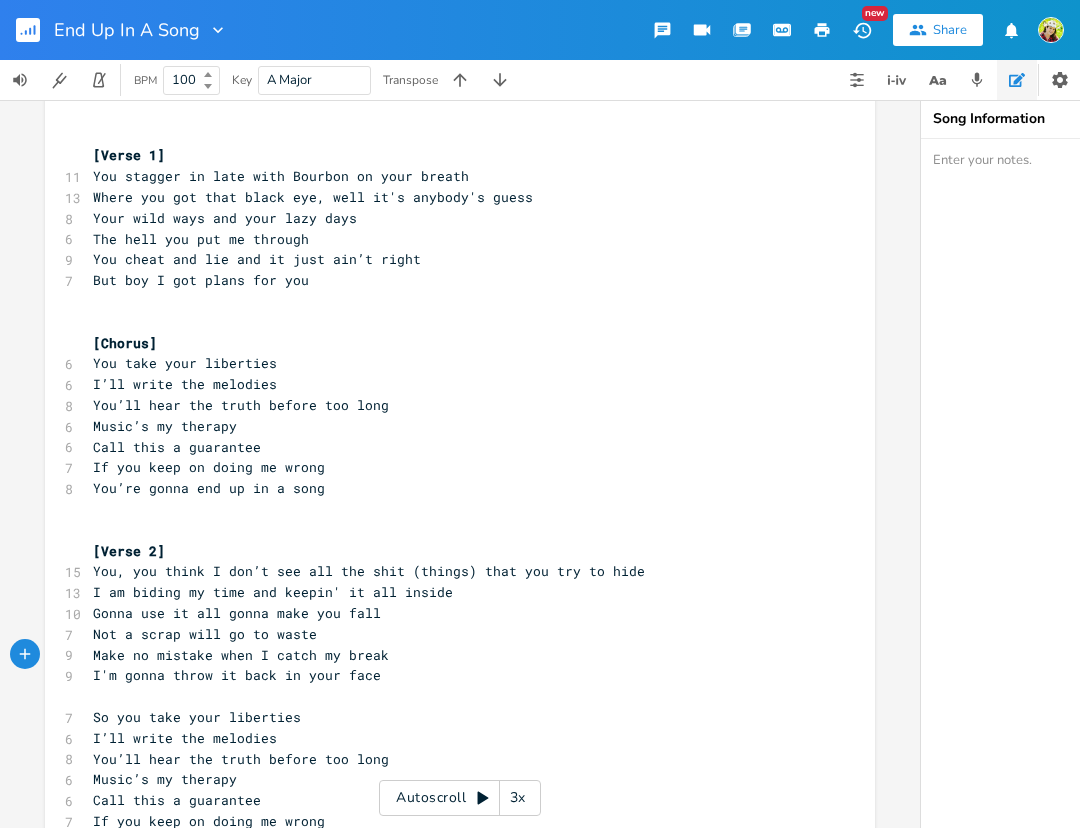 click on "Where you got that black eye, well it's anybody's guess" at bounding box center [313, 197] 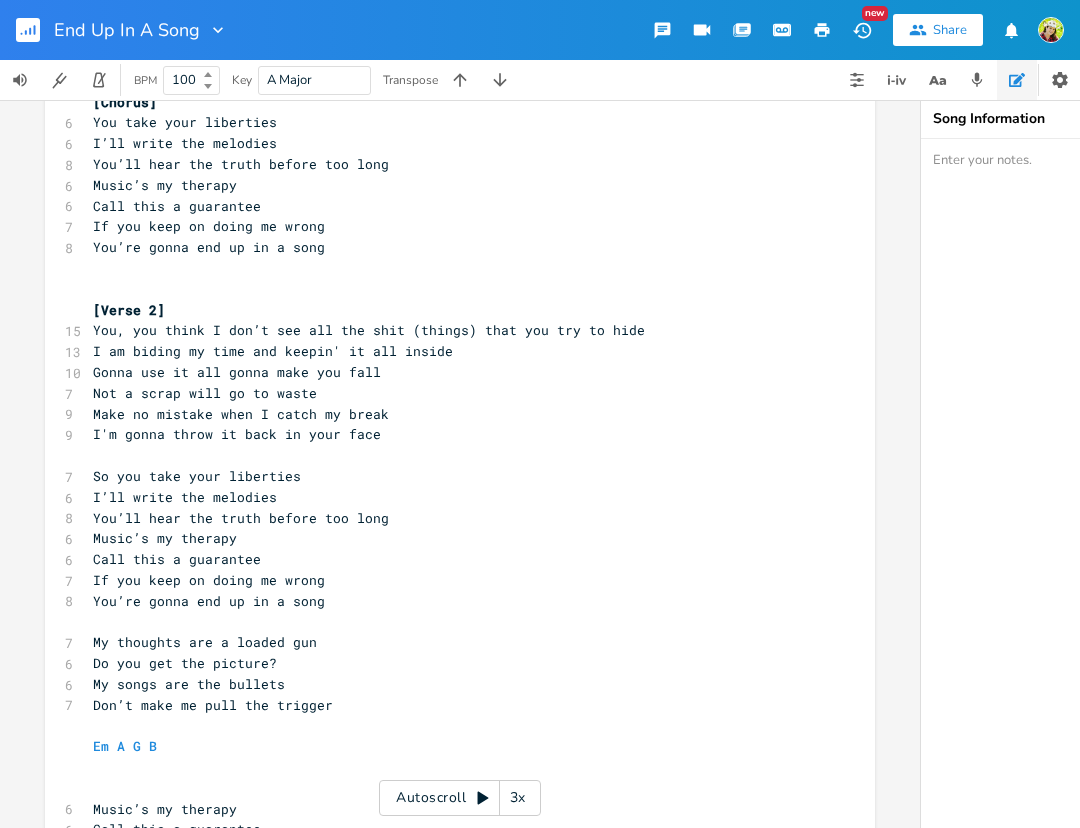 scroll, scrollTop: 309, scrollLeft: 0, axis: vertical 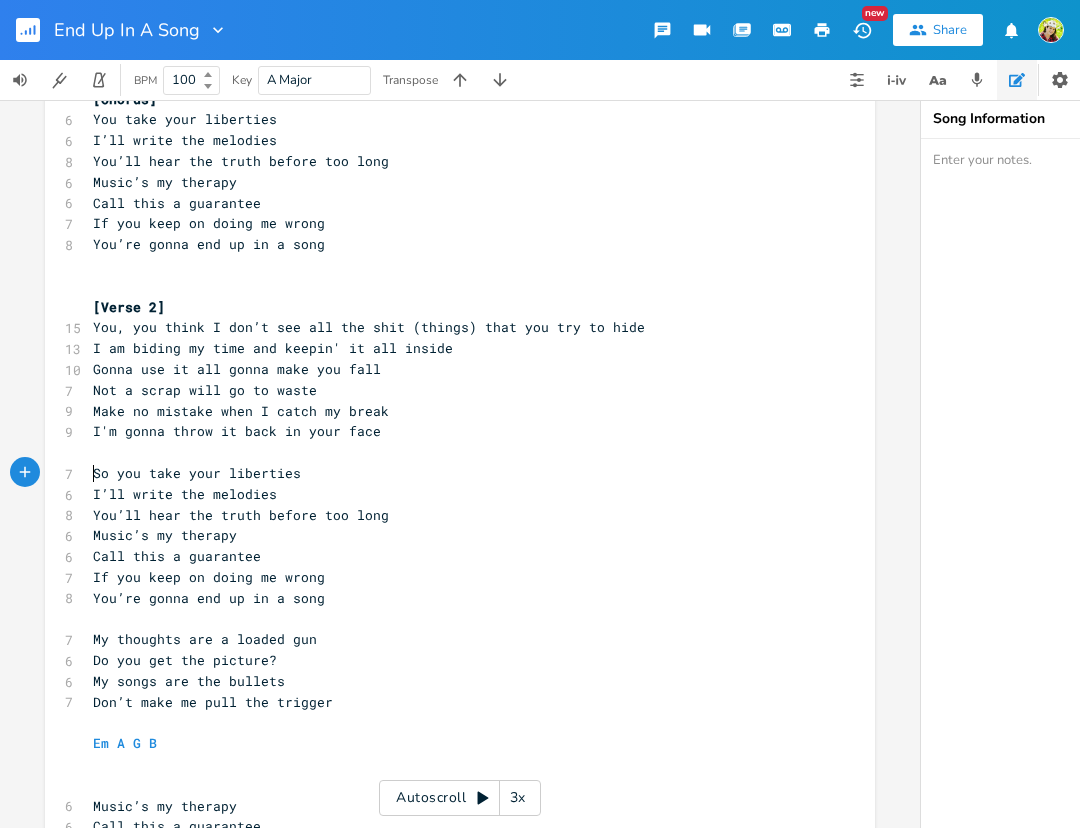 click on "So you take your liberties" at bounding box center (450, 473) 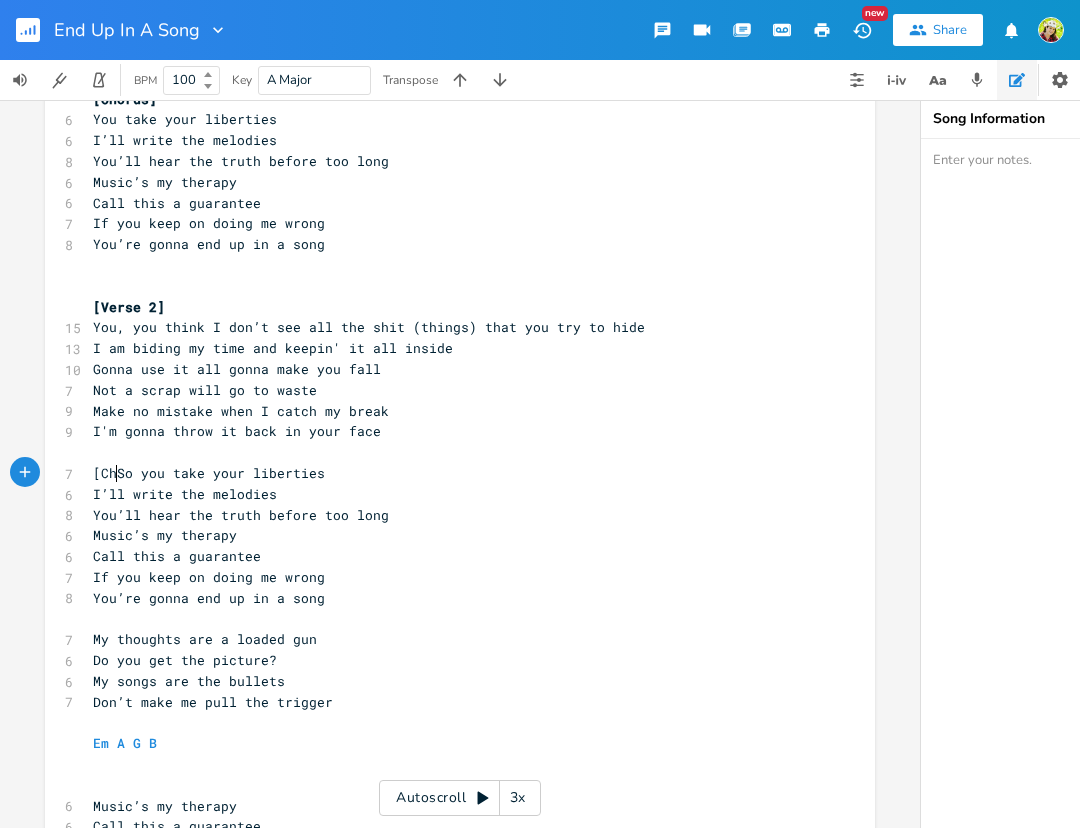 type on "[Chro" 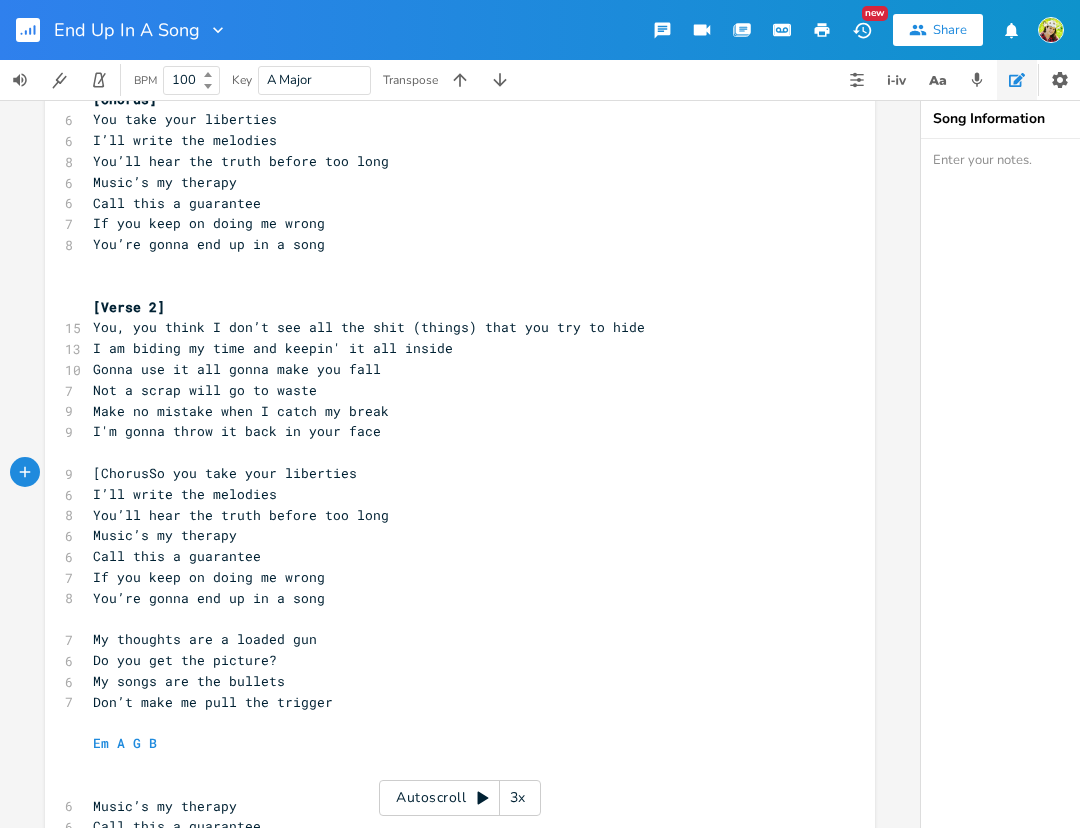 type on "orus]" 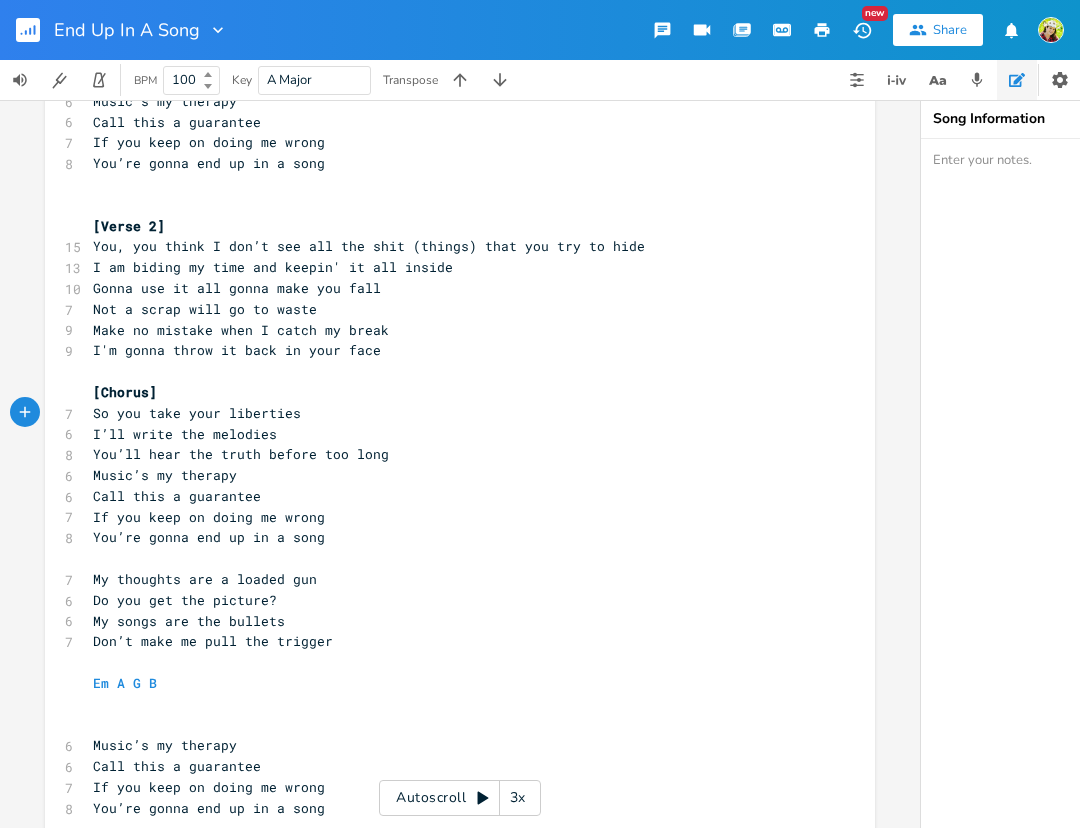 scroll, scrollTop: 403, scrollLeft: 0, axis: vertical 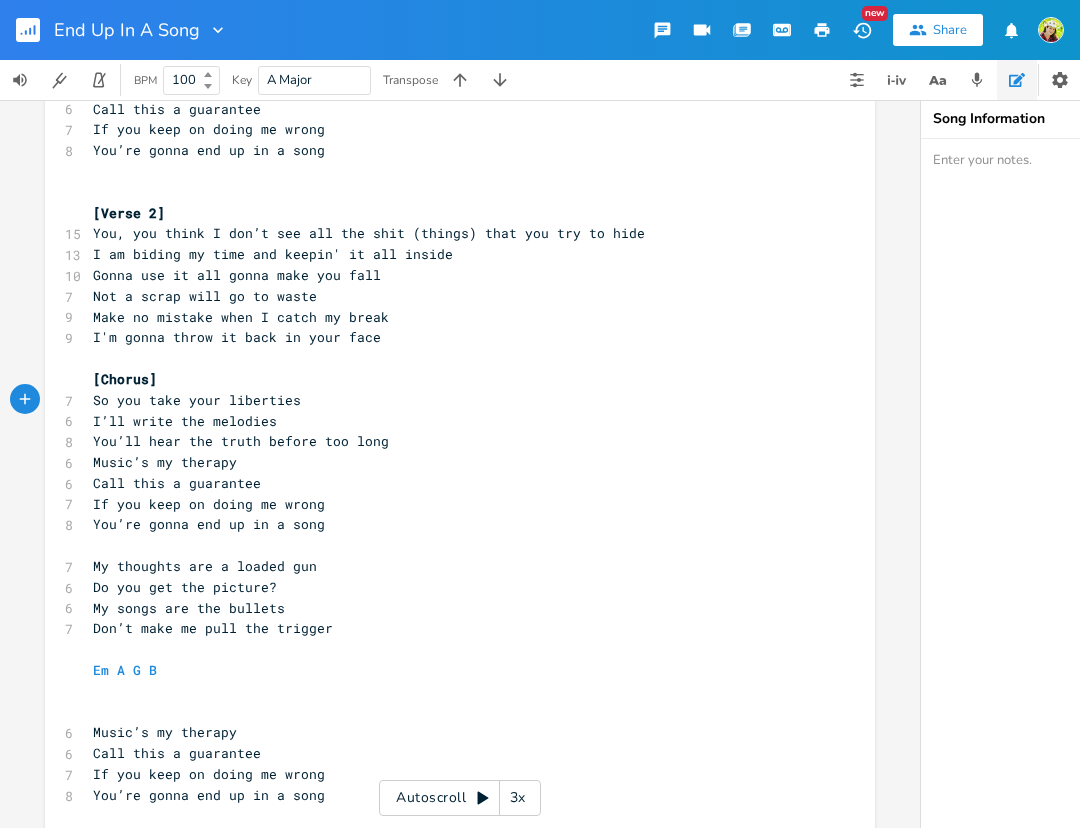 click on "My thoughts are a loaded gun" at bounding box center (205, 566) 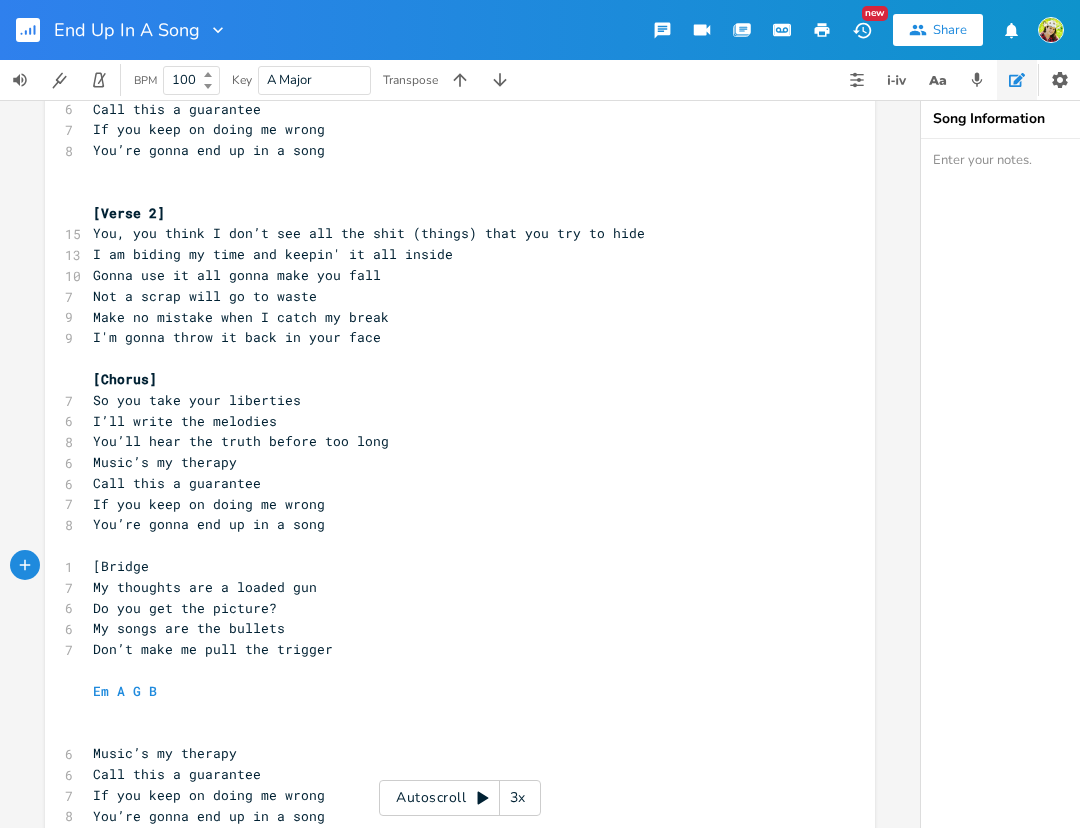 type on "[Bridge]" 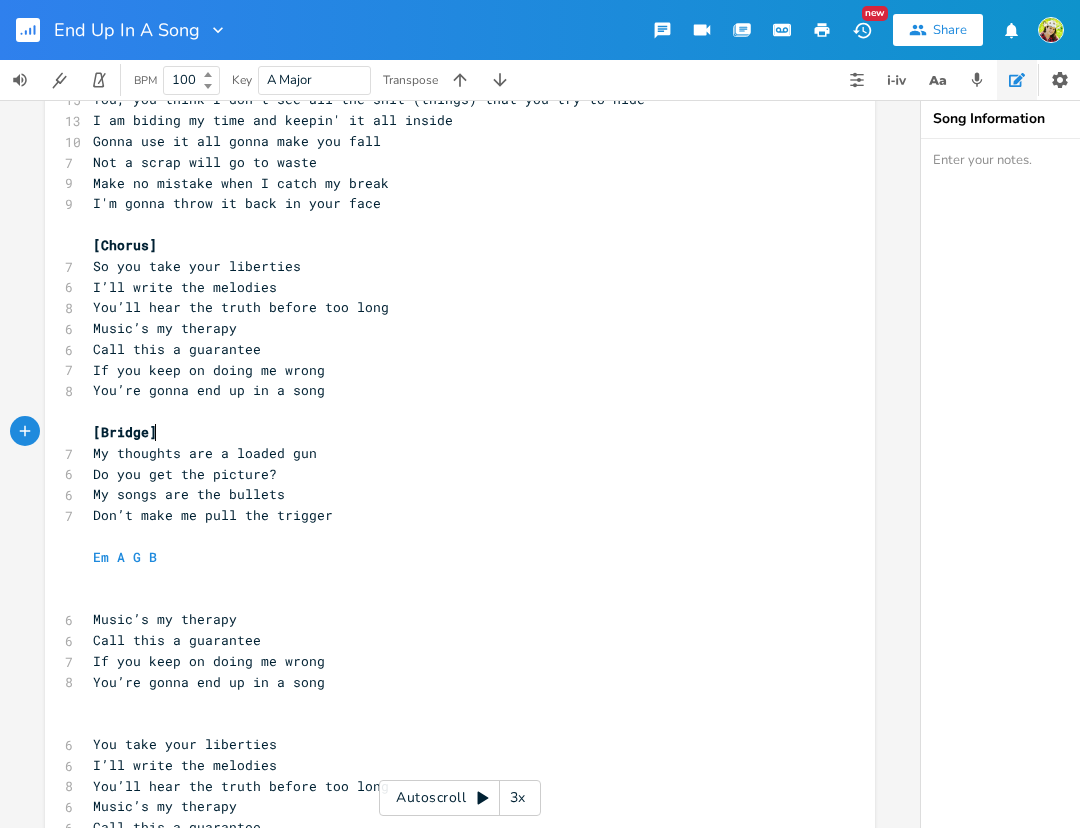 scroll, scrollTop: 541, scrollLeft: 0, axis: vertical 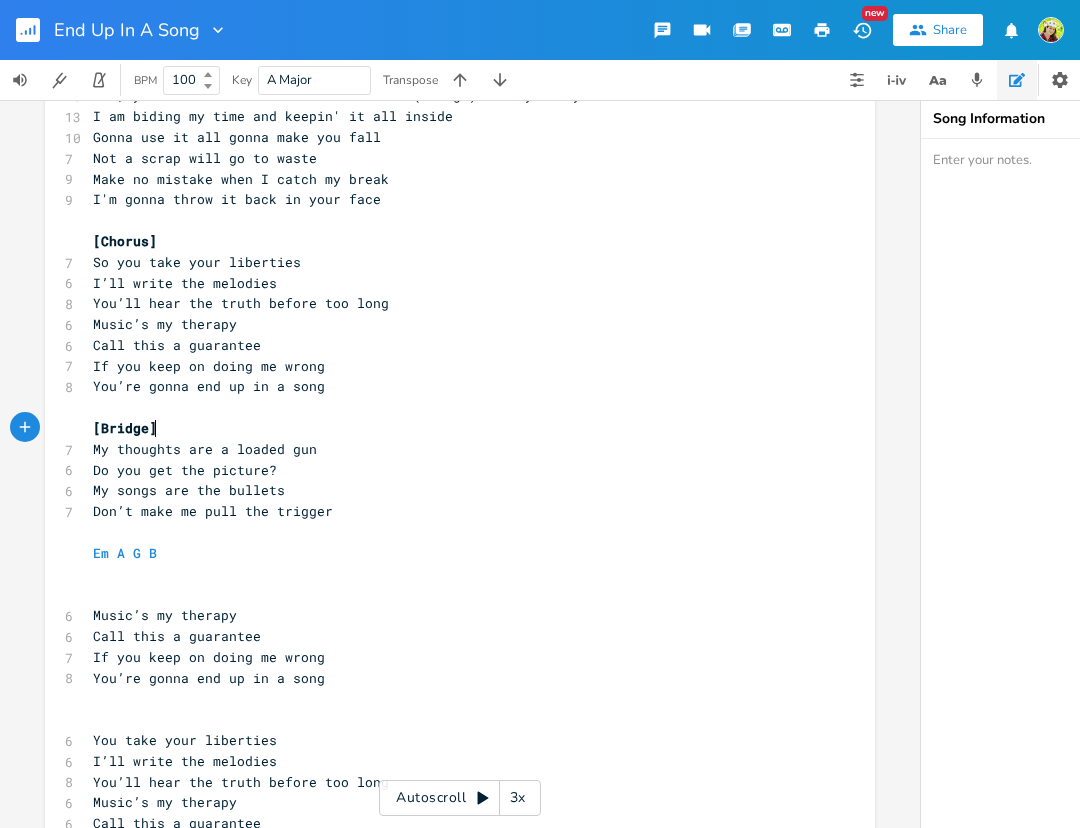 click on "Music’s my therapy" at bounding box center (165, 615) 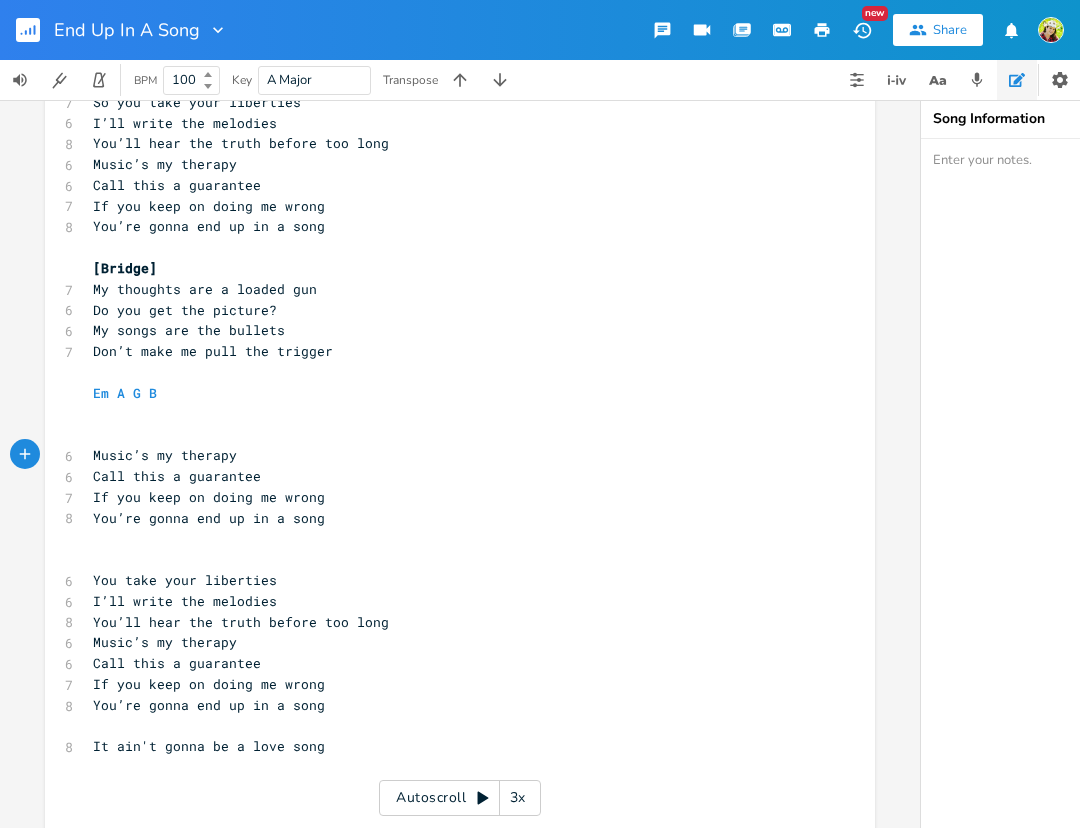 scroll, scrollTop: 702, scrollLeft: 0, axis: vertical 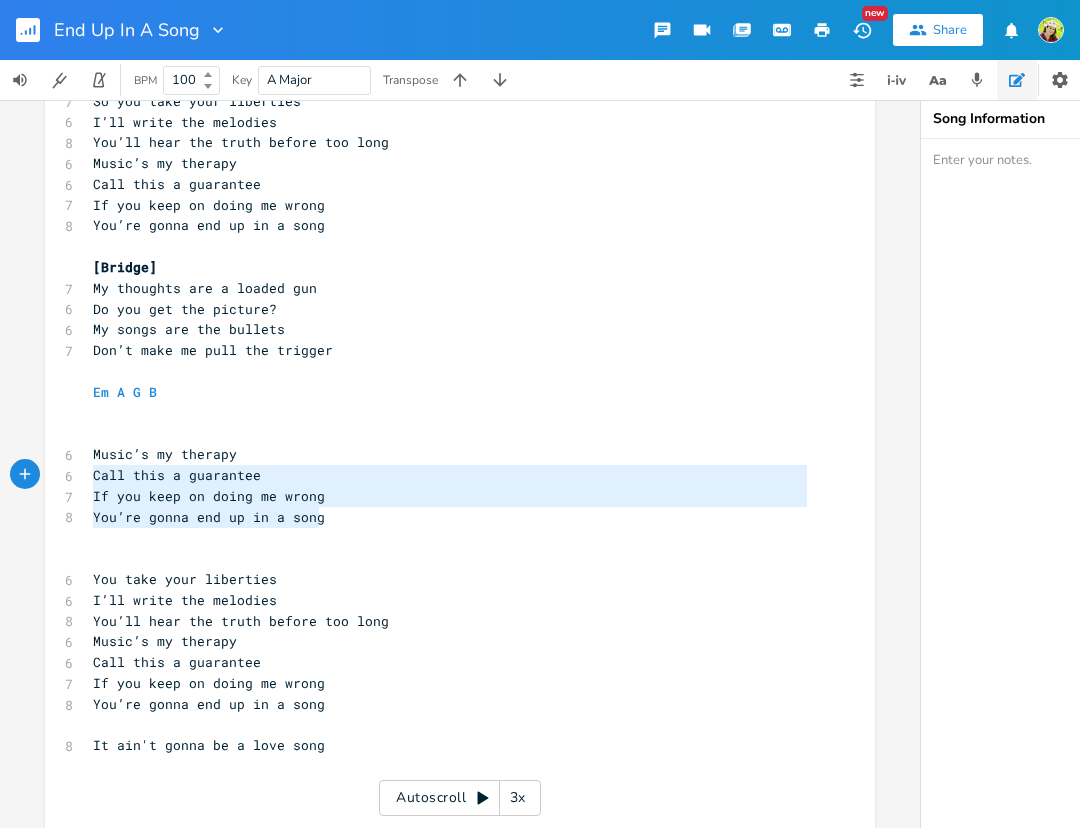 type on "Music’s my therapy
Call this a guarantee
If you keep on doing me wrong
You’re gonna end up in a song" 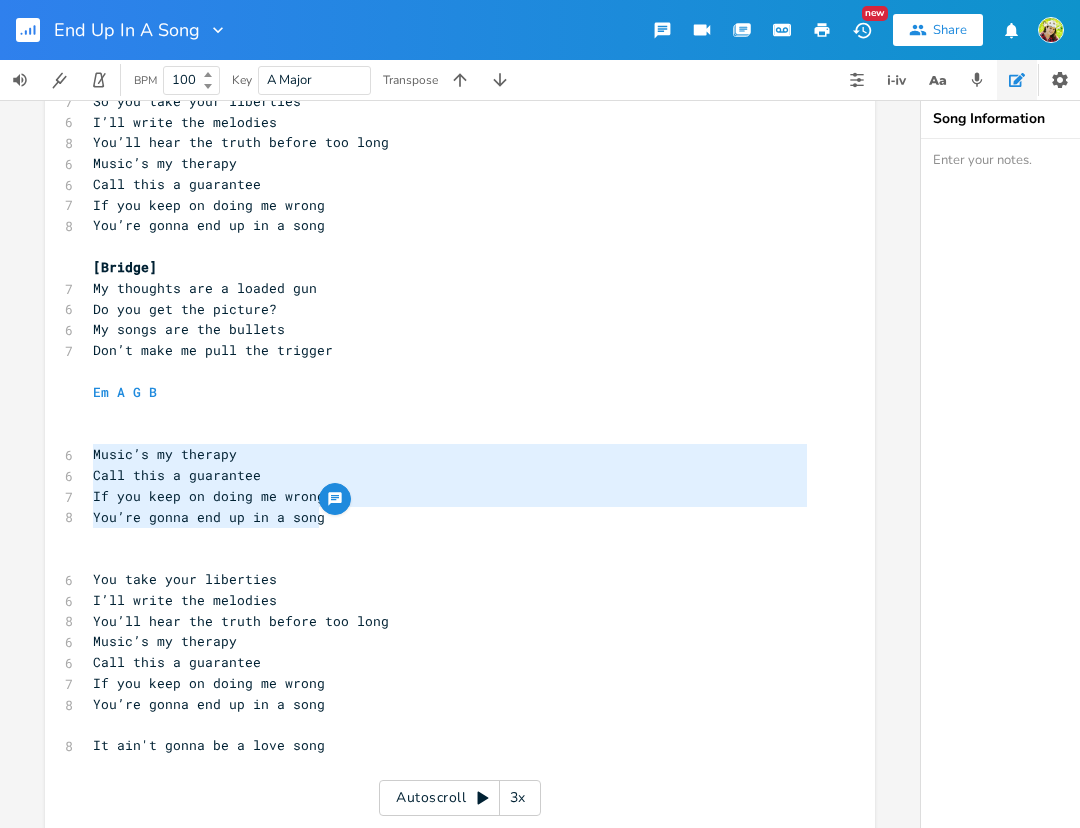 drag, startPoint x: 328, startPoint y: 525, endPoint x: 66, endPoint y: 453, distance: 271.71307 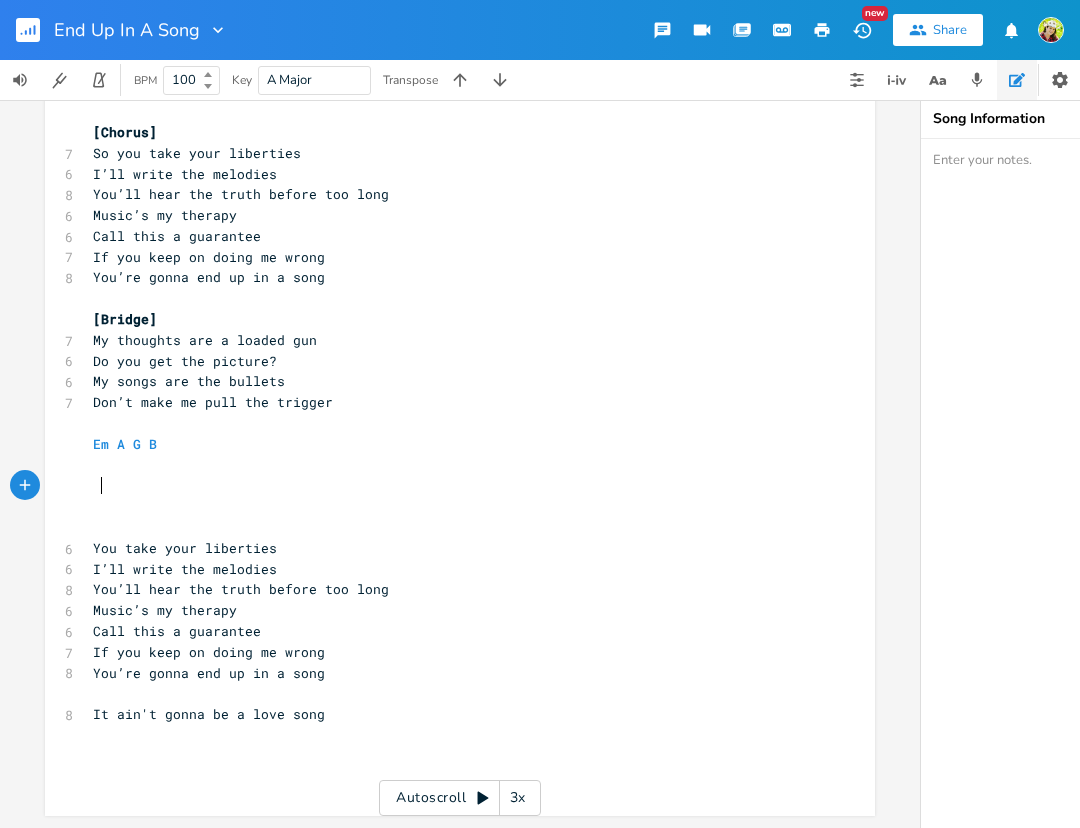 scroll, scrollTop: 661, scrollLeft: 0, axis: vertical 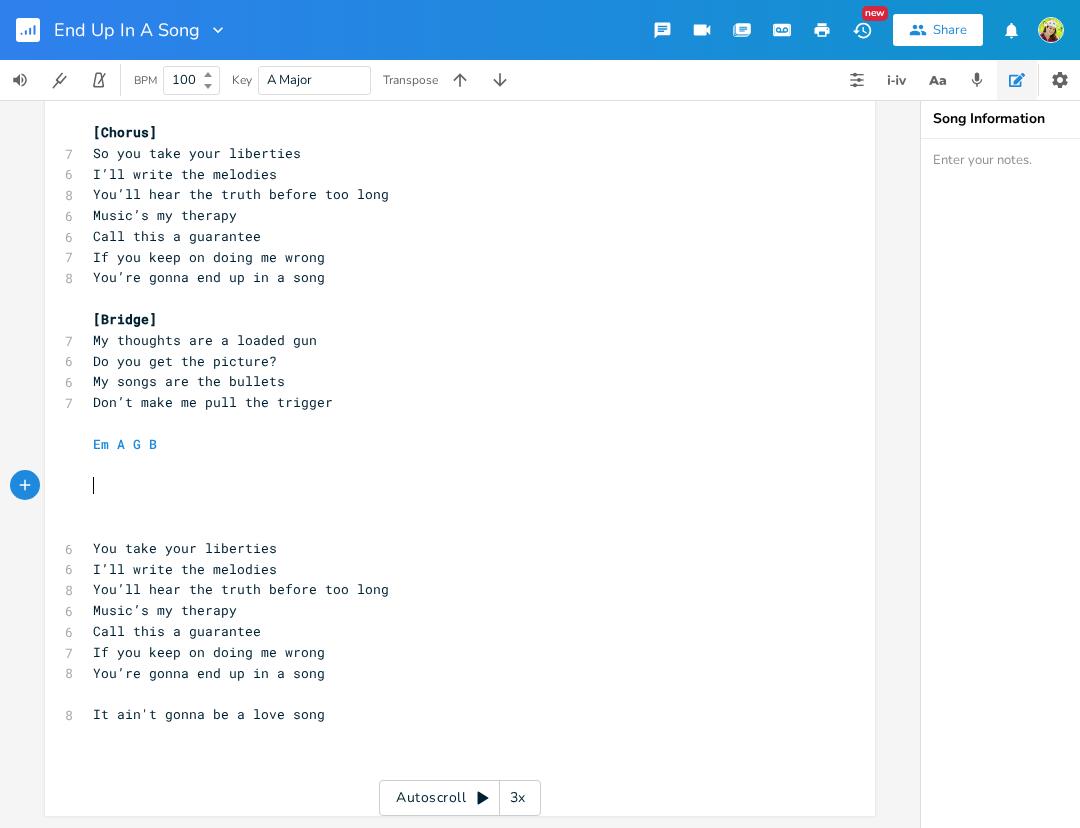 click on "​" at bounding box center (450, 506) 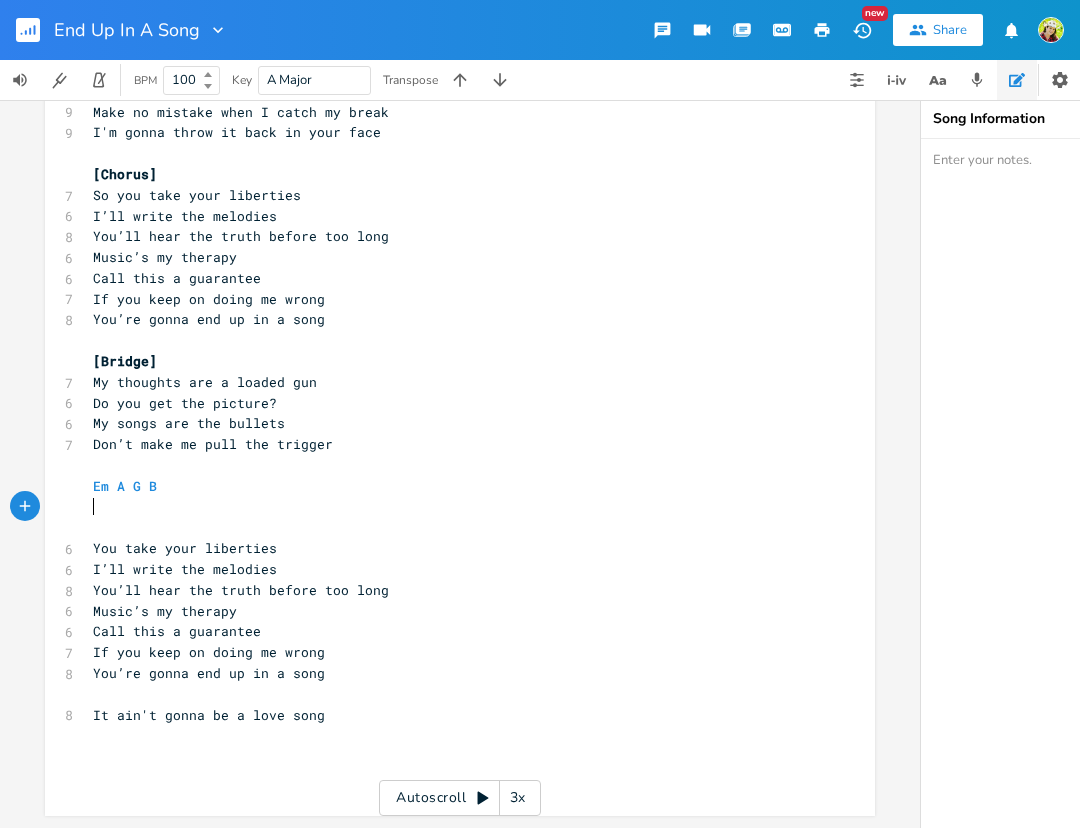 scroll, scrollTop: 620, scrollLeft: 0, axis: vertical 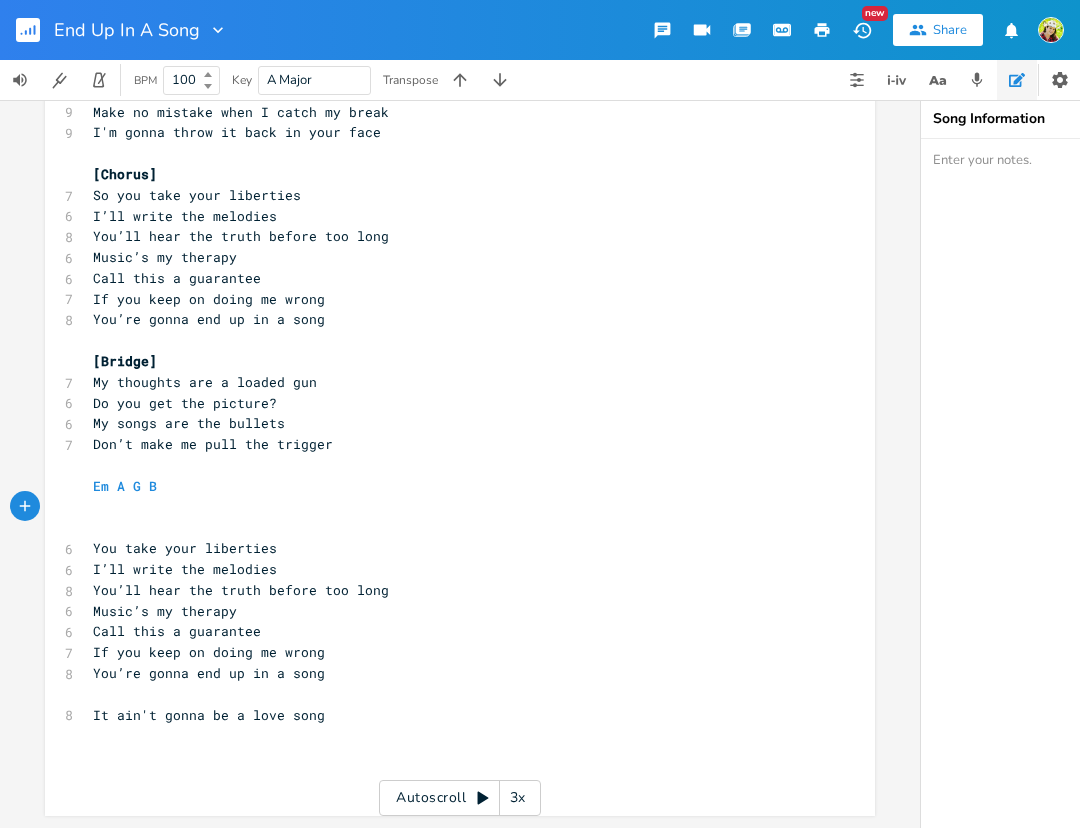 click on "You take your liberties" at bounding box center (185, 548) 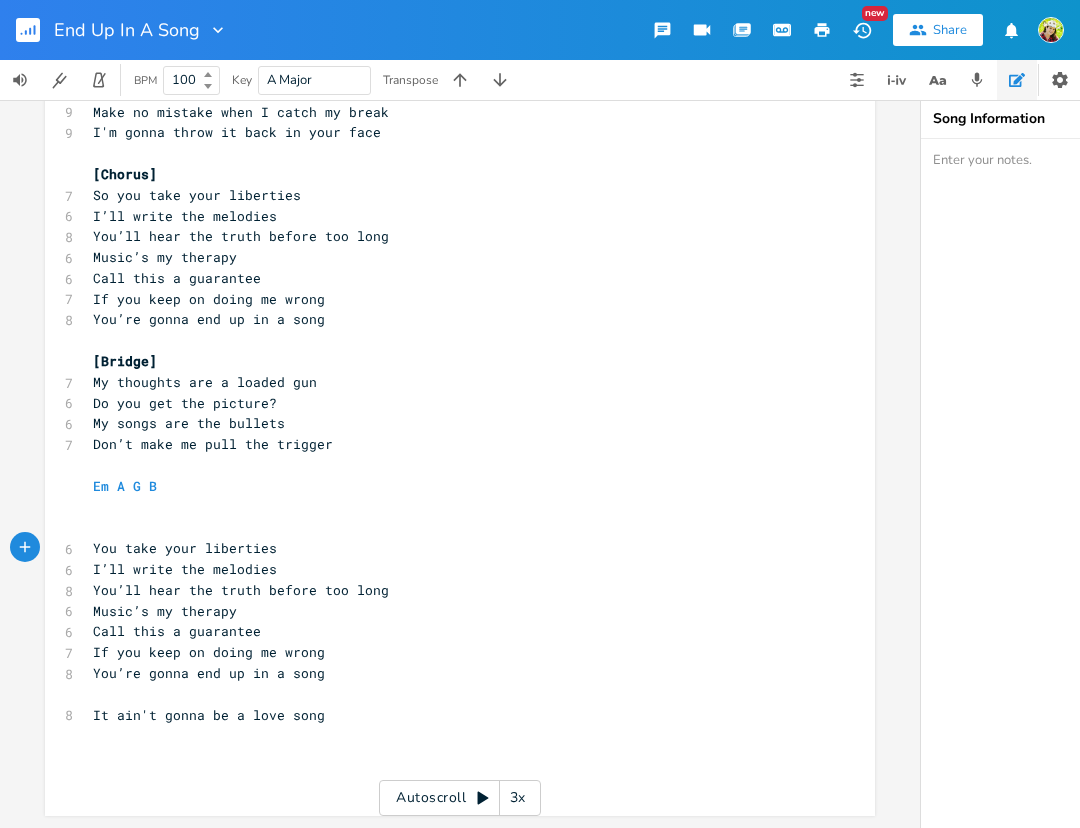 scroll, scrollTop: 599, scrollLeft: 0, axis: vertical 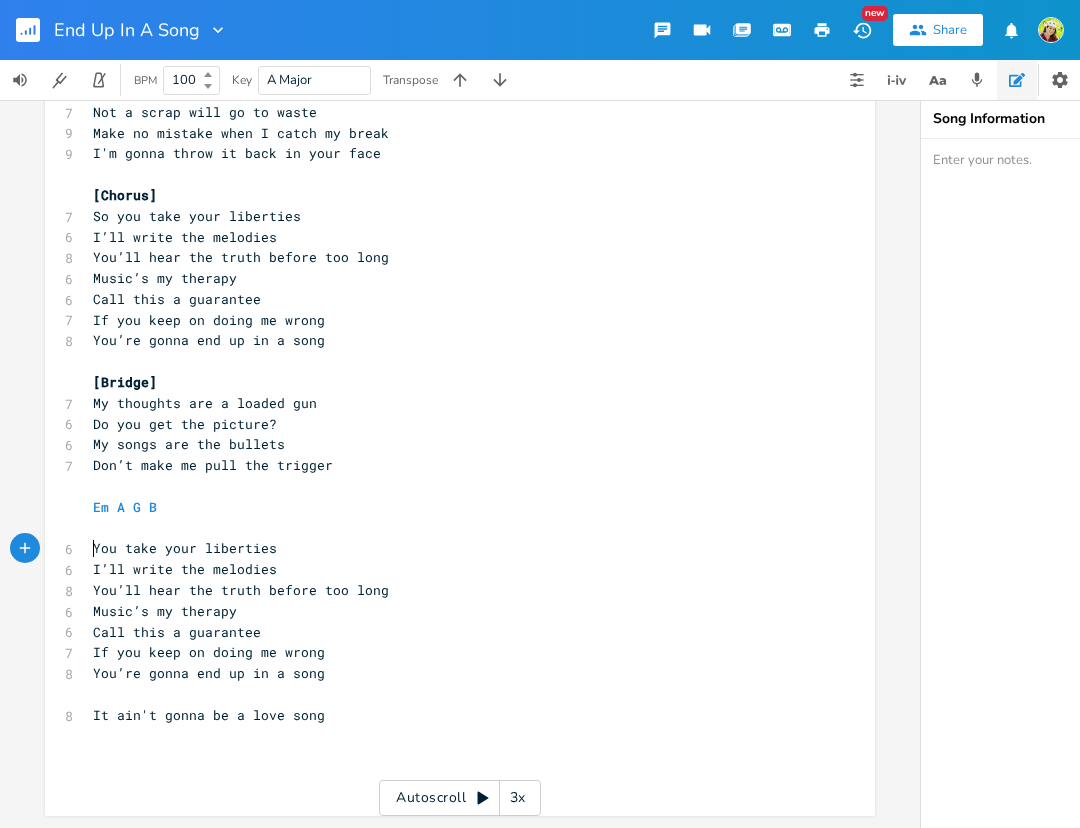 click on "​" at bounding box center [450, 694] 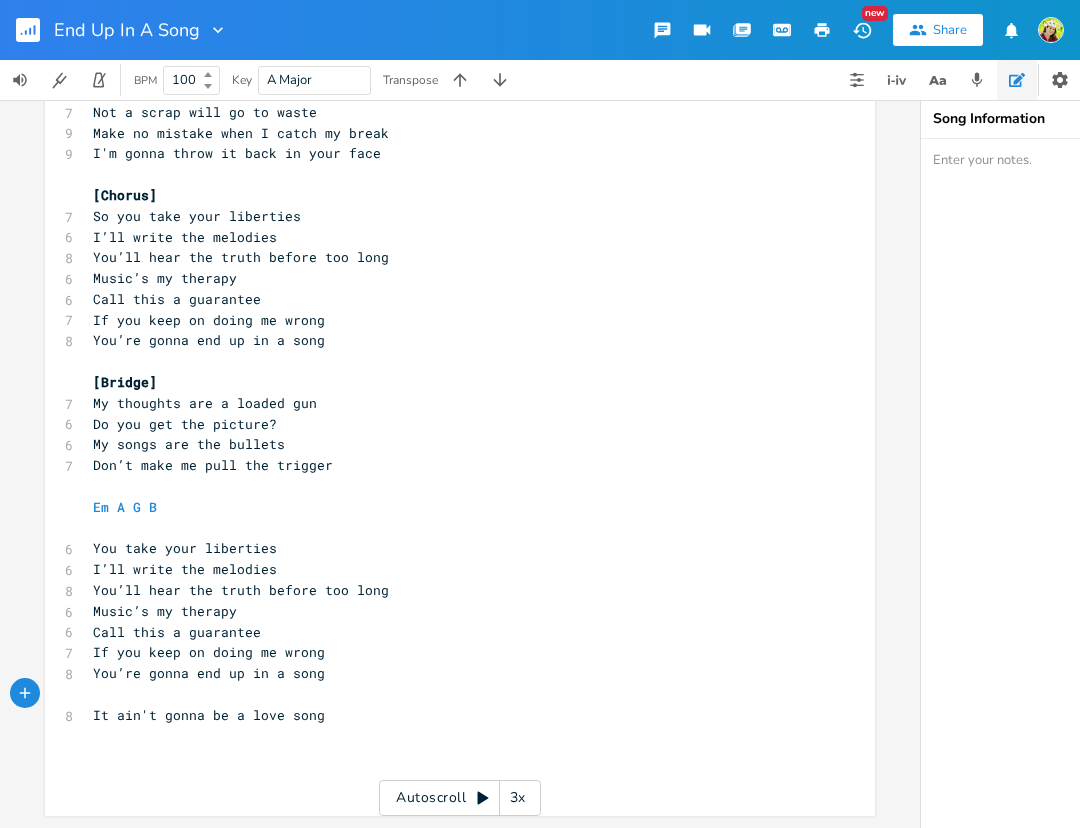 scroll, scrollTop: 599, scrollLeft: 0, axis: vertical 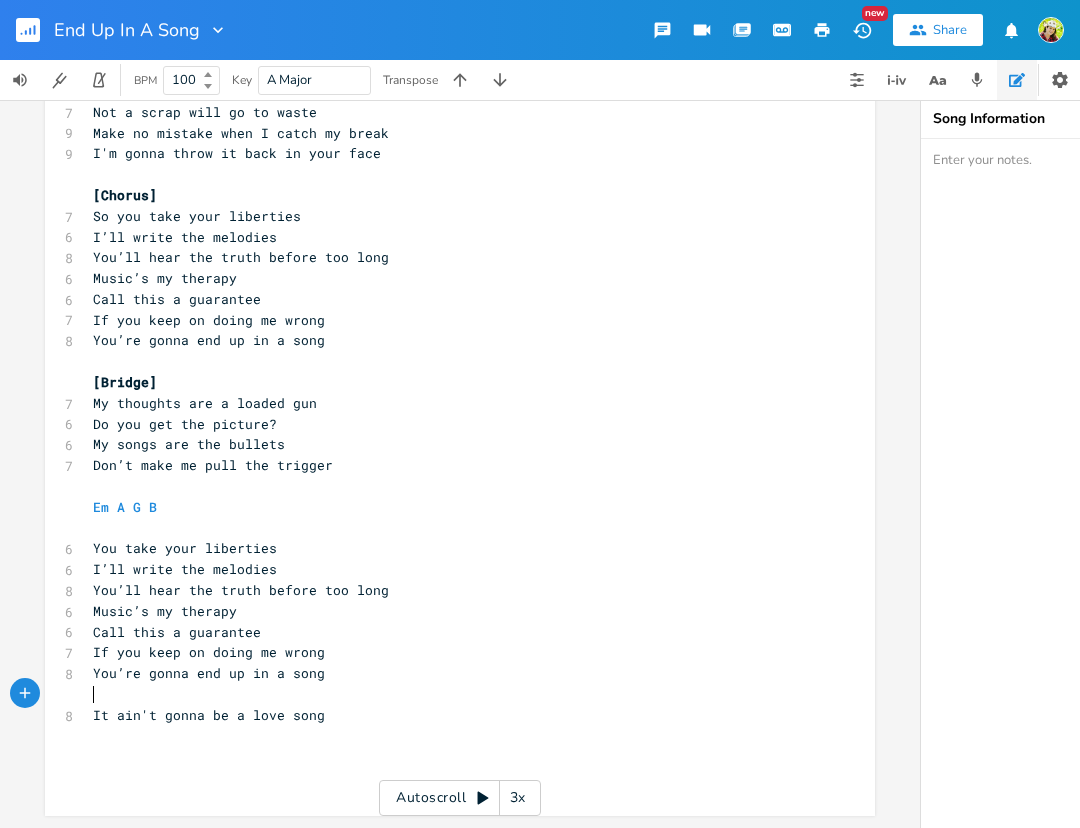click on "You take your liberties" at bounding box center (450, 548) 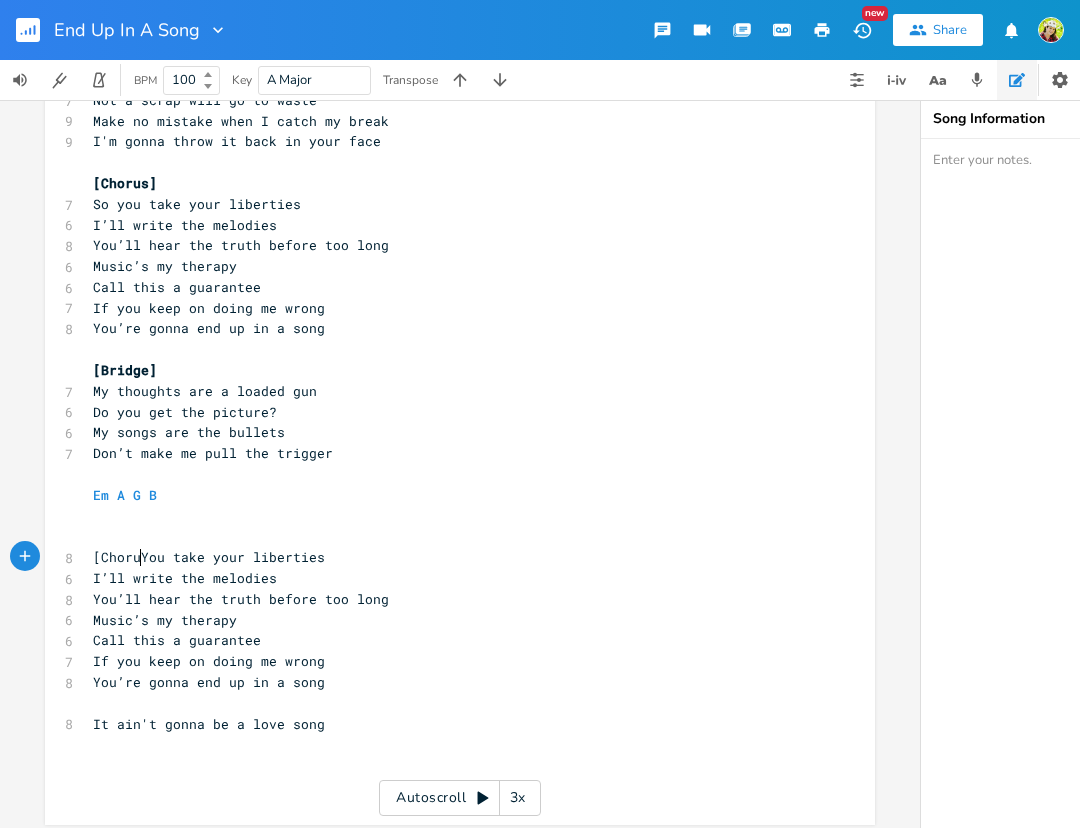 scroll, scrollTop: 0, scrollLeft: 45, axis: horizontal 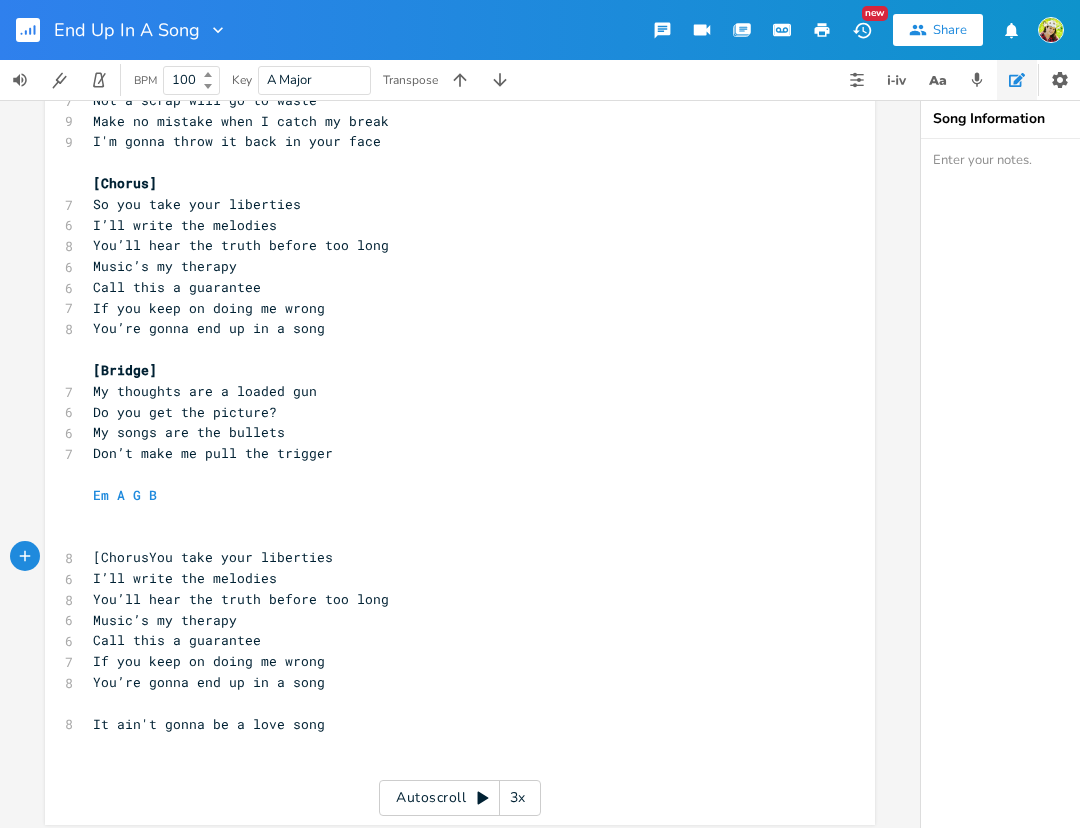 type on "[Chorus]" 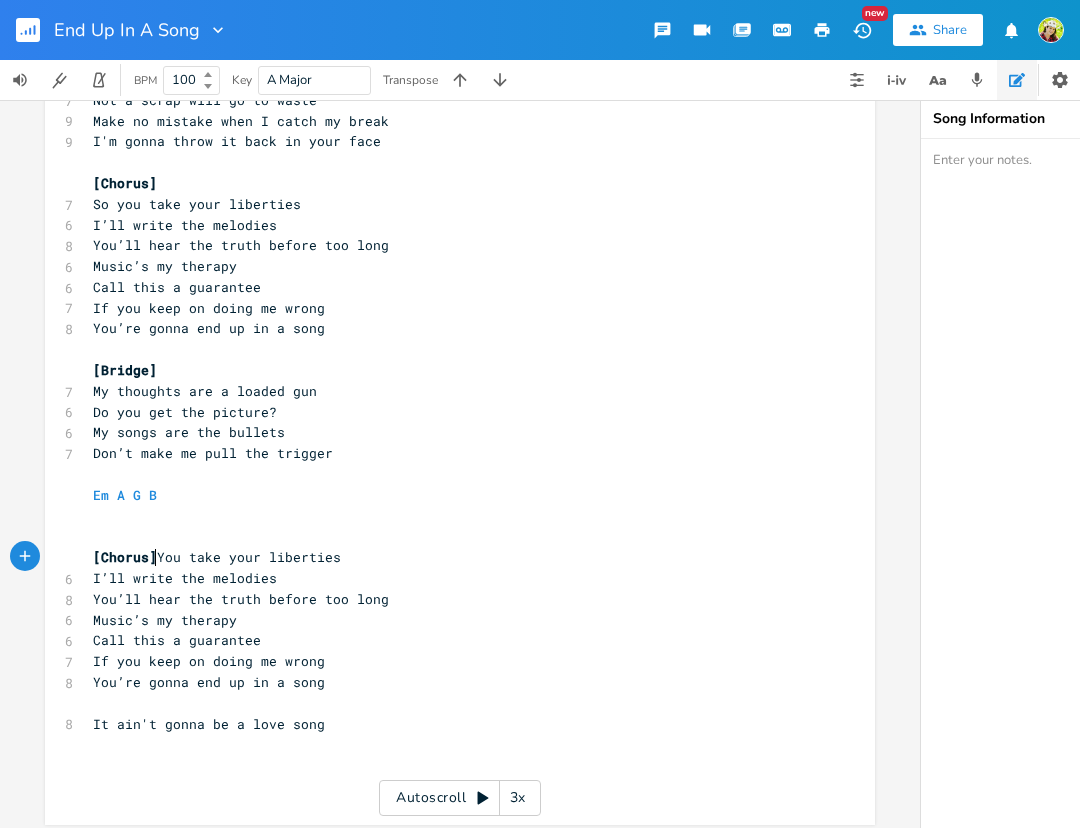 type 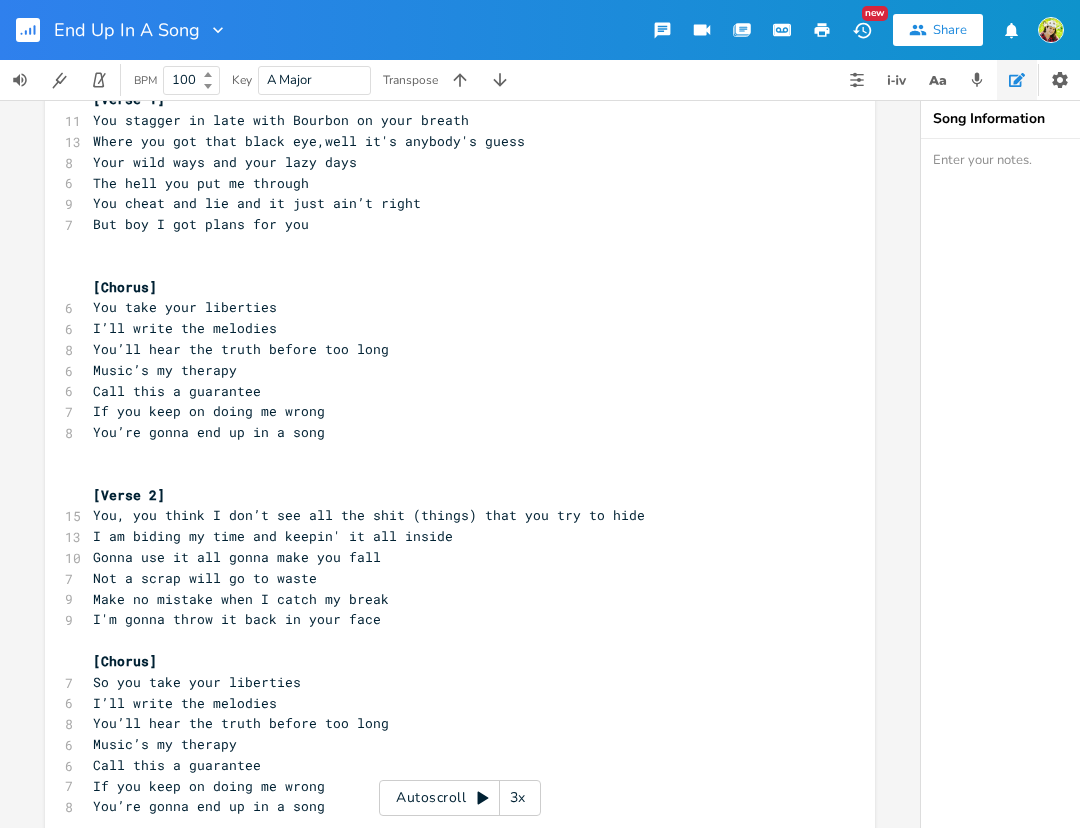 scroll, scrollTop: 0, scrollLeft: 0, axis: both 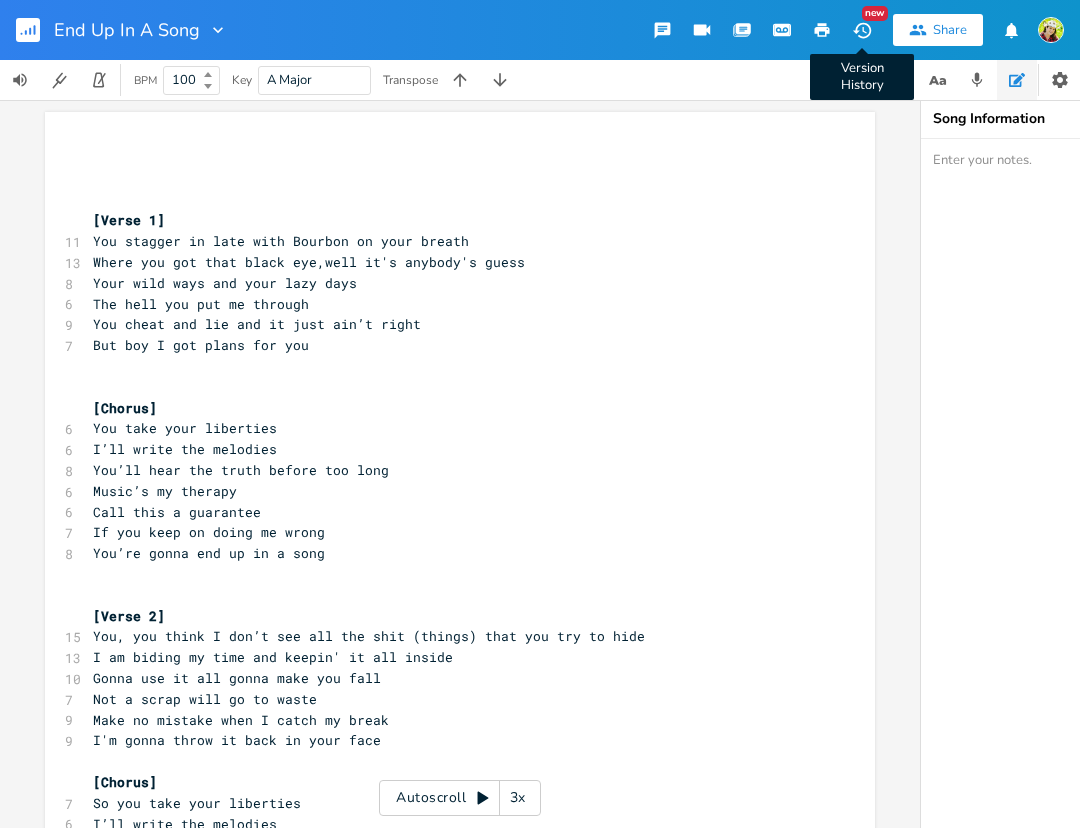 click 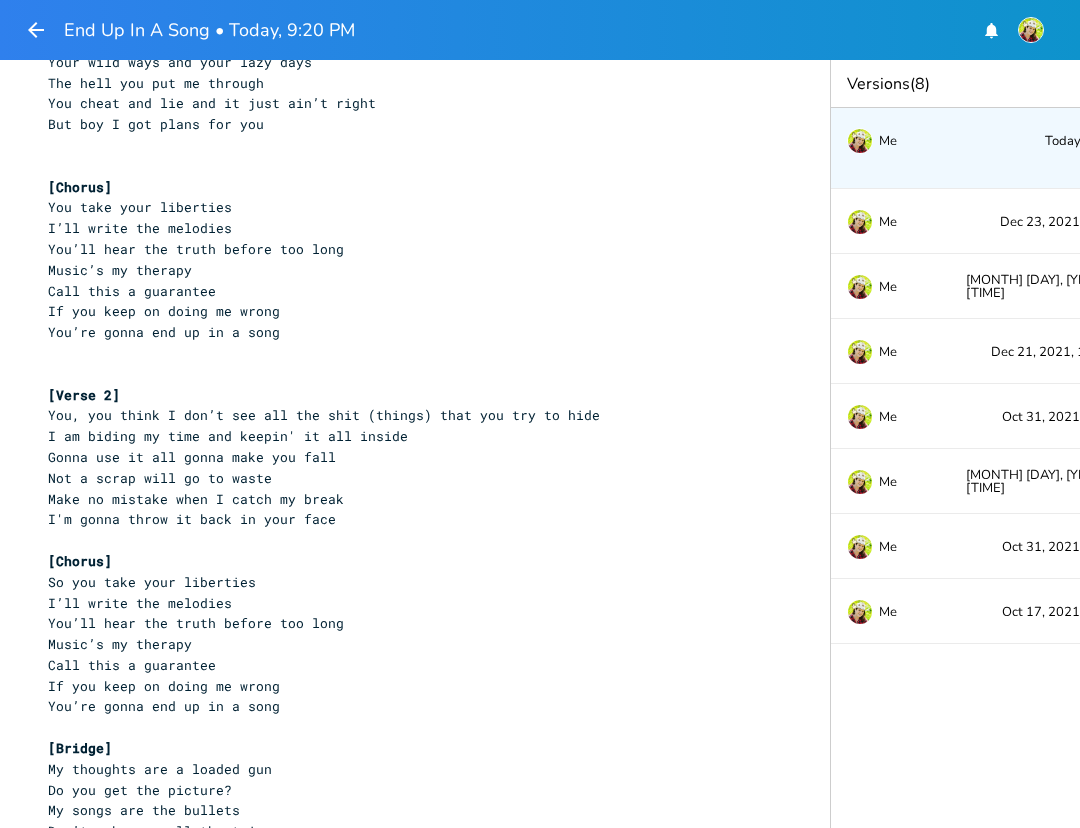 scroll, scrollTop: 0, scrollLeft: 0, axis: both 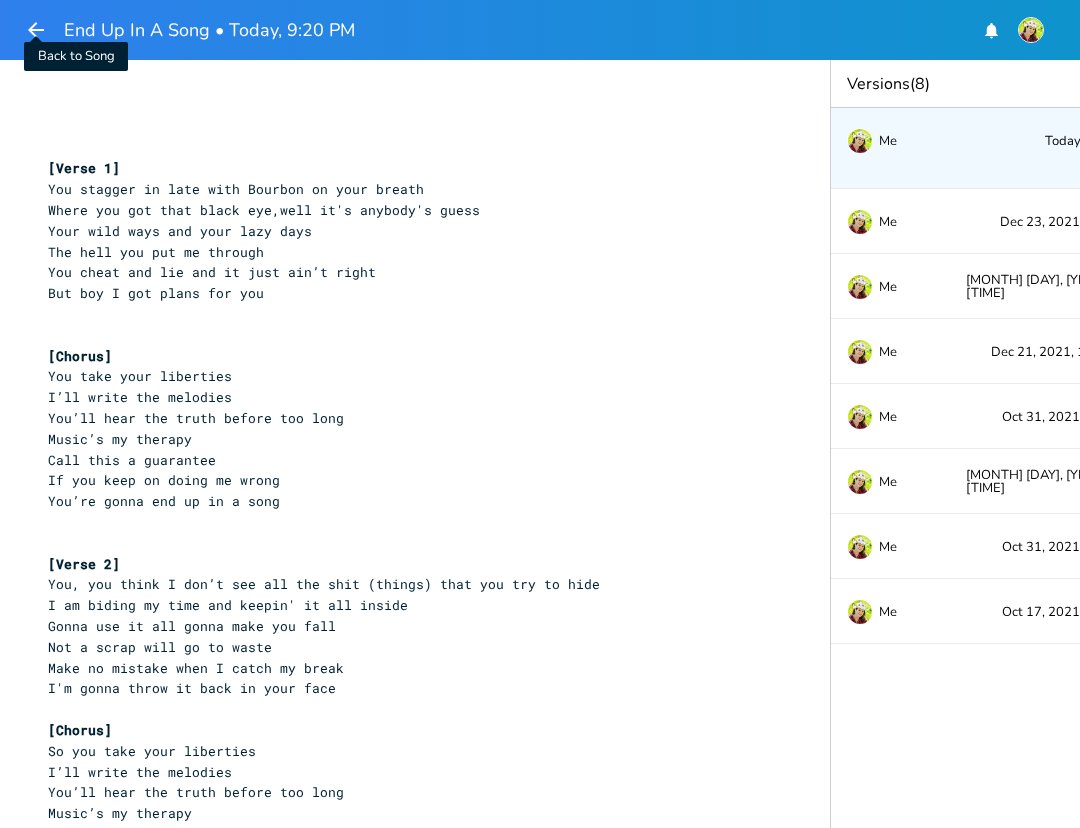 click 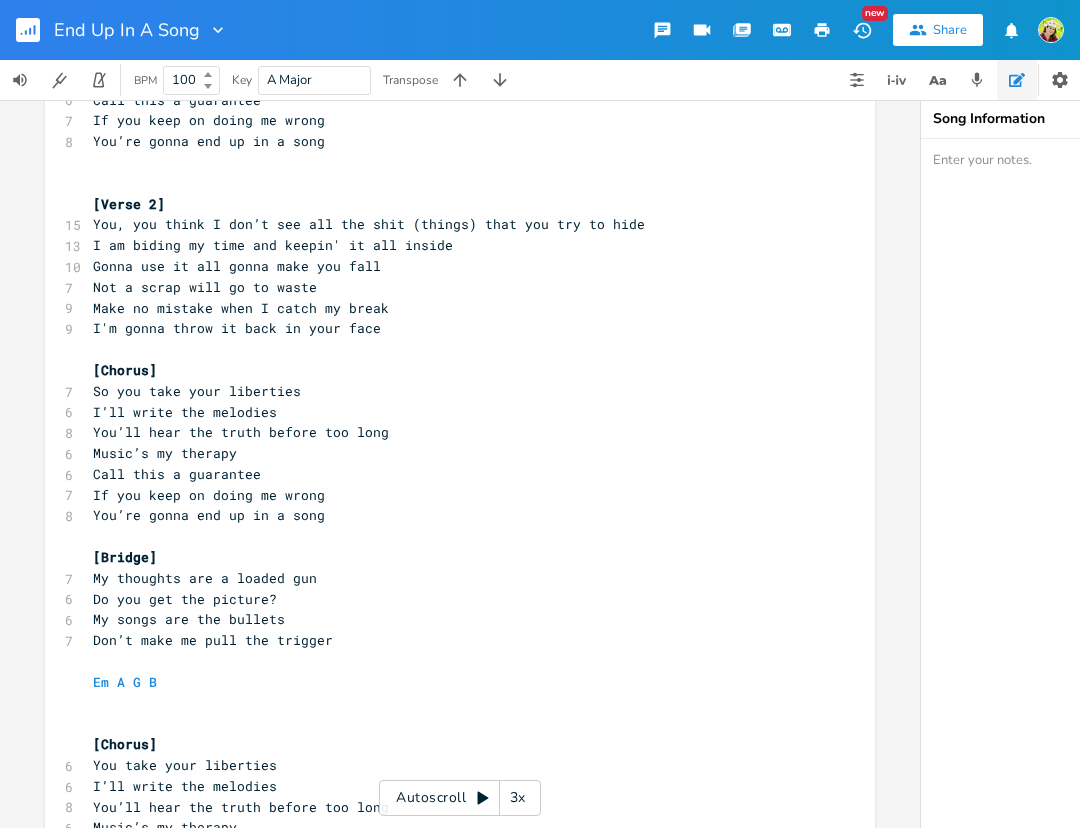 scroll, scrollTop: 641, scrollLeft: 0, axis: vertical 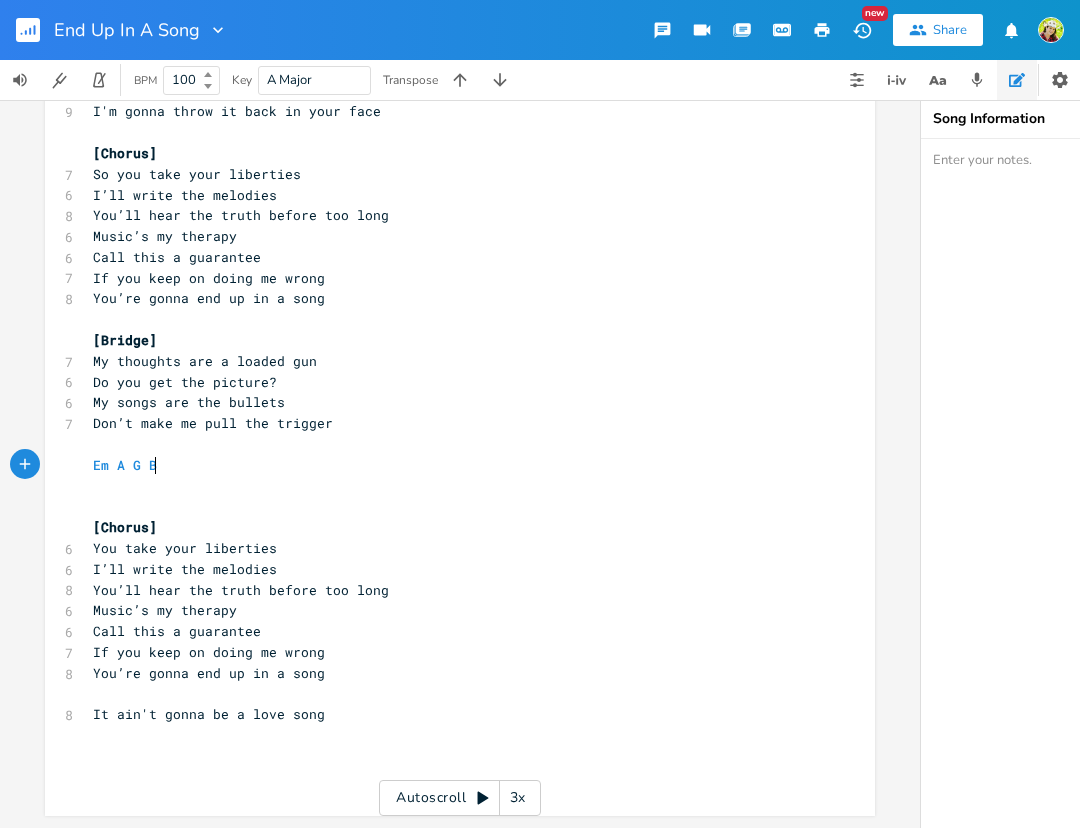 type on "Em A G B" 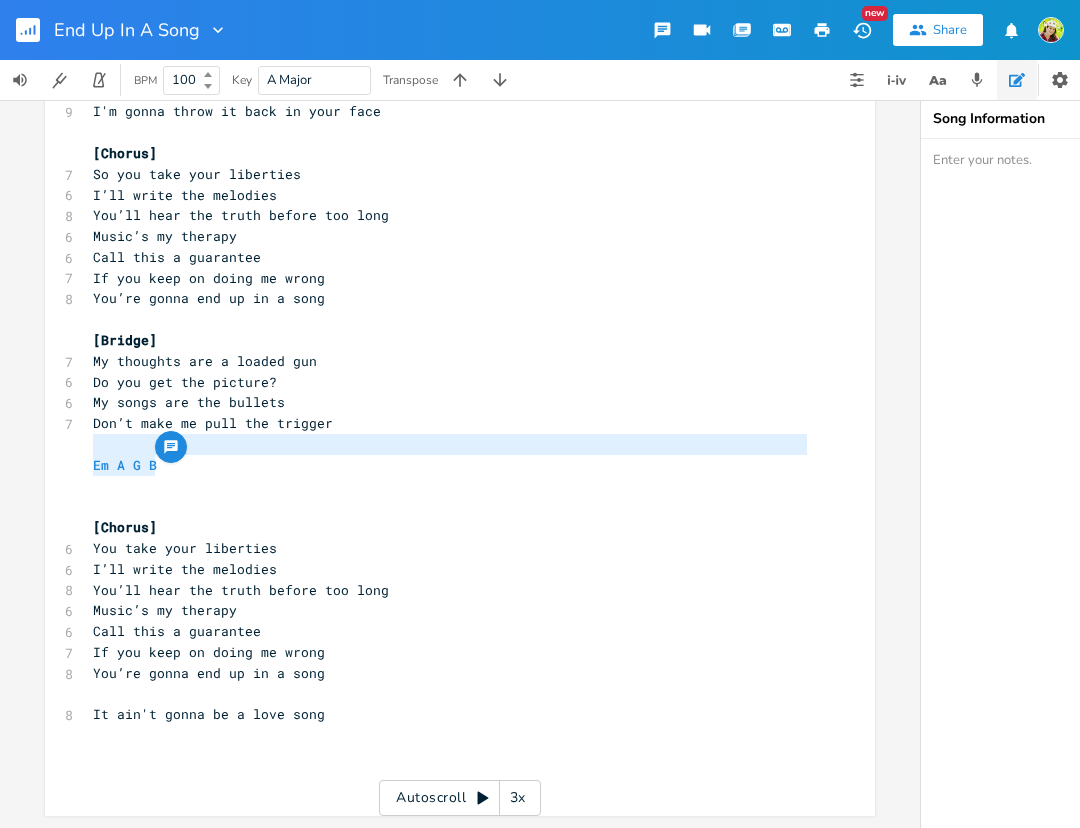 drag, startPoint x: 185, startPoint y: 459, endPoint x: 40, endPoint y: 427, distance: 148.48906 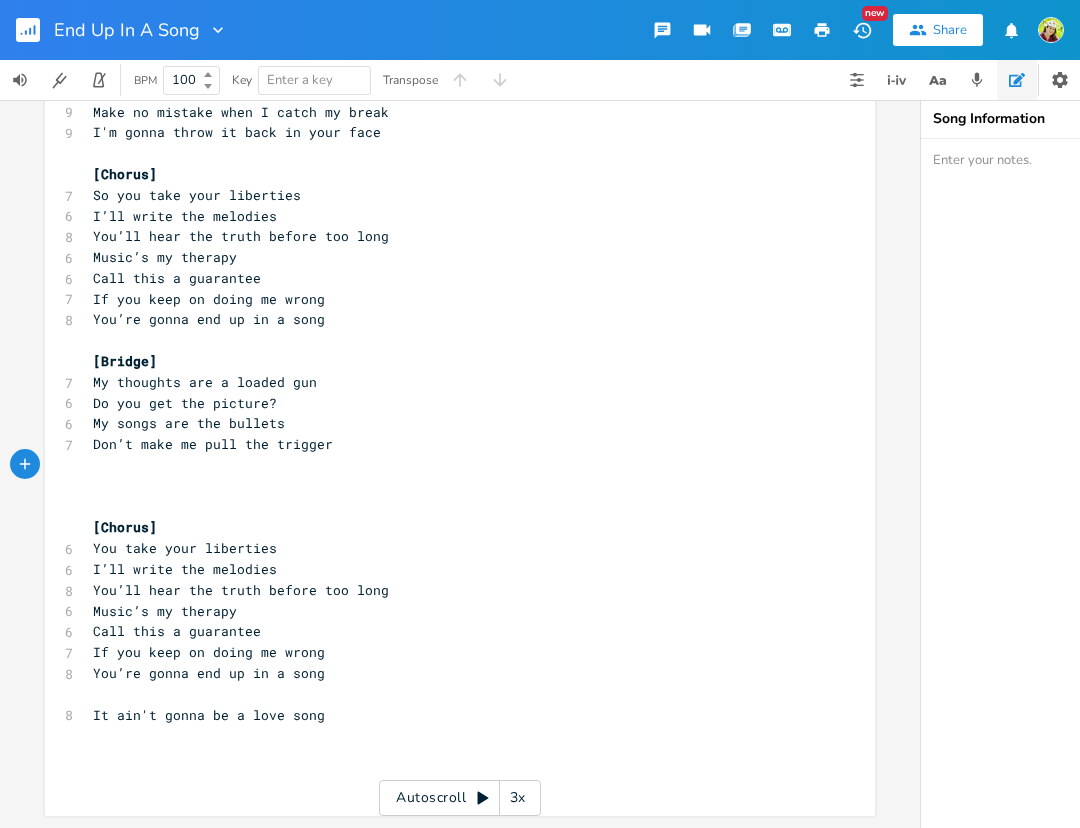 scroll, scrollTop: 599, scrollLeft: 0, axis: vertical 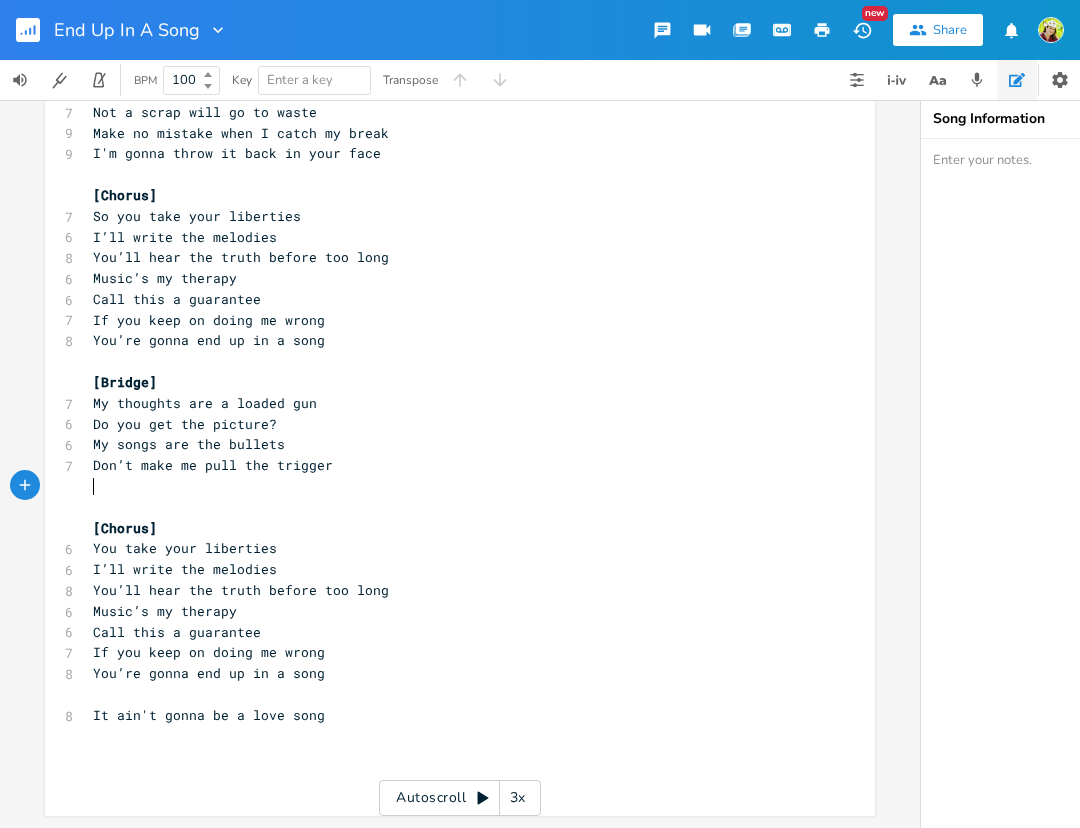click on "​" at bounding box center [450, 486] 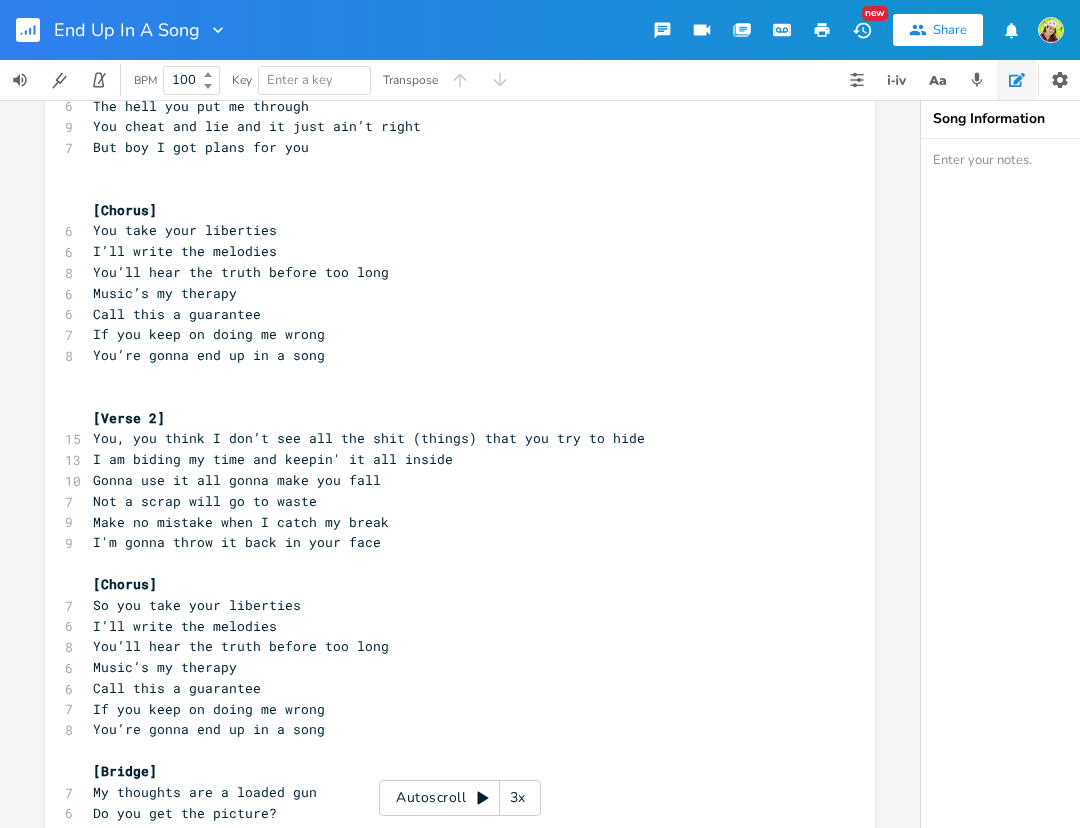 scroll, scrollTop: 0, scrollLeft: 0, axis: both 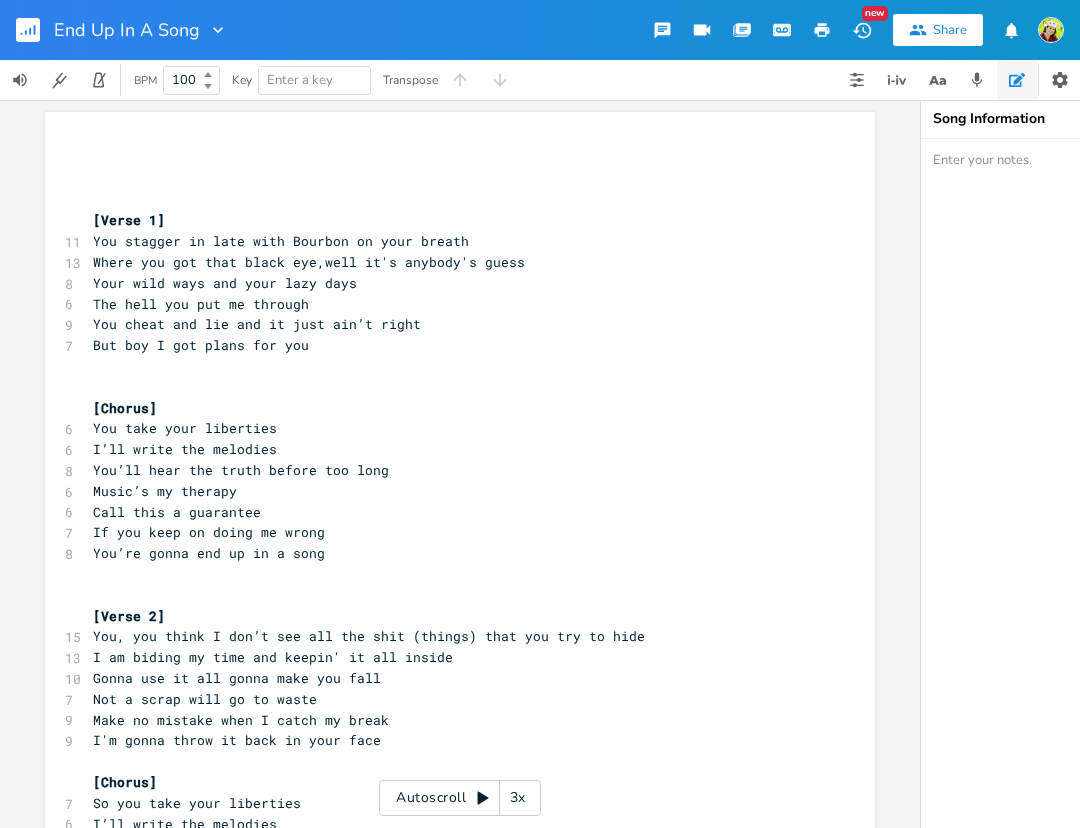 click on "x   ​ ​ ​ [Verse 1] 11 You stagger in late with Bourbon on your breath 13 Where you got that black eye,well it's anybody's guess 8 Your wild ways and your lazy days  6 The hell you put me through 9 You cheat and lie and it just ain’t right 7 But boy I got plans for you ​ ​ [Chorus] 6 You take your liberties 6 I’ll write the melodies 8 You’ll hear the truth before too long  6 Music’s my therapy  6 Call this a guarantee 7 If you keep on doing me wrong 8 You’re gonna end up in a song ​ ​ [Verse 2] 15 You, you think I don’t see all the shit (things) that you try to hide 13 I am biding my time and keepin' it all inside  10 Gonna use it all gonna make you fall 7 Not a scrap will go to waste 9 Make no mistake when I catch my break  9 I'm gonna throw it back in your face ​ [Chorus] 7 So you take your liberties 6 I’ll write the melodies 8 You’ll hear the truth before too long  6 Music’s my therapy  6 Call this a guarantee 7 If you keep on doing me wrong 8 ​ [Bridge] 7 6 6 7 ​ 6 6" at bounding box center [460, 747] 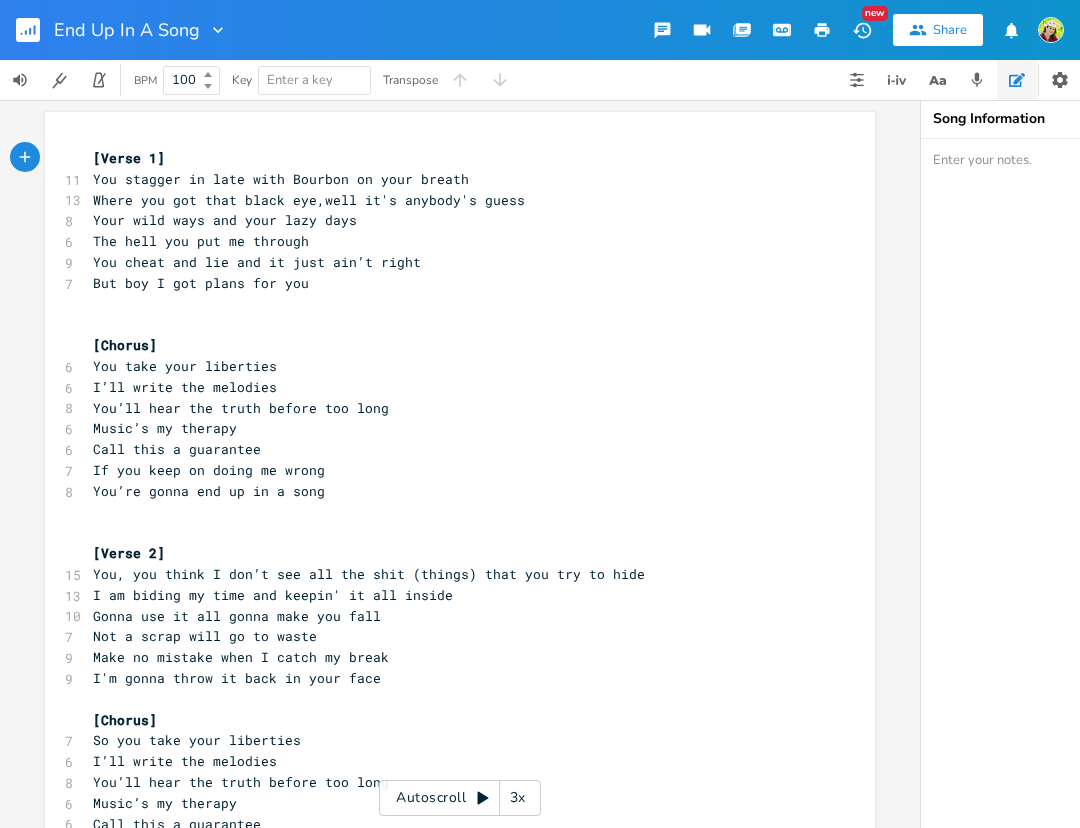 click 